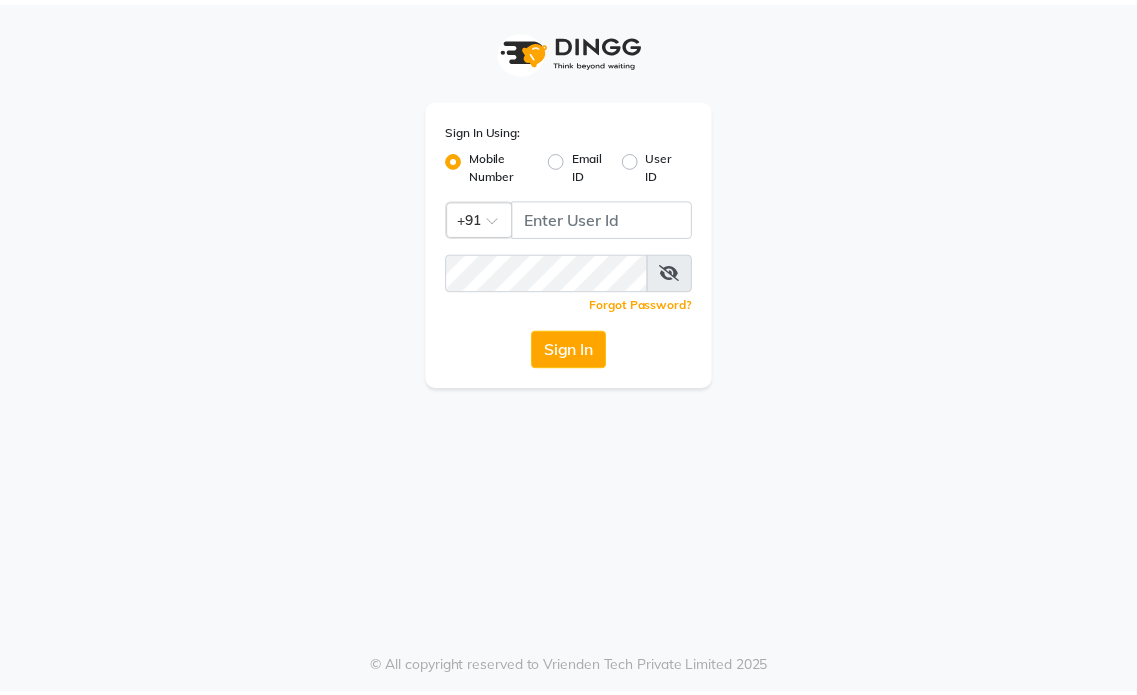 scroll, scrollTop: 0, scrollLeft: 0, axis: both 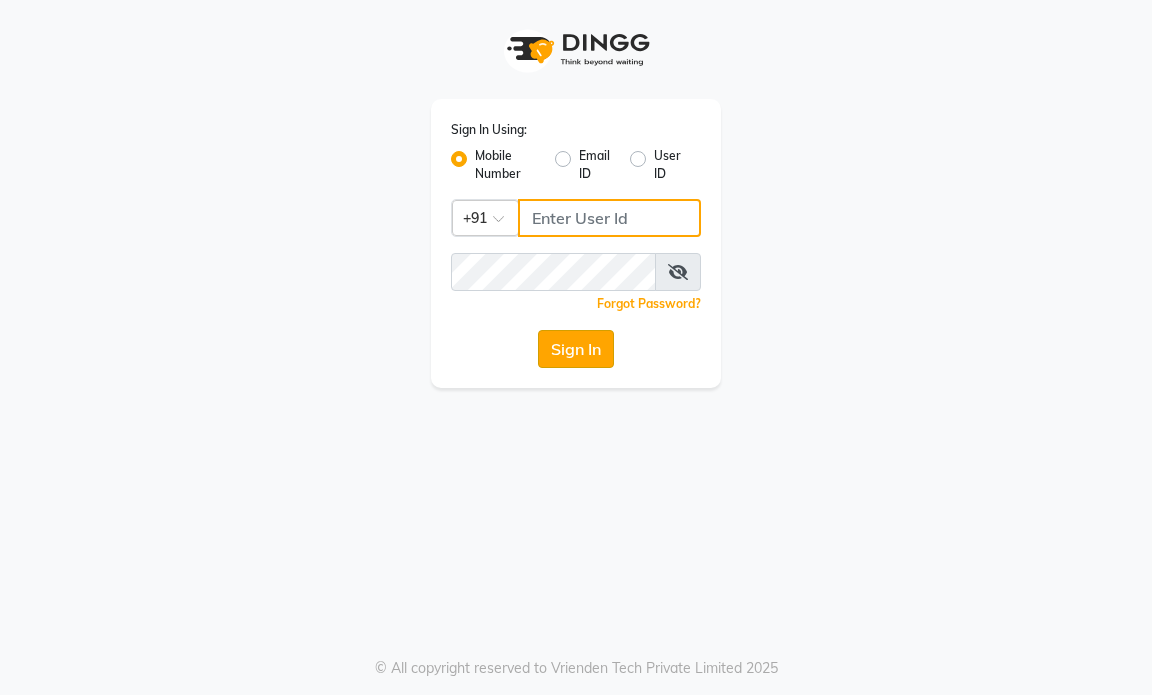 type on "9769153384" 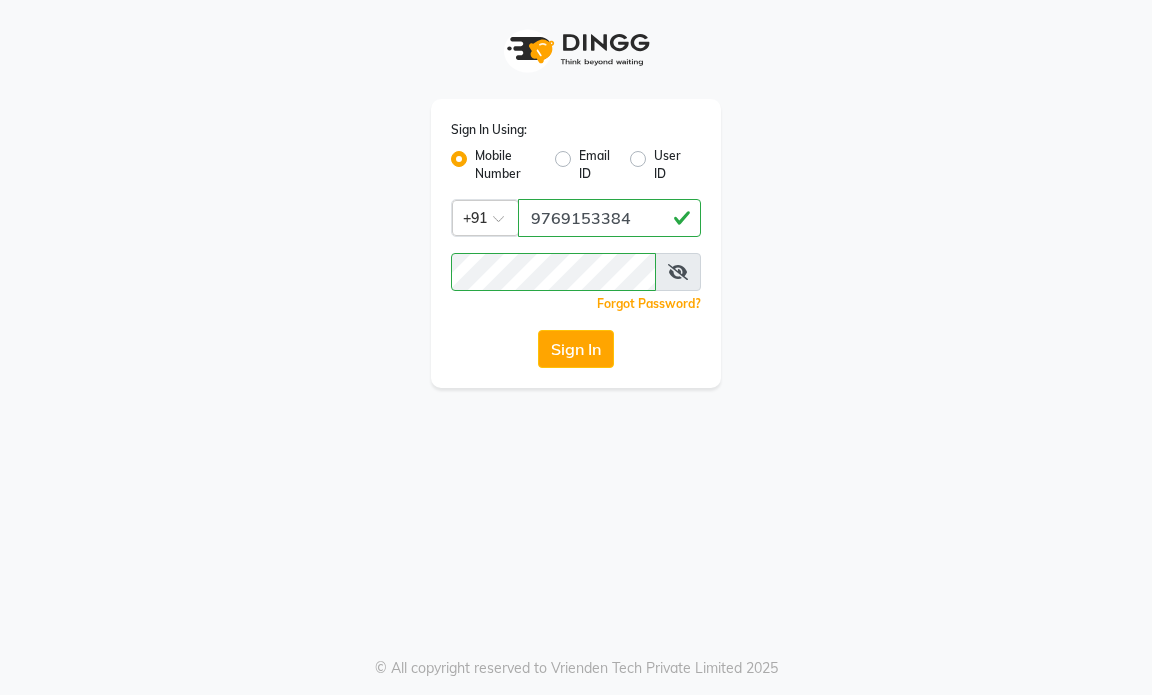 click on "Sign In" 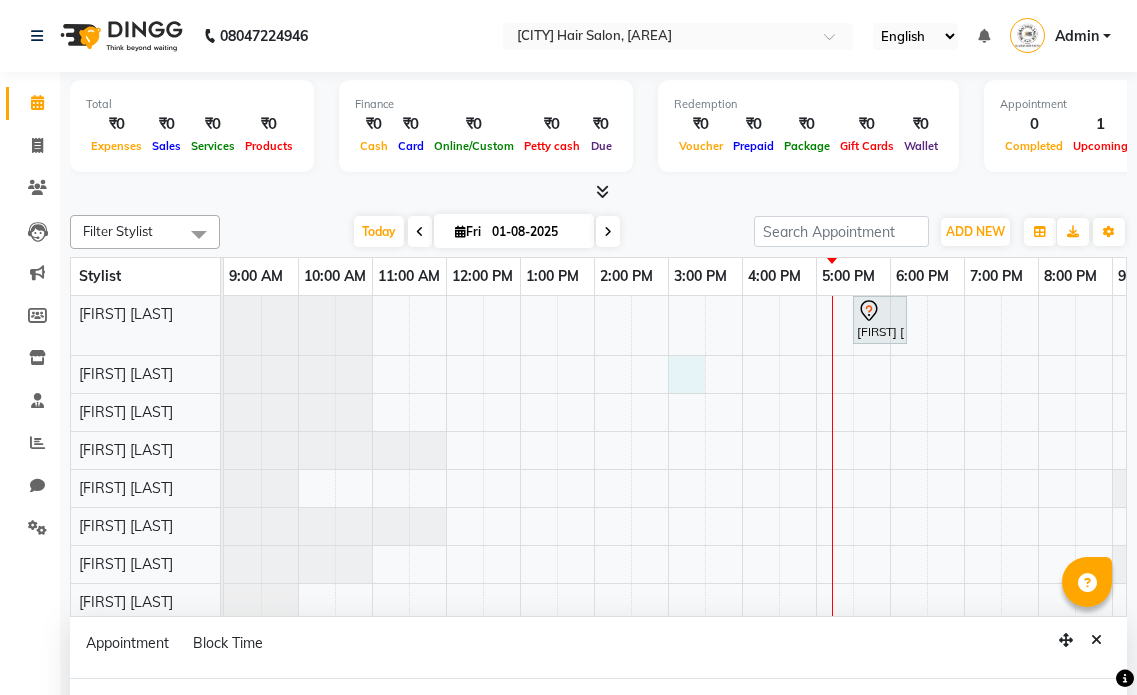 scroll, scrollTop: 0, scrollLeft: 119, axis: horizontal 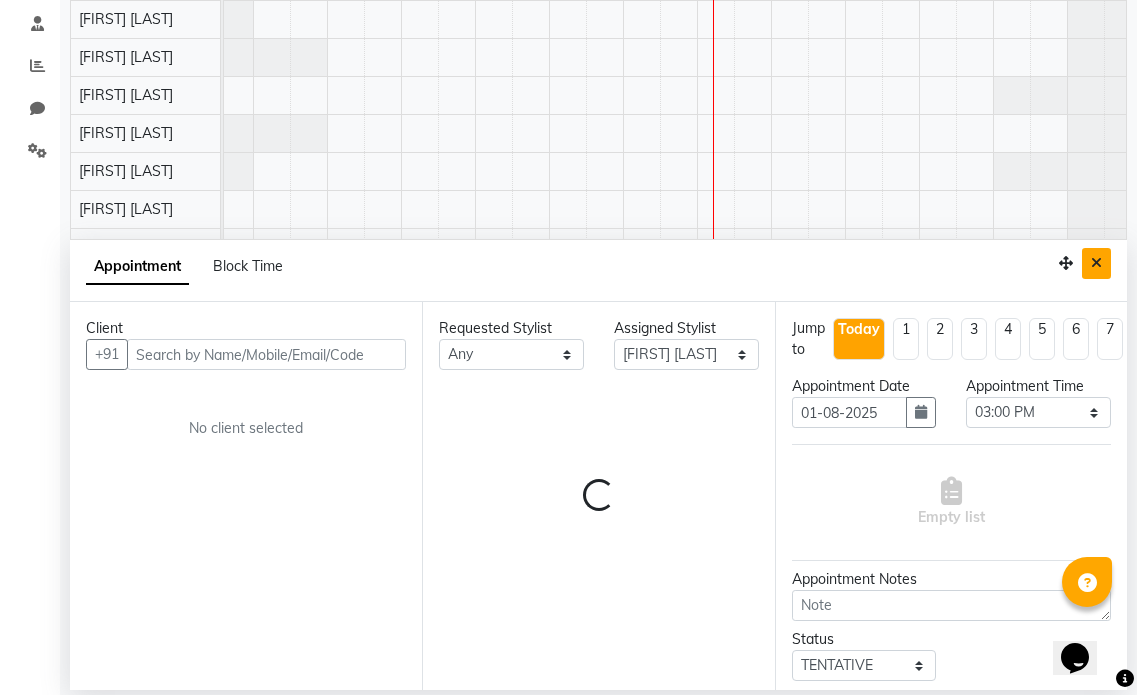 click at bounding box center (1096, 263) 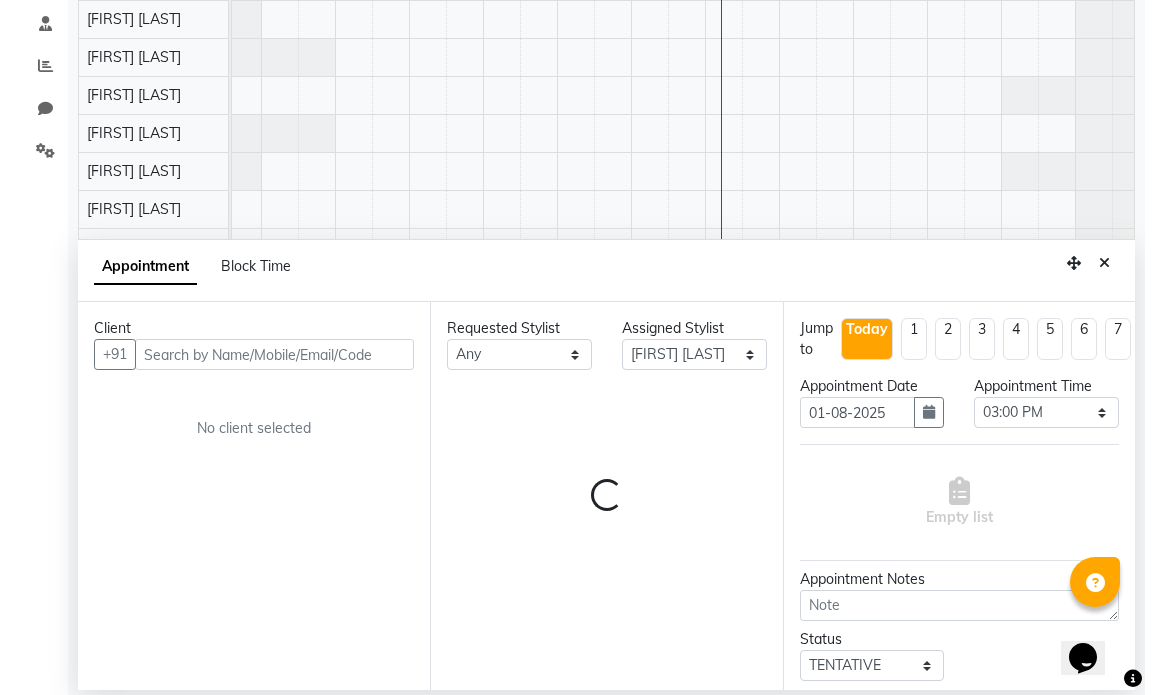 scroll, scrollTop: 0, scrollLeft: 0, axis: both 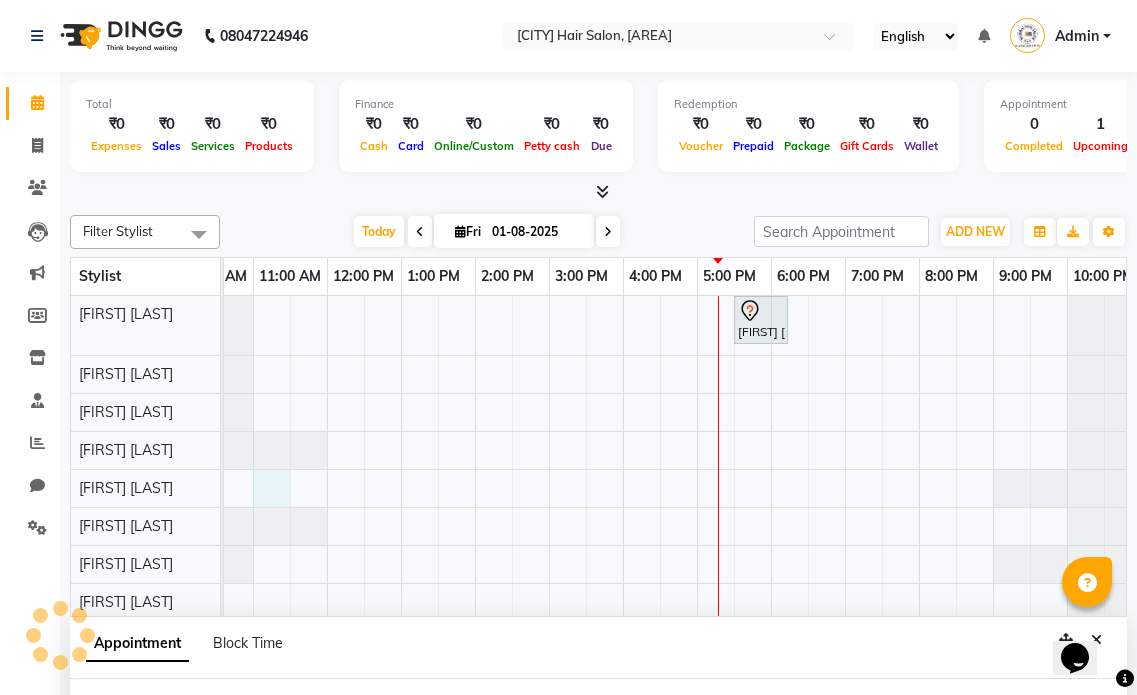 select on "66016" 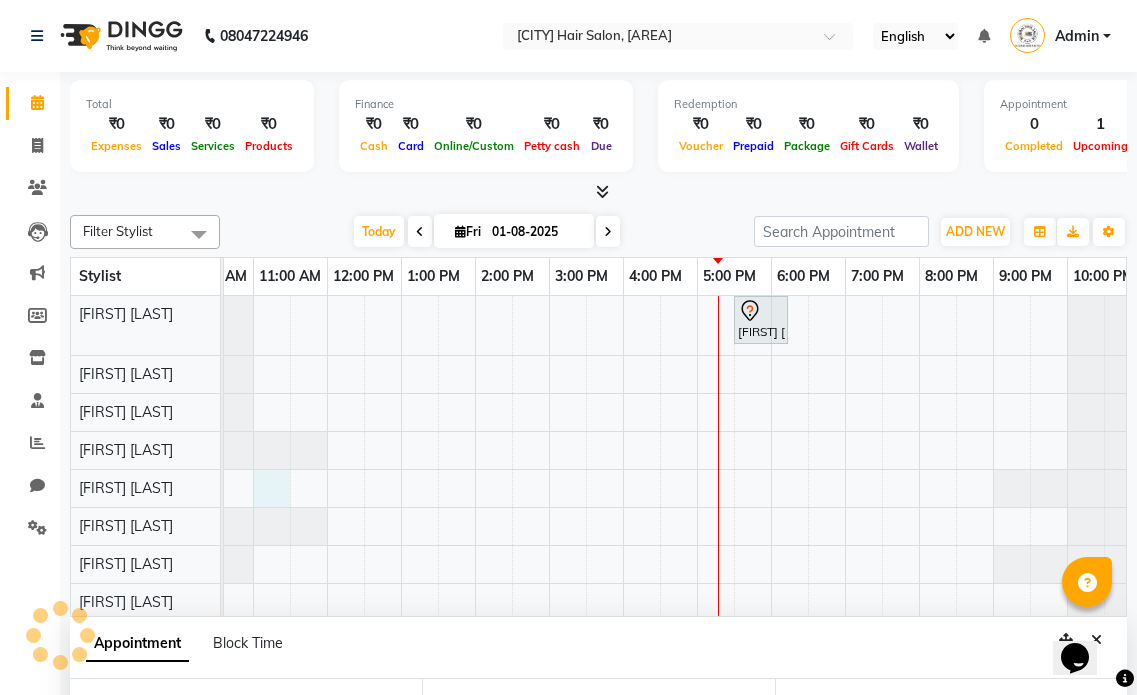 scroll, scrollTop: 377, scrollLeft: 0, axis: vertical 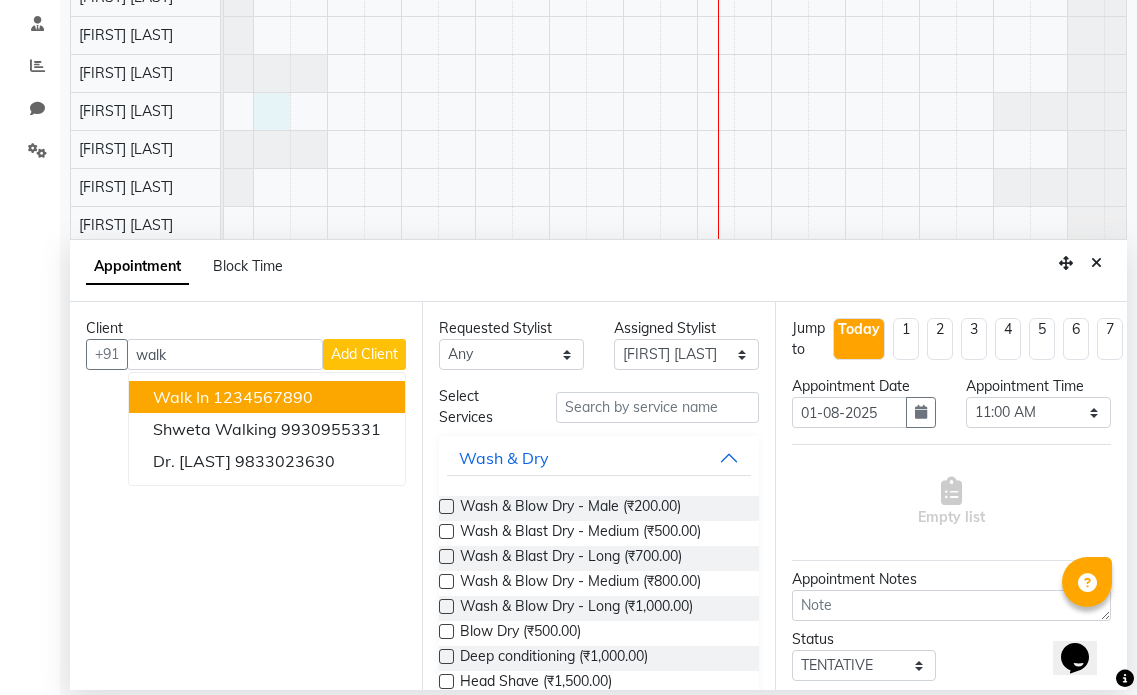 click on "1234567890" at bounding box center [263, 397] 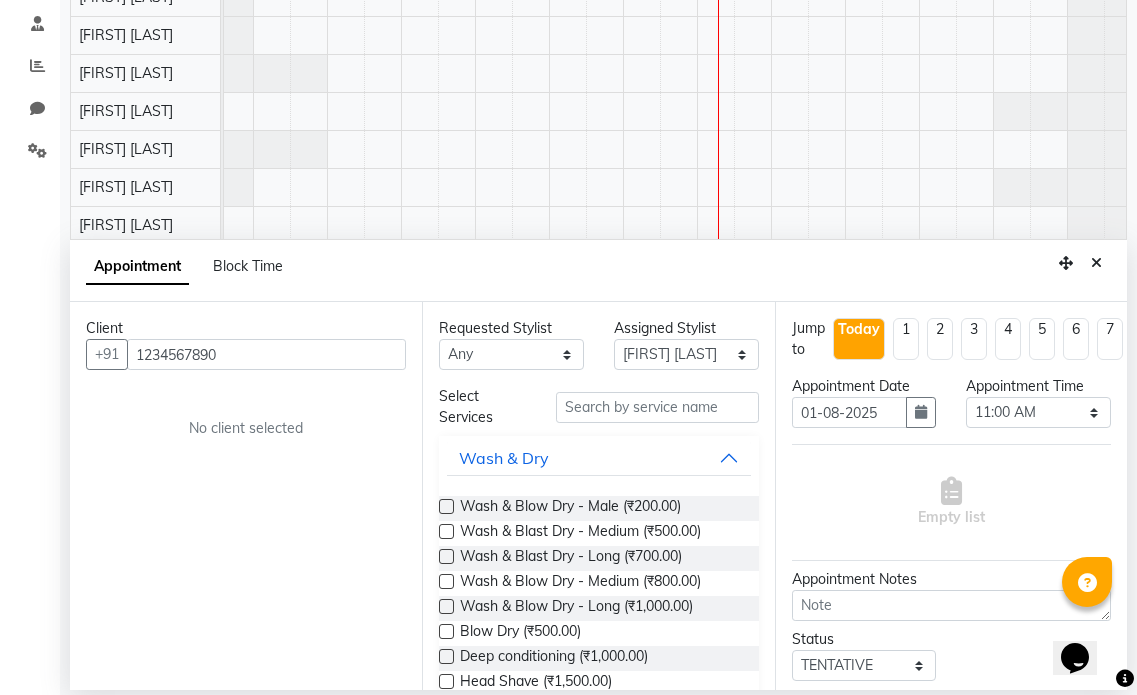 type on "1234567890" 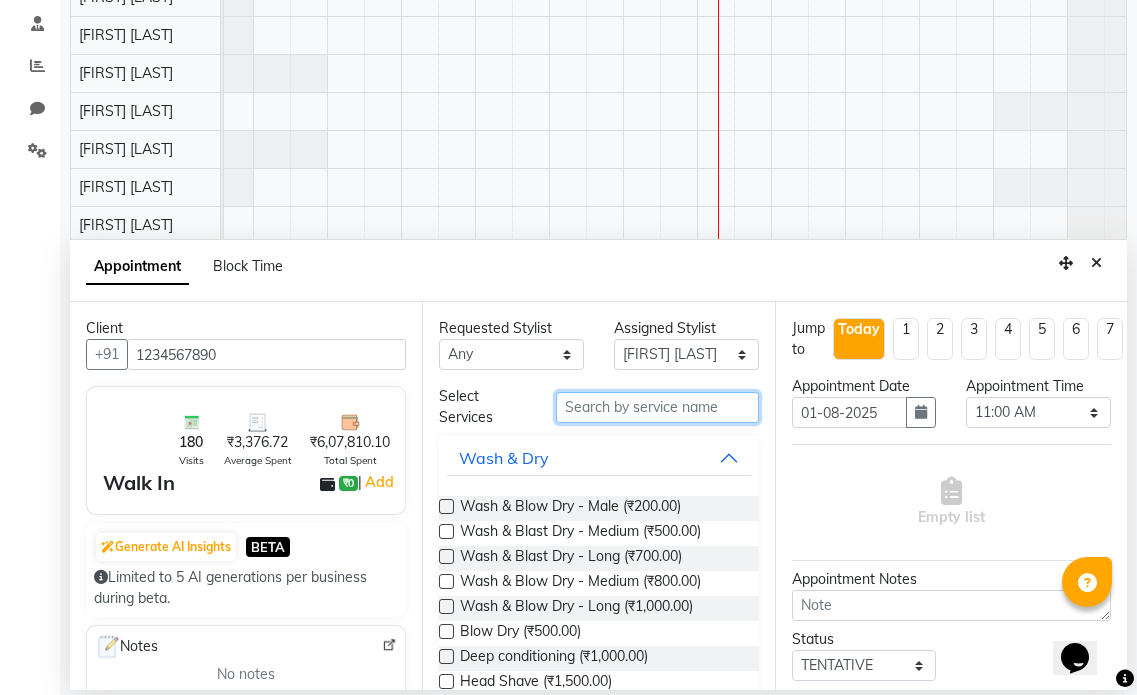 click at bounding box center [657, 407] 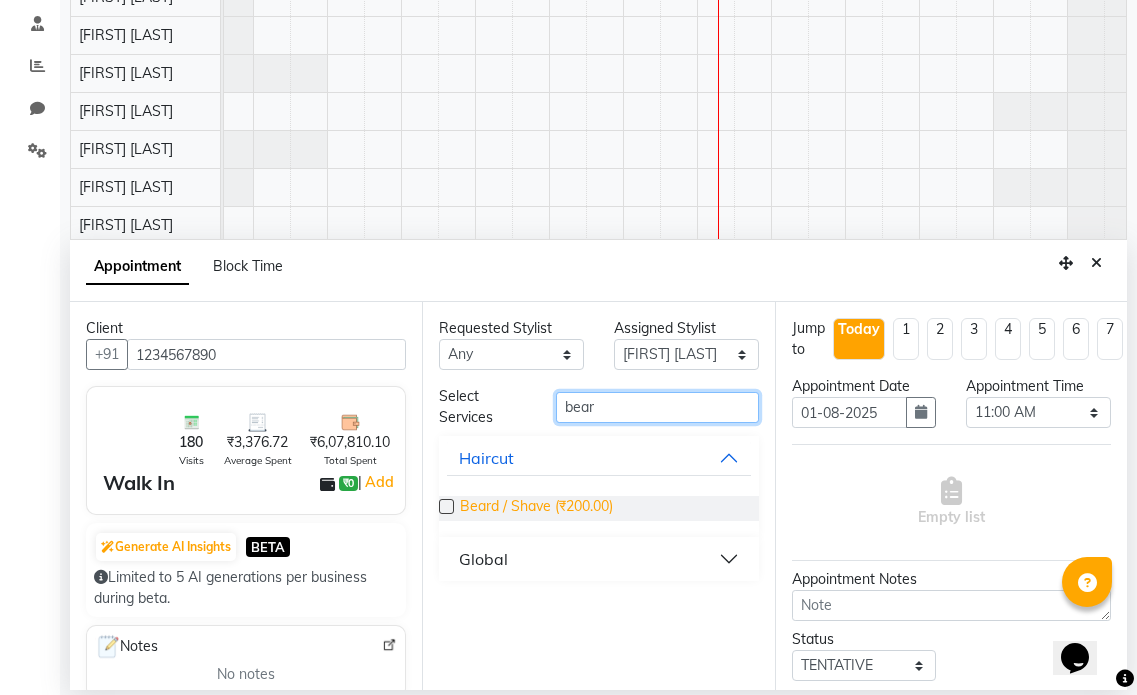 type on "bear" 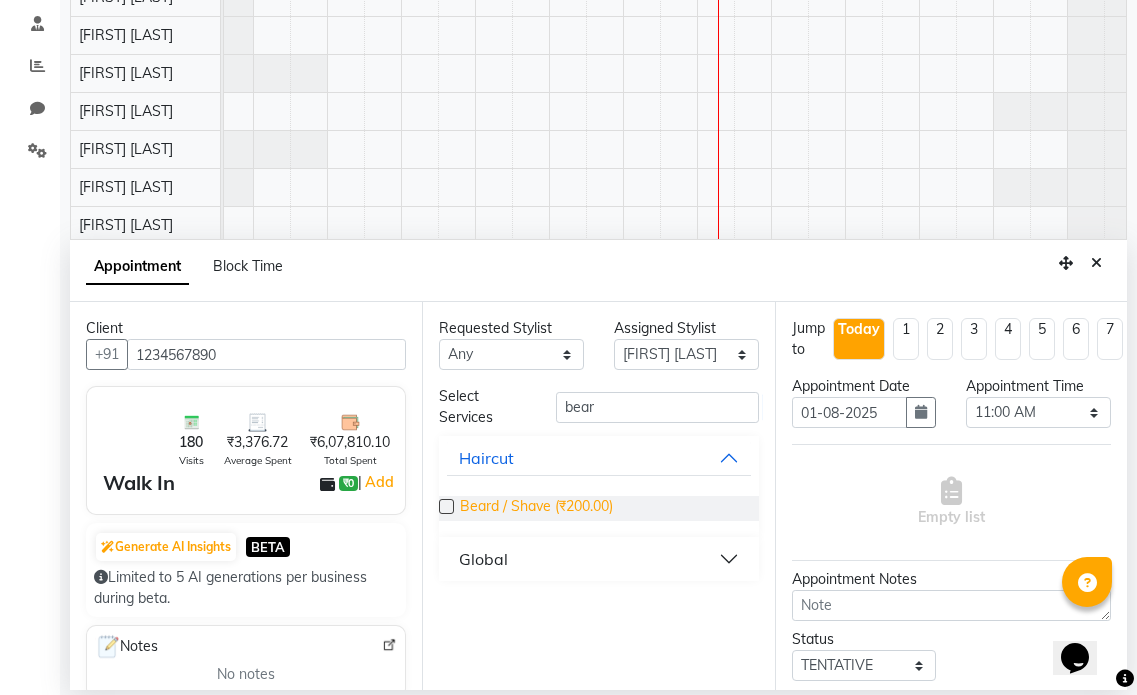 click on "Beard / Shave (₹200.00)" at bounding box center [536, 508] 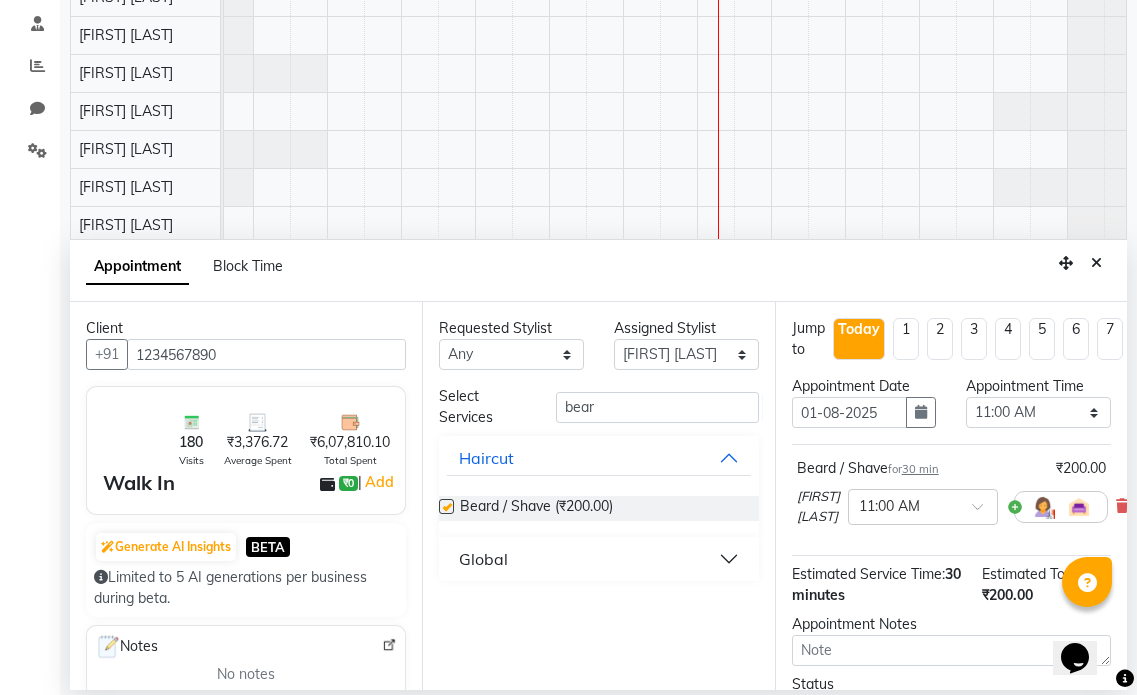 checkbox on "false" 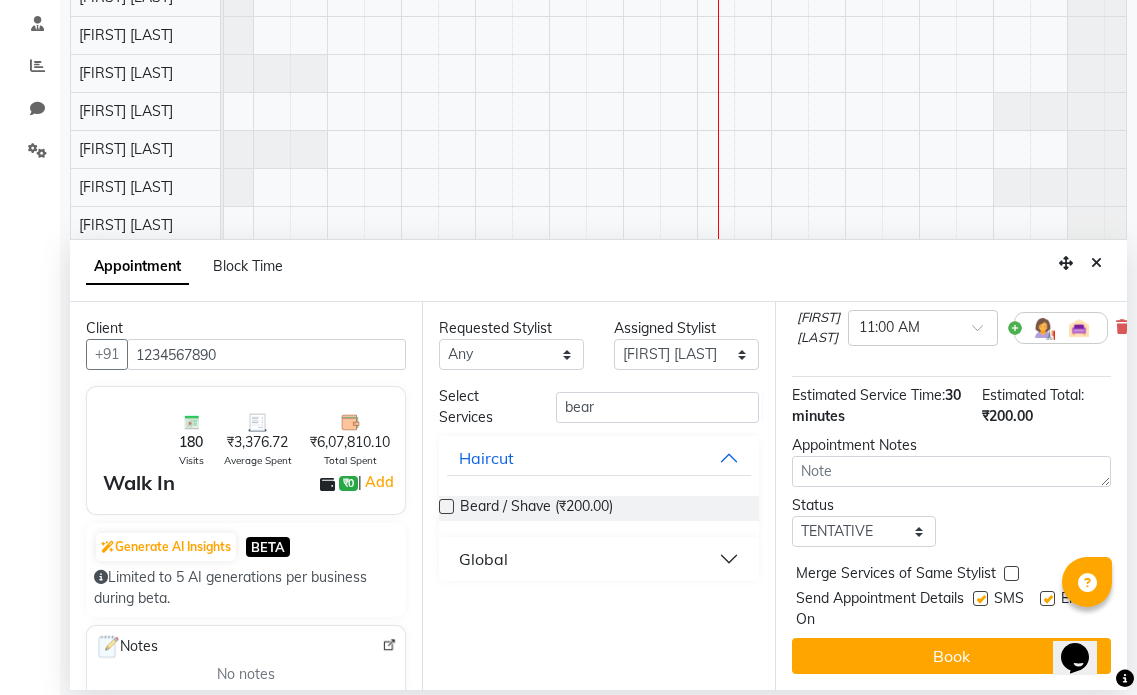 scroll, scrollTop: 214, scrollLeft: 0, axis: vertical 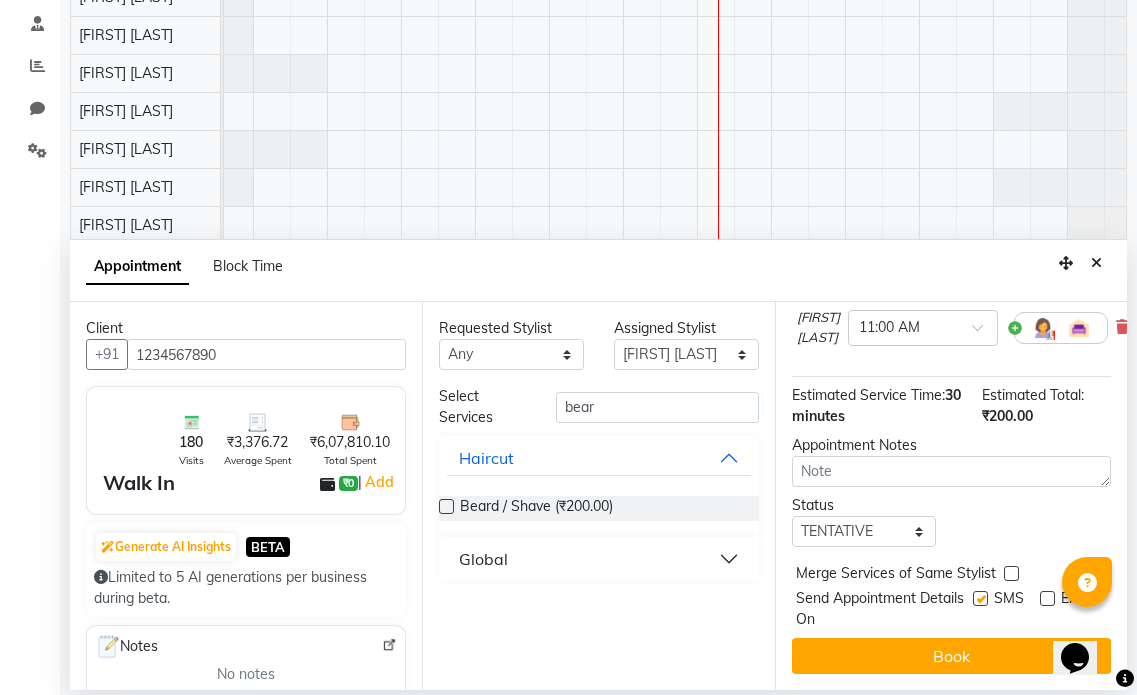 click at bounding box center [980, 598] 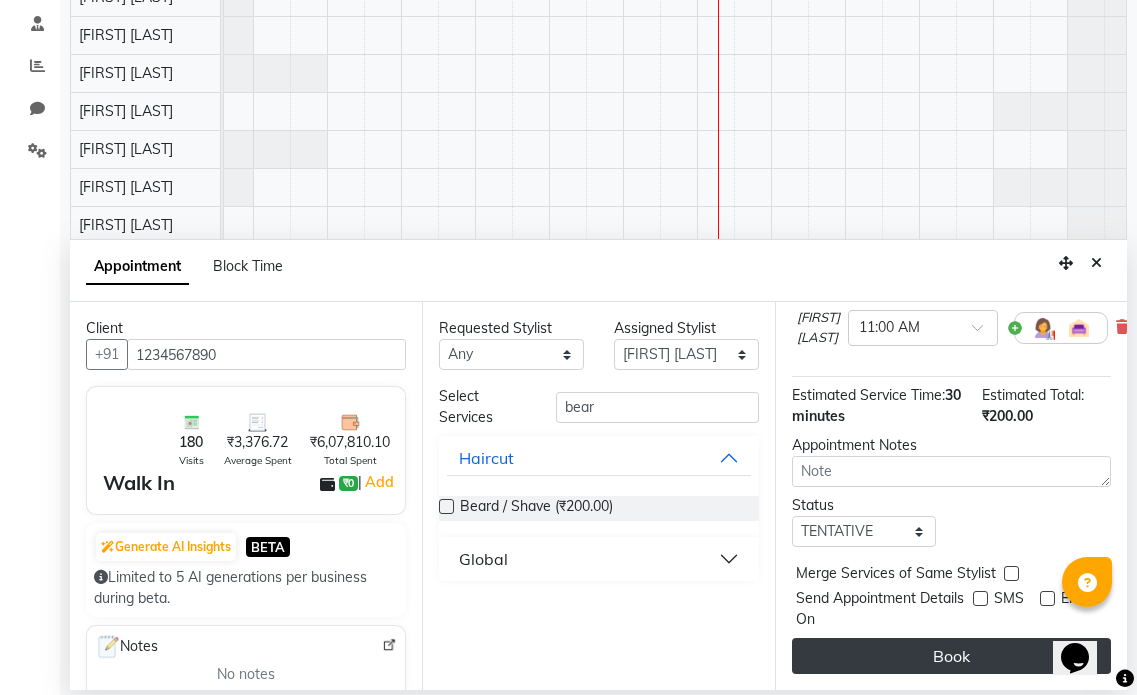 click on "Book" at bounding box center [951, 656] 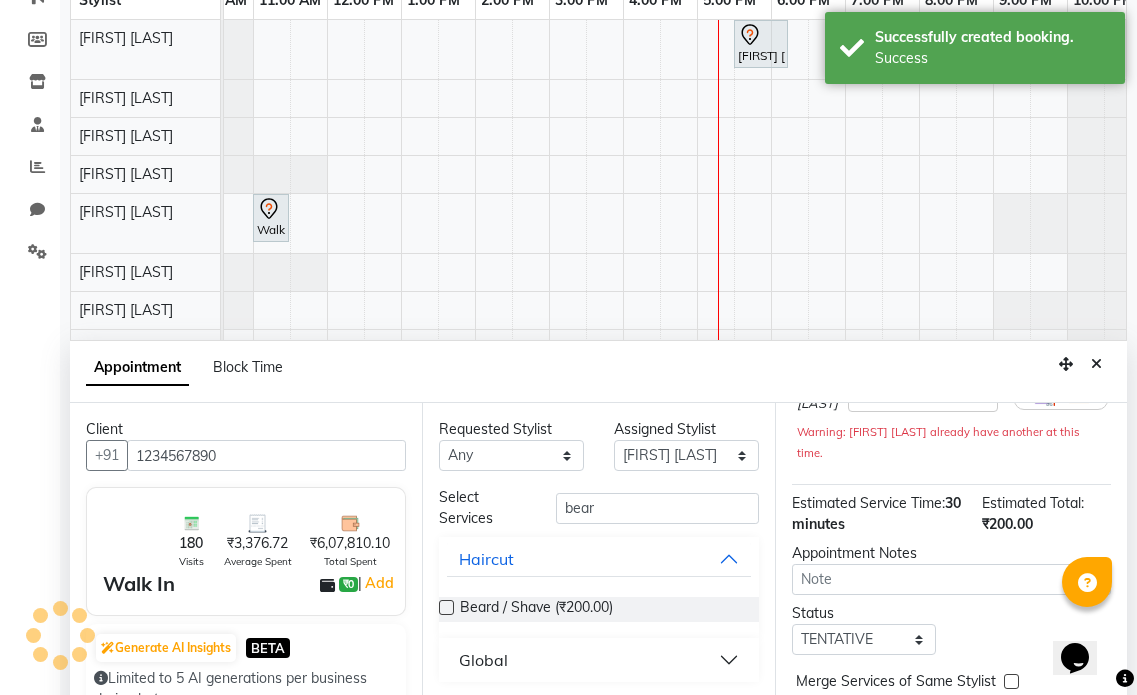 scroll, scrollTop: 0, scrollLeft: 0, axis: both 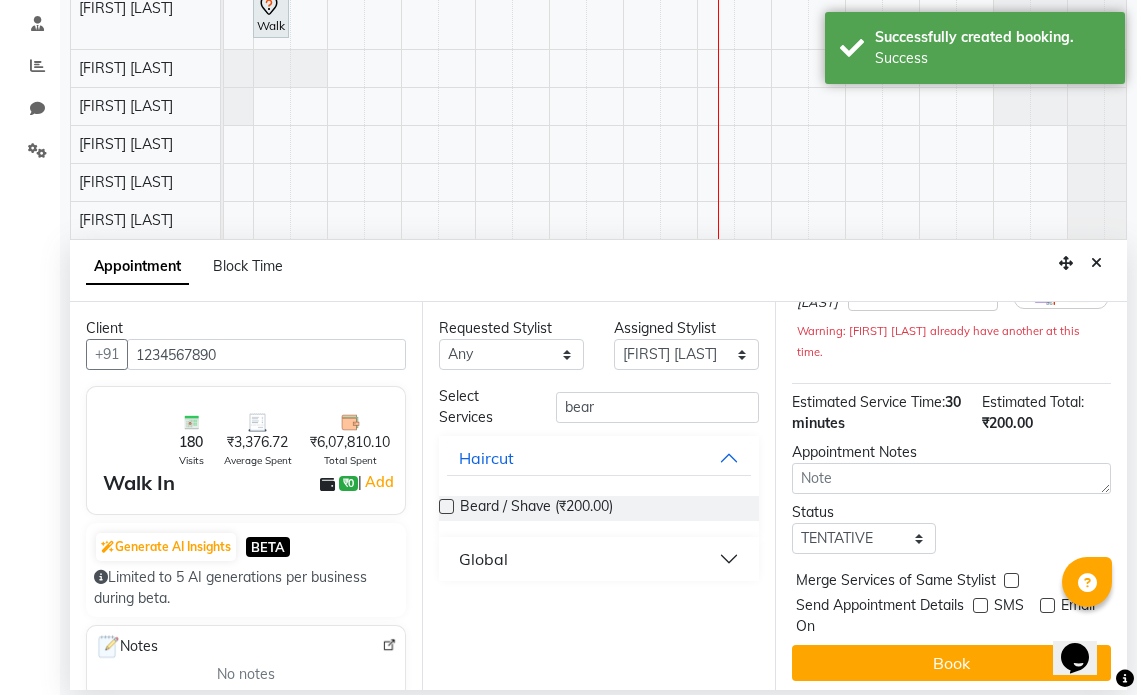 drag, startPoint x: 1100, startPoint y: 268, endPoint x: 969, endPoint y: 280, distance: 131.54848 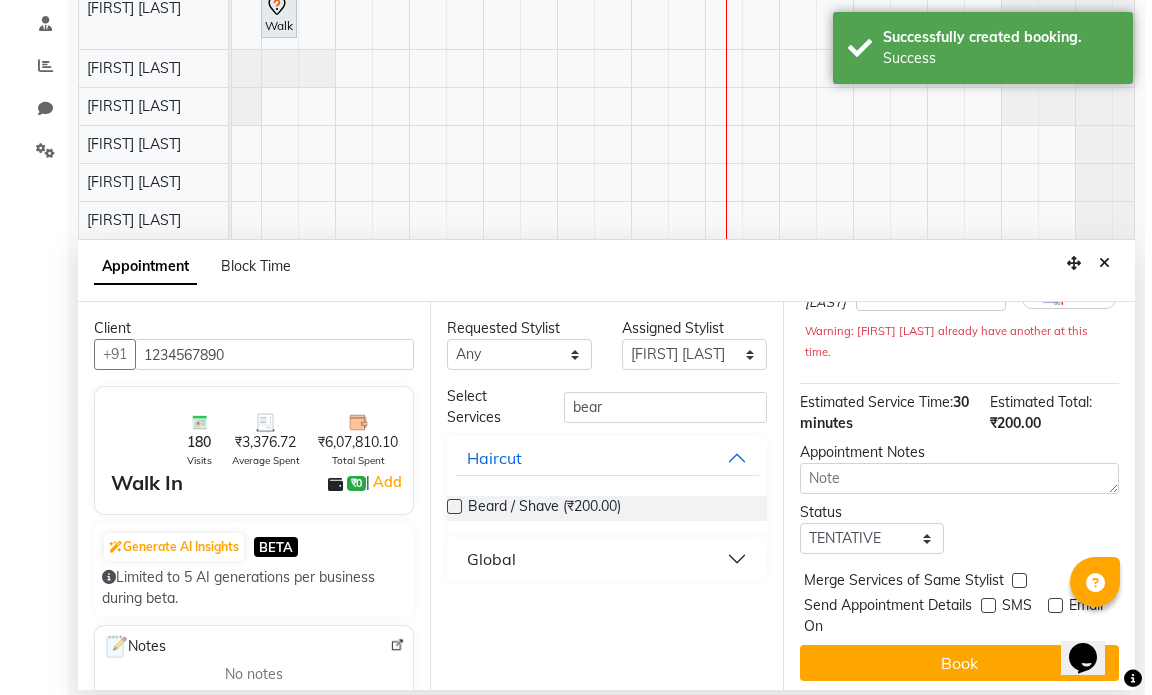 scroll, scrollTop: 0, scrollLeft: 0, axis: both 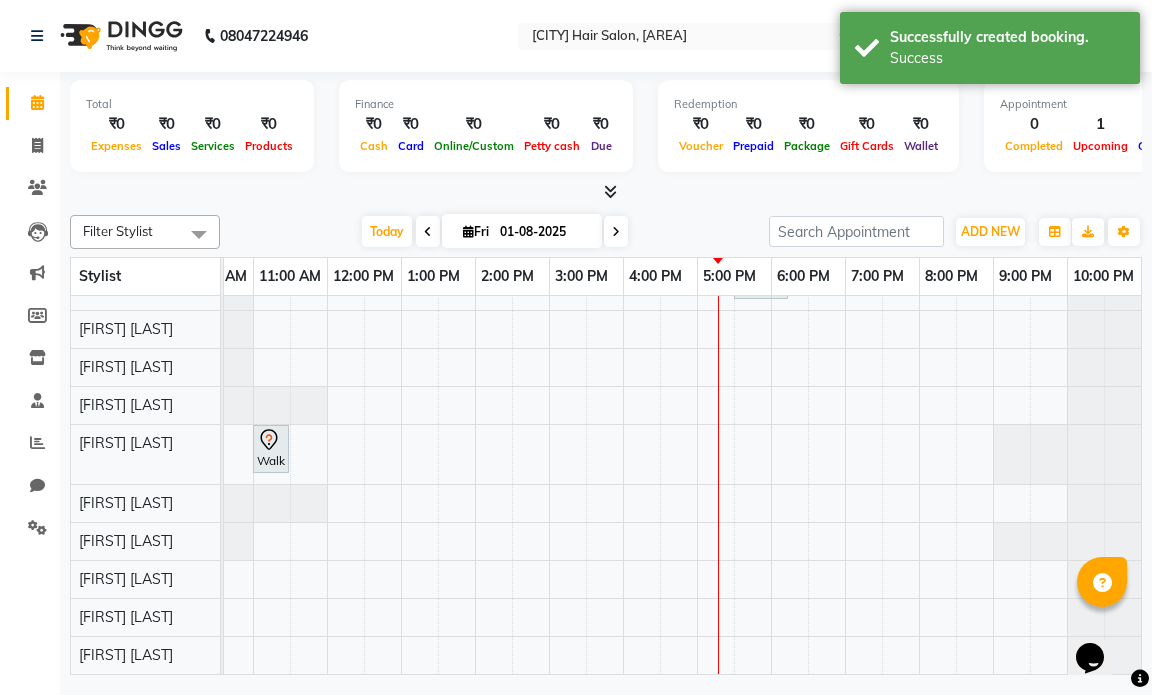 select on "66016" 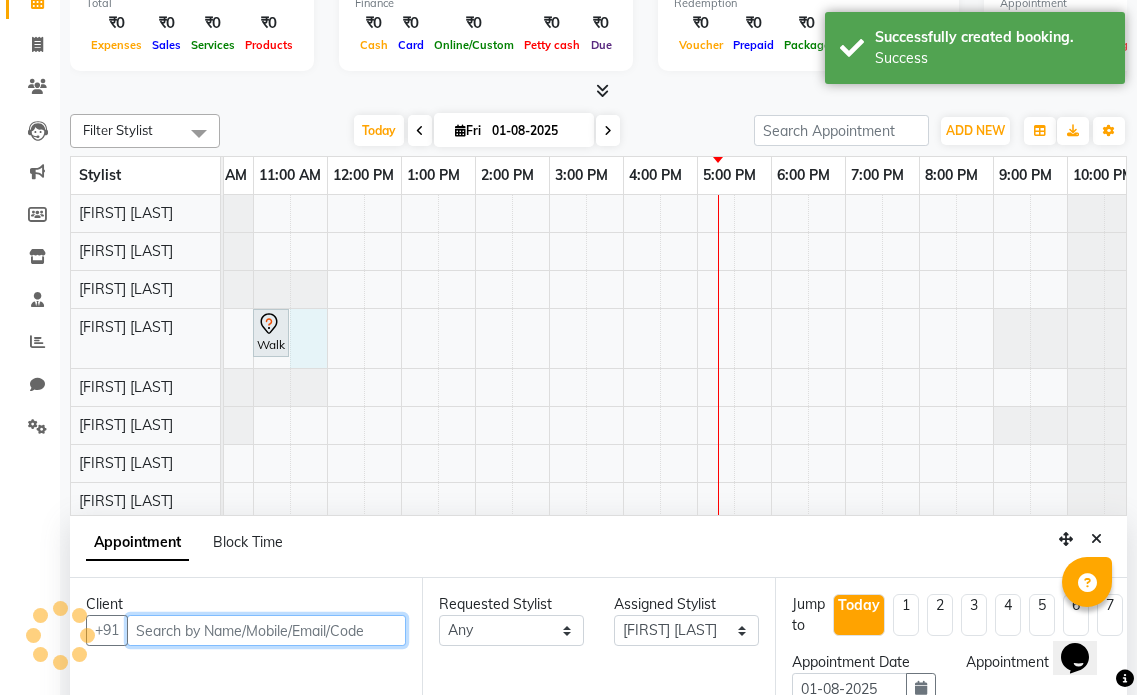 select on "690" 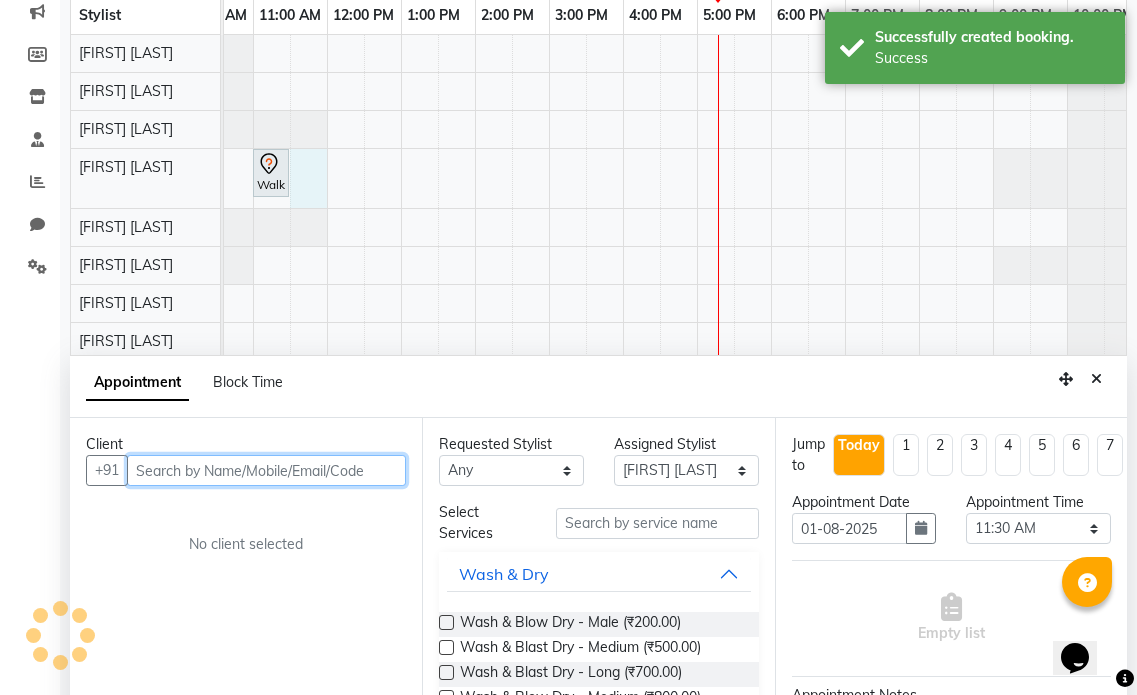 click on "Client +91  No client selected" at bounding box center (246, 612) 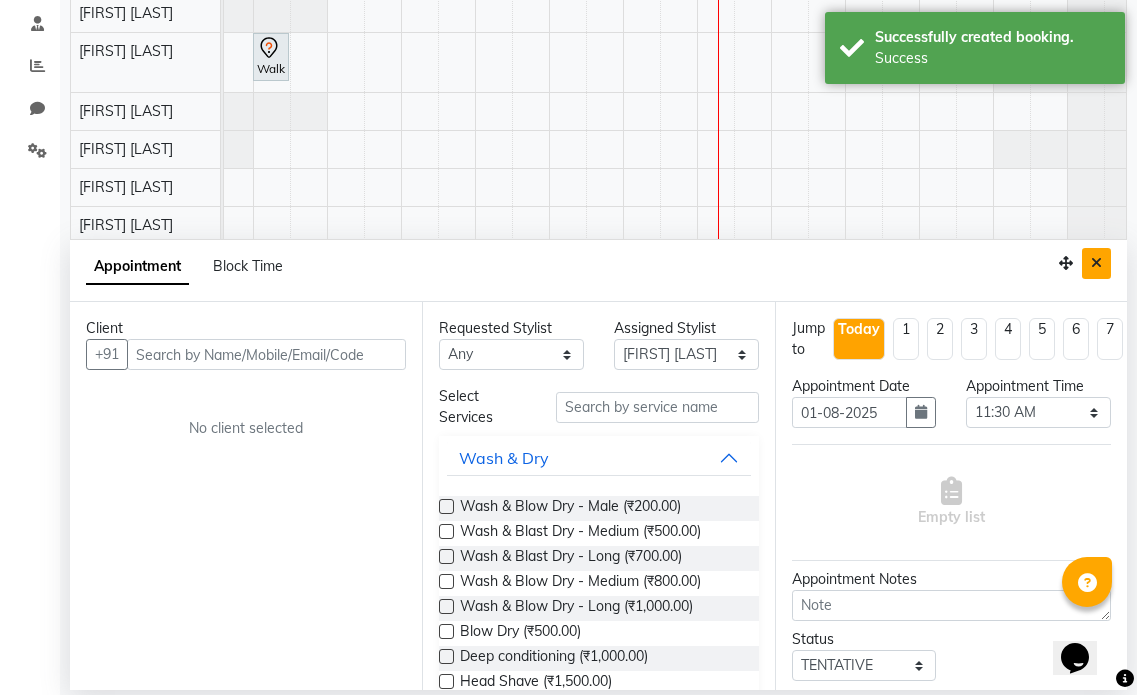 click at bounding box center [1096, 263] 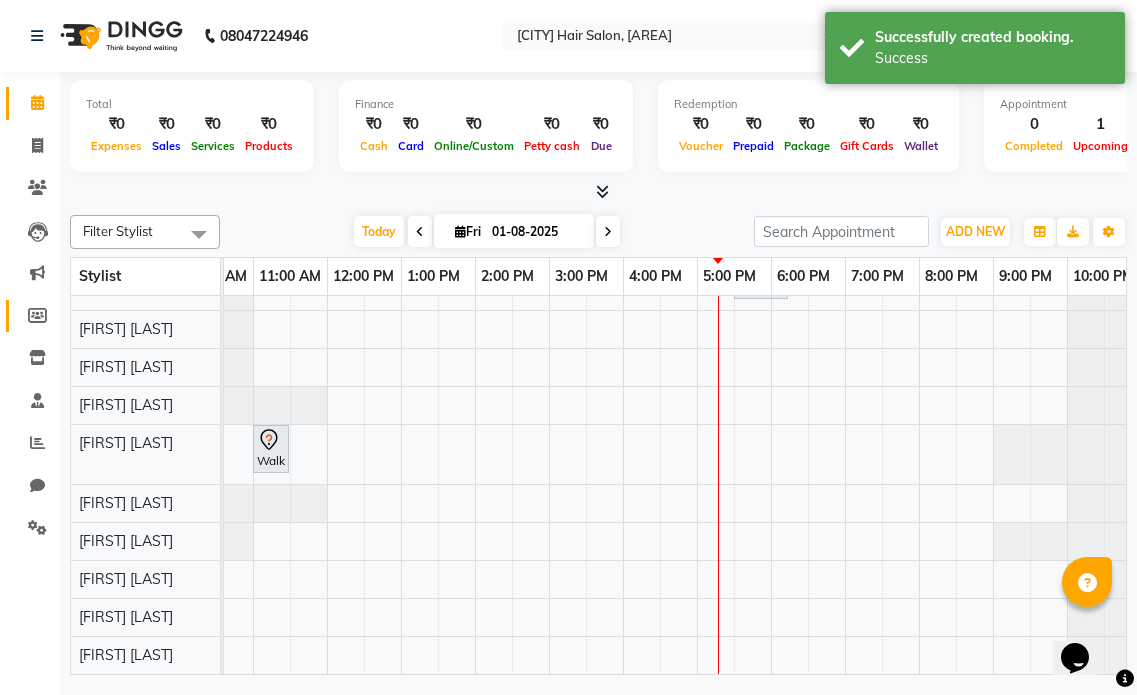 scroll, scrollTop: 0, scrollLeft: 0, axis: both 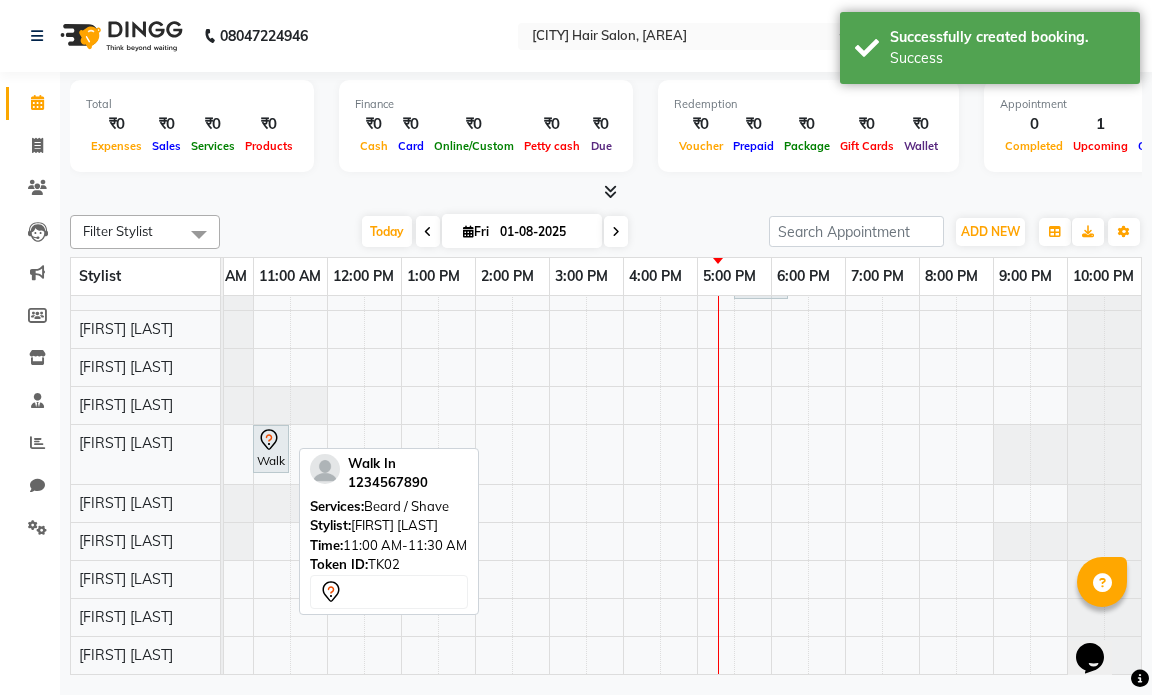 click on "Walk In, TK02, 11:00 AM-11:30 AM, Beard / Shave" at bounding box center (271, 449) 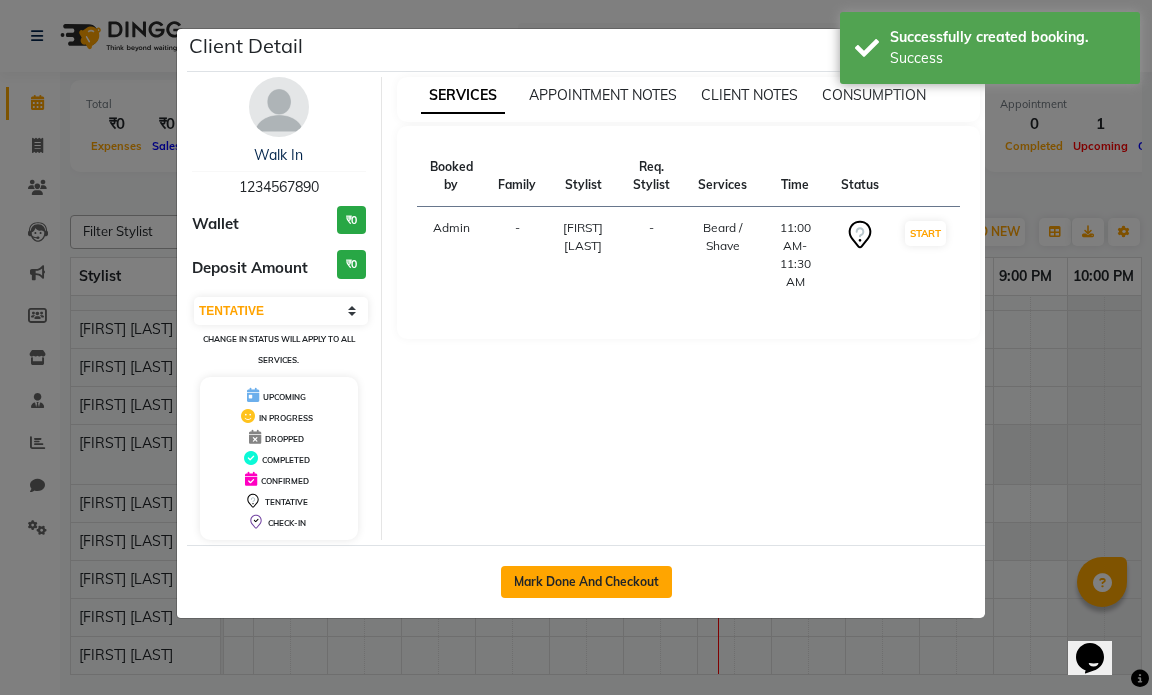 click on "Mark Done And Checkout" 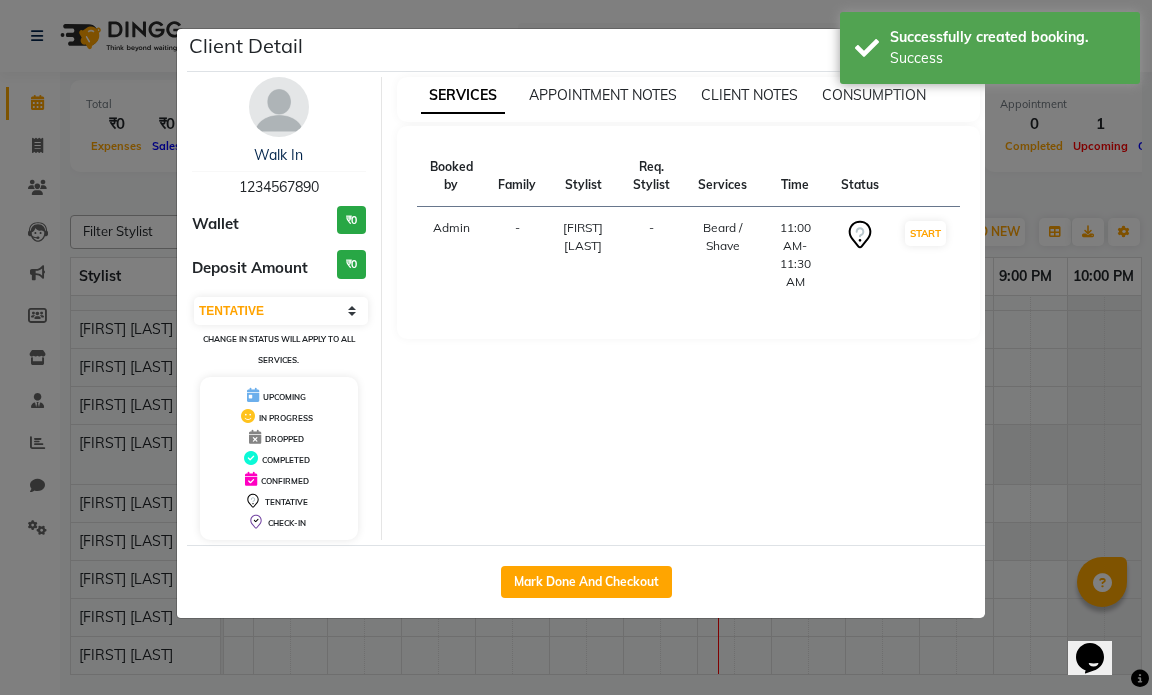 select on "7487" 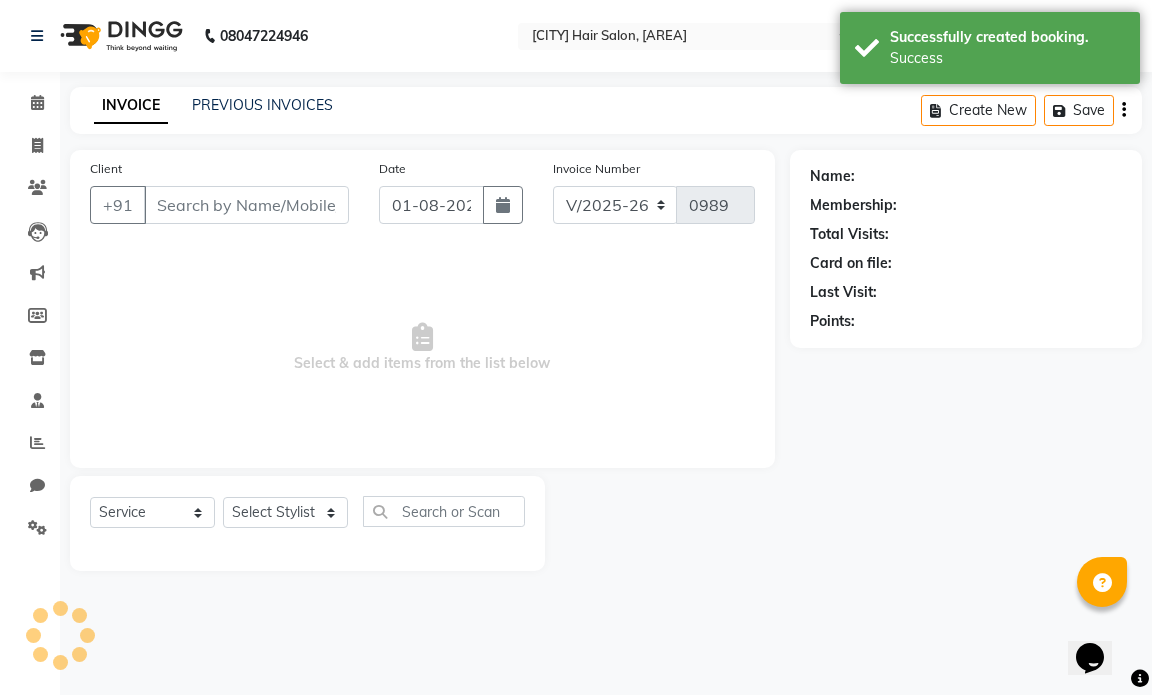 type on "1234567890" 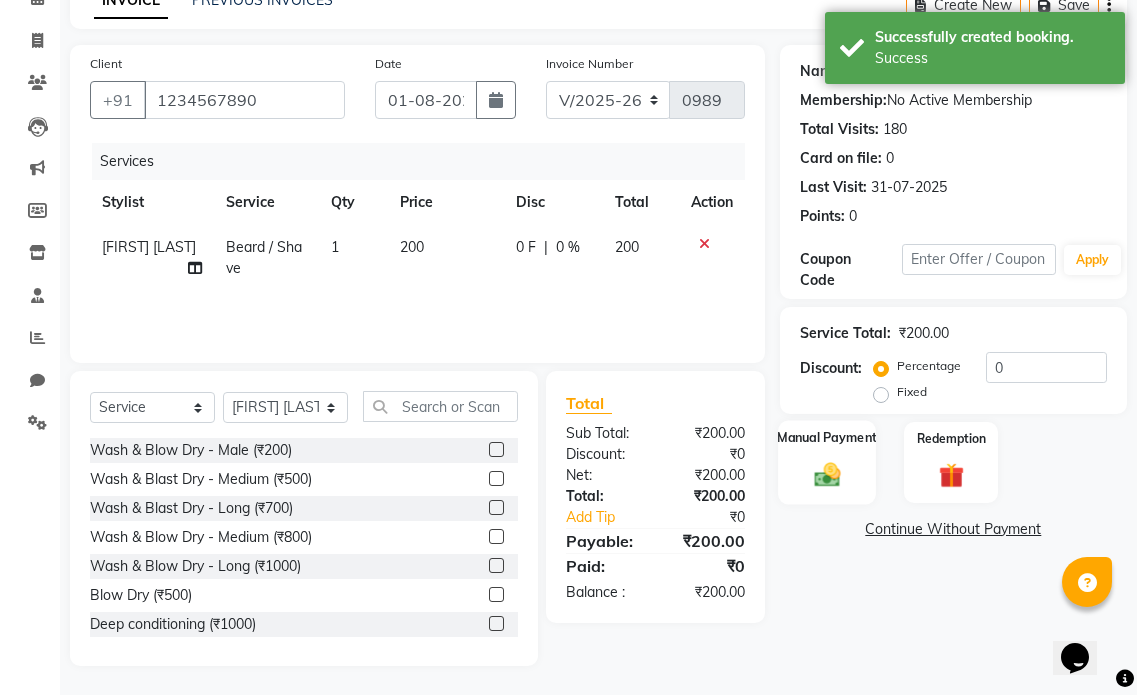 scroll, scrollTop: 106, scrollLeft: 0, axis: vertical 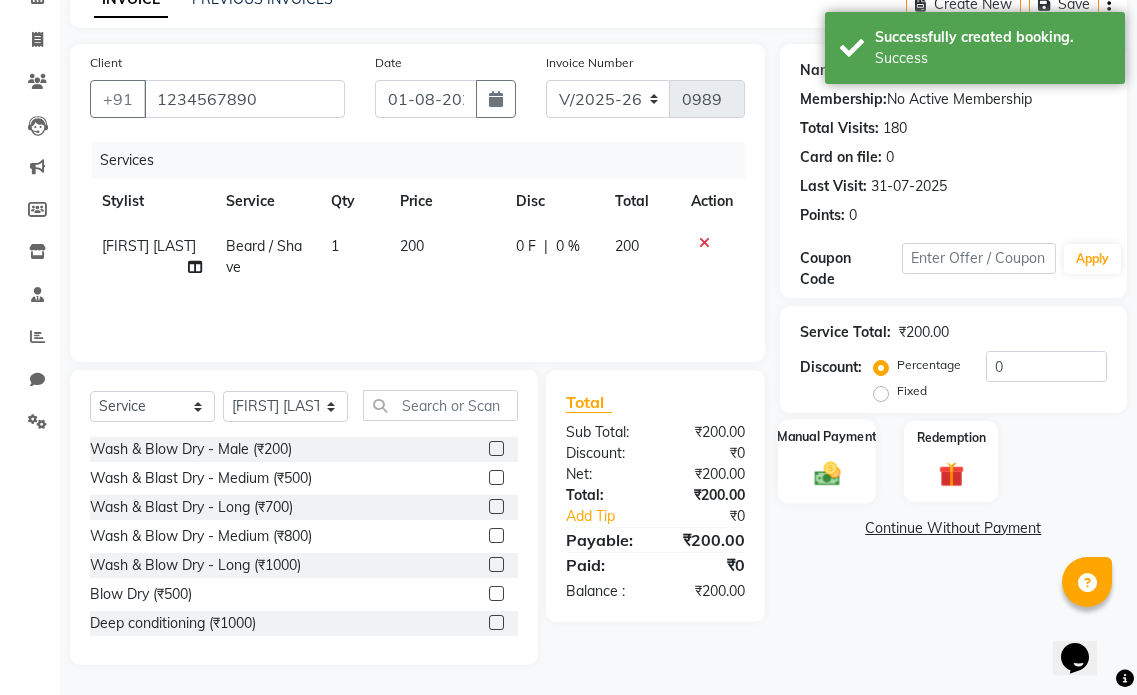 click on "Manual Payment" 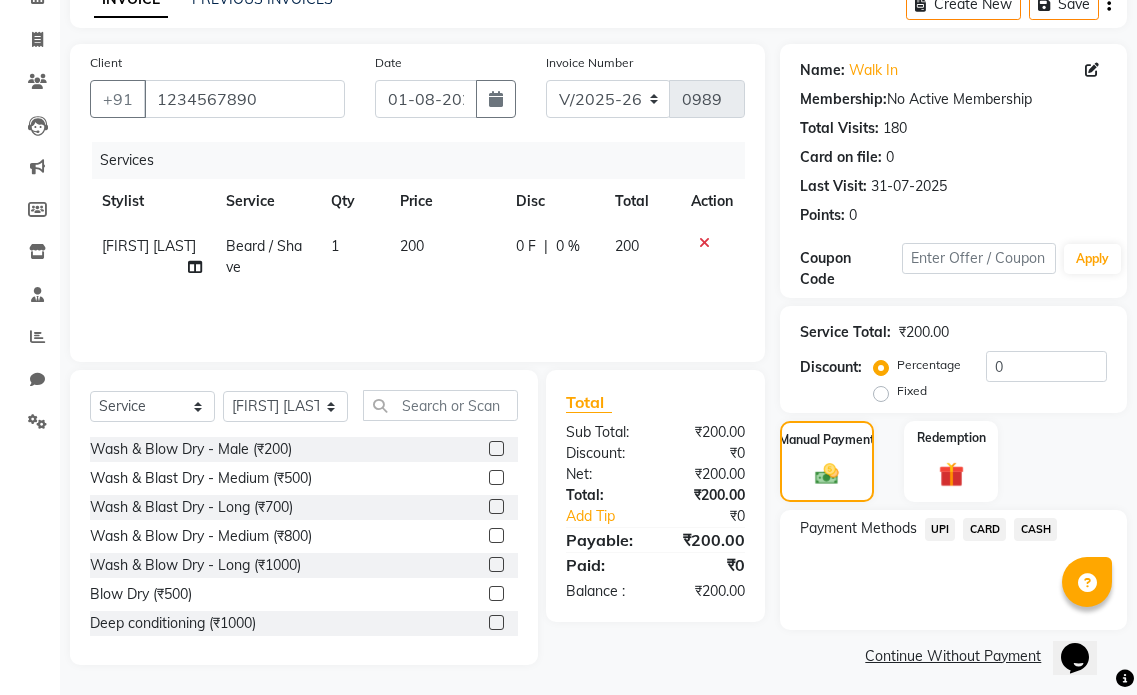 click on "CASH" 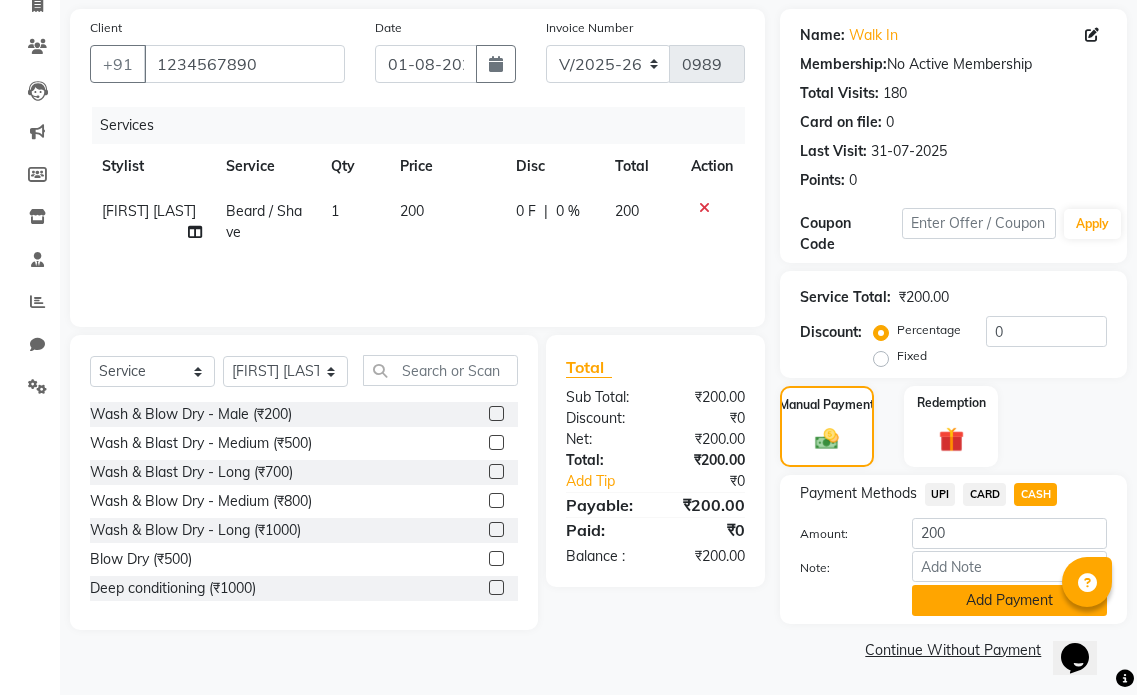 click on "Add Payment" 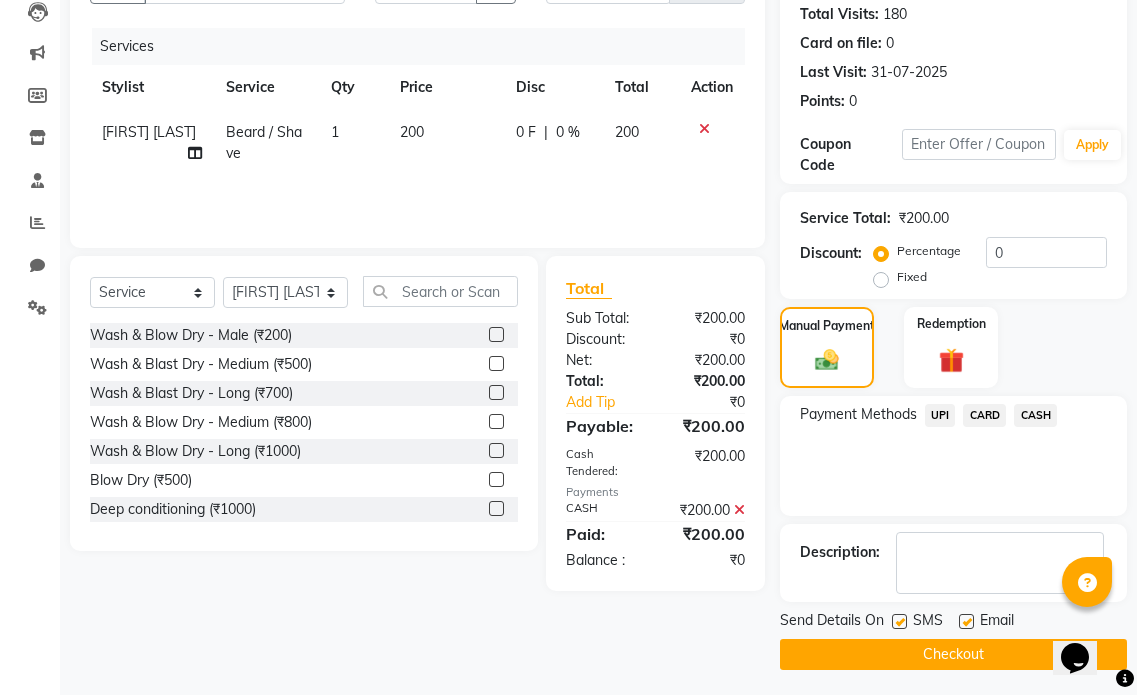 scroll, scrollTop: 225, scrollLeft: 0, axis: vertical 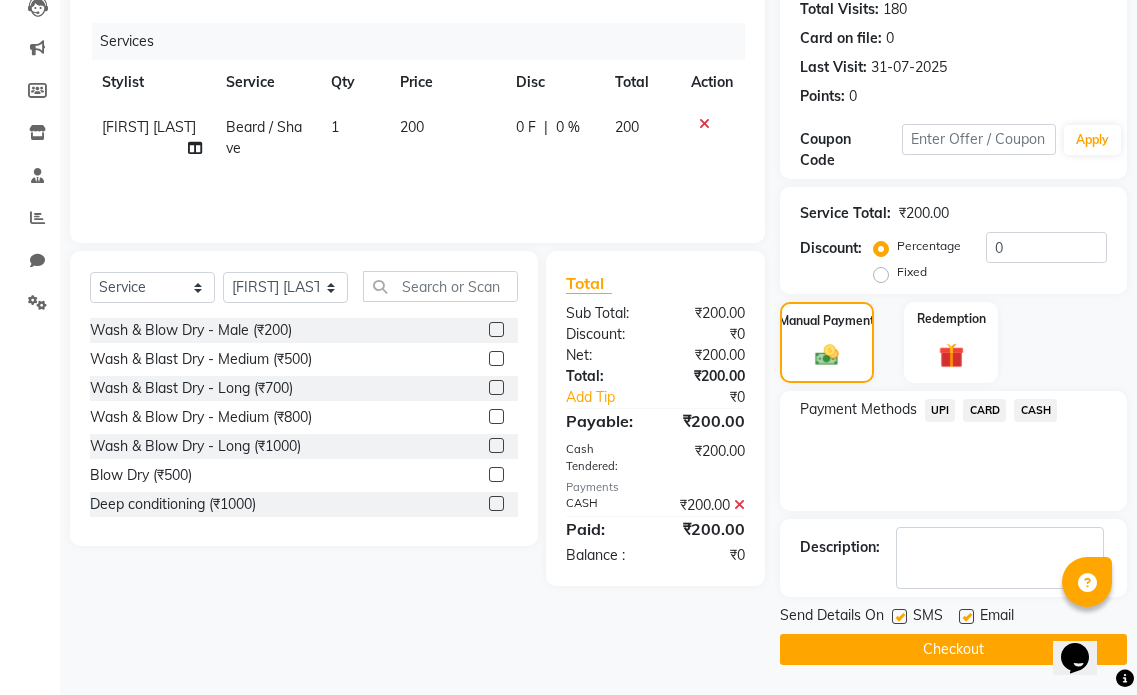 click 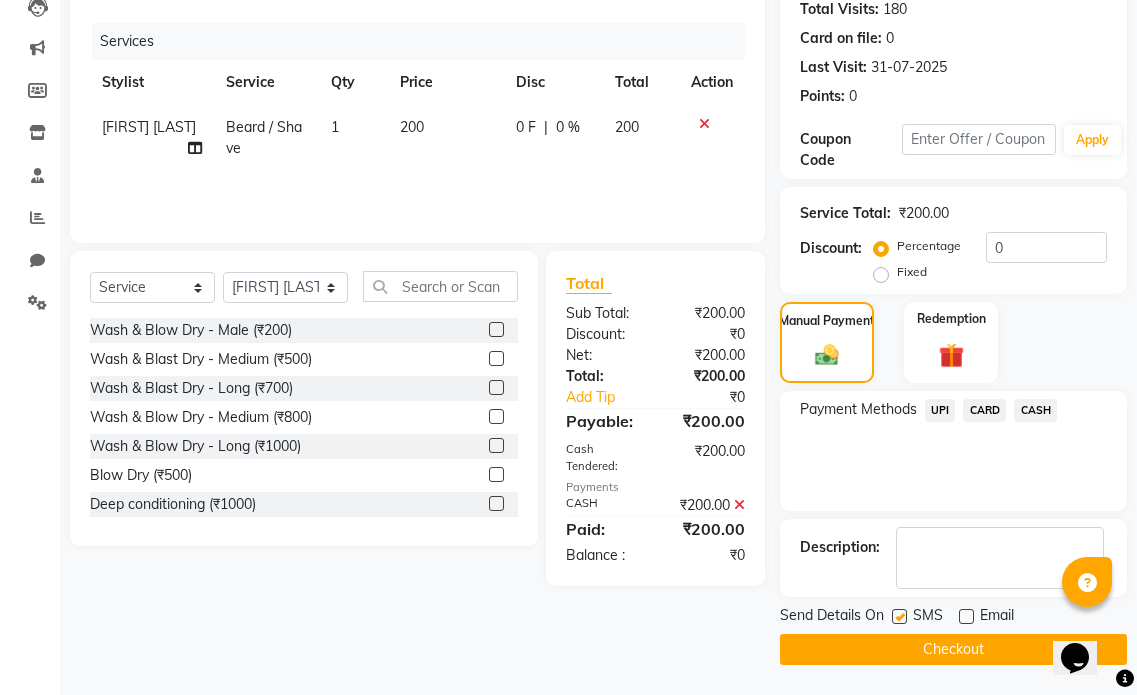 click 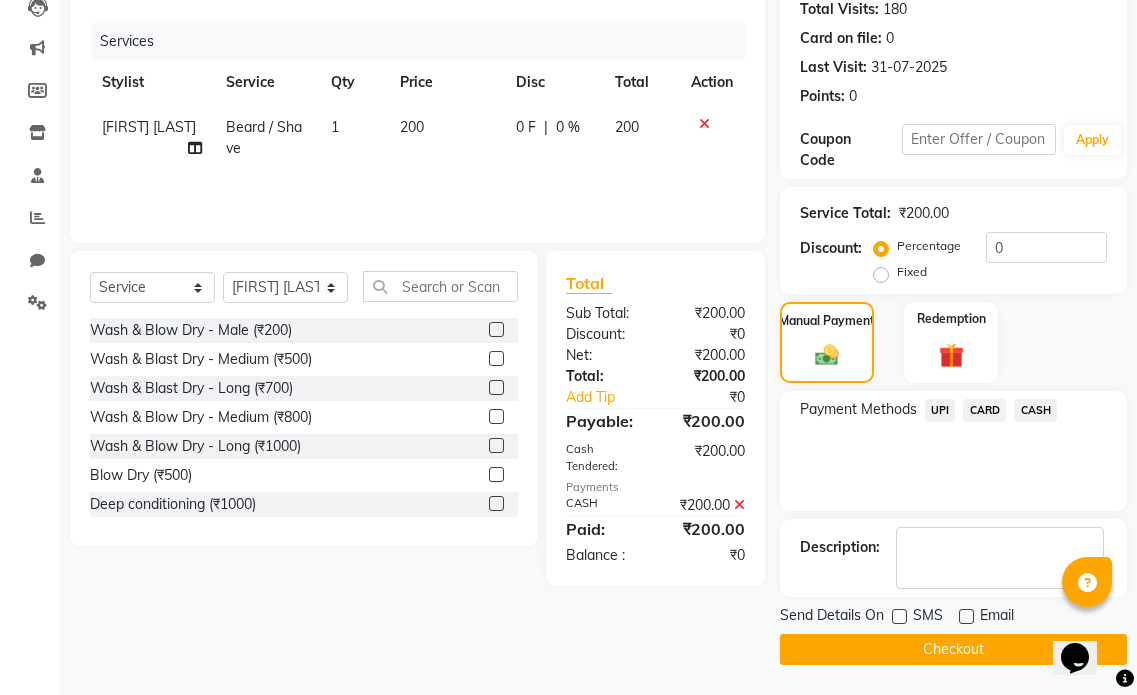 click on "Send Details On SMS Email  Checkout" 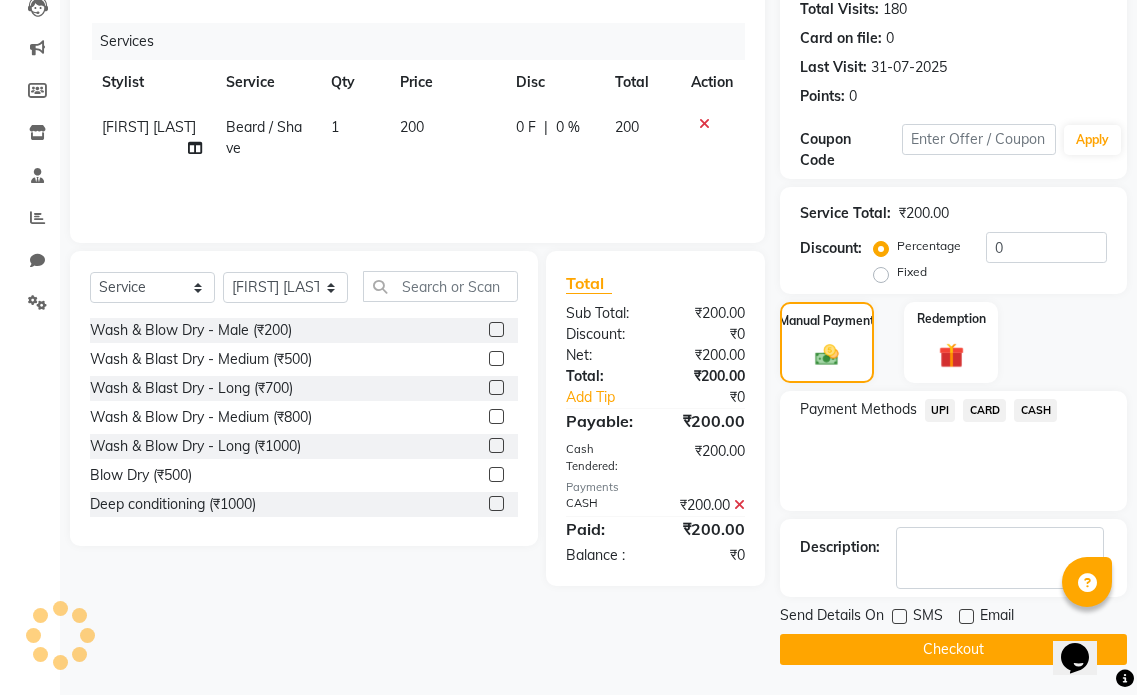 click on "Checkout" 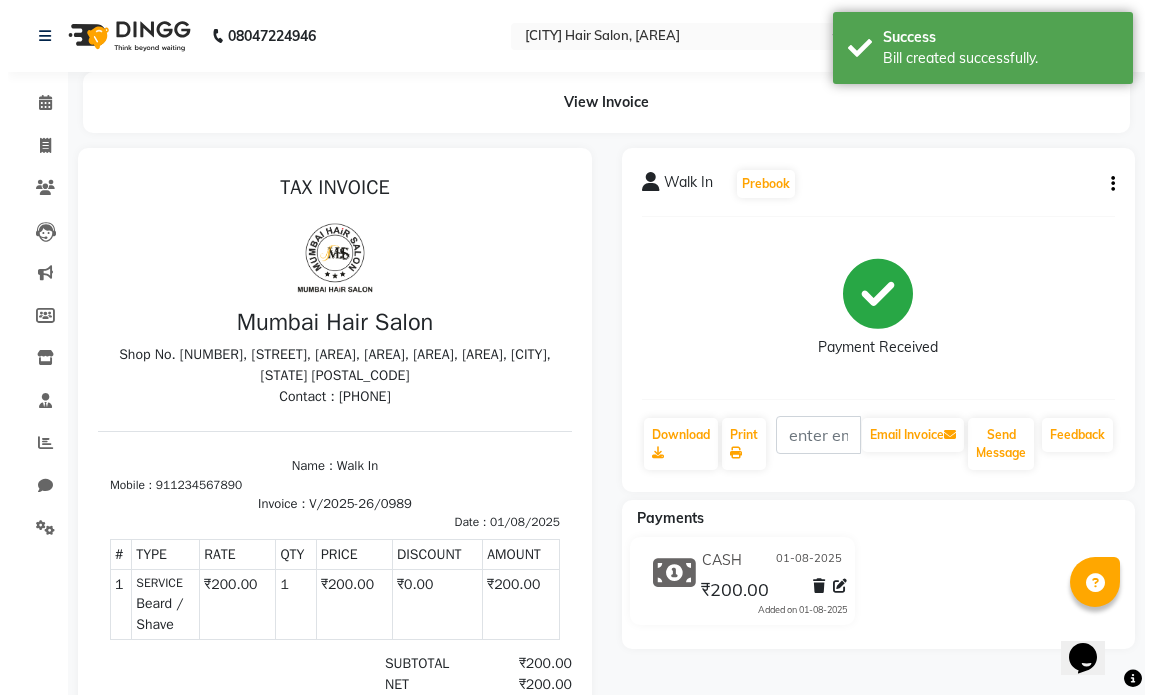 scroll, scrollTop: 0, scrollLeft: 0, axis: both 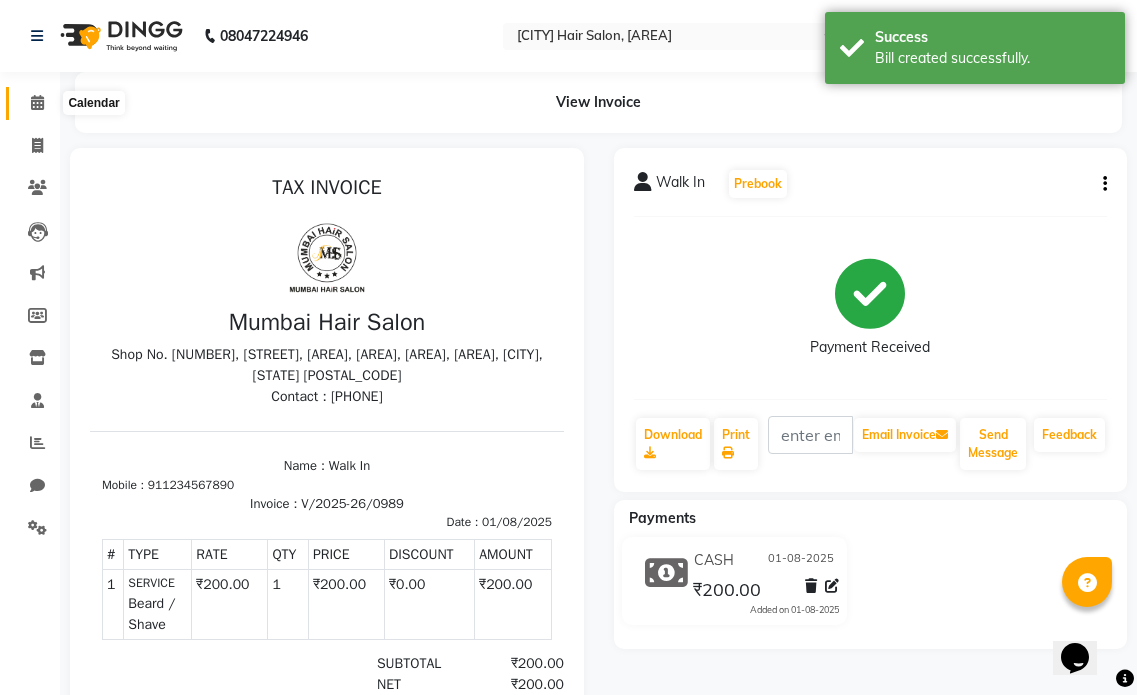 click 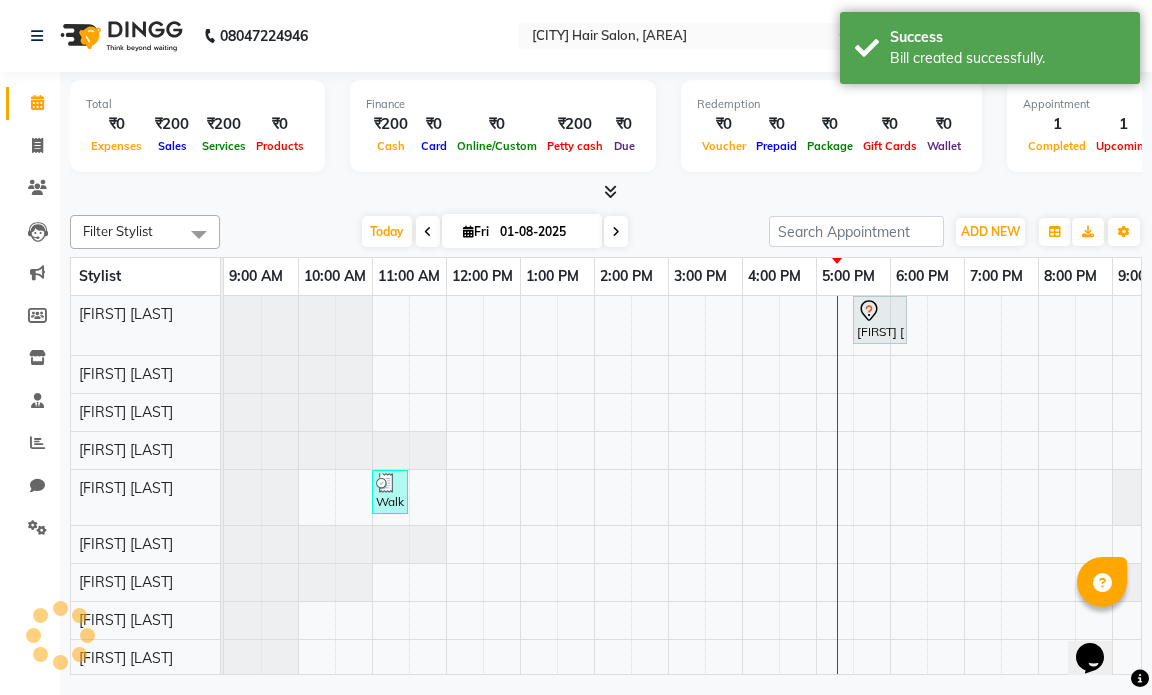 scroll, scrollTop: 0, scrollLeft: 0, axis: both 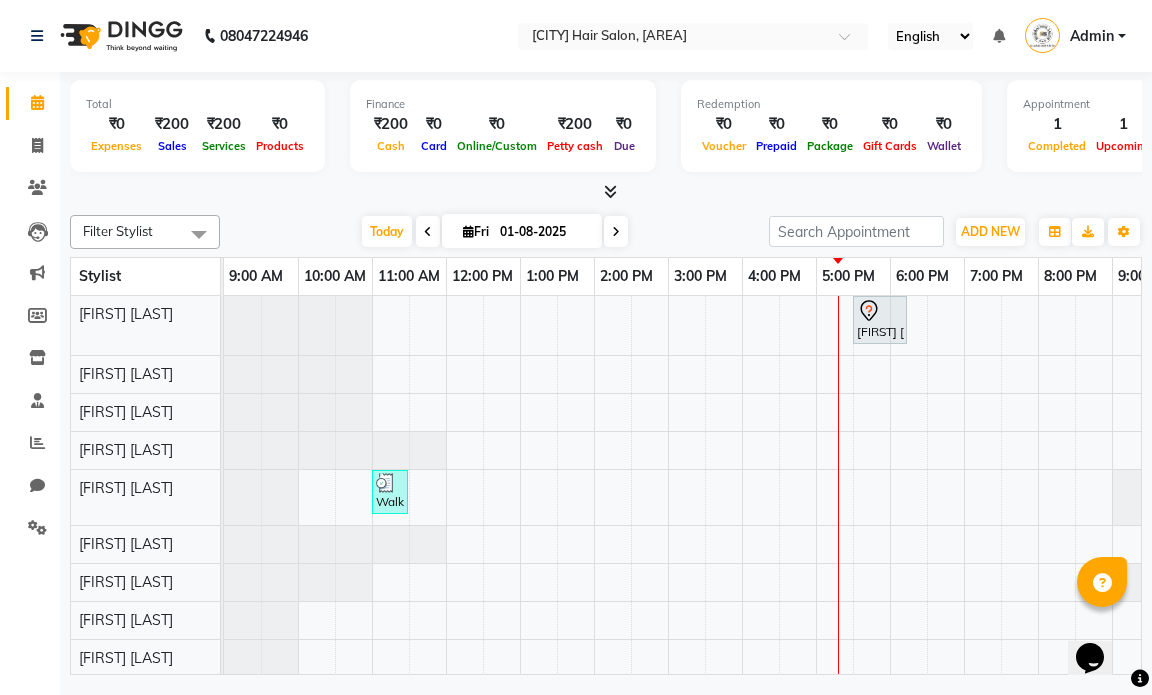 select on "66012" 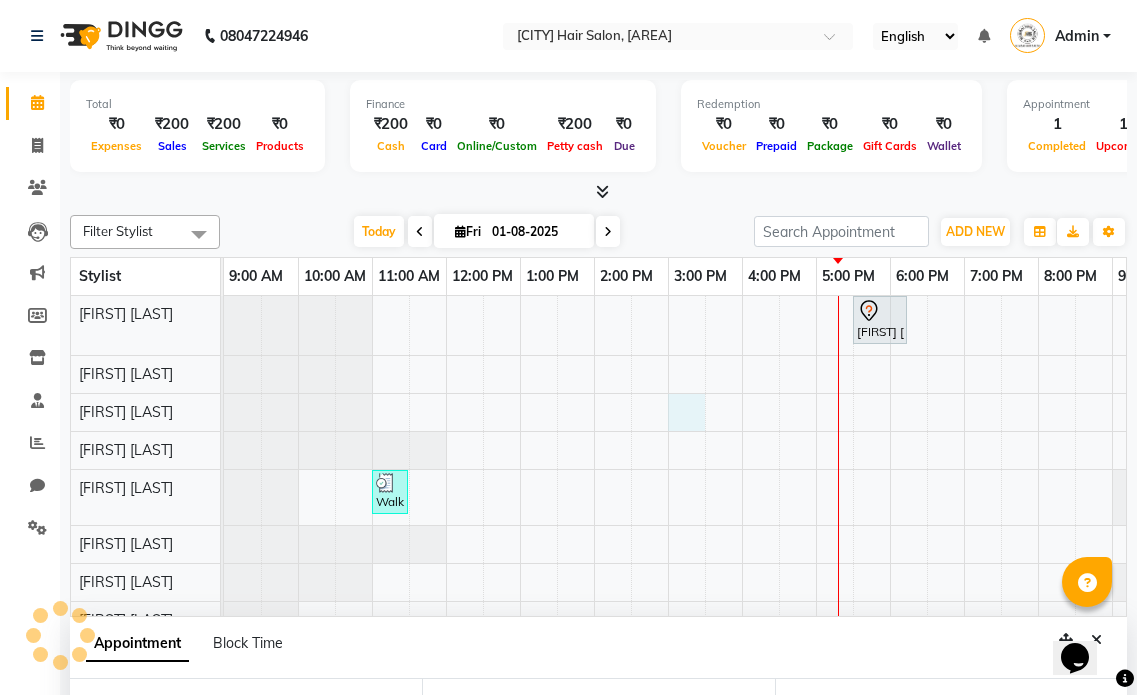 select on "900" 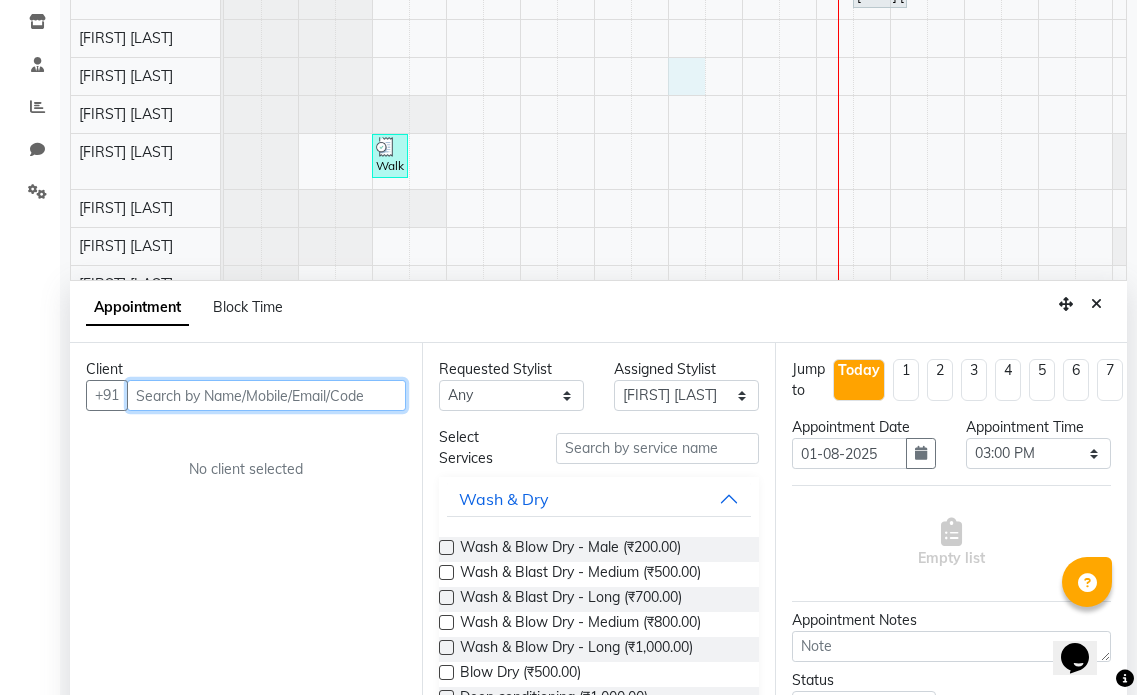 scroll, scrollTop: 377, scrollLeft: 0, axis: vertical 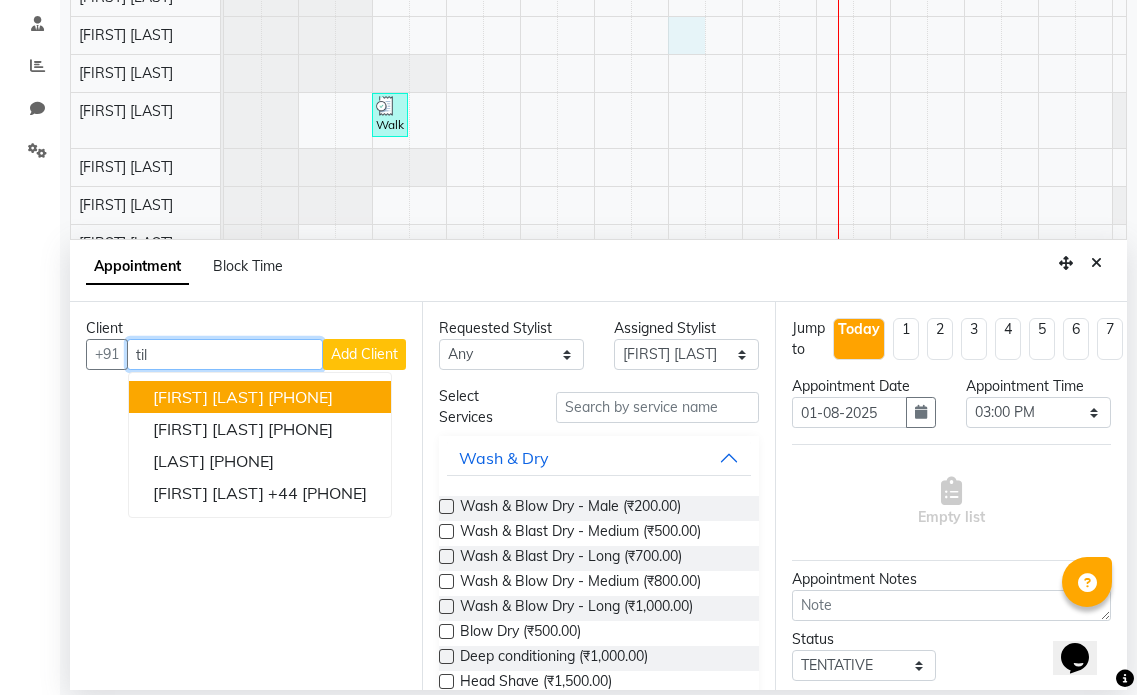 click on "[PHONE]" at bounding box center (300, 397) 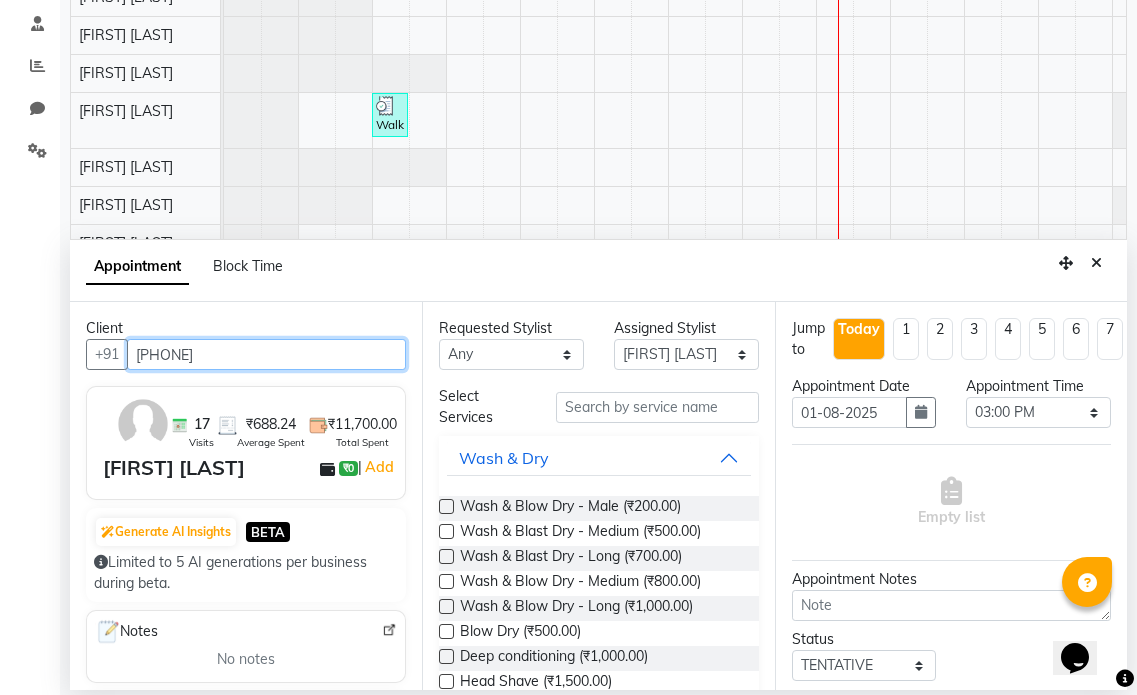 type on "[PHONE]" 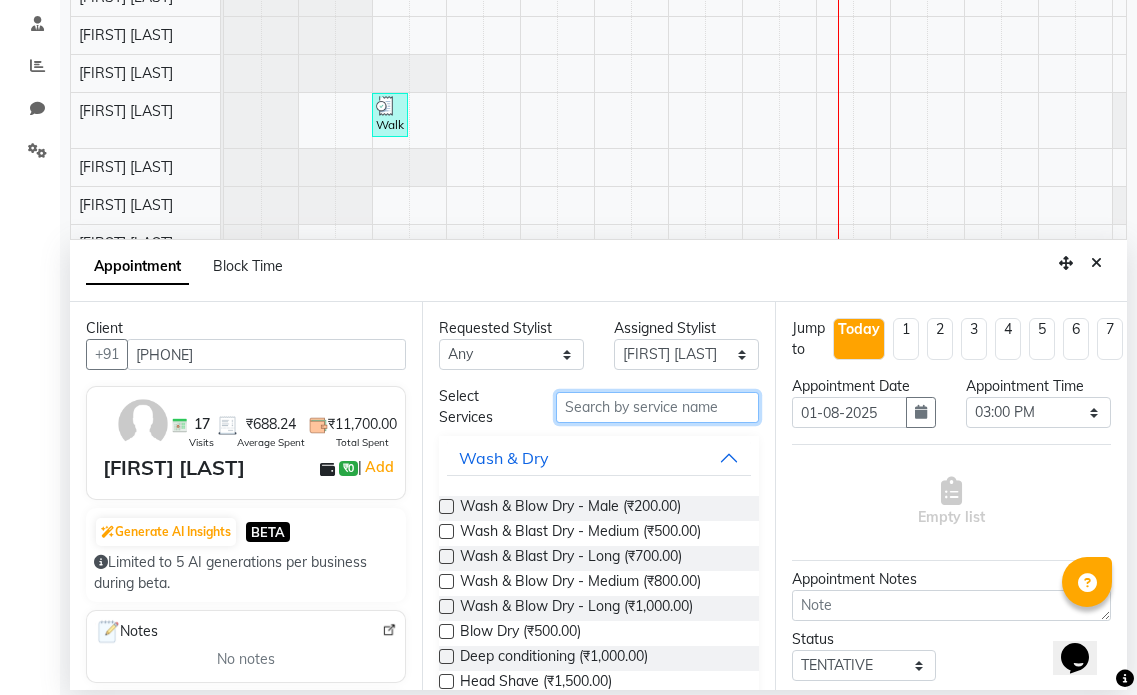 click at bounding box center [657, 407] 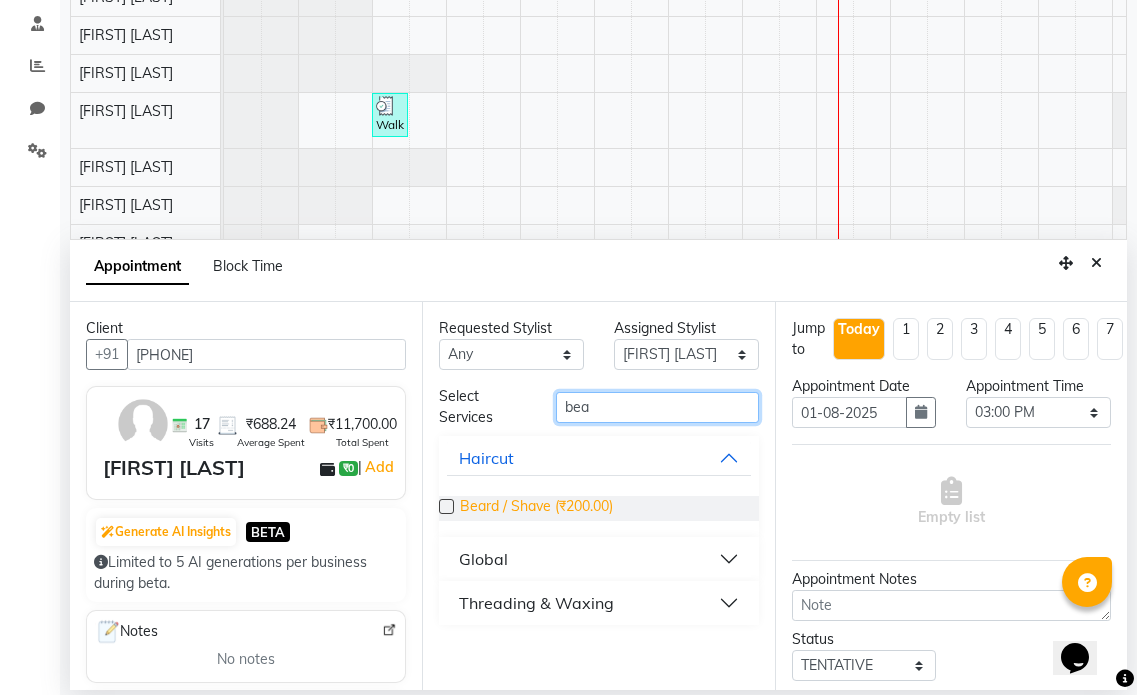 type on "bea" 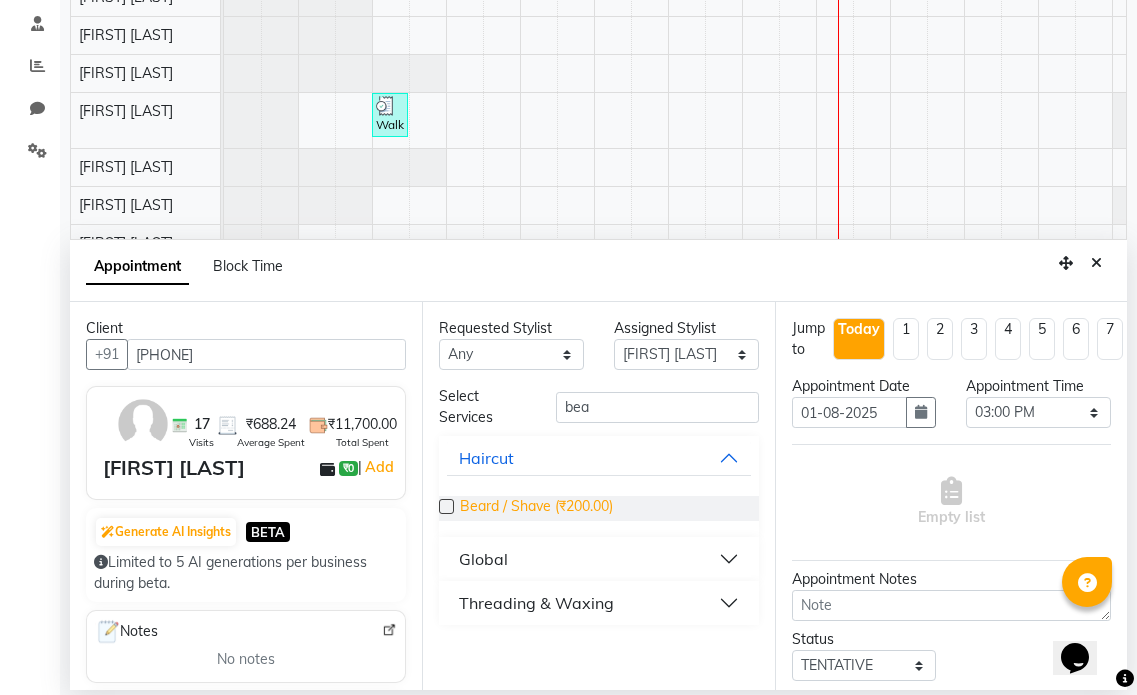 click on "Beard / Shave (₹200.00)" at bounding box center [536, 508] 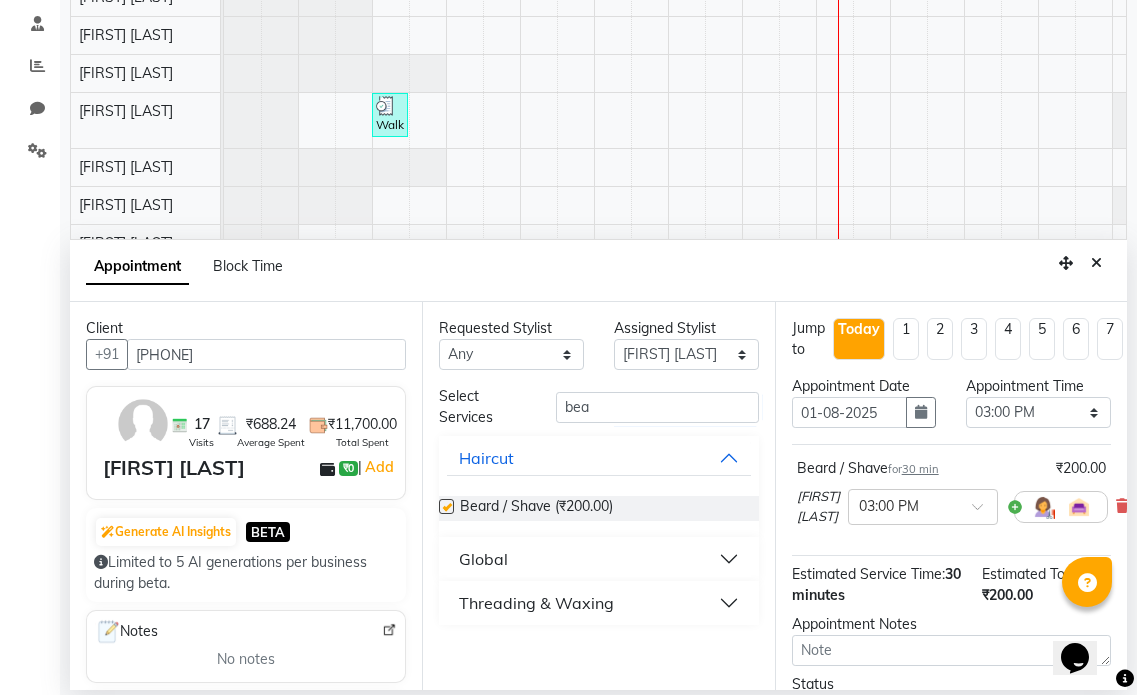 checkbox on "false" 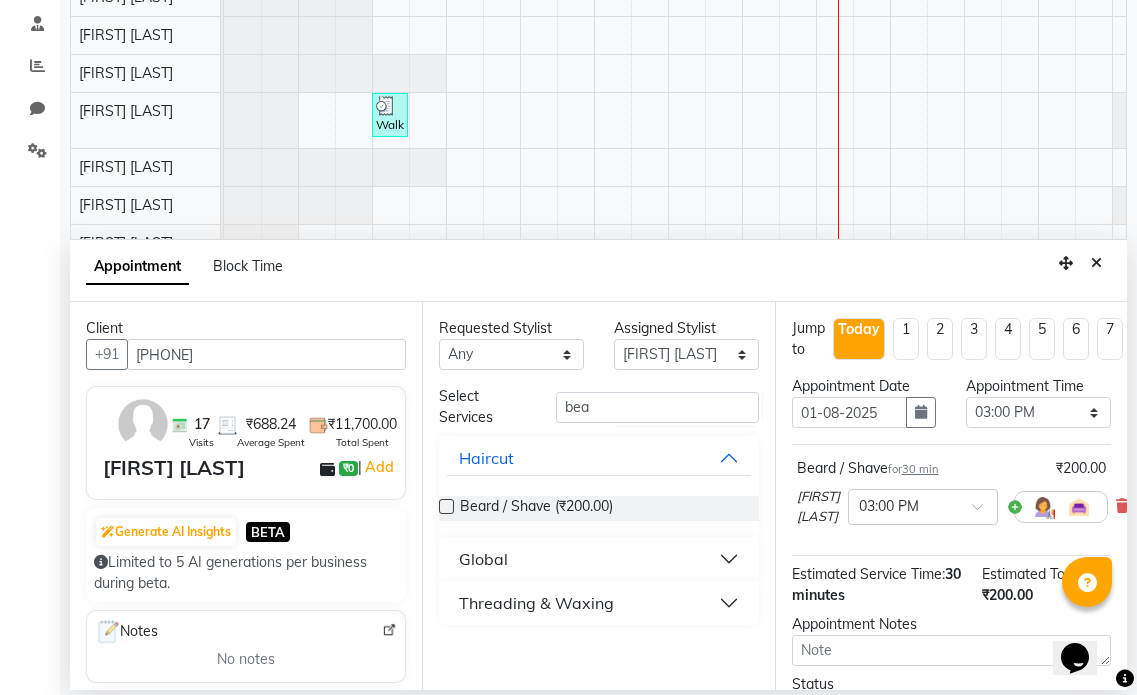 scroll, scrollTop: 194, scrollLeft: 0, axis: vertical 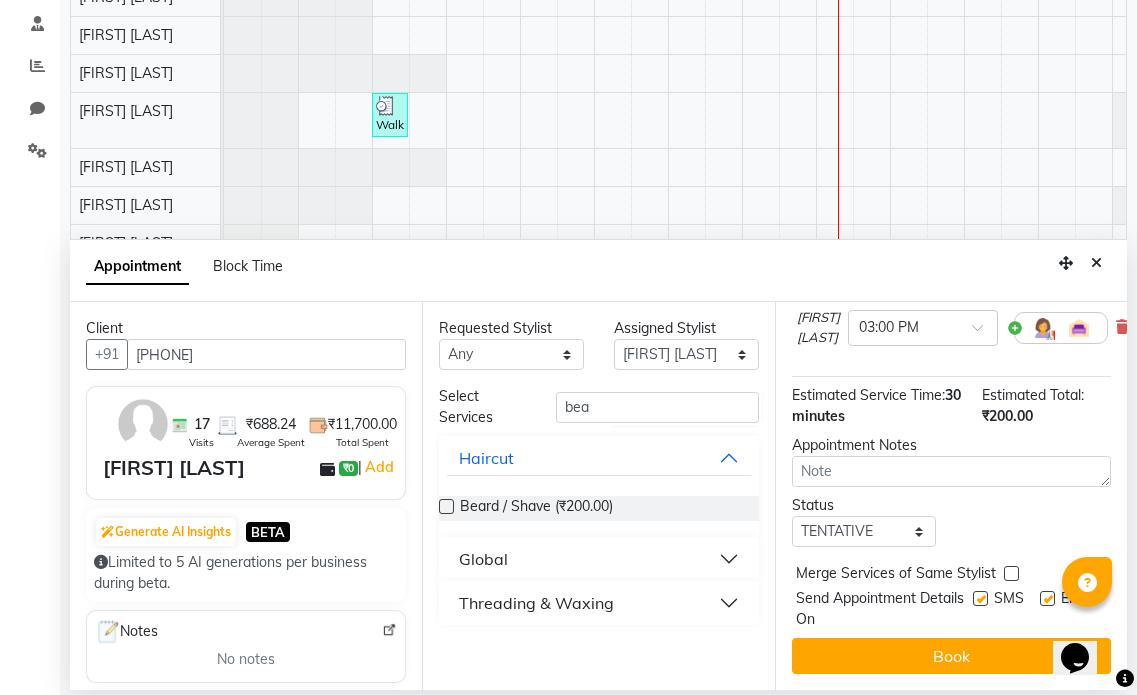 drag, startPoint x: 1030, startPoint y: 581, endPoint x: 956, endPoint y: 594, distance: 75.13322 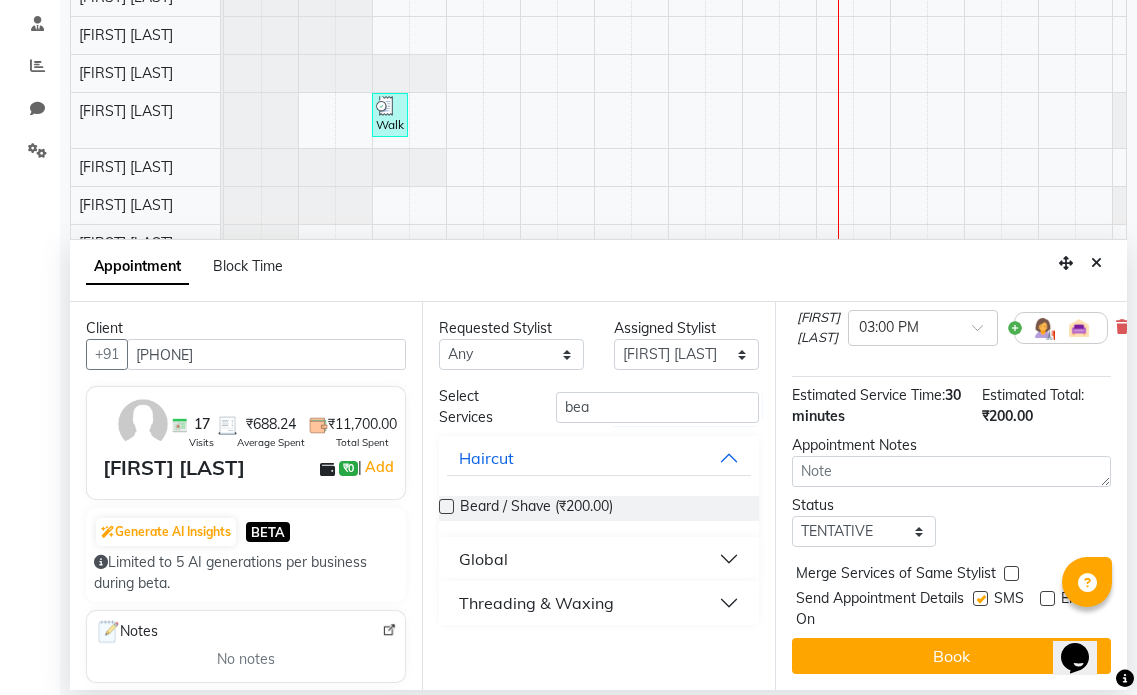 click at bounding box center [980, 598] 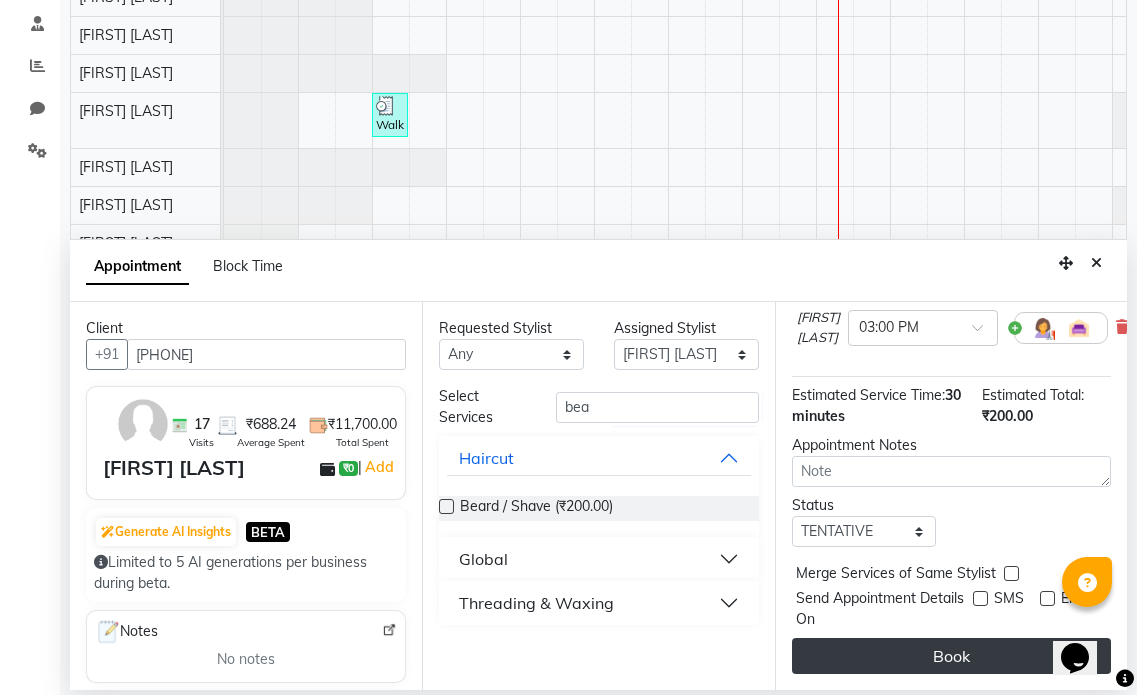 click on "Book" at bounding box center (951, 656) 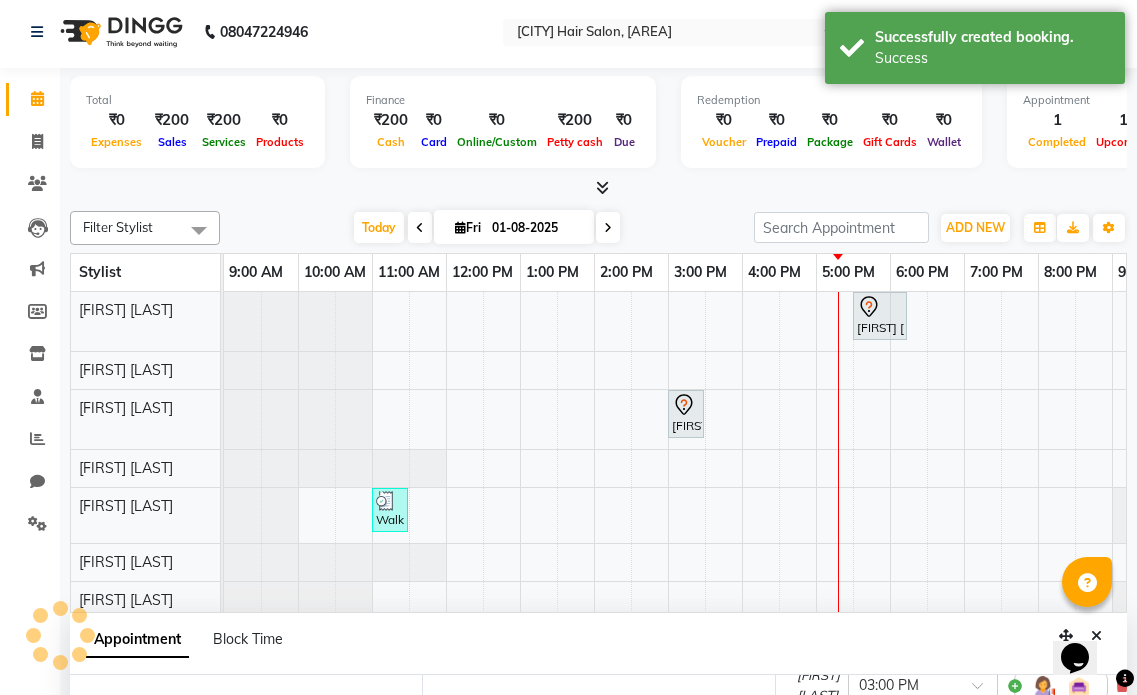 scroll, scrollTop: 0, scrollLeft: 0, axis: both 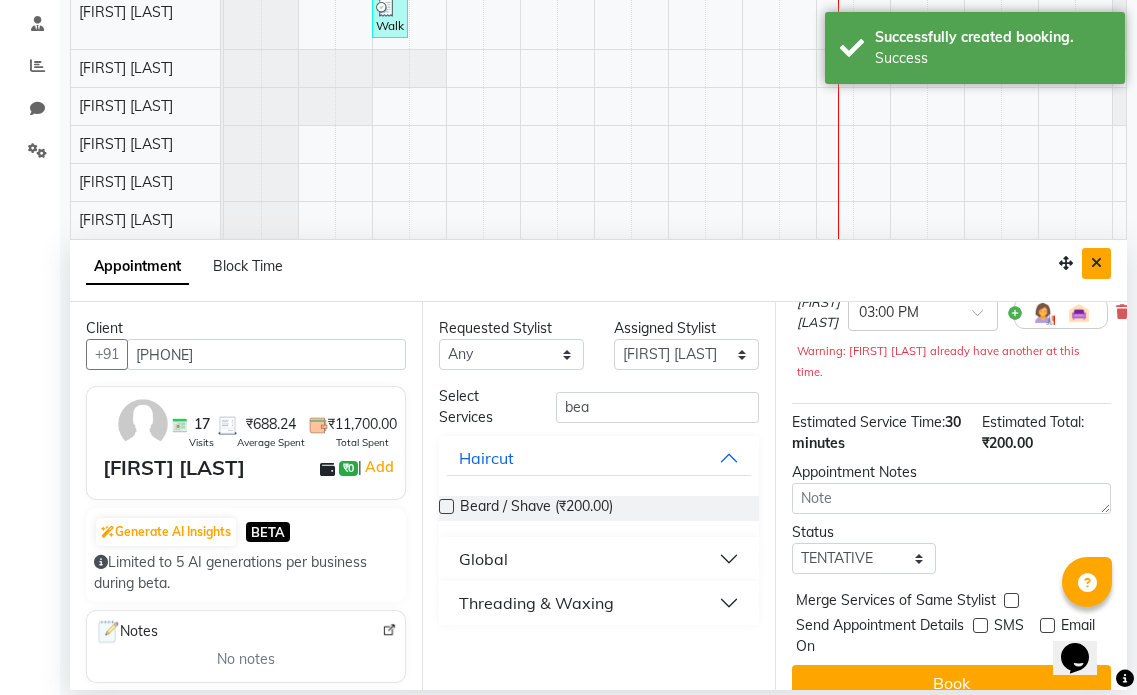 click at bounding box center [1096, 263] 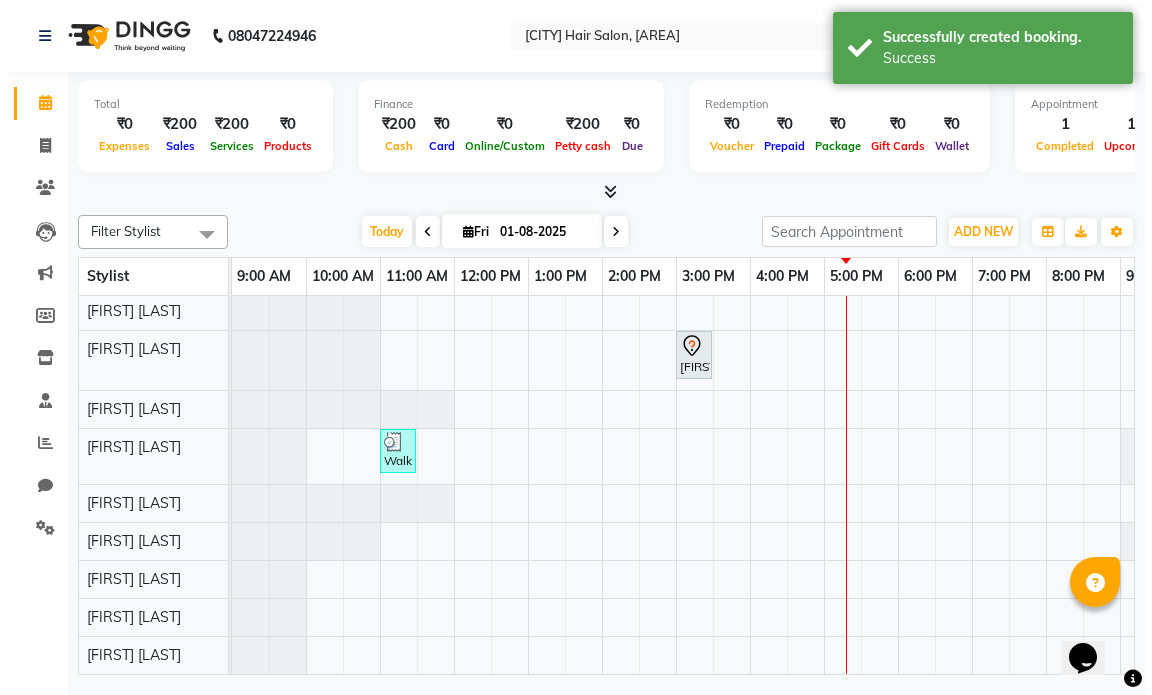 scroll, scrollTop: 0, scrollLeft: 0, axis: both 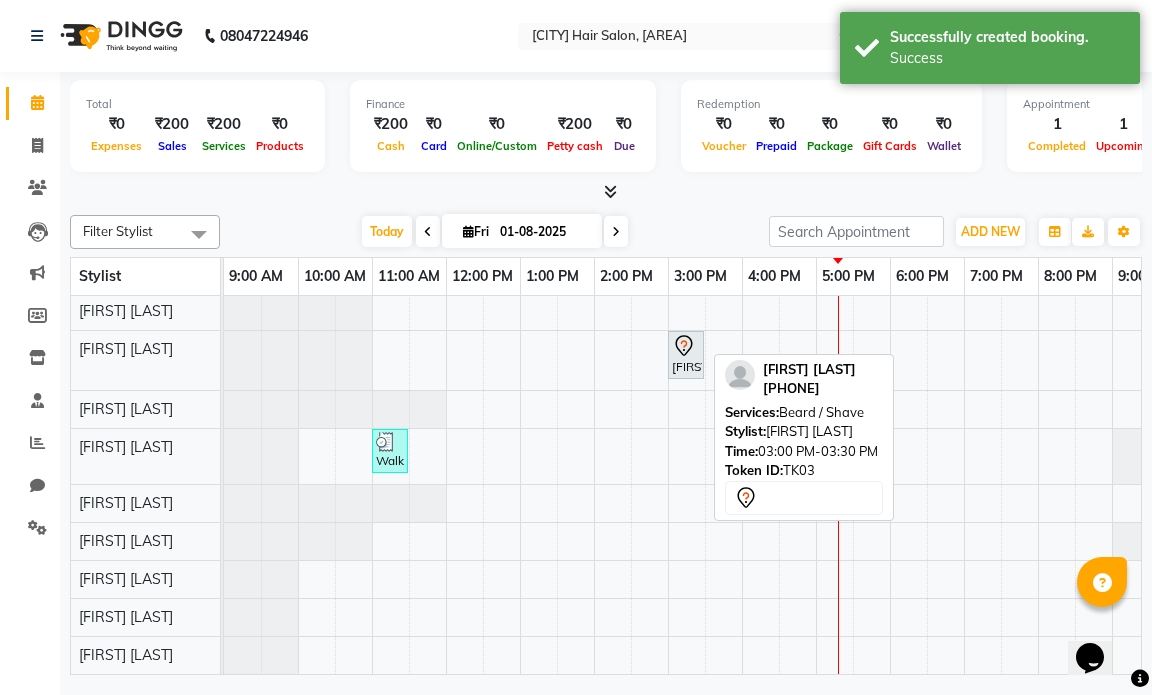 click at bounding box center (686, 346) 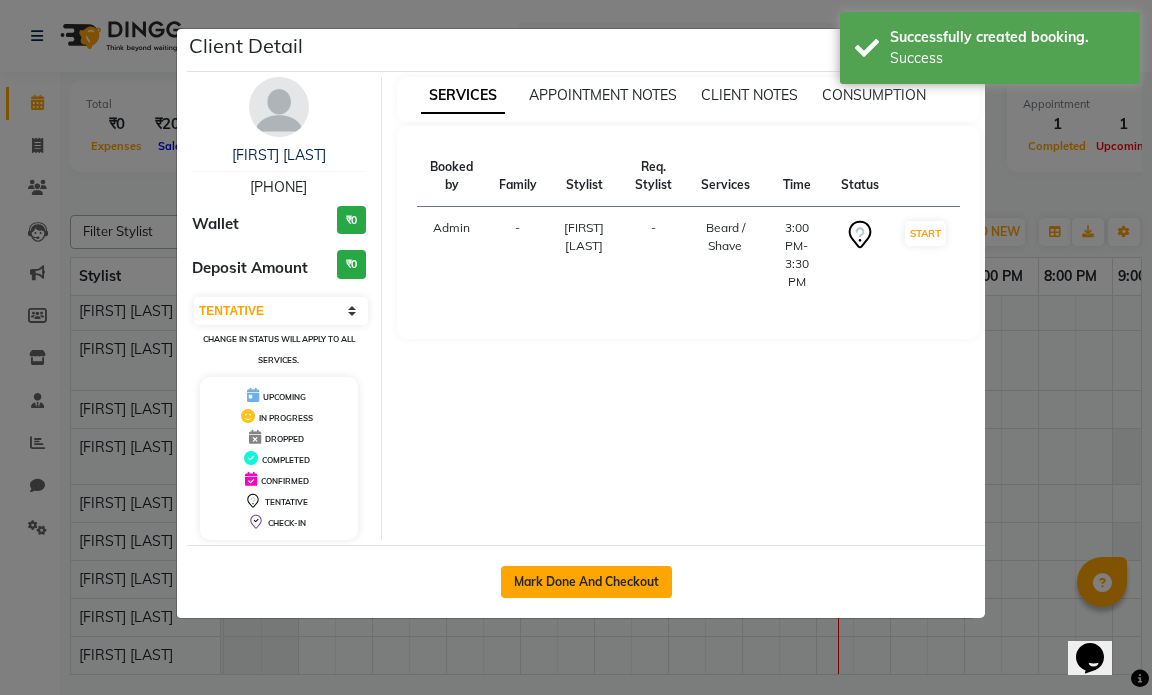 click on "Mark Done And Checkout" 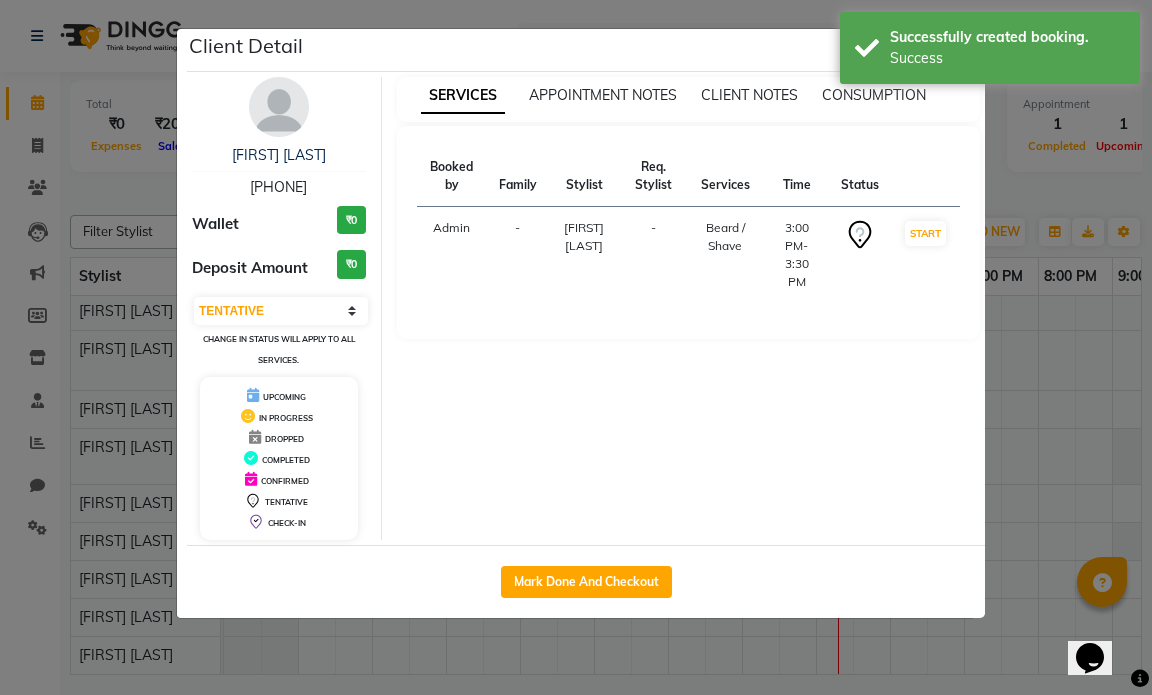 select on "7487" 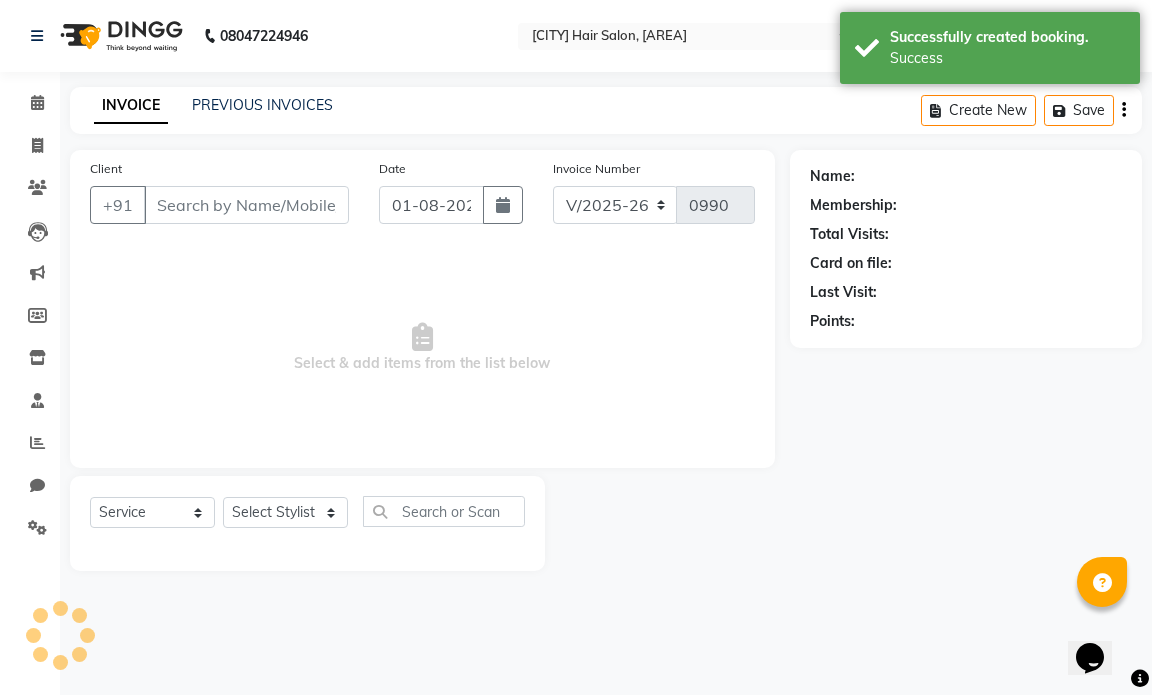 type on "[PHONE]" 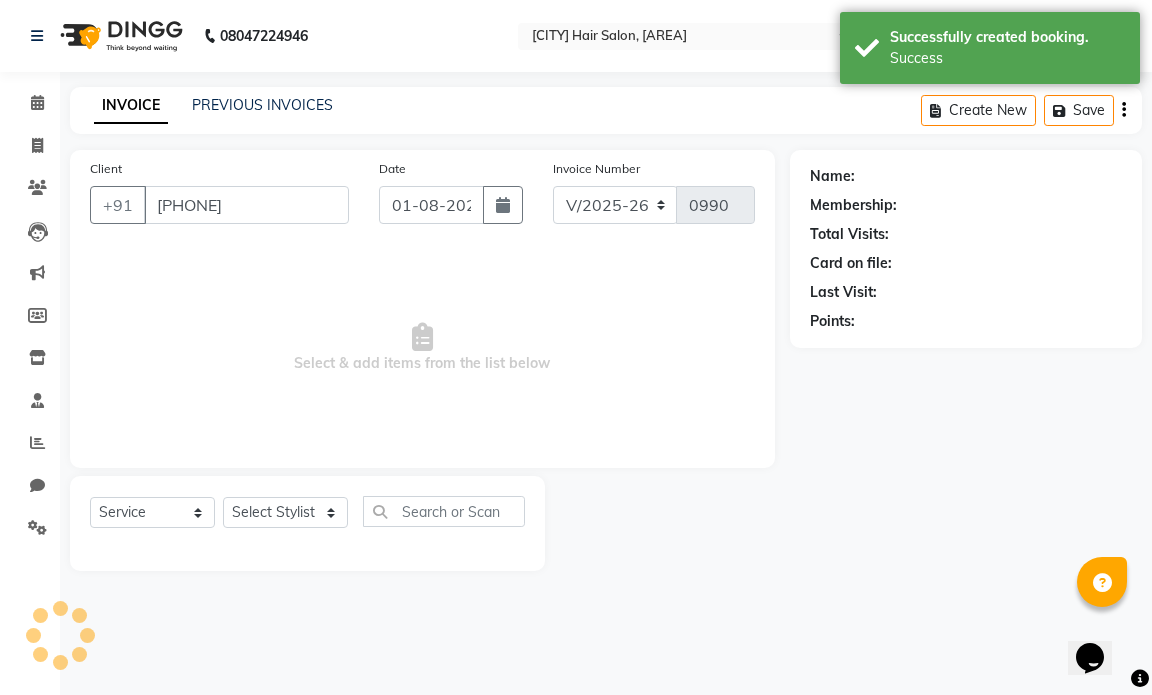 select on "66012" 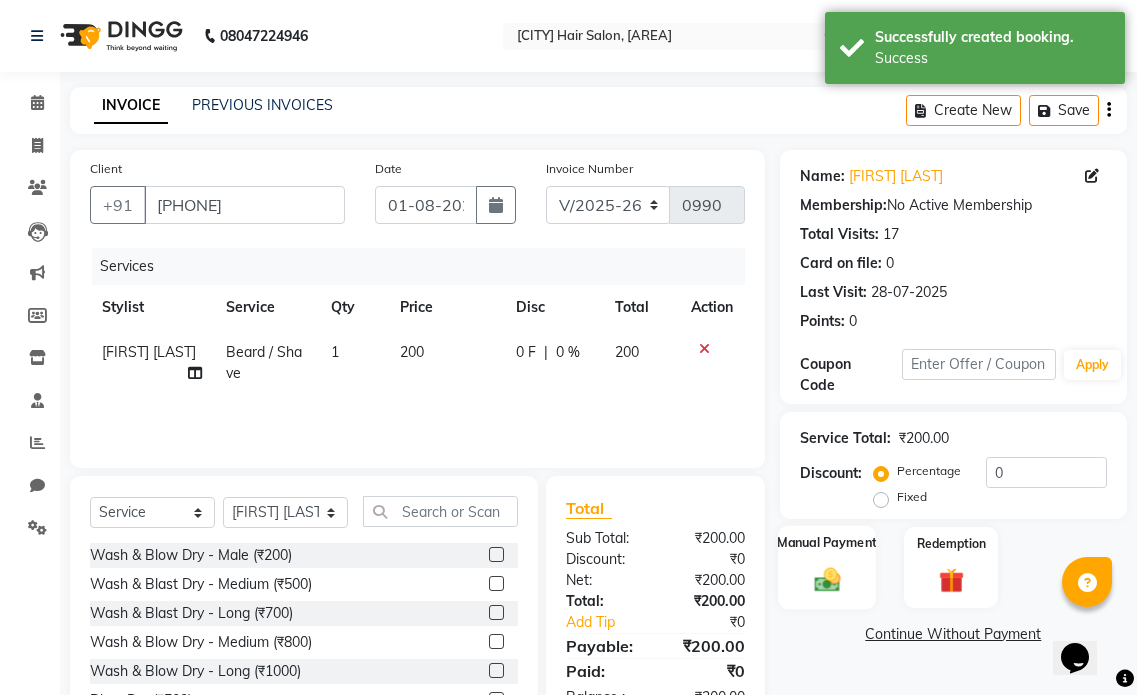 click 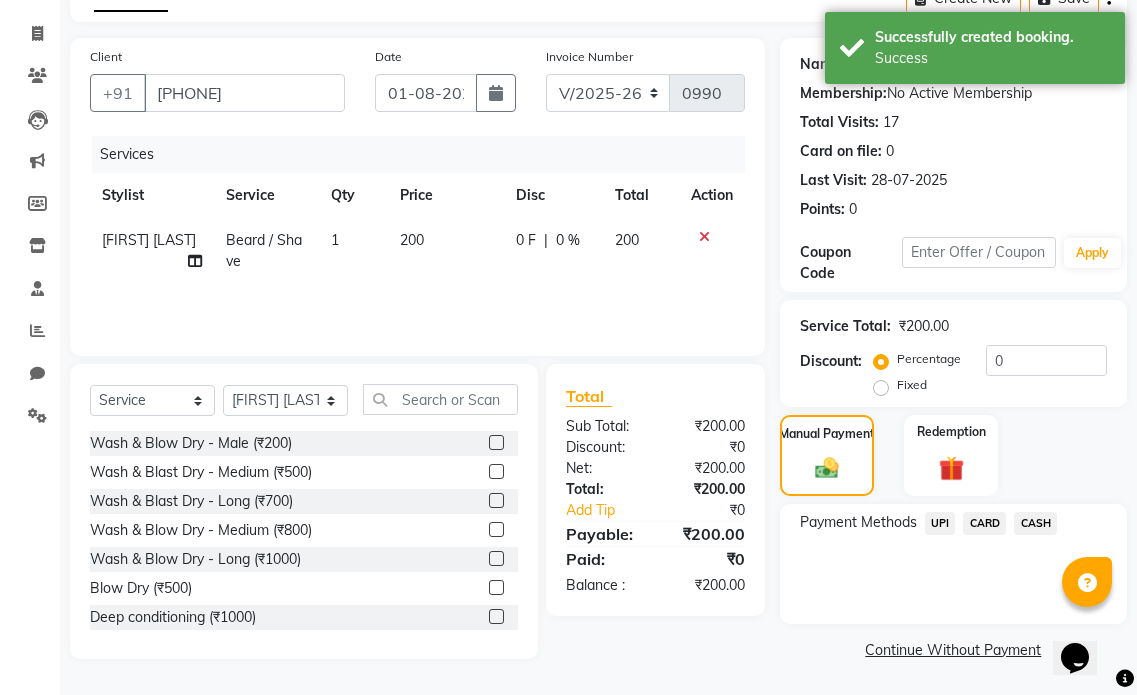 click on "UPI" 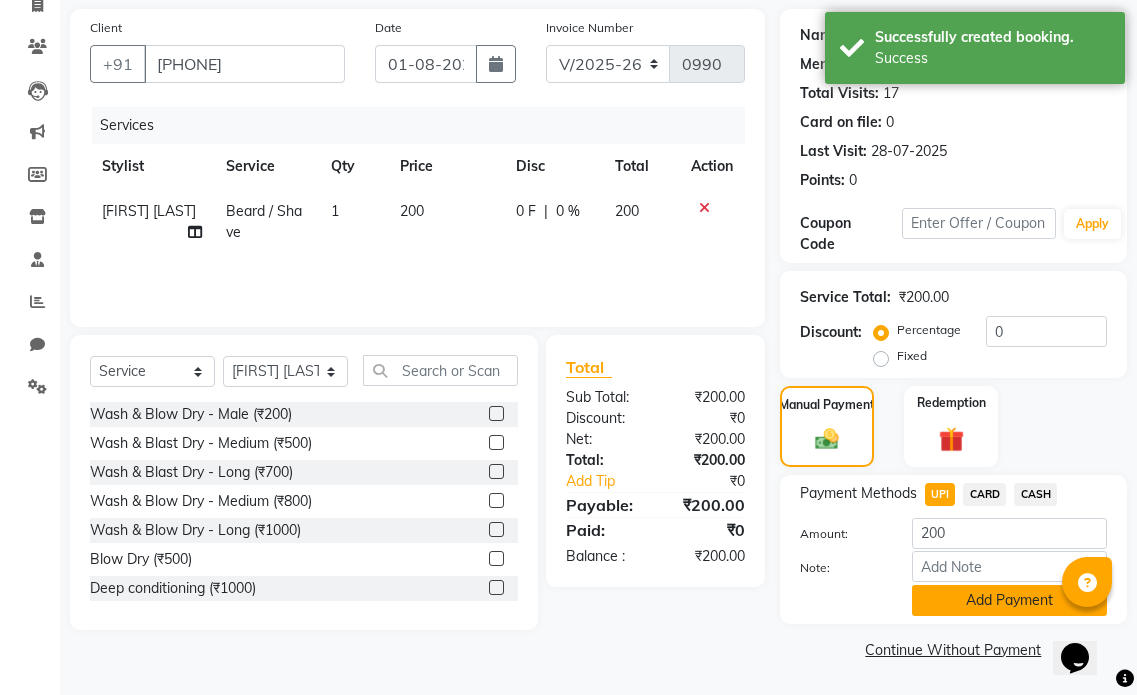 click on "Add Payment" 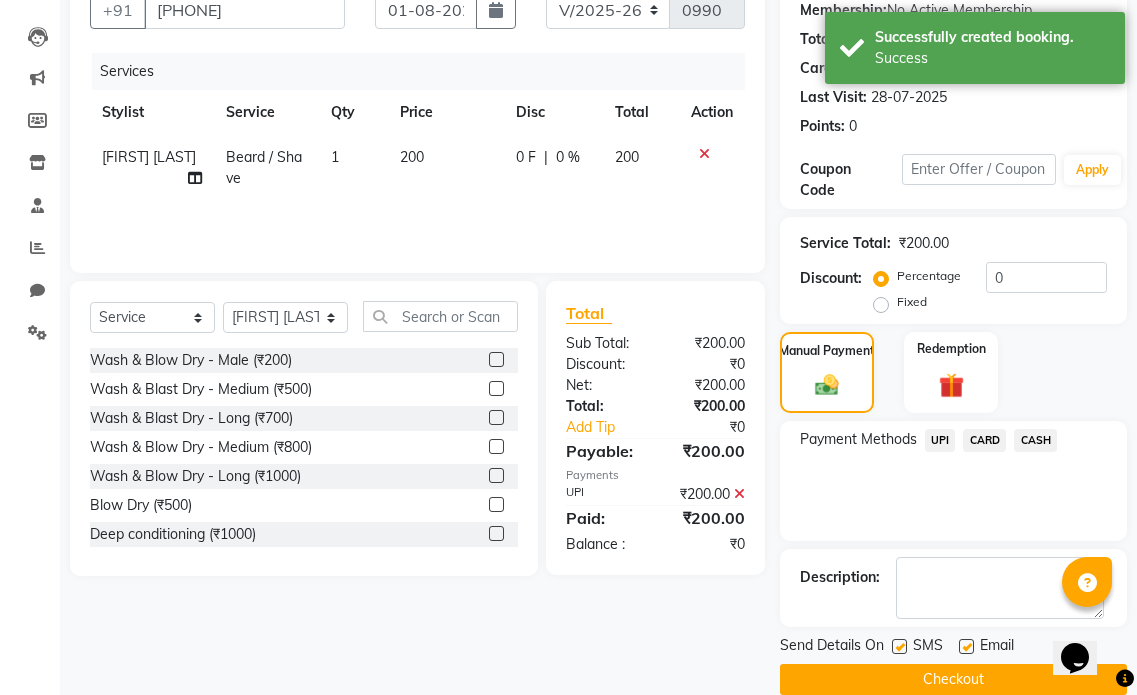 scroll, scrollTop: 225, scrollLeft: 0, axis: vertical 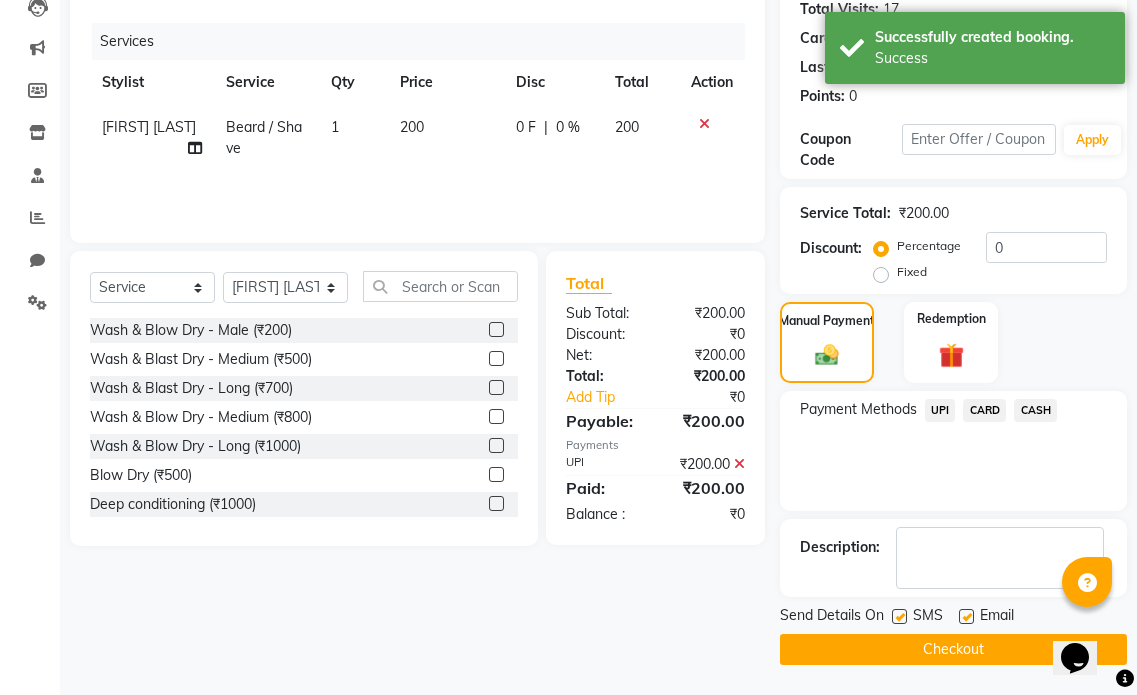click 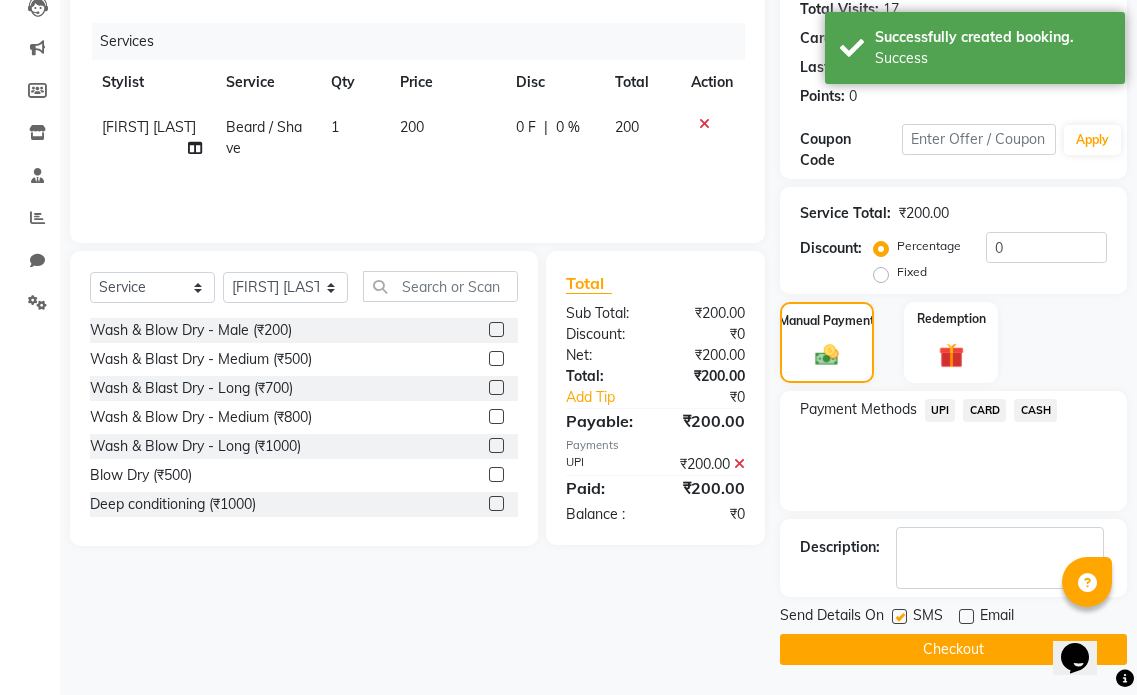 click 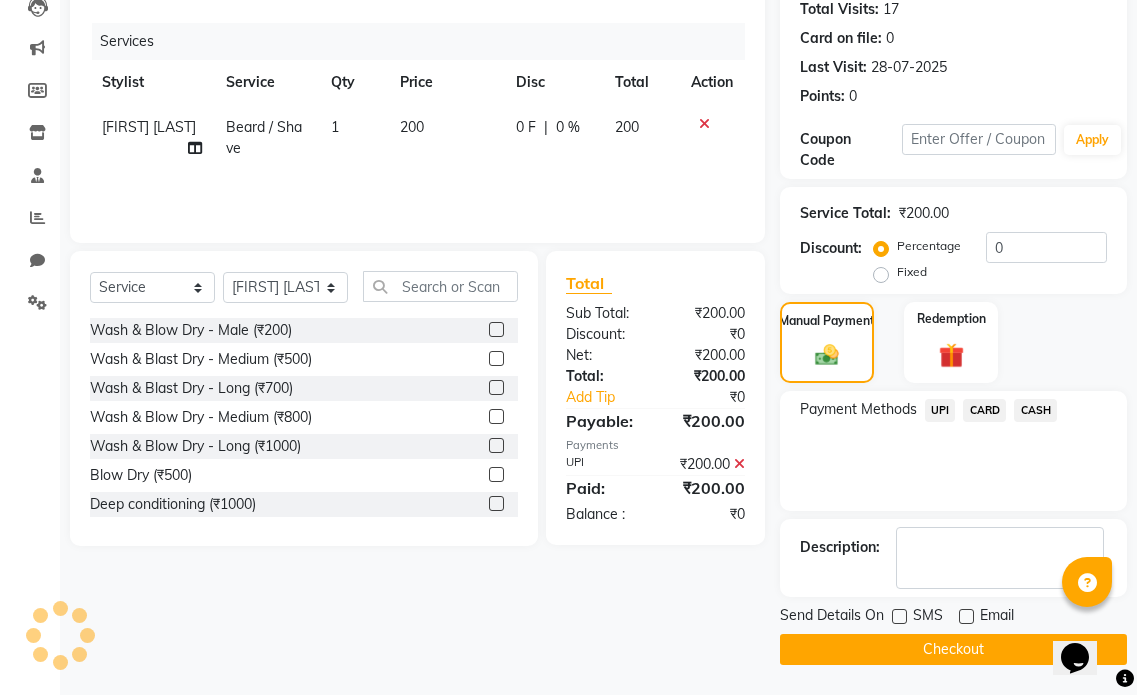 click on "Checkout" 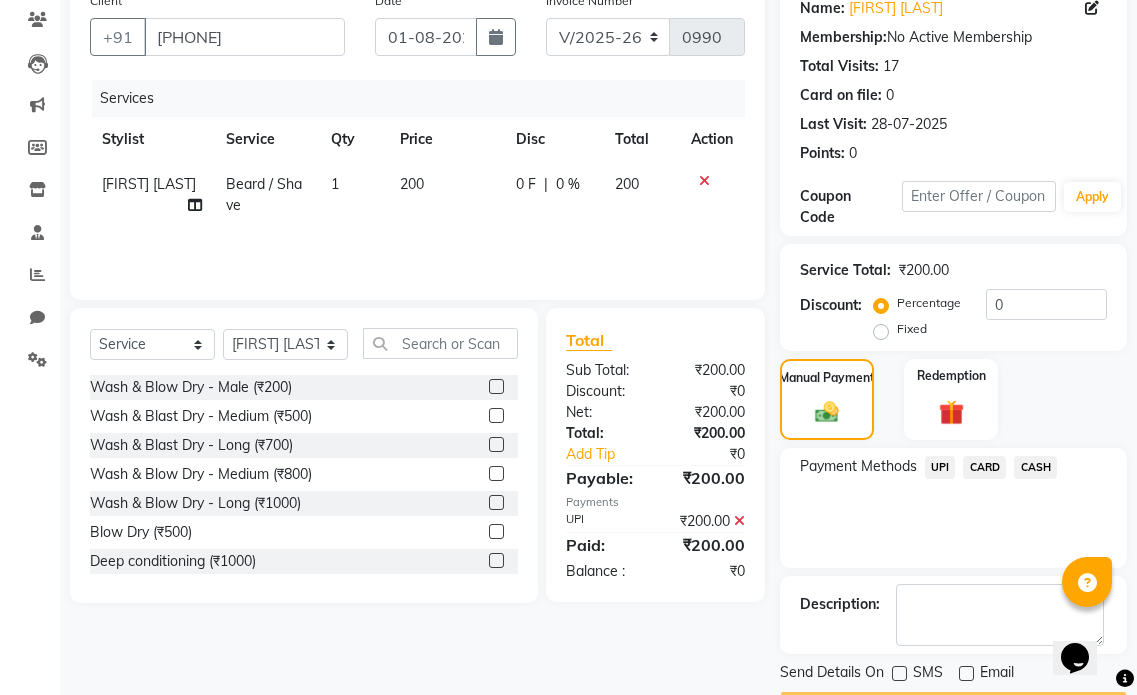 scroll, scrollTop: 1, scrollLeft: 0, axis: vertical 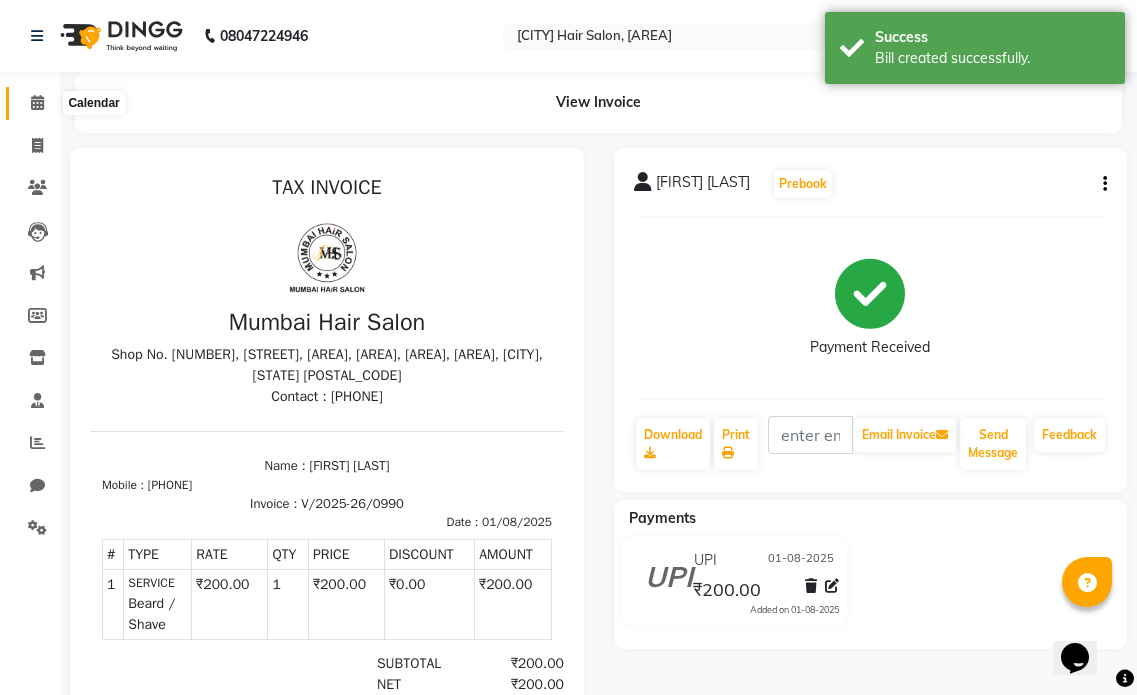 click 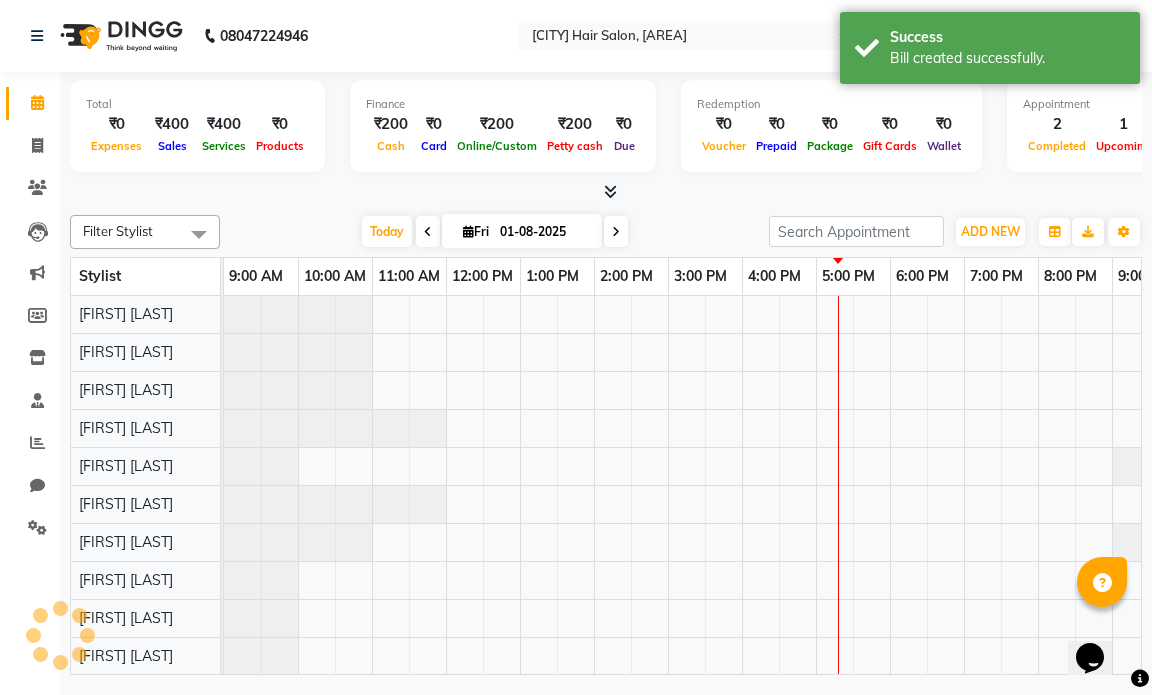 scroll, scrollTop: 0, scrollLeft: 0, axis: both 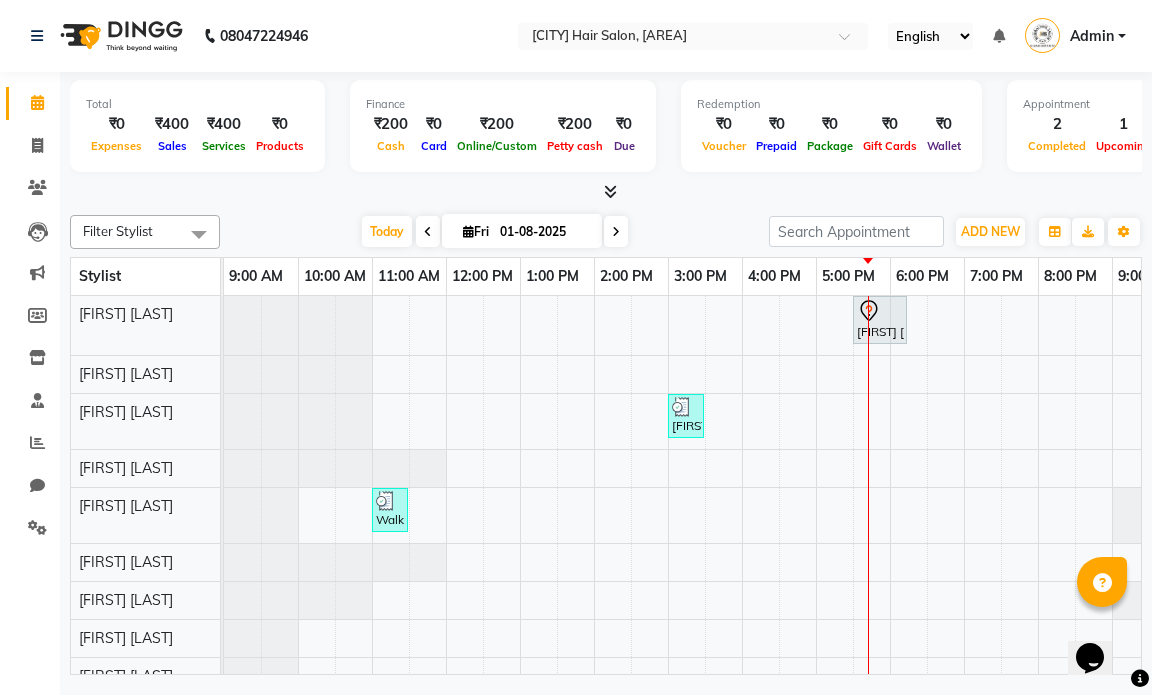 click at bounding box center [616, 232] 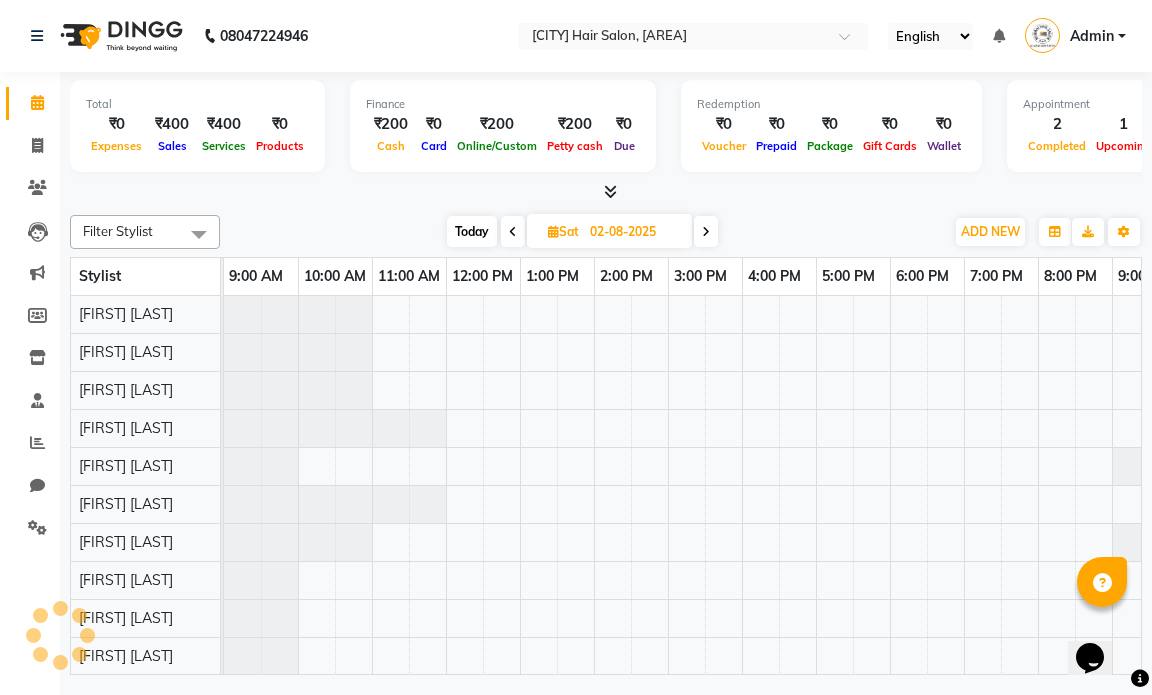scroll, scrollTop: 0, scrollLeft: 119, axis: horizontal 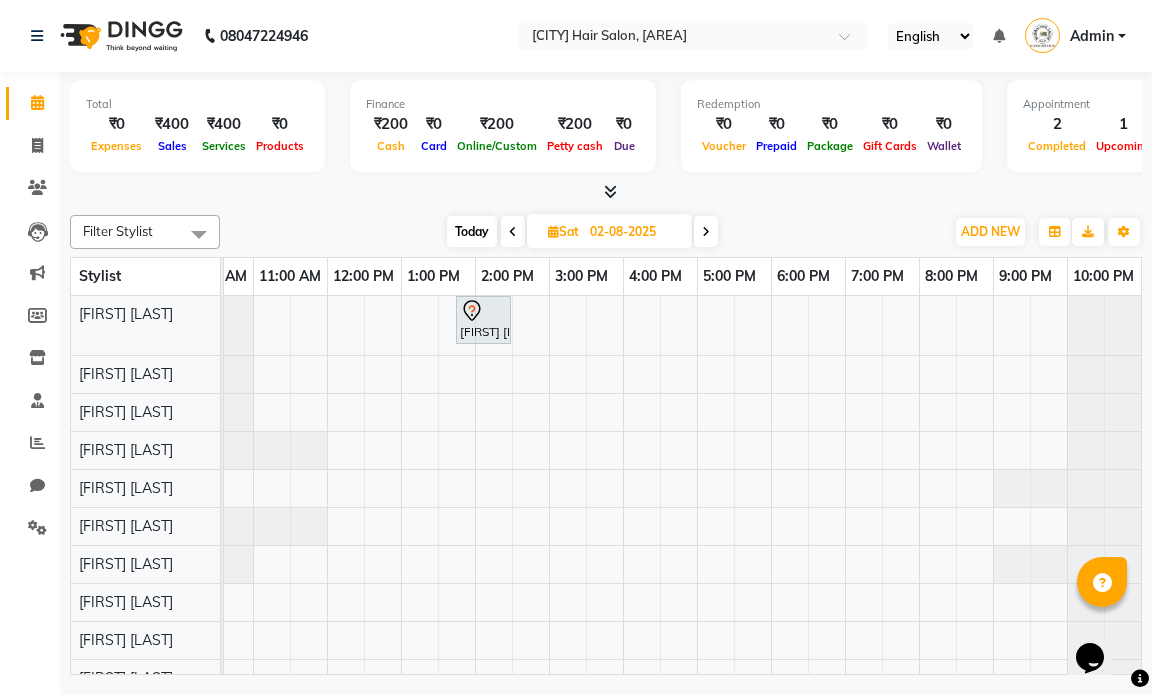 click at bounding box center [706, 231] 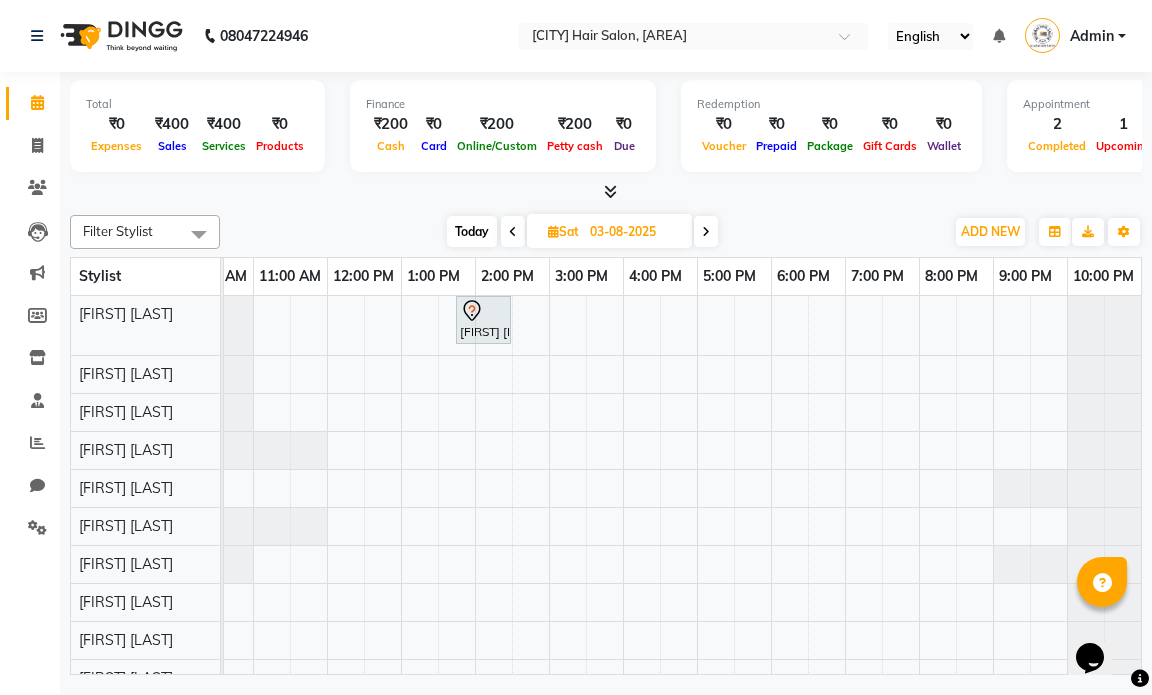 scroll, scrollTop: 0, scrollLeft: 119, axis: horizontal 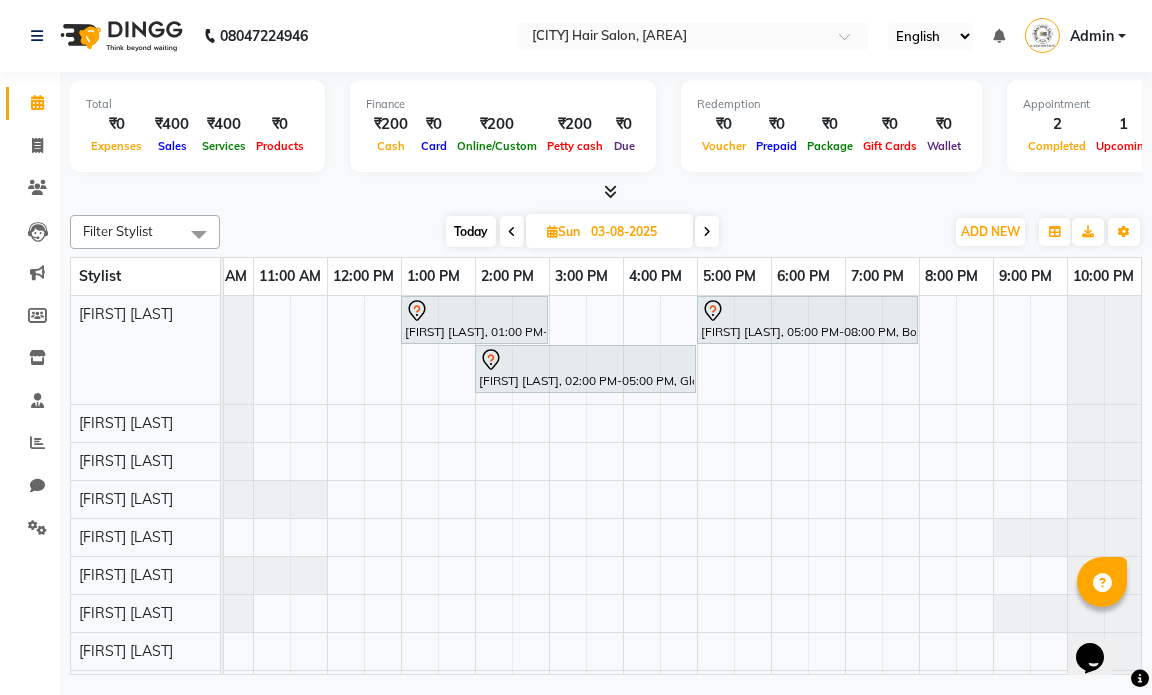 click at bounding box center [707, 232] 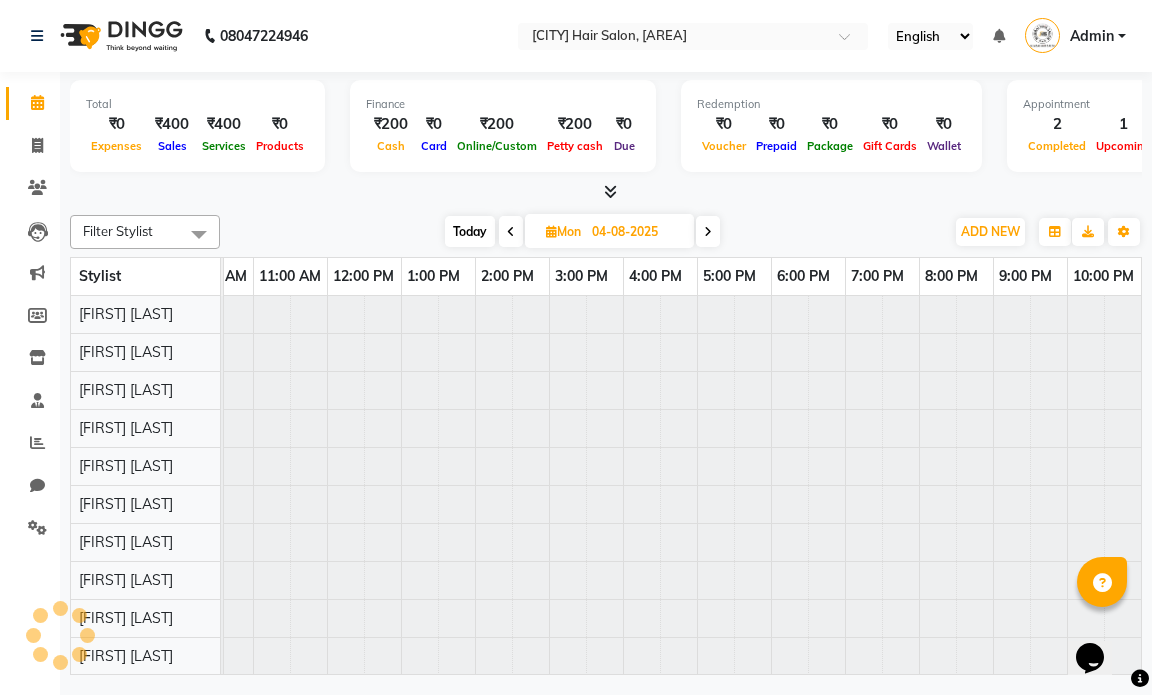 scroll, scrollTop: 0, scrollLeft: 119, axis: horizontal 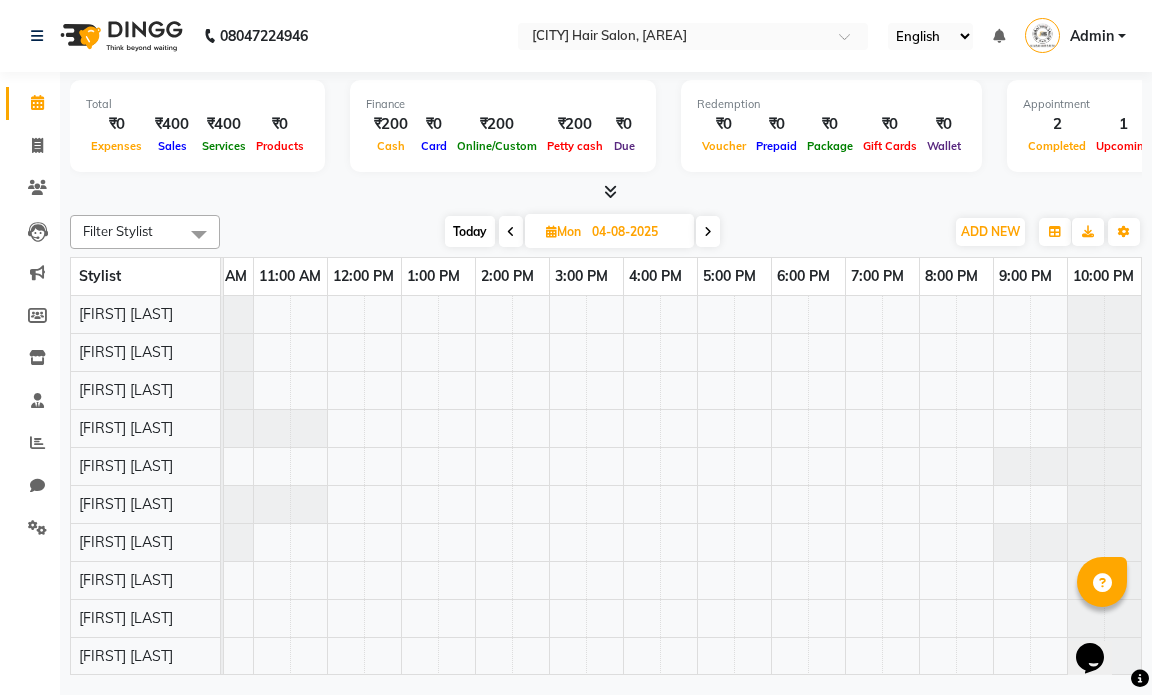 click at bounding box center (708, 232) 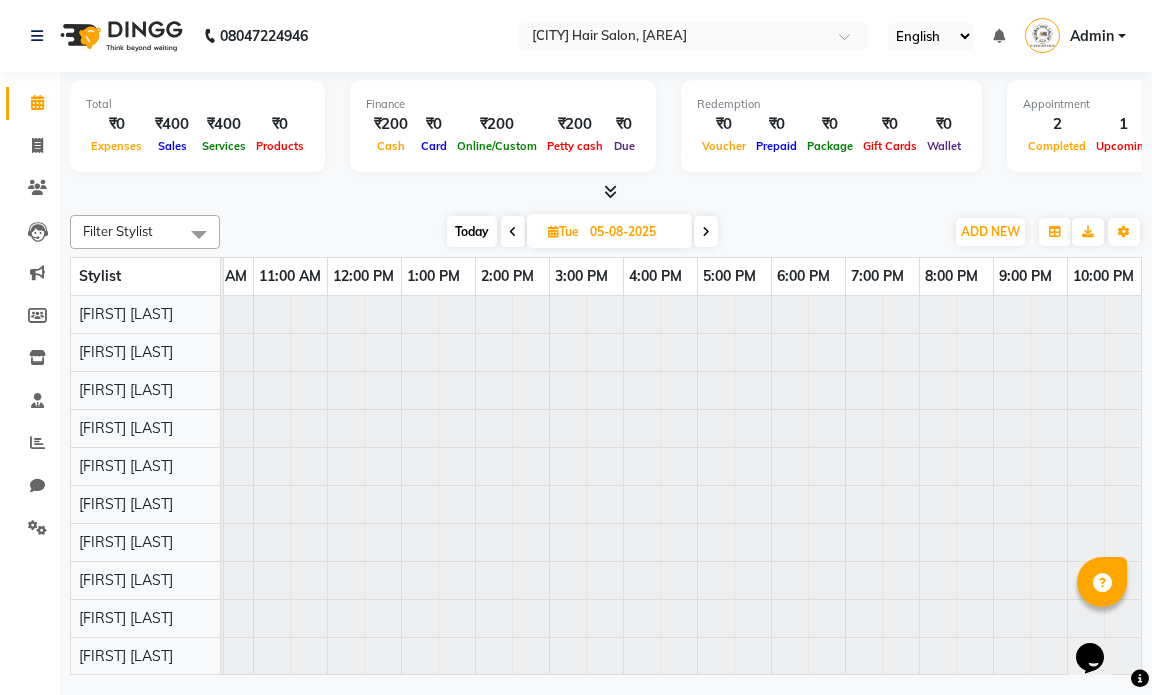 scroll, scrollTop: 0, scrollLeft: 119, axis: horizontal 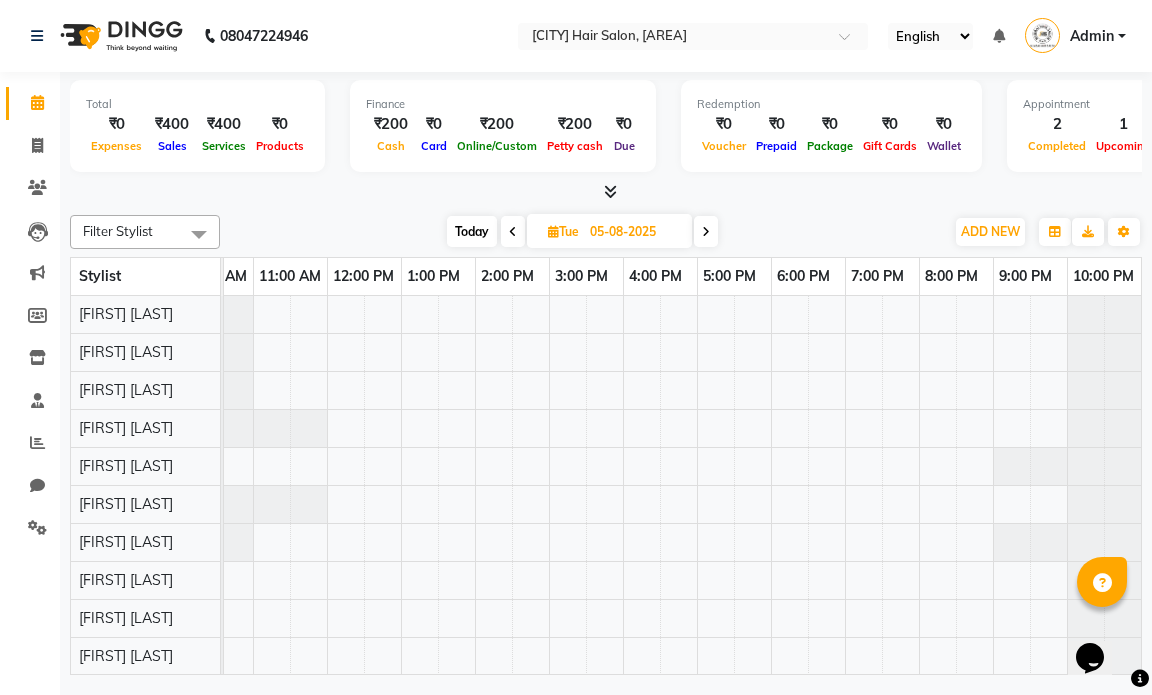 click at bounding box center (706, 232) 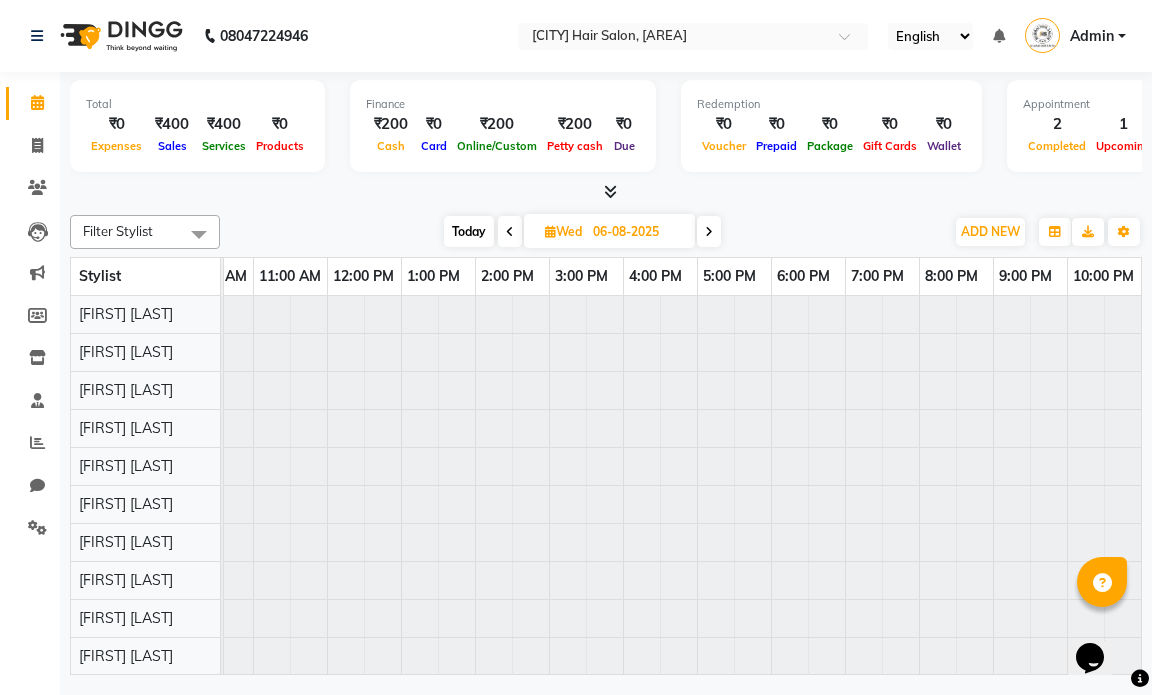 scroll, scrollTop: 0, scrollLeft: 119, axis: horizontal 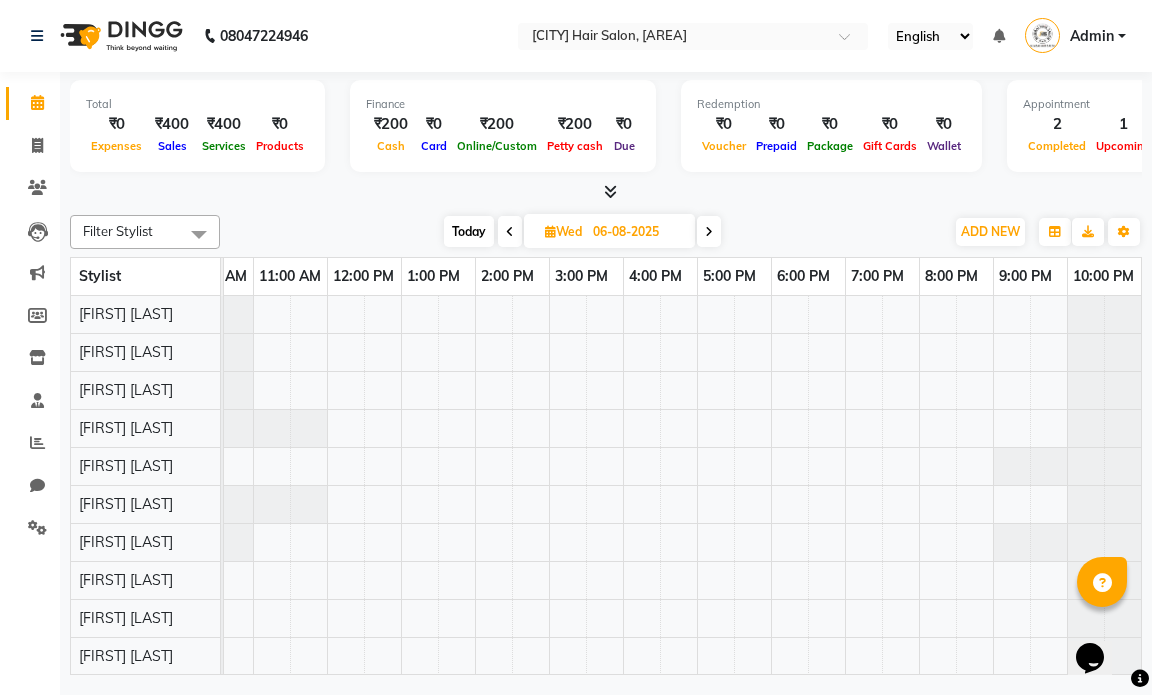 click at bounding box center (709, 232) 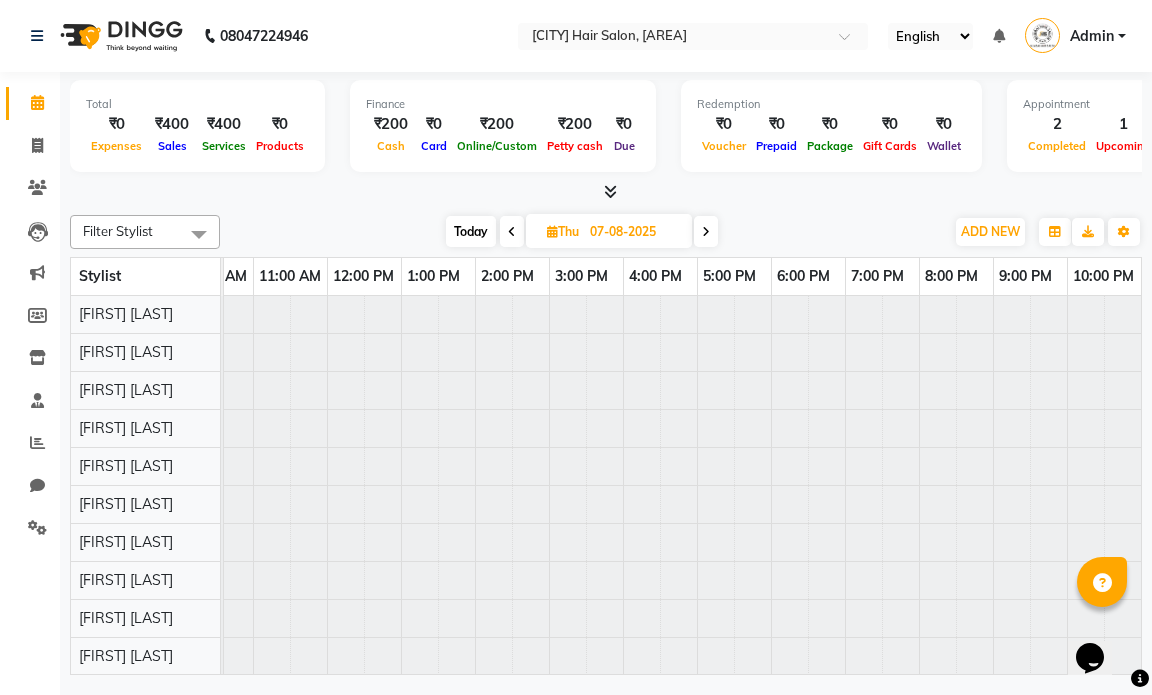 scroll, scrollTop: 0, scrollLeft: 119, axis: horizontal 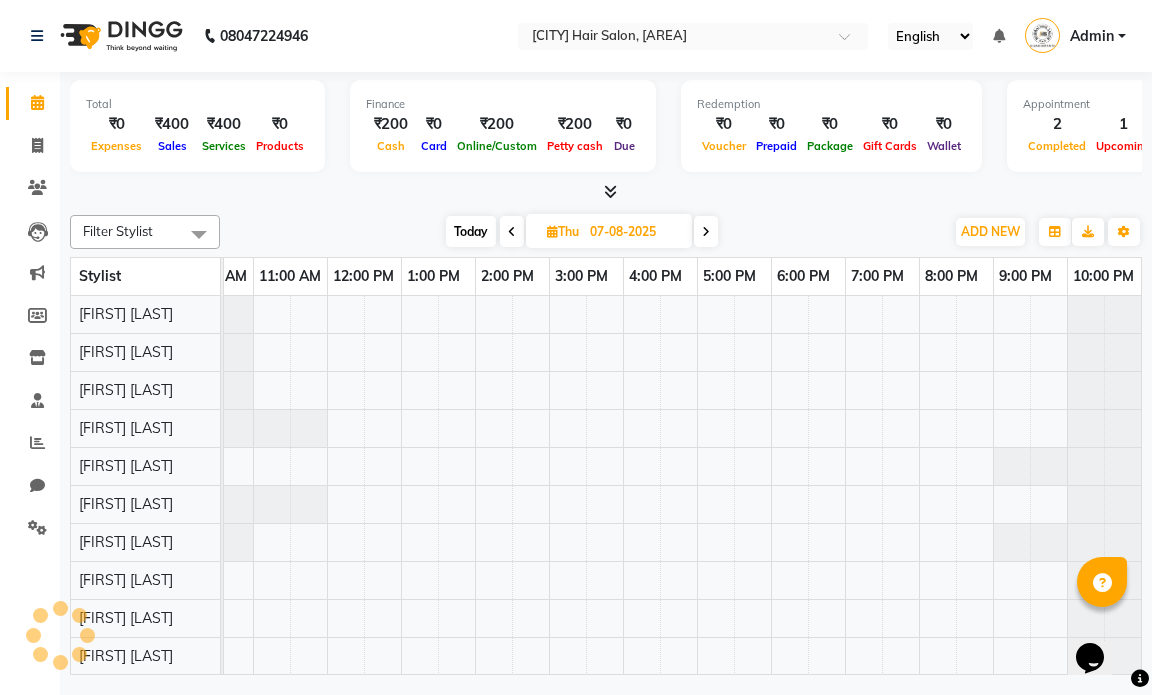 click at bounding box center [706, 232] 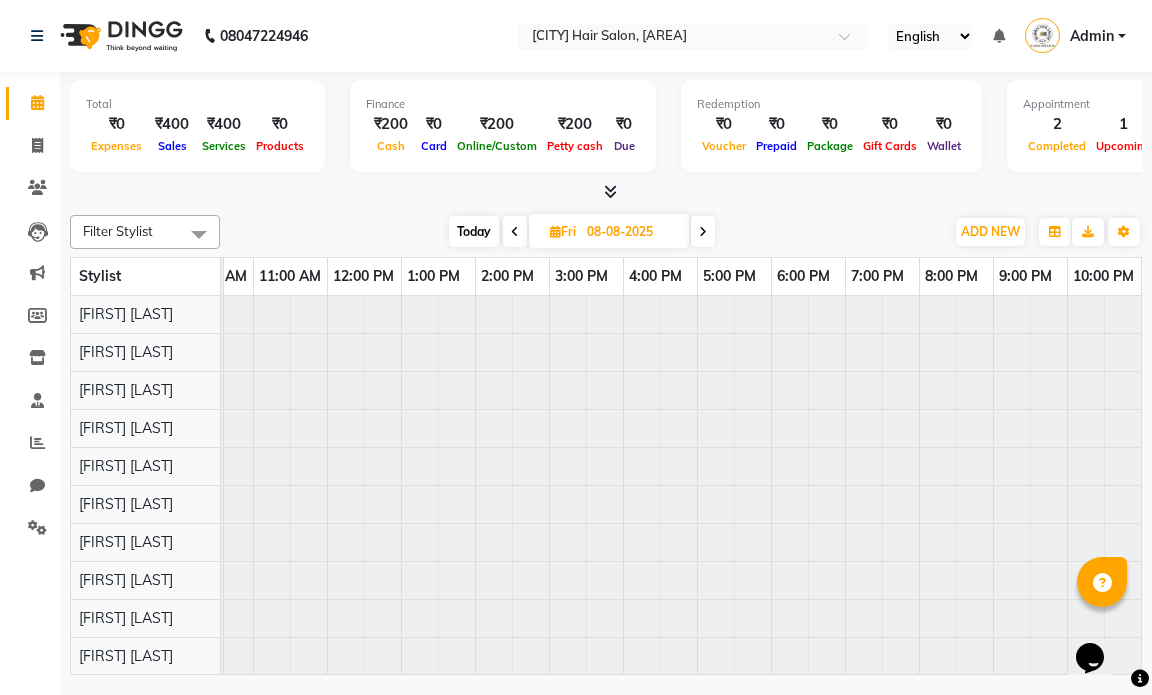 scroll, scrollTop: 0, scrollLeft: 119, axis: horizontal 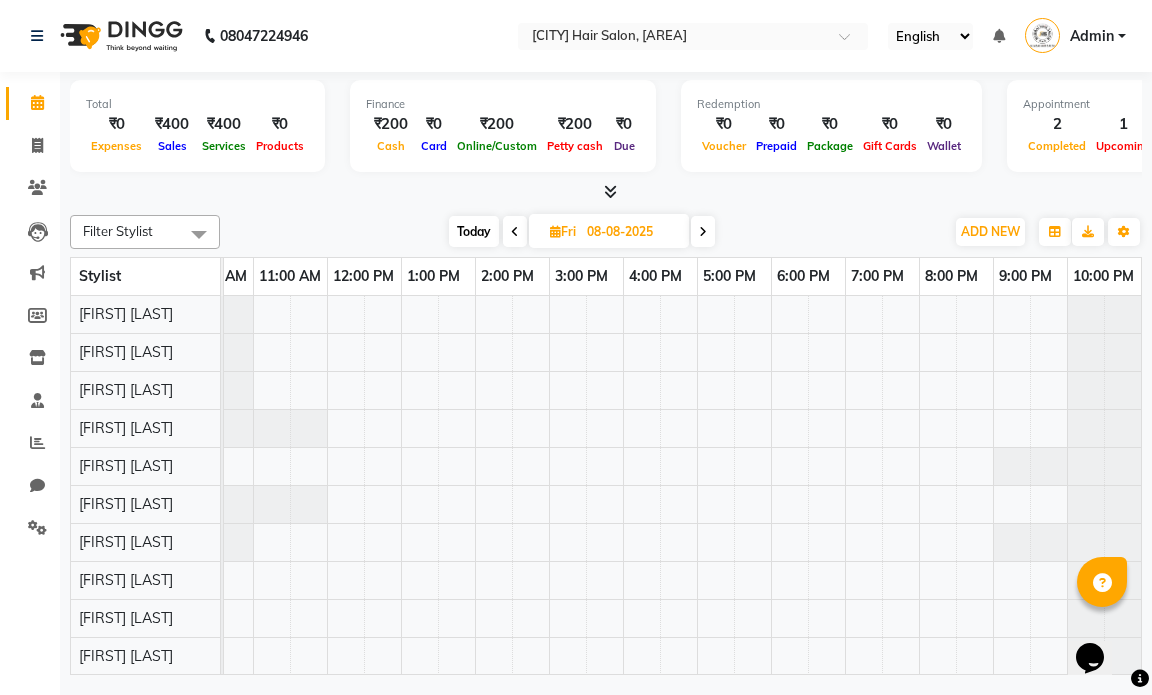 click at bounding box center (703, 231) 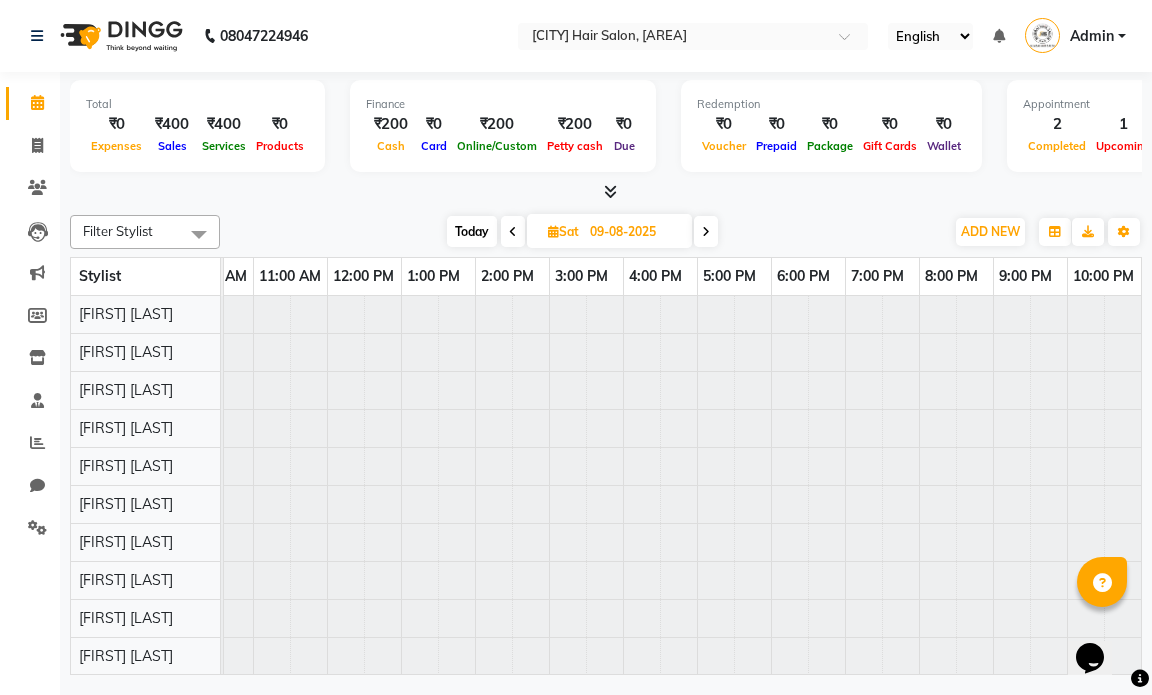 scroll, scrollTop: 0, scrollLeft: 119, axis: horizontal 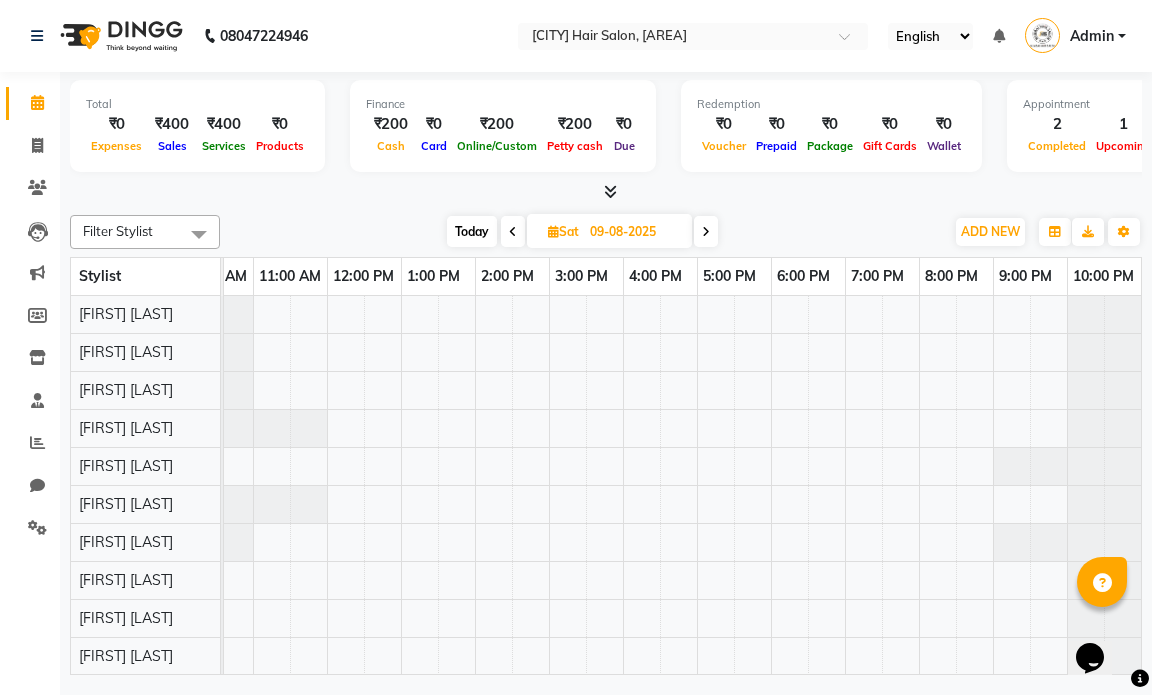click at bounding box center (706, 232) 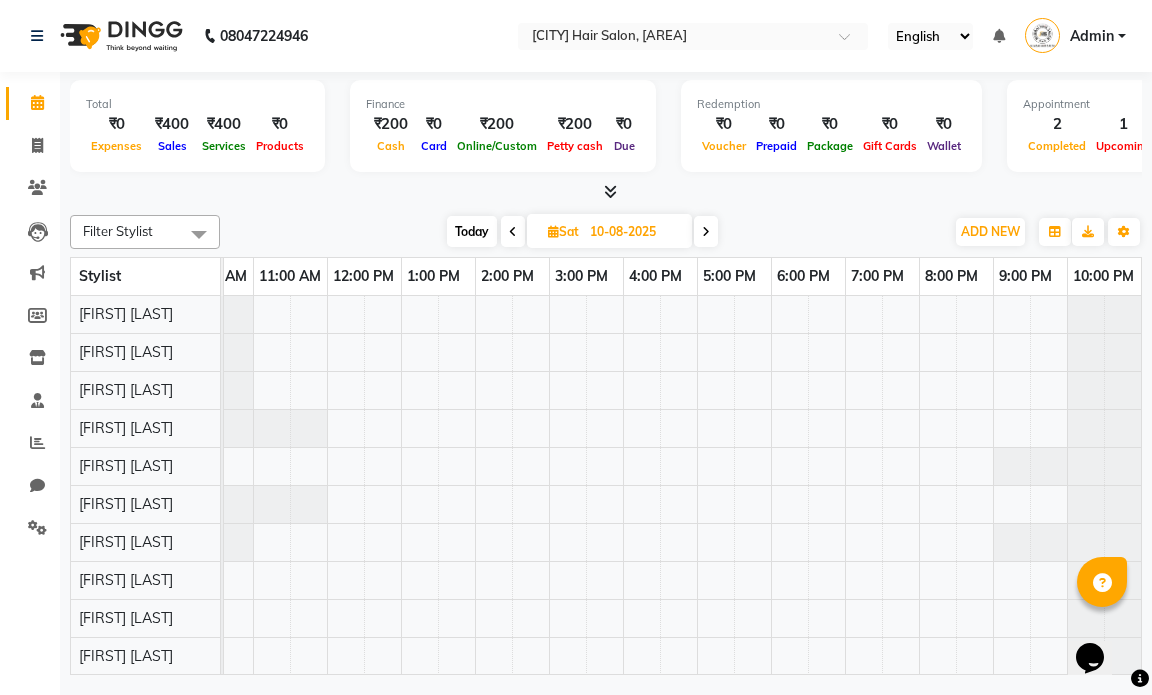 scroll, scrollTop: 0, scrollLeft: 119, axis: horizontal 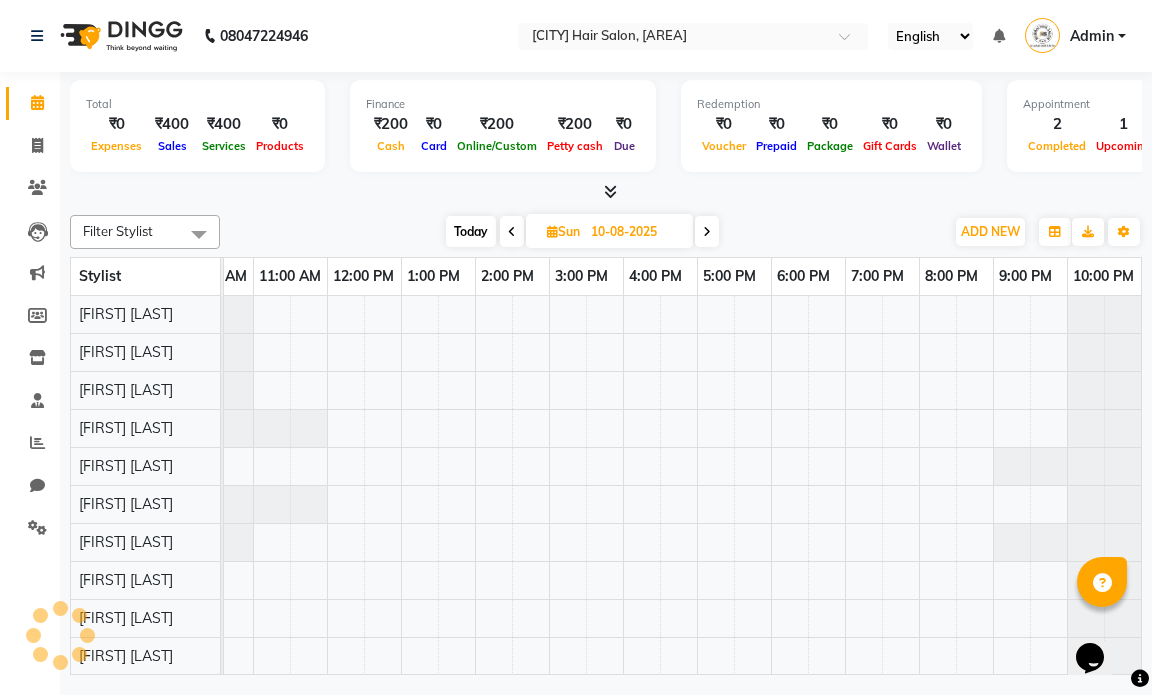 click at bounding box center (707, 232) 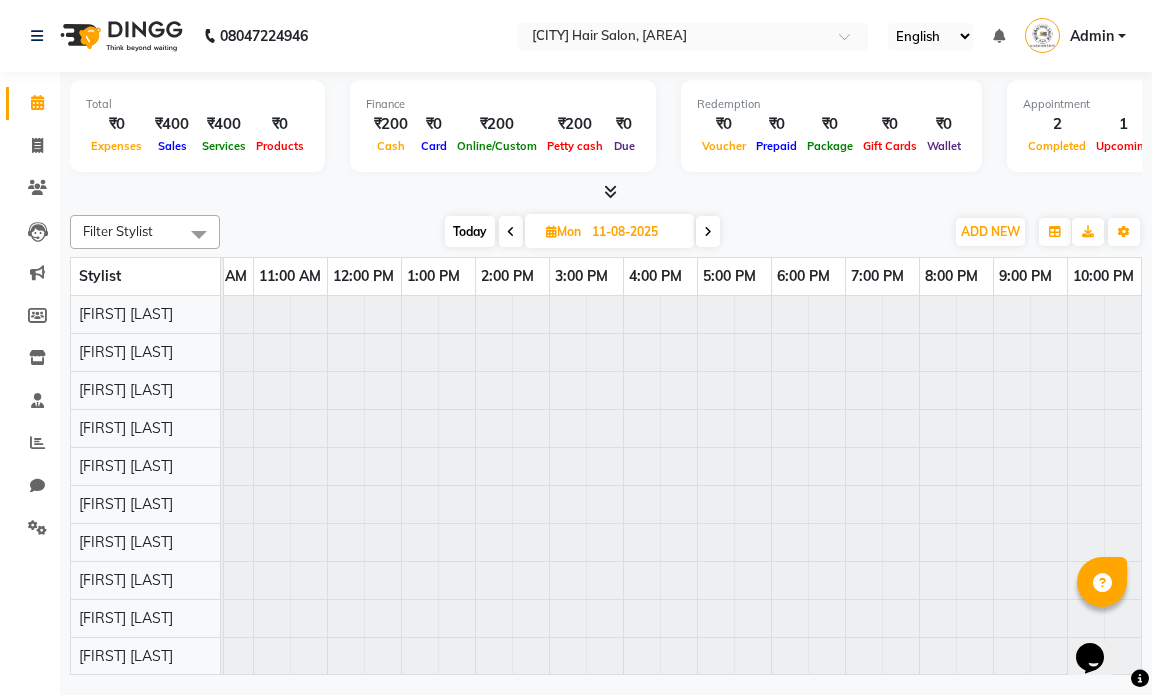 scroll, scrollTop: 0, scrollLeft: 119, axis: horizontal 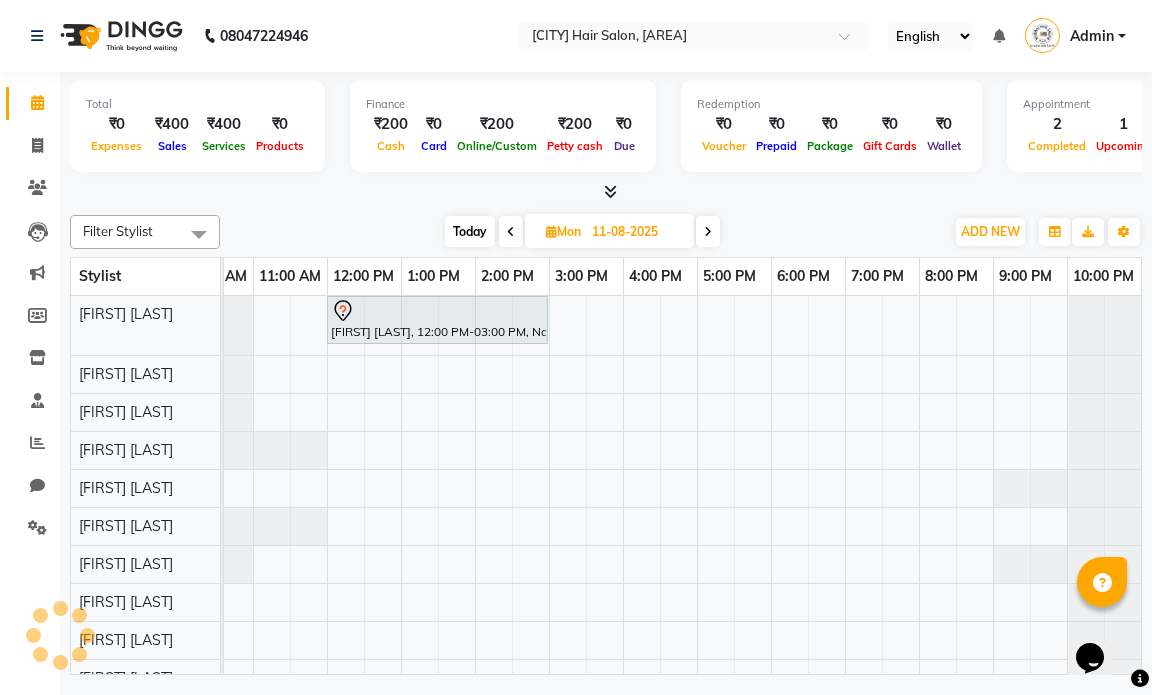 click at bounding box center (708, 232) 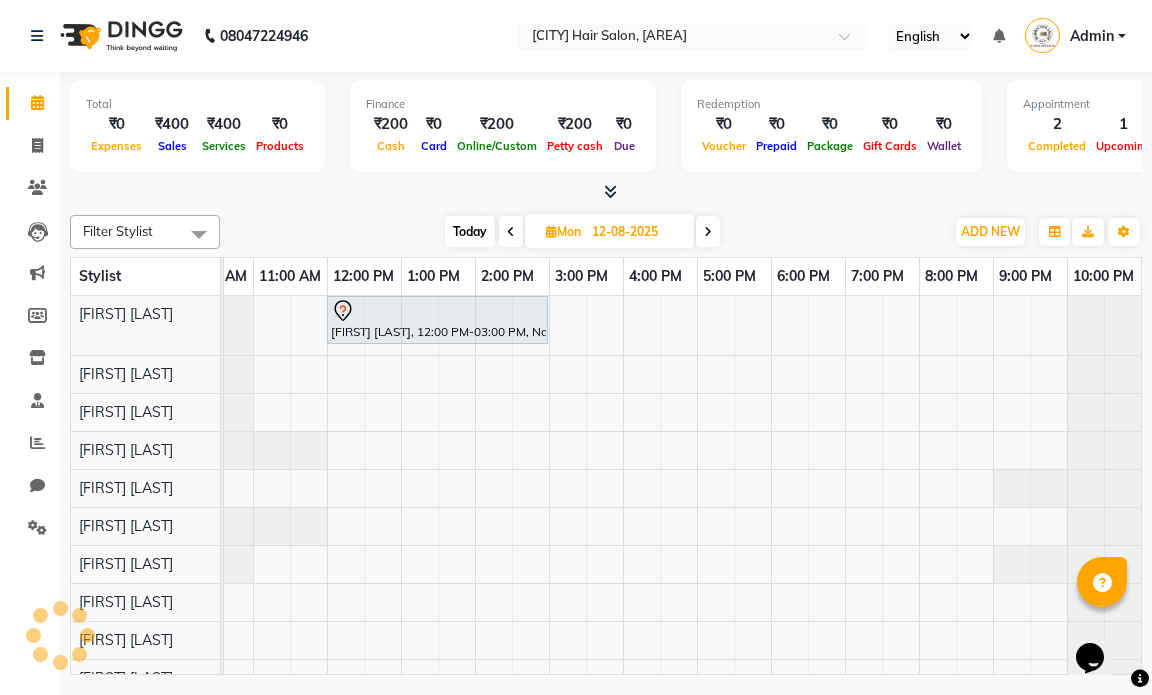 scroll, scrollTop: 0, scrollLeft: 0, axis: both 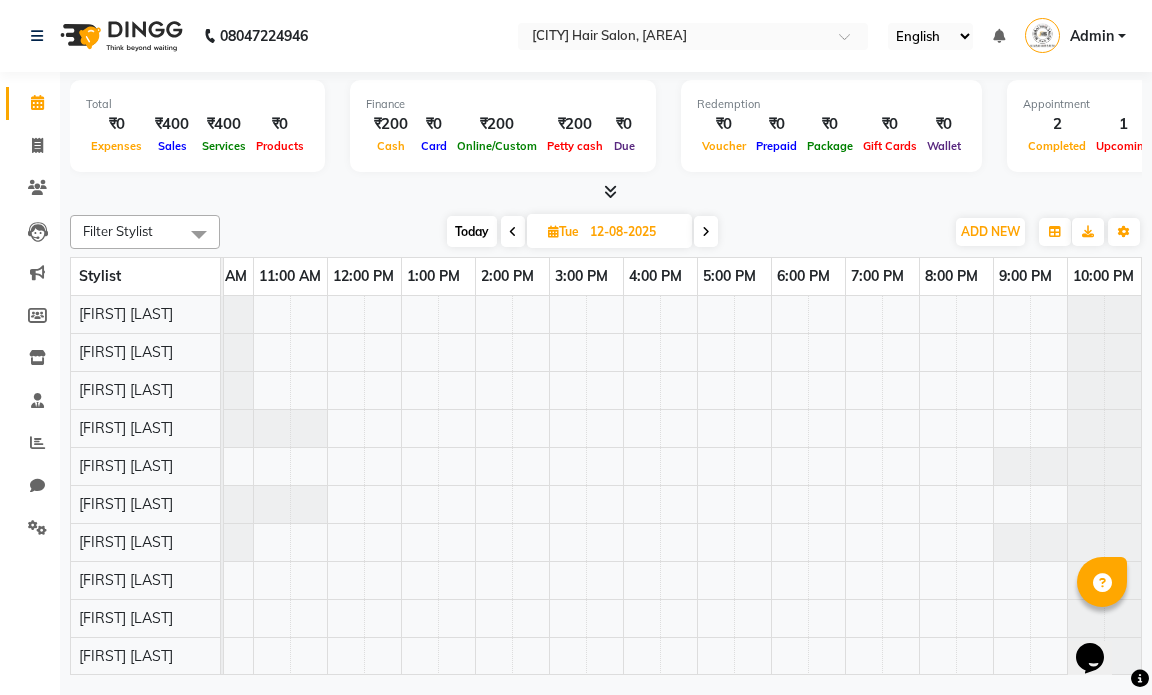 click at bounding box center (513, 231) 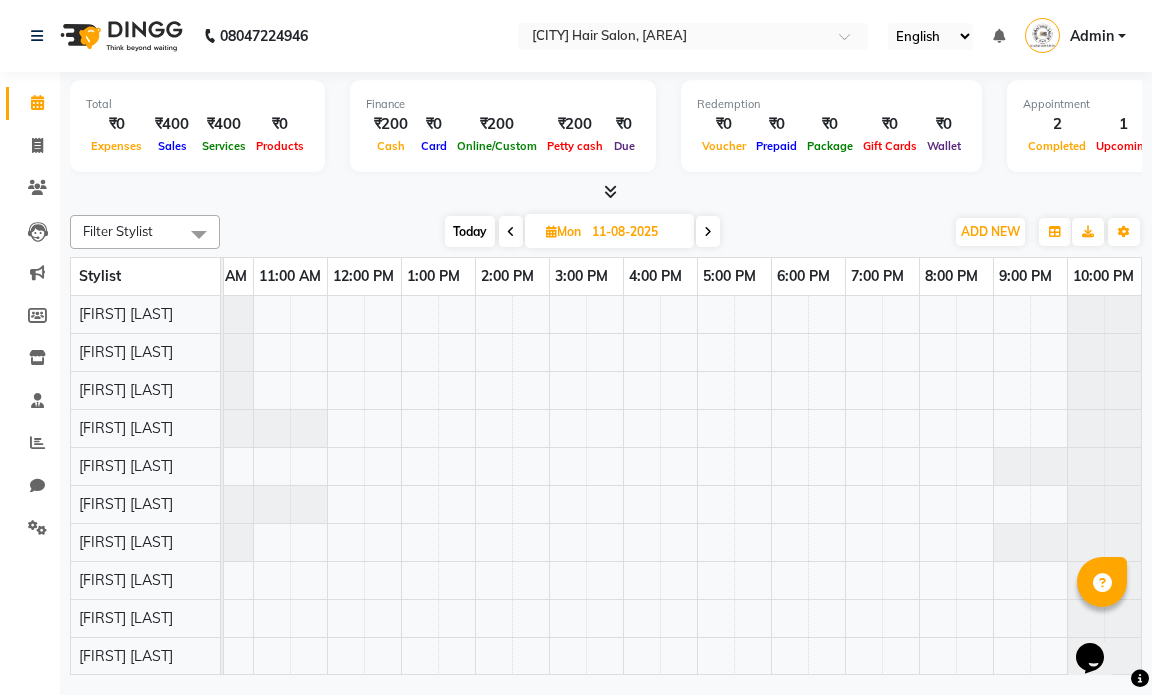 scroll, scrollTop: 0, scrollLeft: 119, axis: horizontal 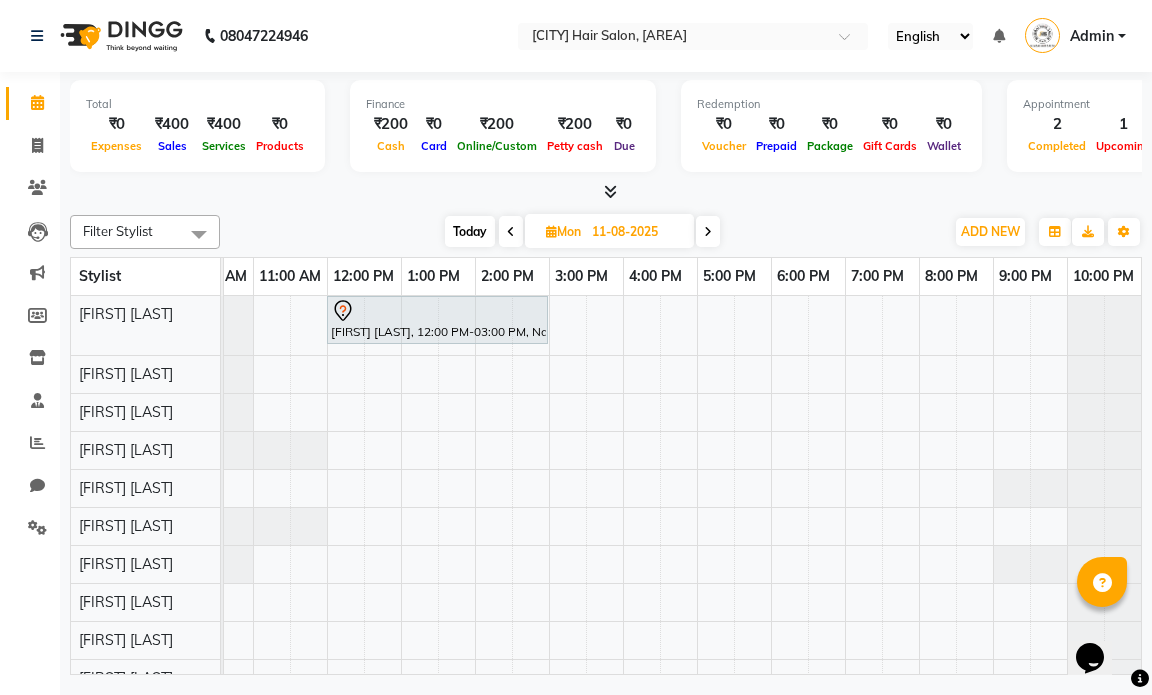 click at bounding box center (708, 231) 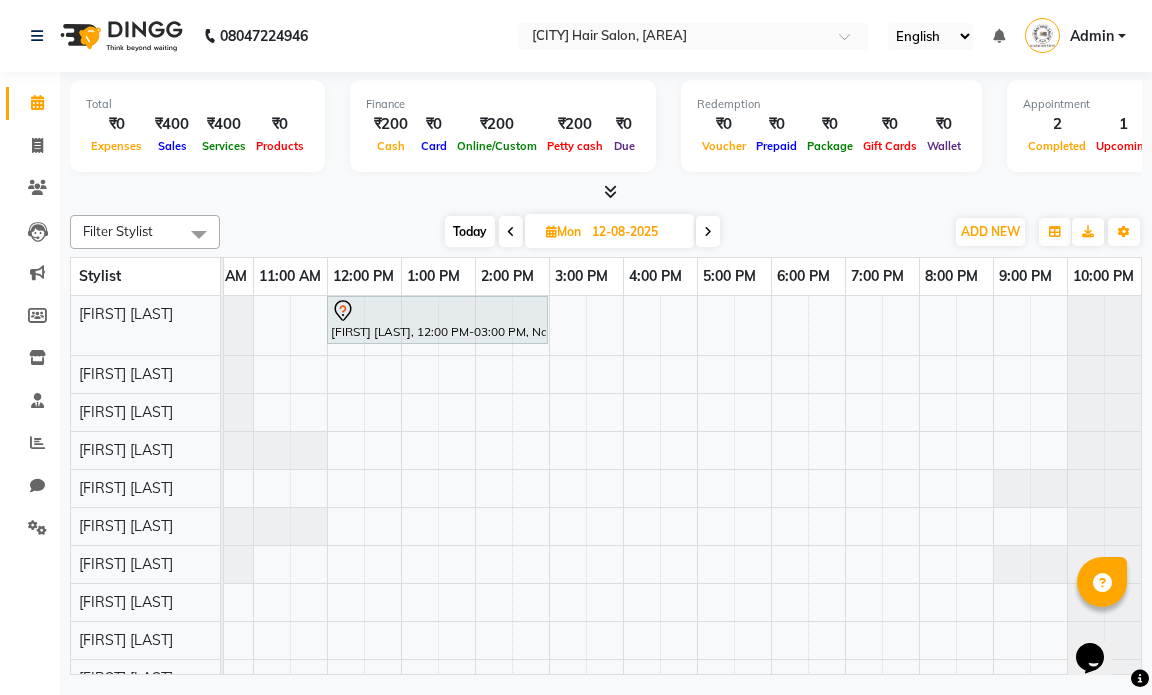 scroll, scrollTop: 0, scrollLeft: 119, axis: horizontal 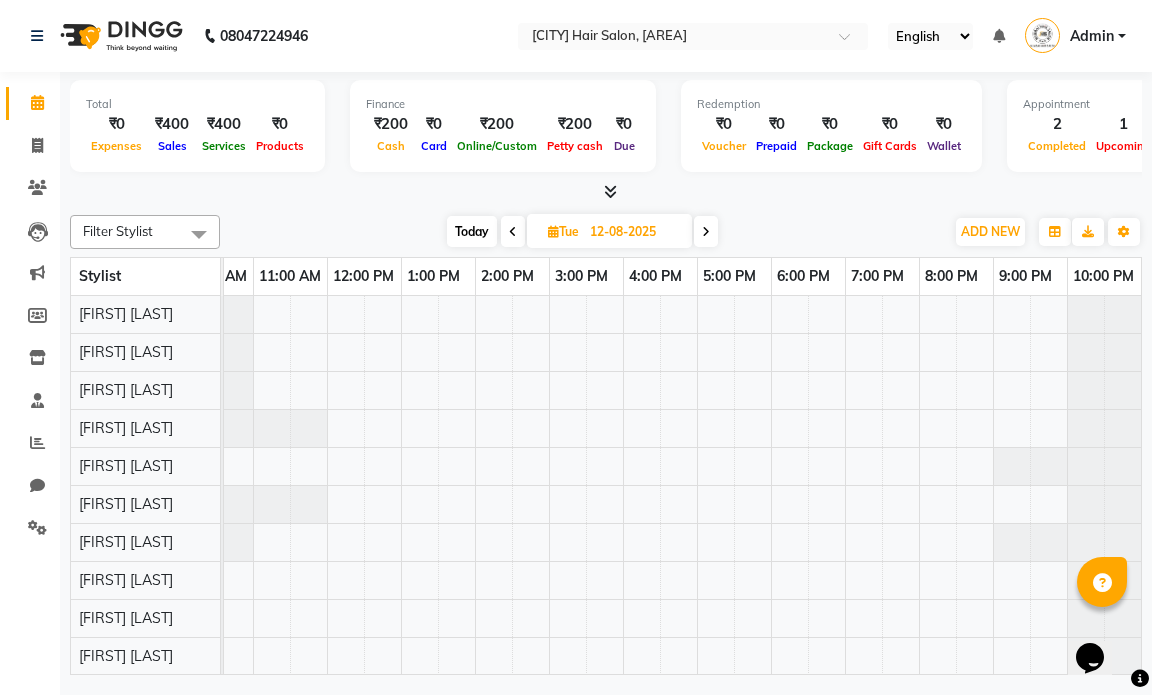 click at bounding box center [706, 231] 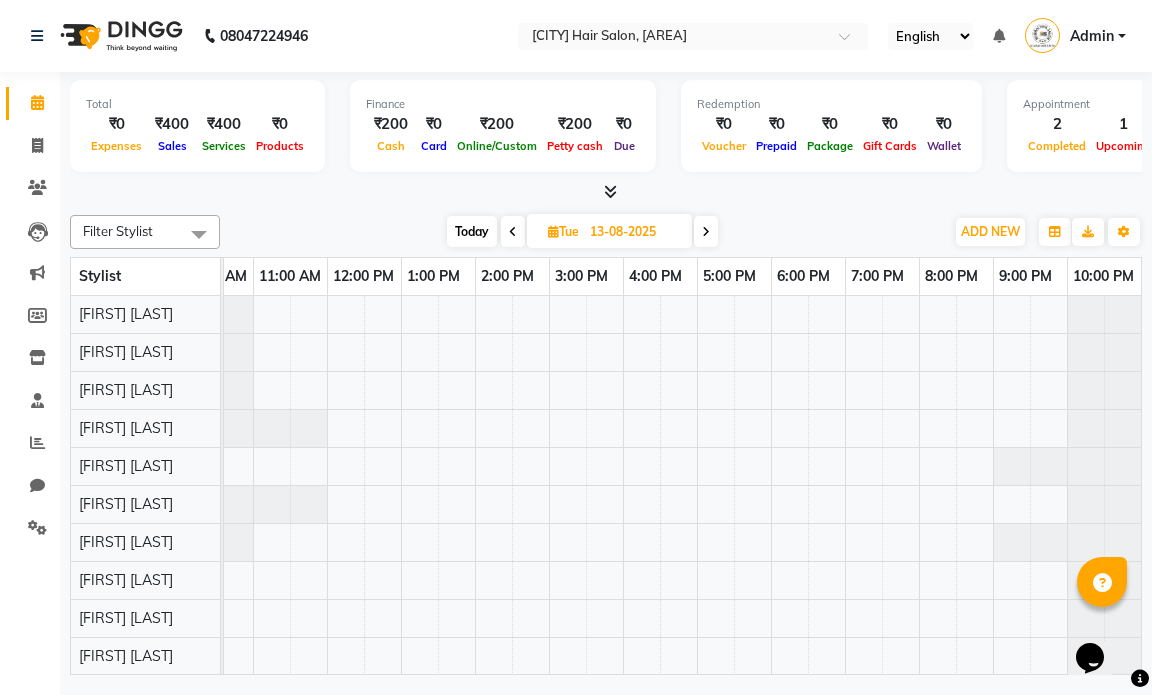 scroll, scrollTop: 0, scrollLeft: 119, axis: horizontal 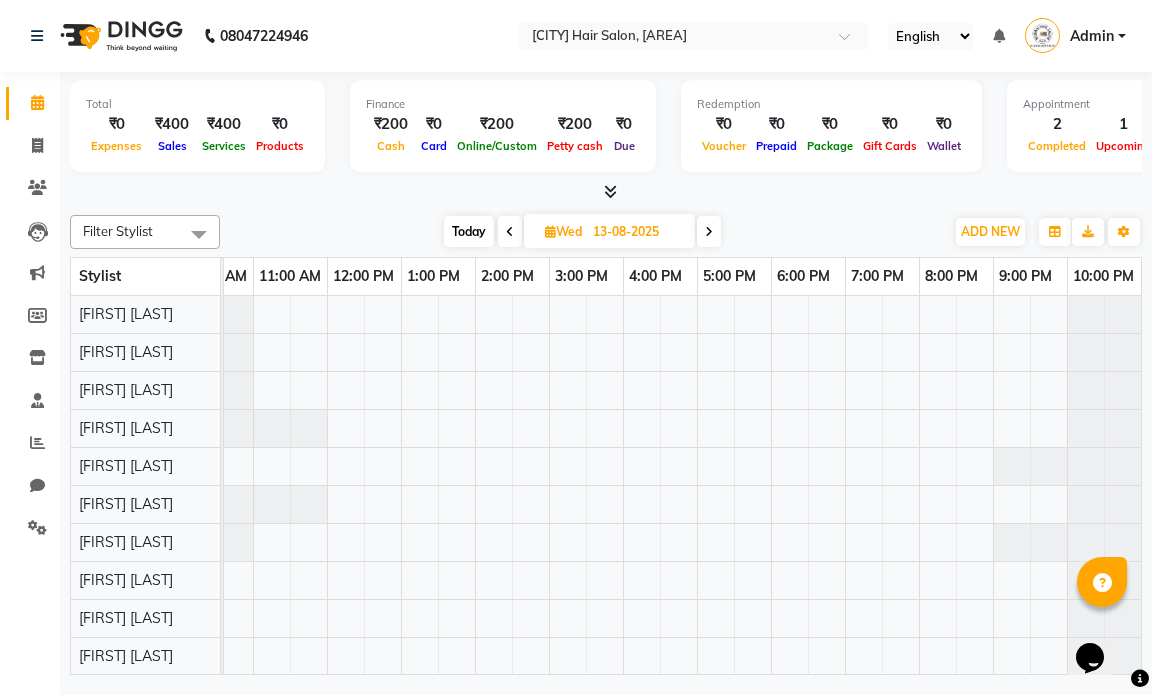 click at bounding box center [709, 231] 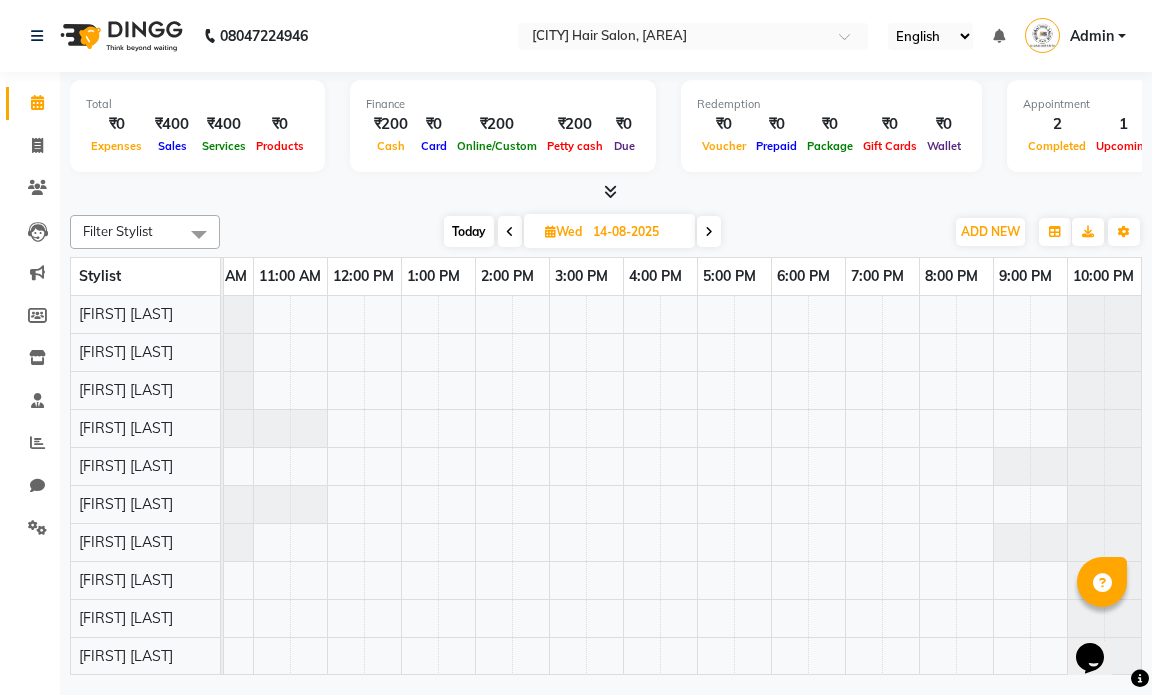 scroll 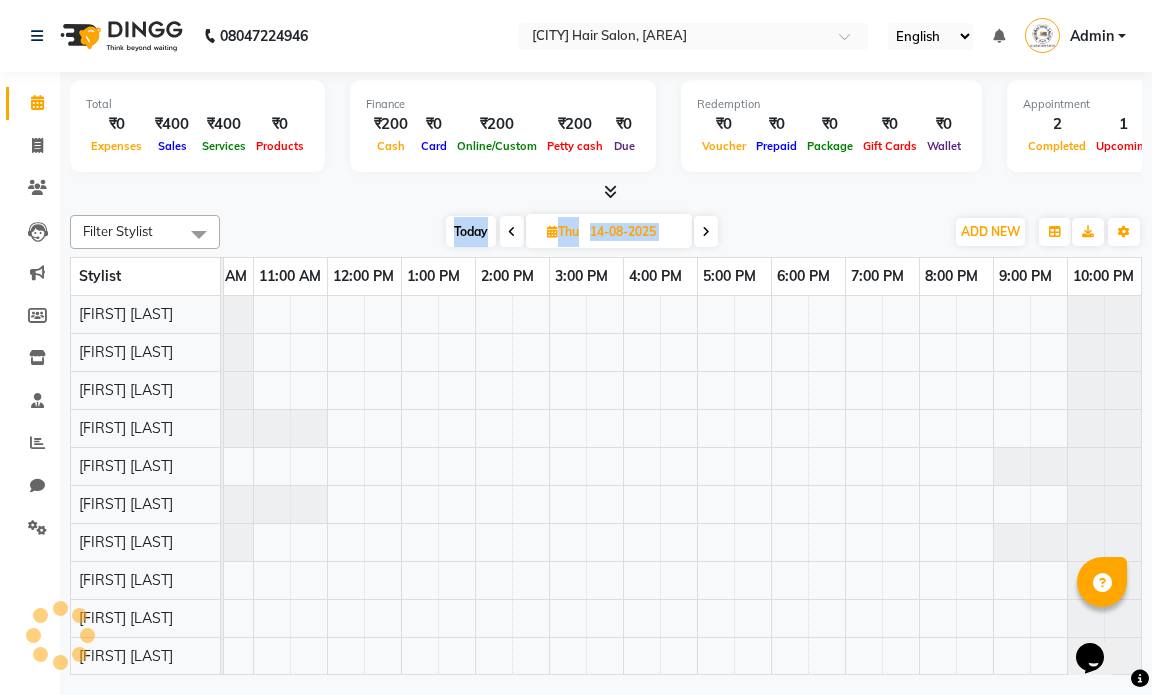 click at bounding box center (706, 231) 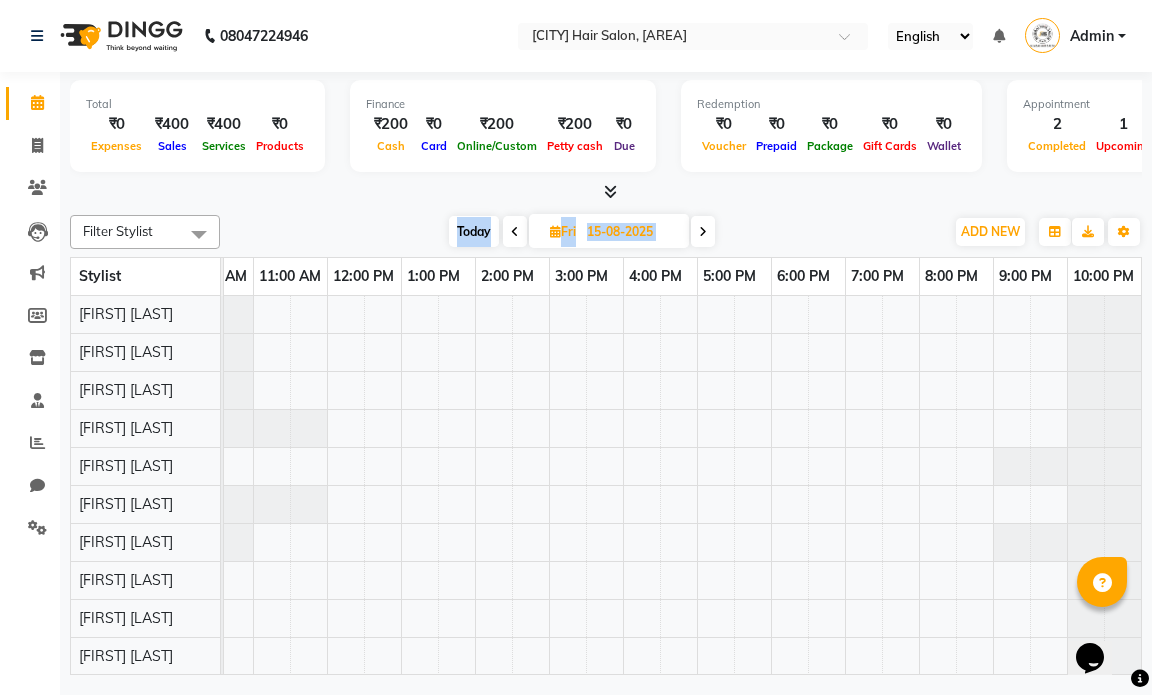 click on "Today  Fri 15-08-2025" at bounding box center [582, 232] 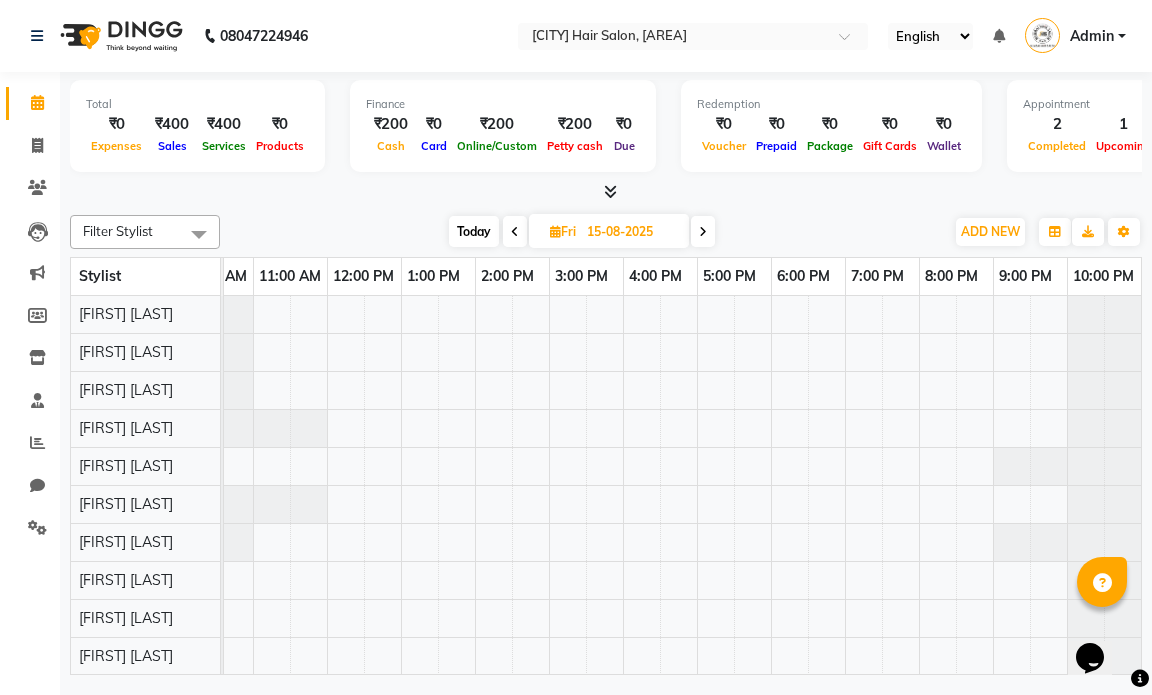 click at bounding box center (703, 232) 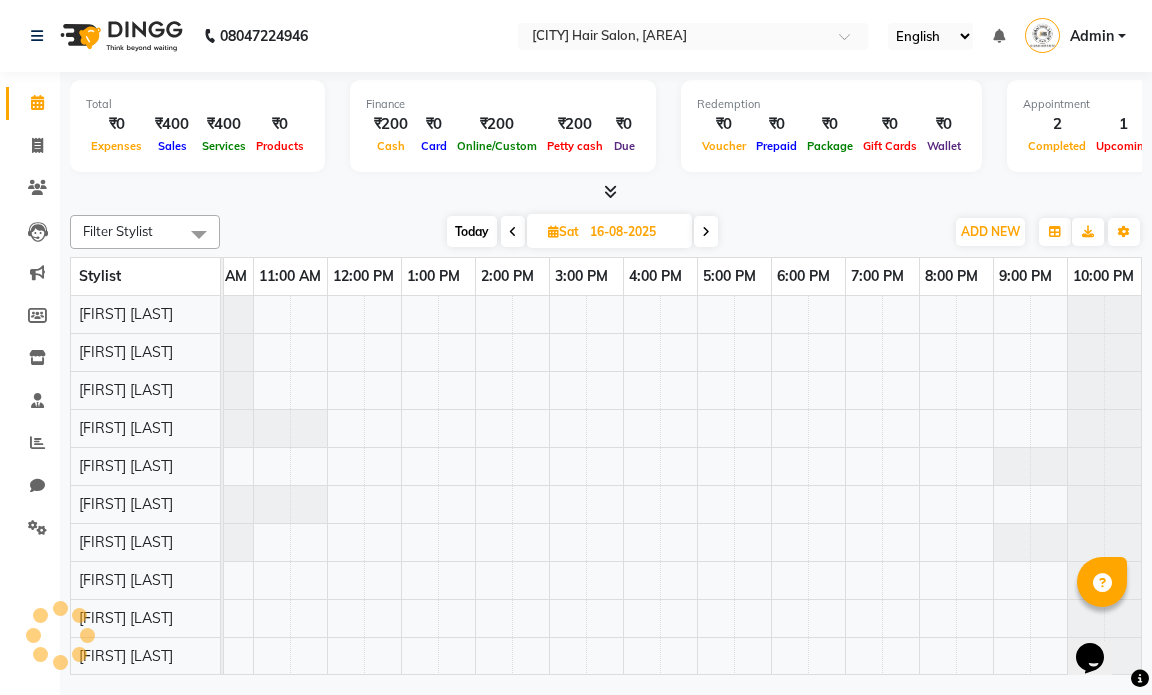 click at bounding box center [706, 232] 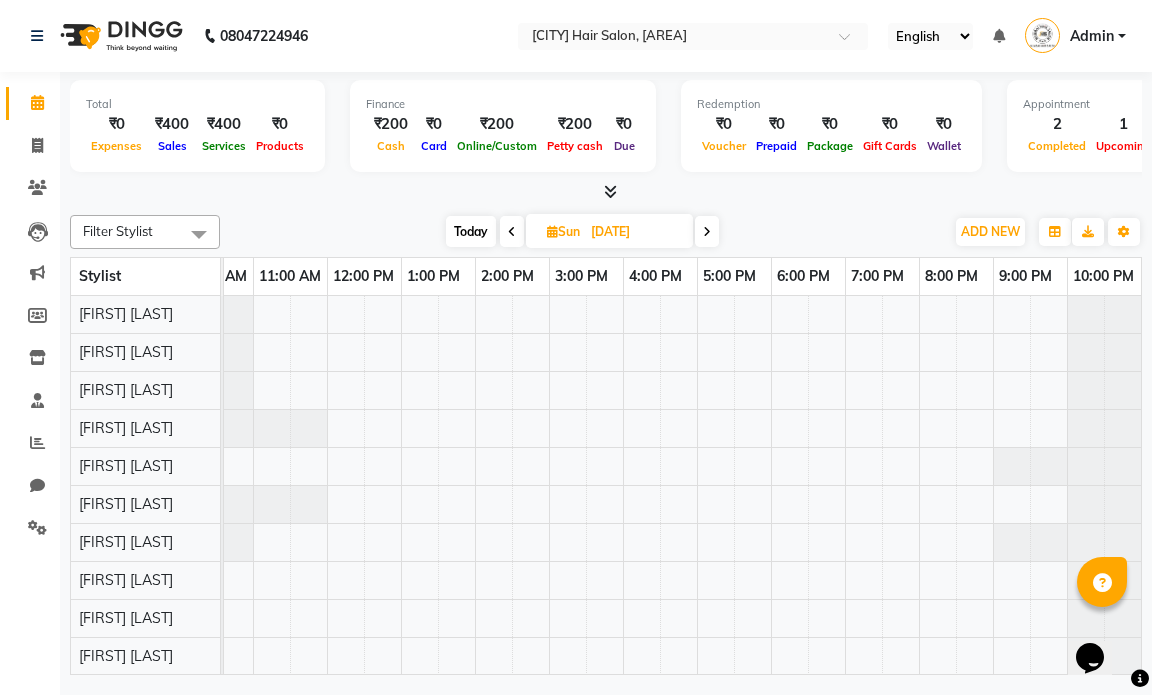 click at bounding box center [707, 232] 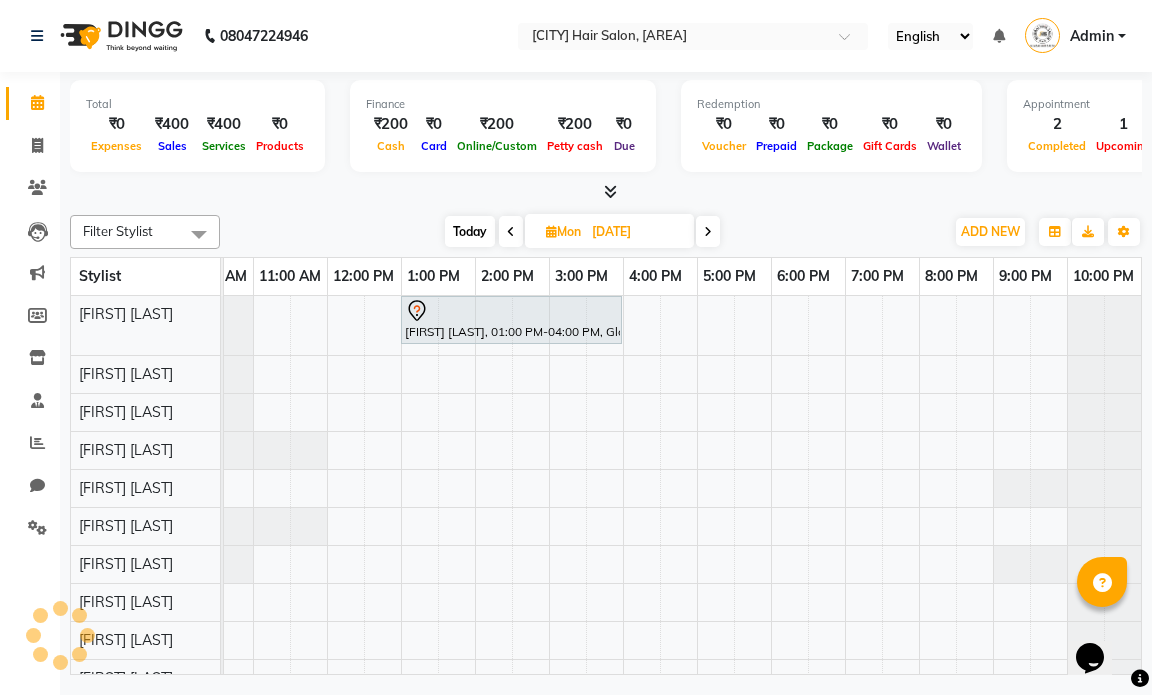 click on "[DATE]" at bounding box center (636, 232) 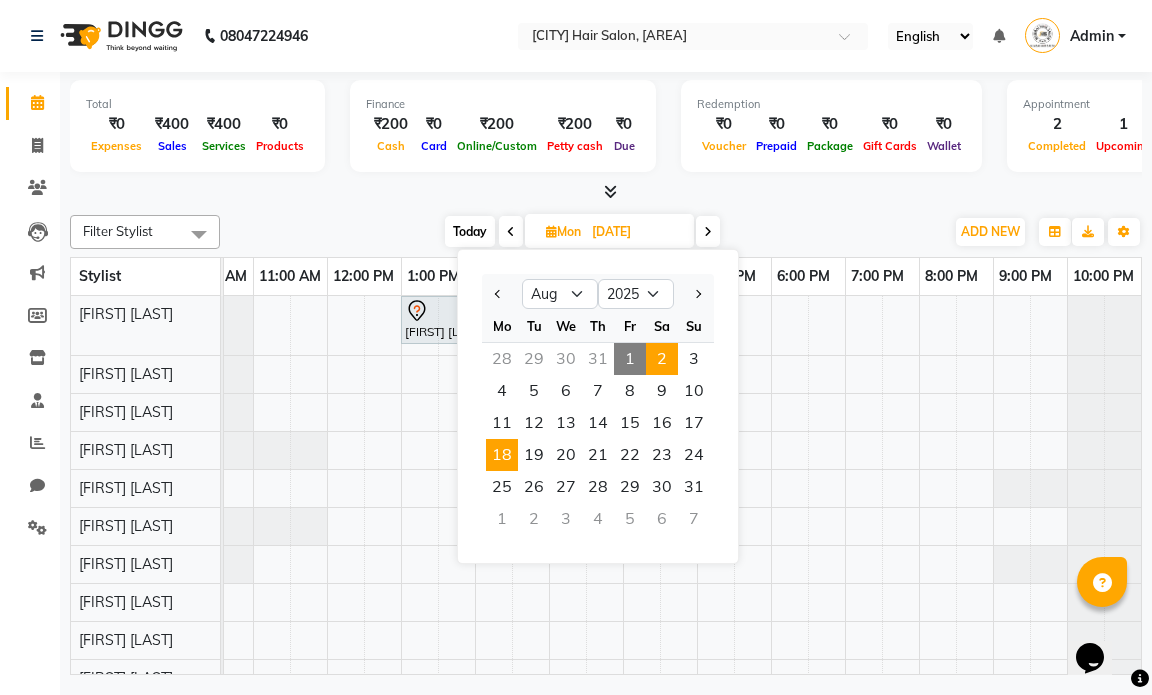 click on "2" at bounding box center (662, 359) 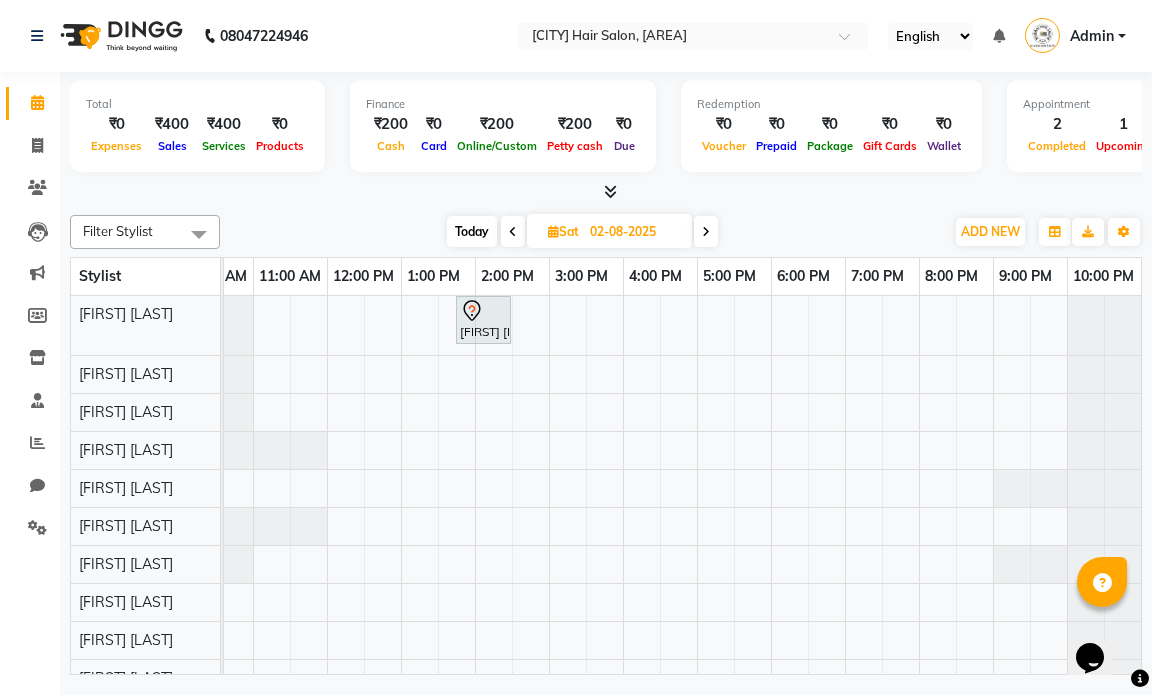 click on "Filter Stylist Select All [FIRST] [LAST] [FIRST] [LAST] [FIRST] [LAST] [FIRST] [LAST]  [LAST] [FIRST] [LAST] [FIRST] [LAST] [FIRST] [LAST] [FIRST] [LAST] [FIRST] [LAST] Group By  Staff View   Room View  View as Vertical  Vertical - Week View  Horizontal  Horizontal - Week View  List  Toggle Dropdown Calendar Settings Manage Tags   Arrange Stylists   Reset Stylists  Full Screen  Show Available Stylist  Appointment Form Zoom 50% Stylist 9:00 AM 10:00 AM 11:00 AM 12:00 PM 1:00 PM 2:00 PM 3:00 PM 4:00 PM 5:00 PM 6:00 PM 7:00 PM 8:00 PM 9:00 PM 10:00 PM" 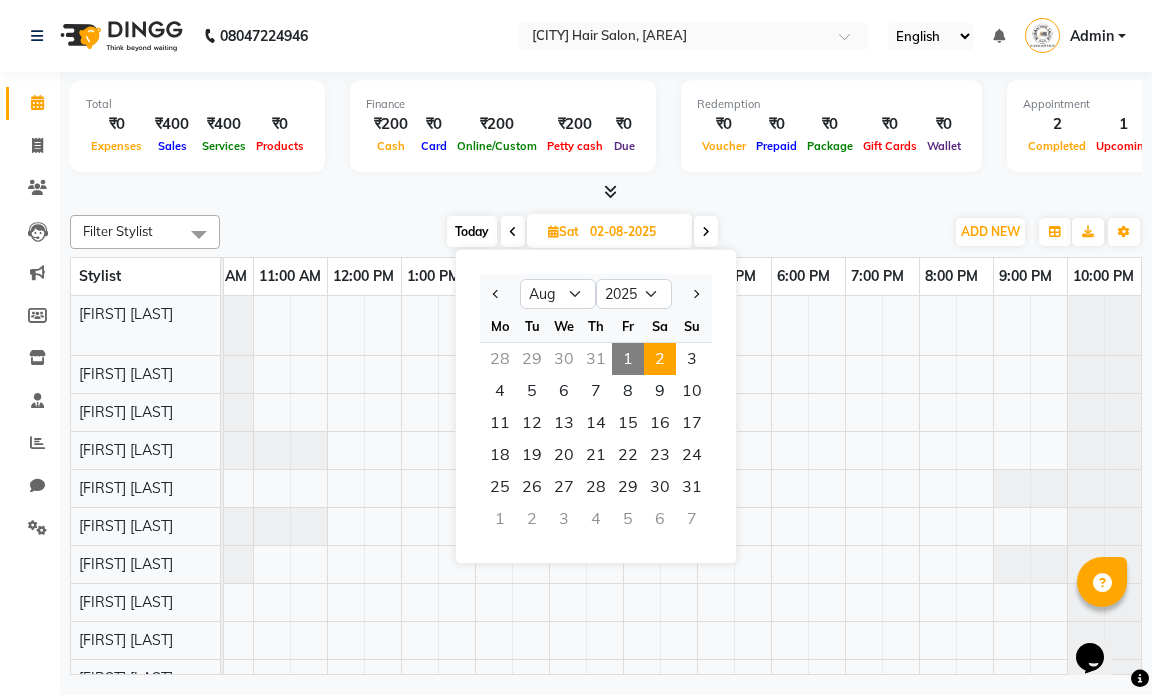 click on "1" at bounding box center [628, 359] 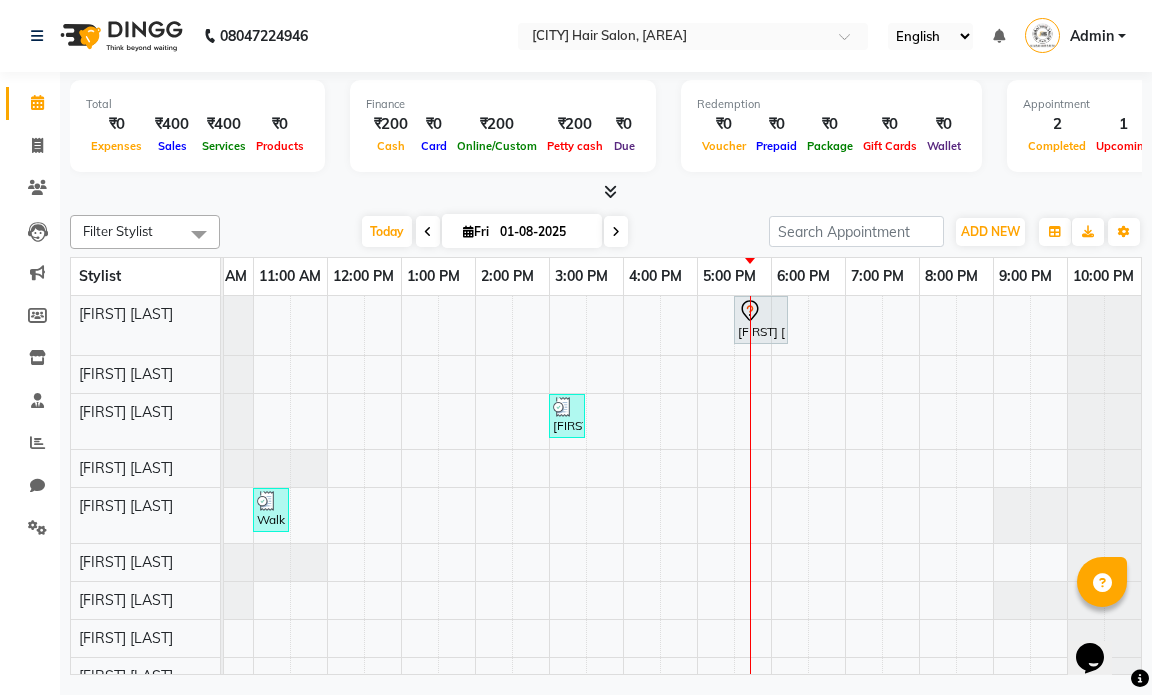 click at bounding box center [616, 232] 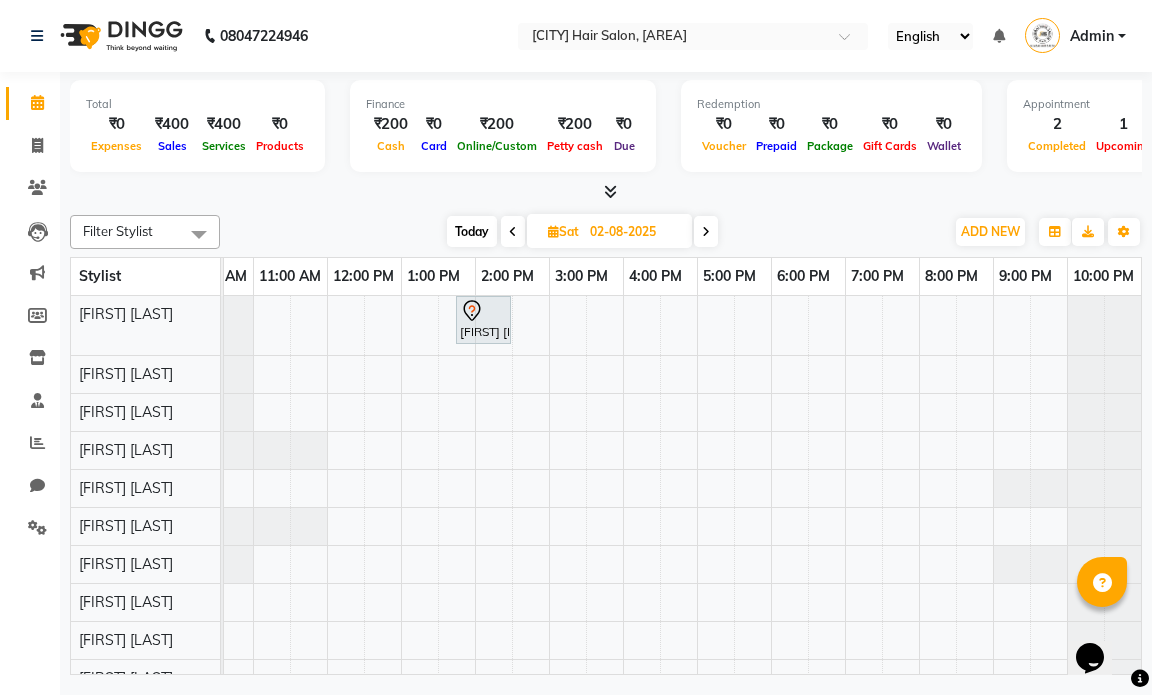 click at bounding box center (706, 232) 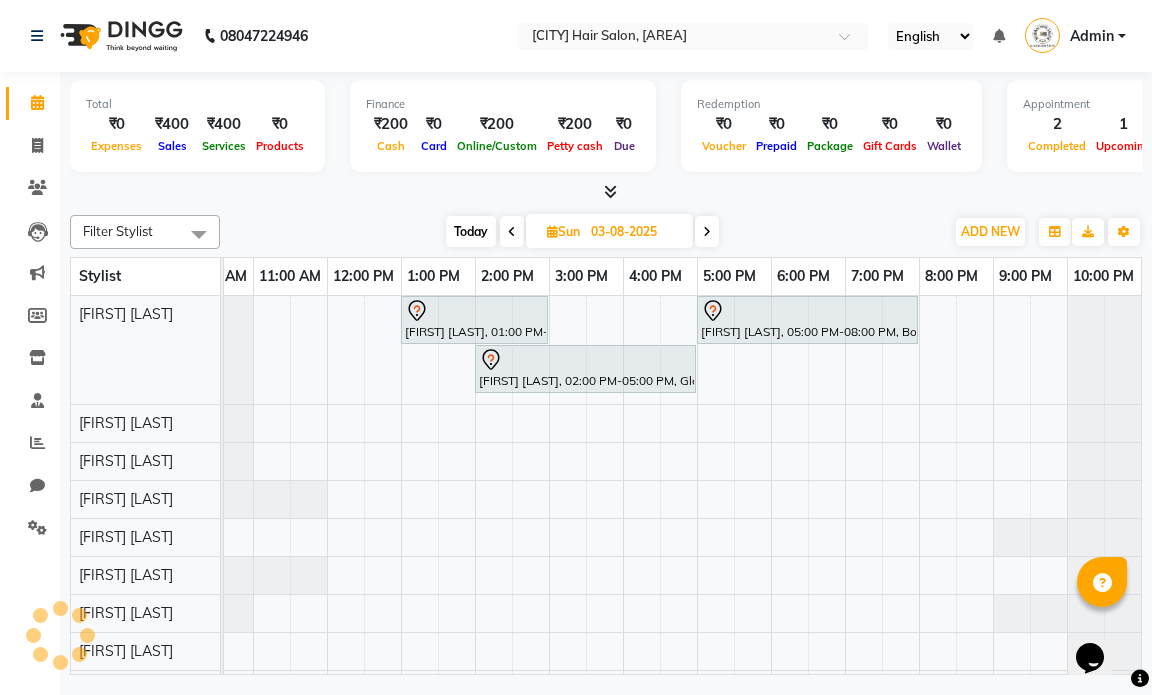 click at bounding box center (707, 232) 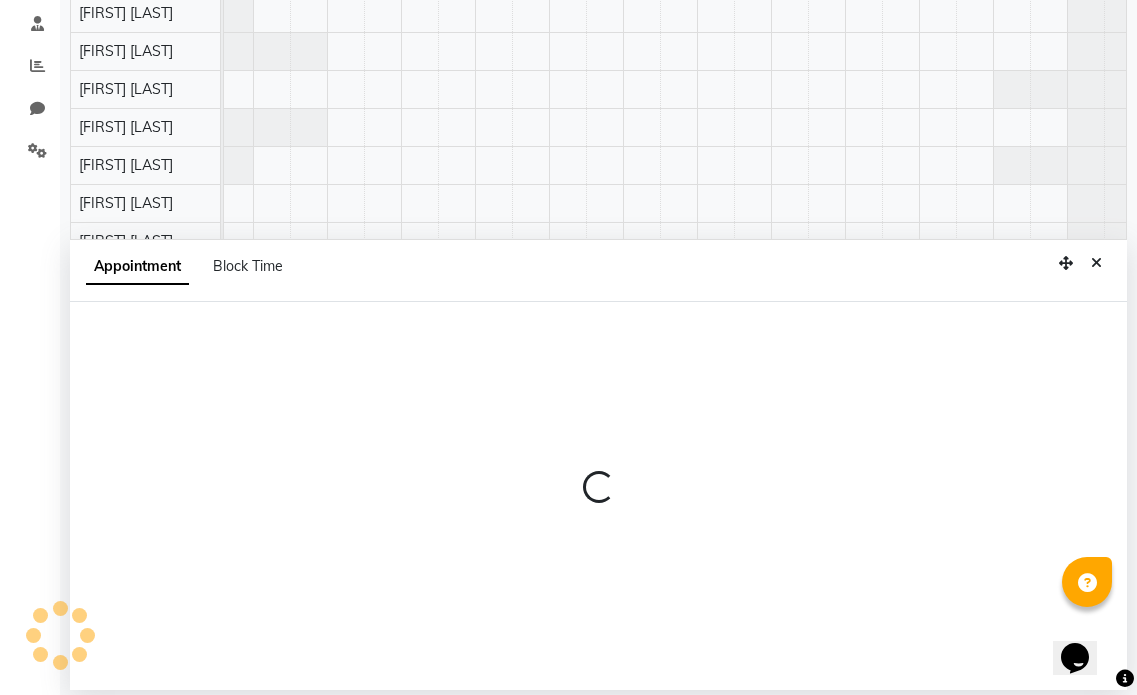 select on "66010" 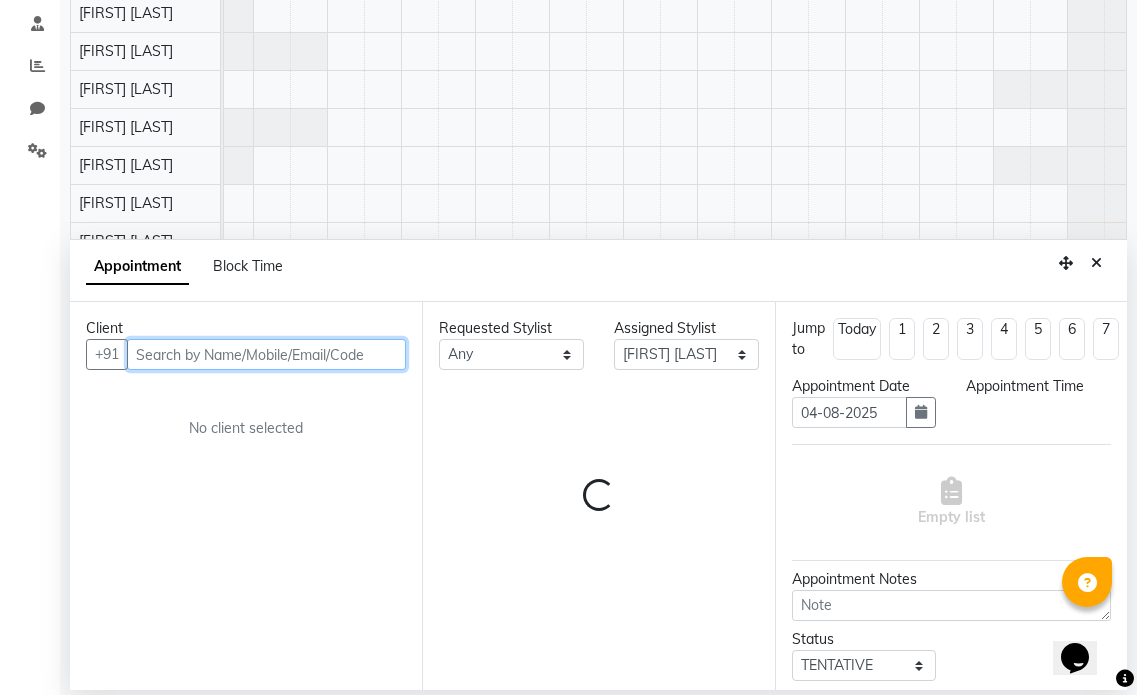 select on "780" 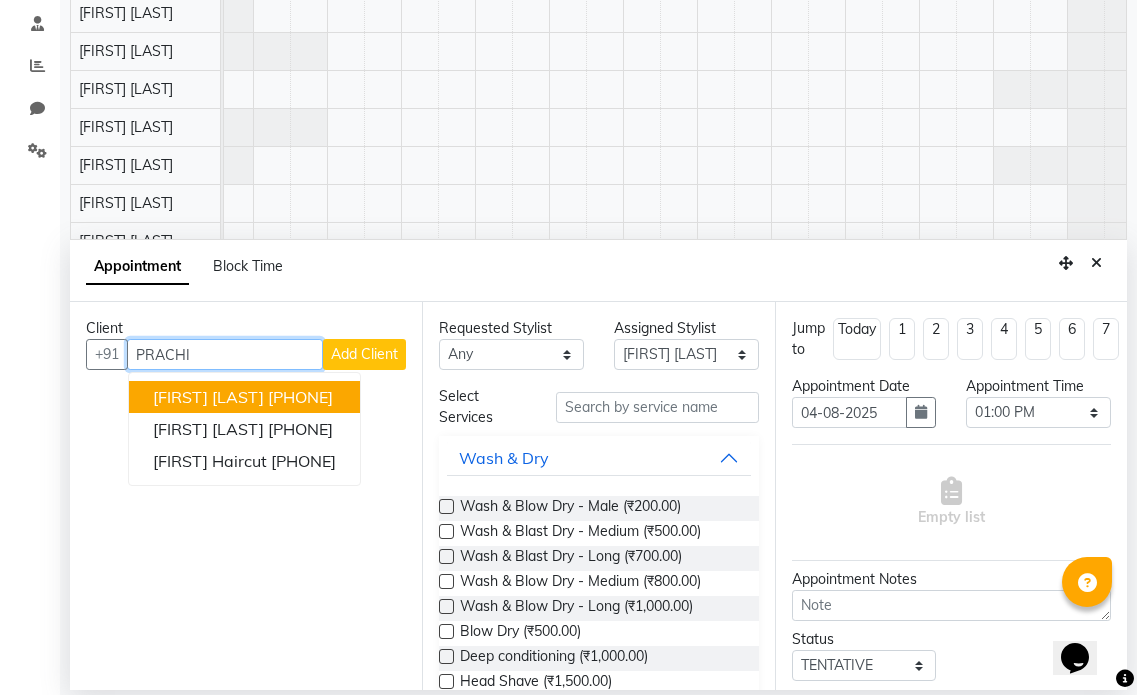 click on "[PHONE]" at bounding box center [300, 397] 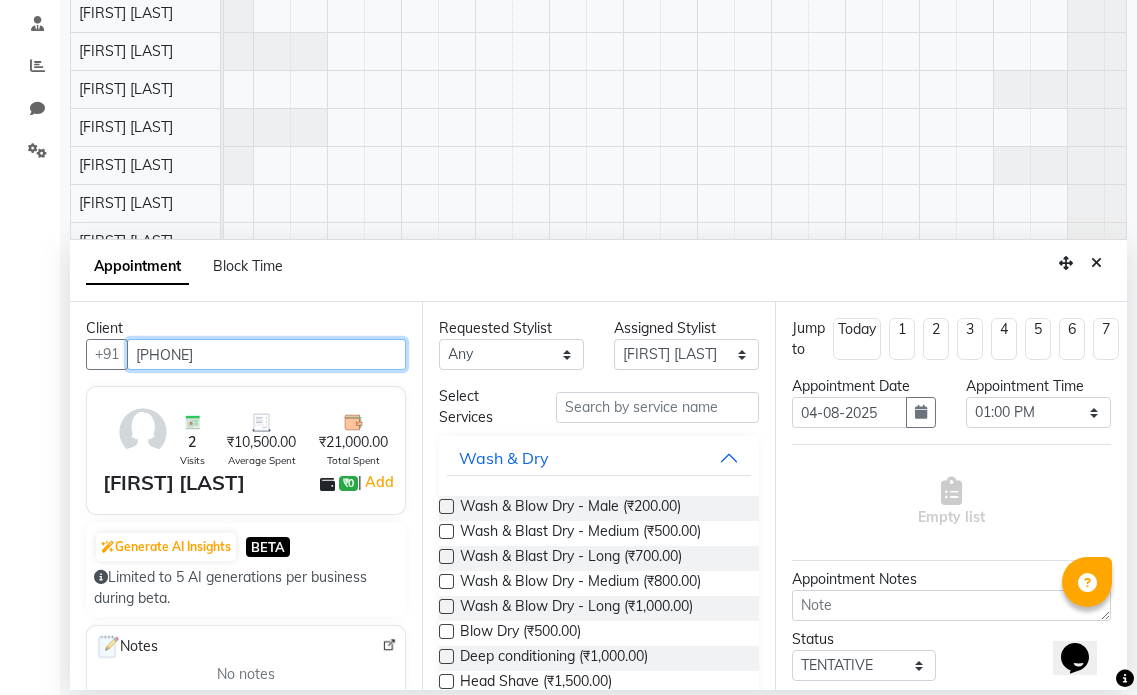 type on "[PHONE]" 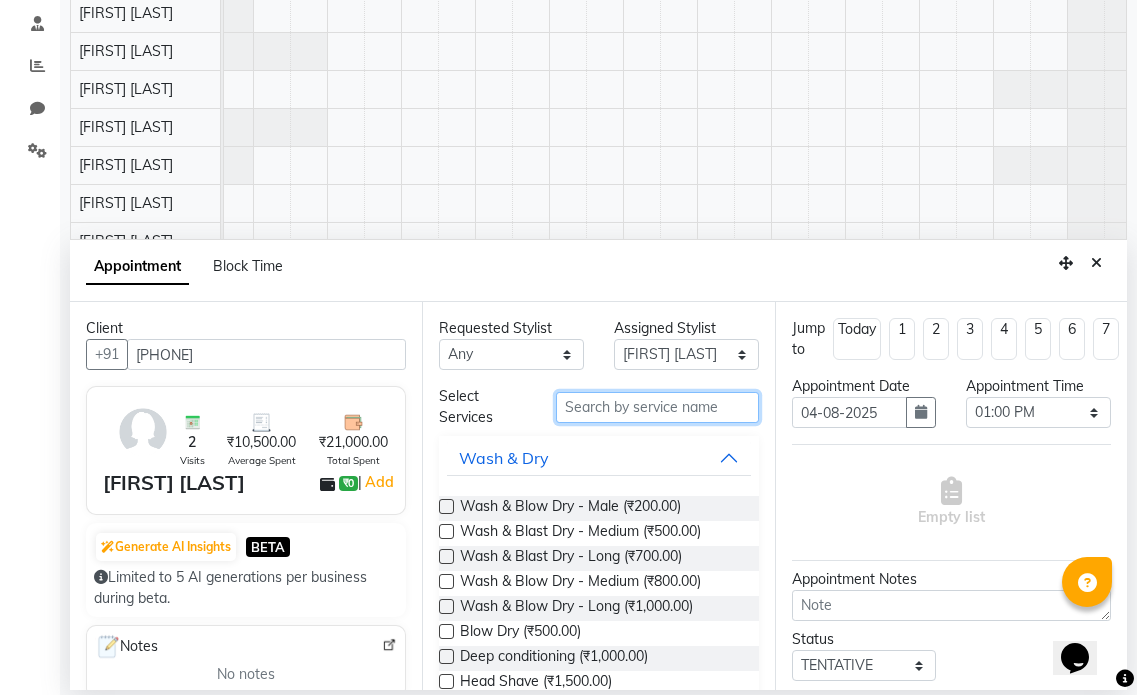 click at bounding box center (657, 407) 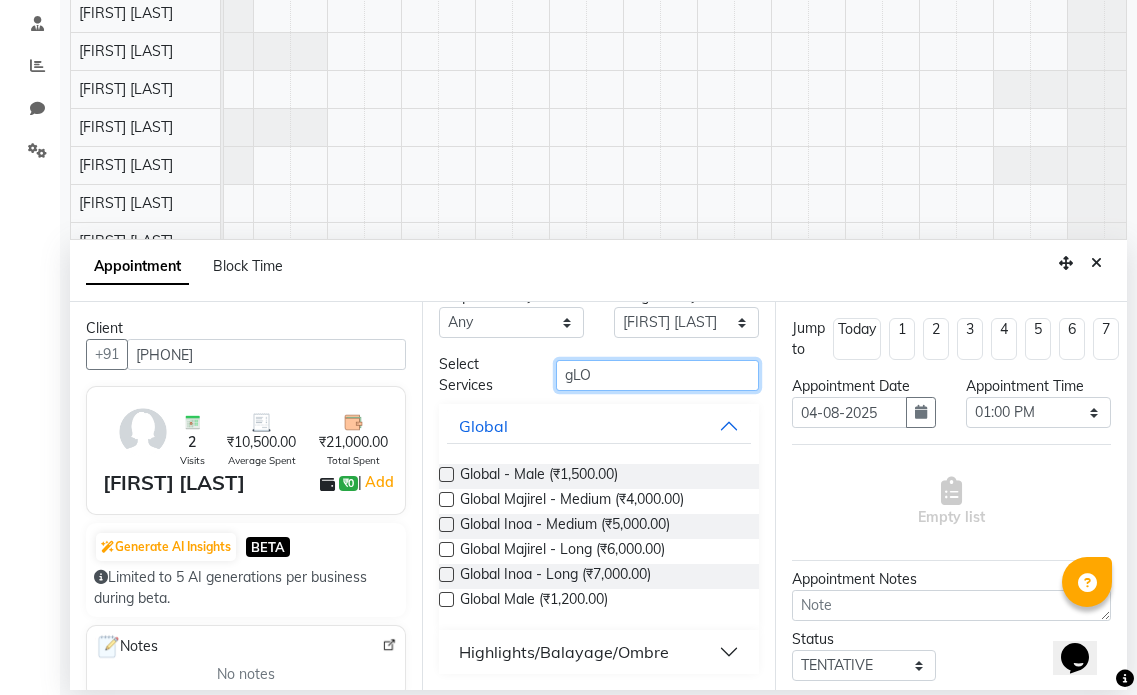 type on "gLO" 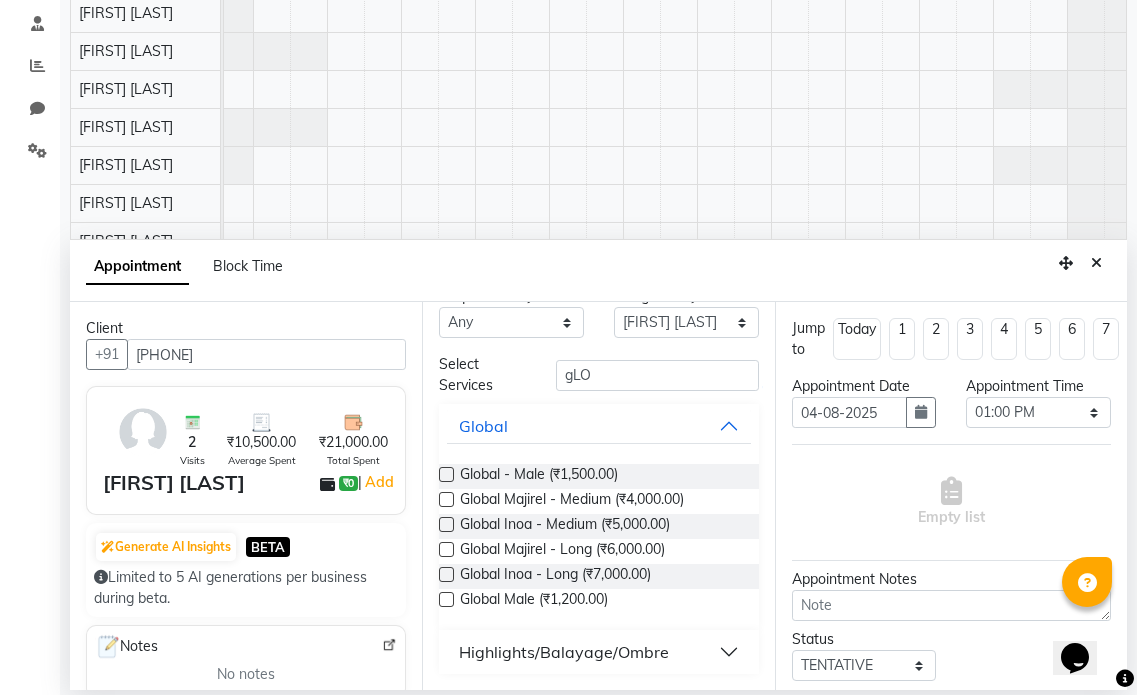 type 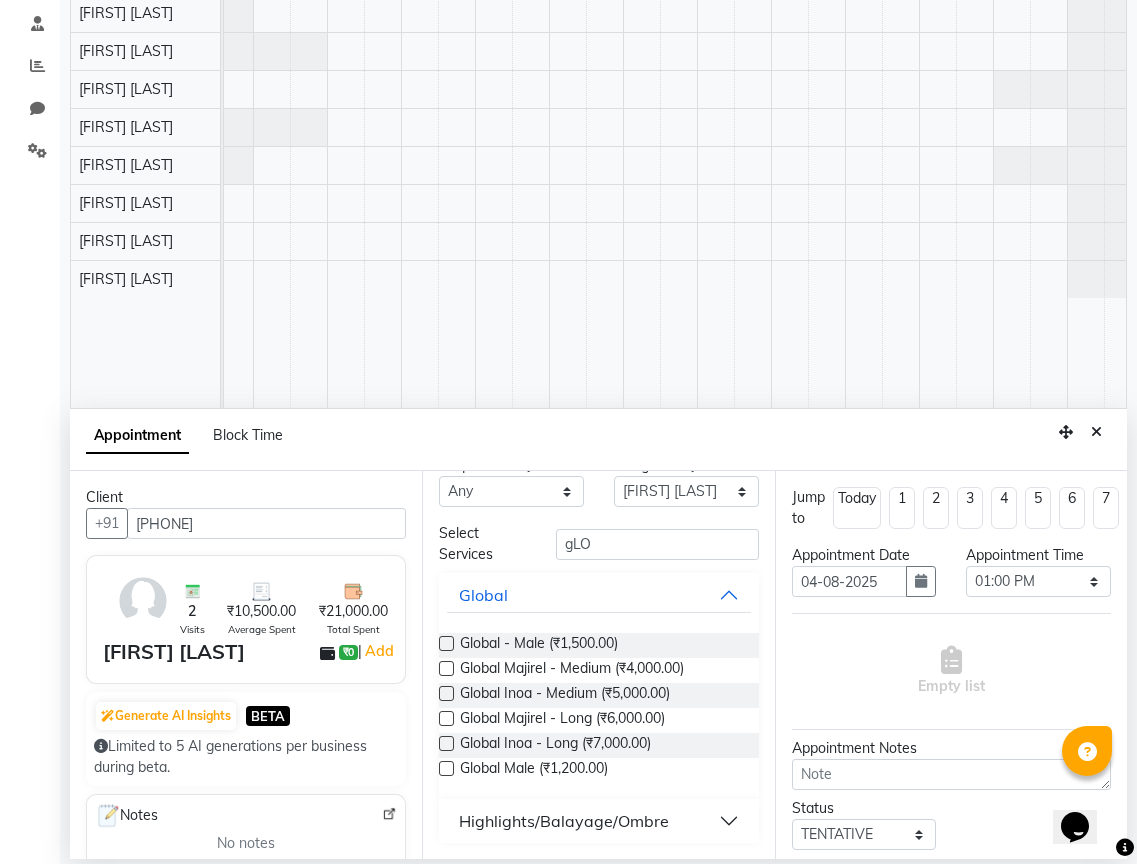 click on "Highlights/Balayage/Ombre" at bounding box center (598, 821) 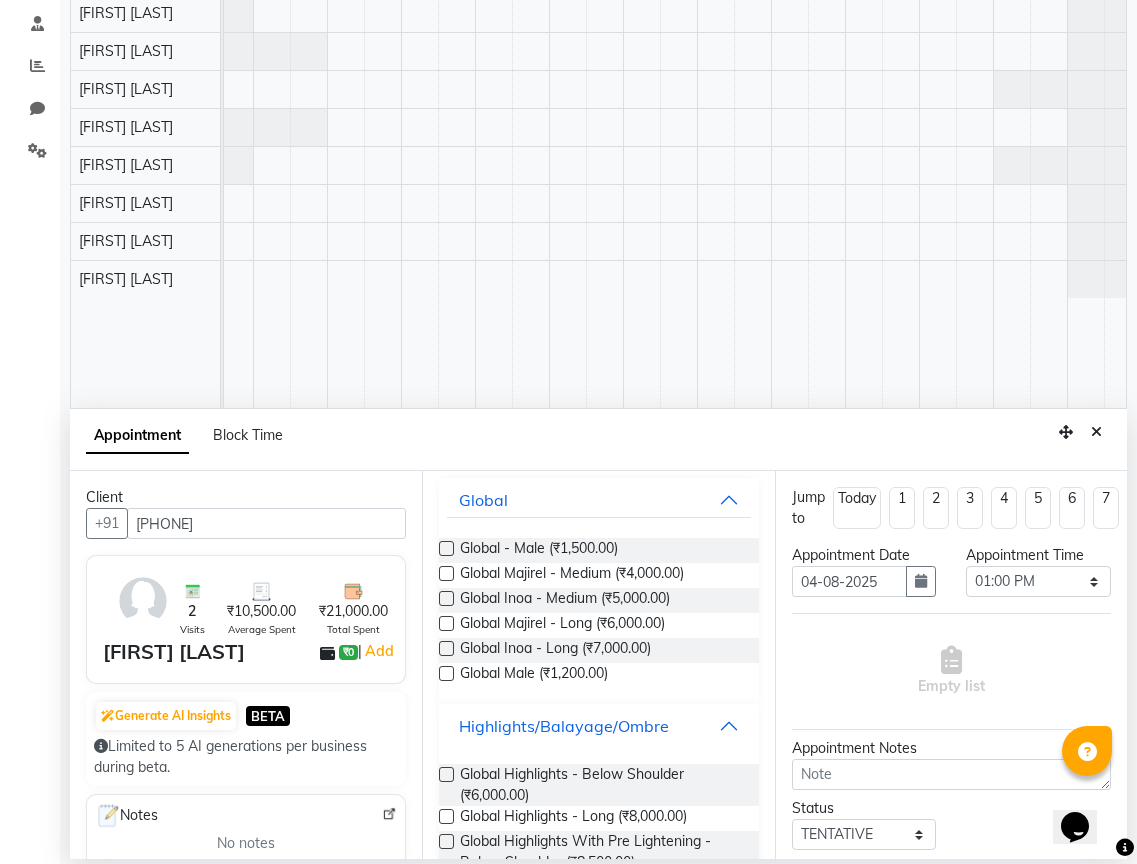 scroll, scrollTop: 240, scrollLeft: 0, axis: vertical 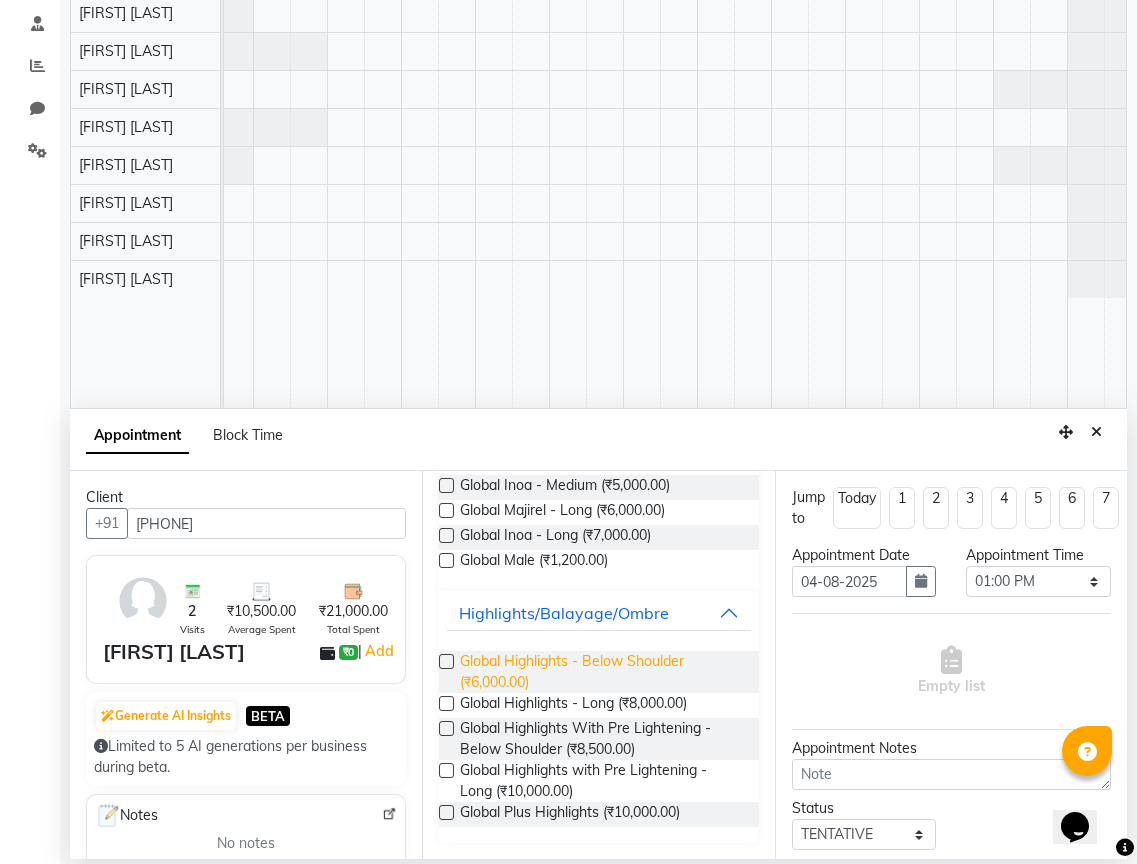 click on "Global Highlights - Below Shoulder  (₹6,000.00)" at bounding box center [601, 672] 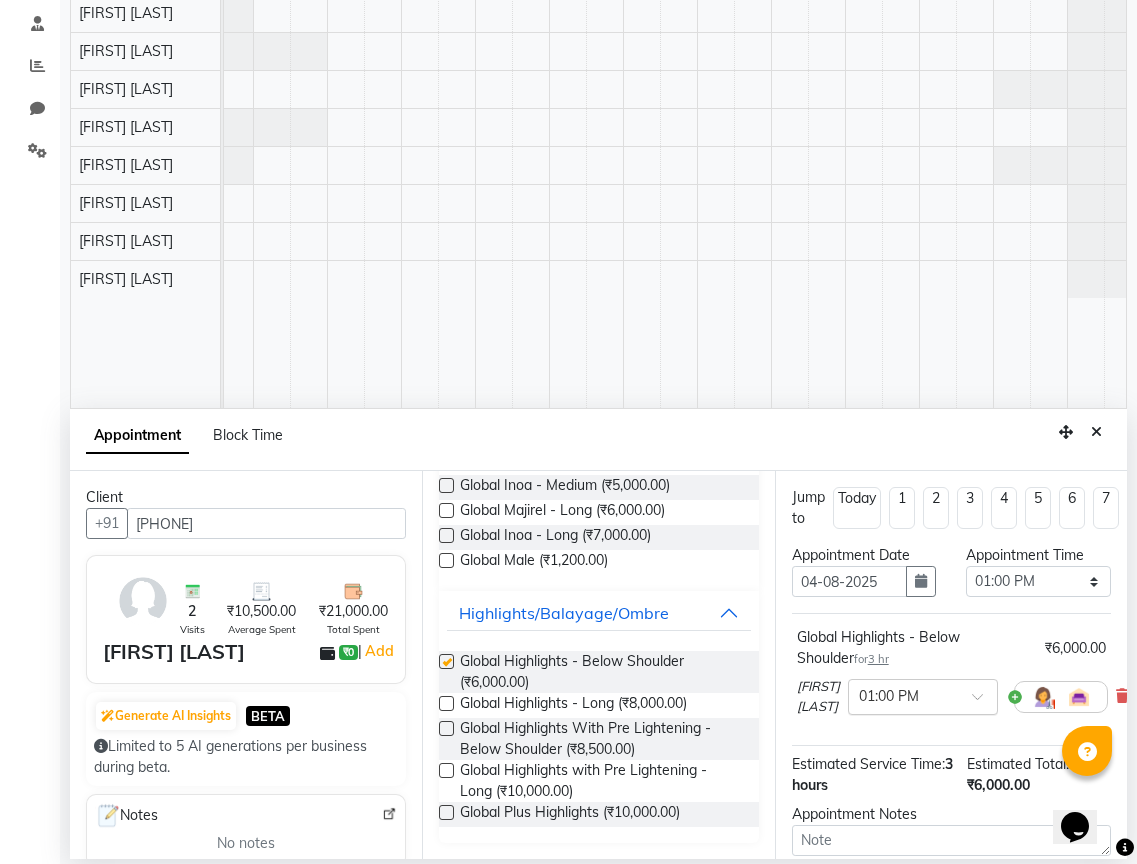 checkbox on "false" 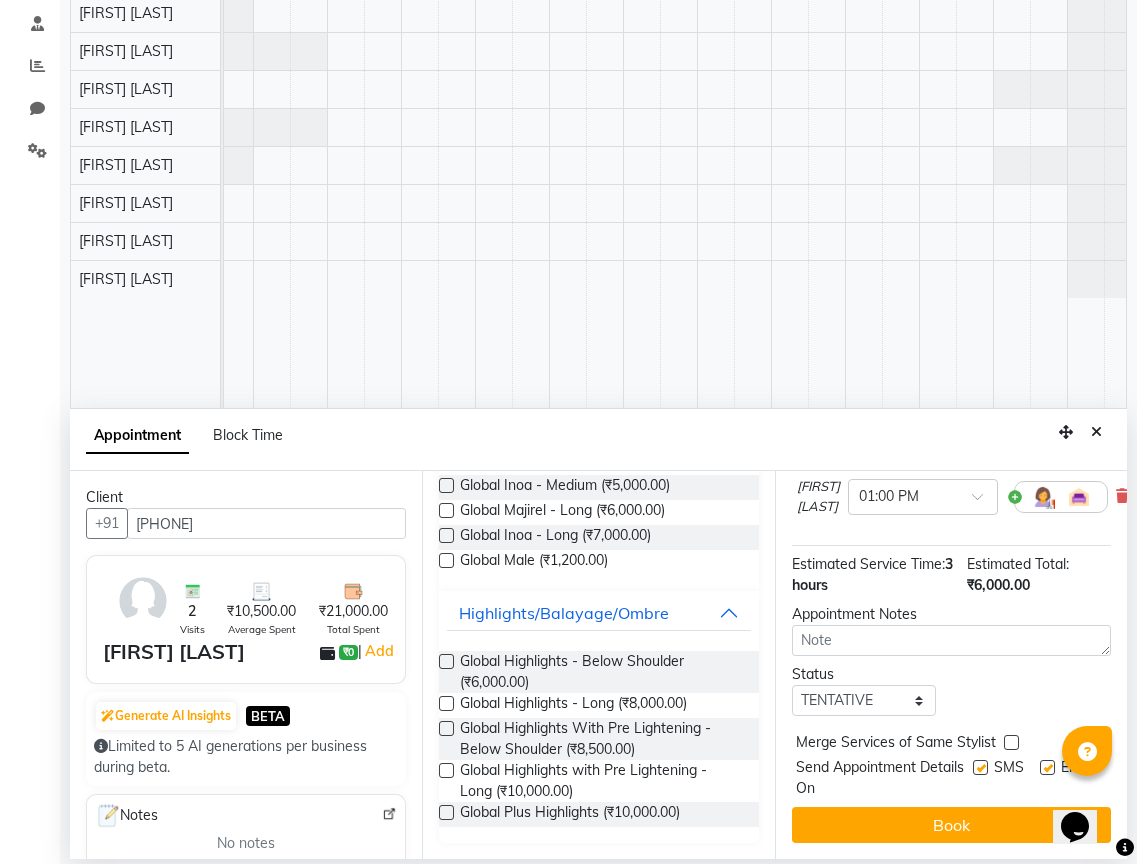 scroll, scrollTop: 215, scrollLeft: 0, axis: vertical 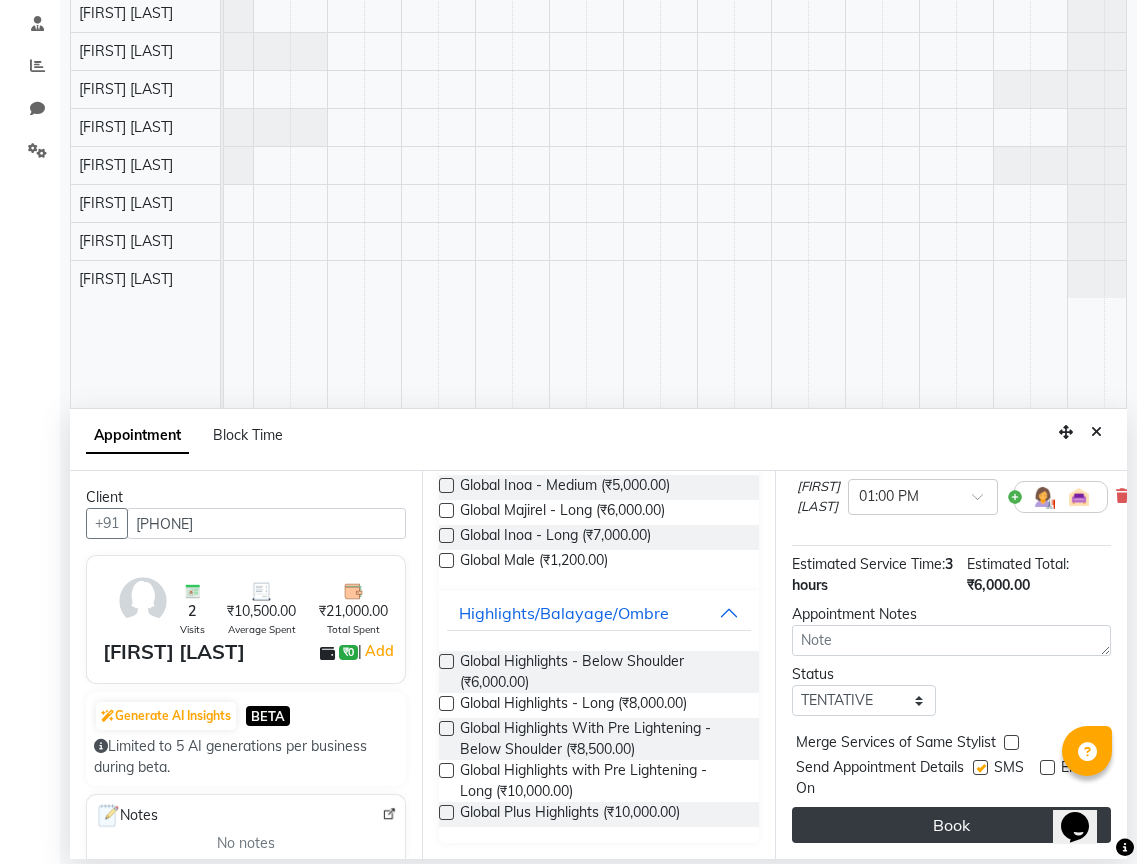 click on "Book" at bounding box center (951, 825) 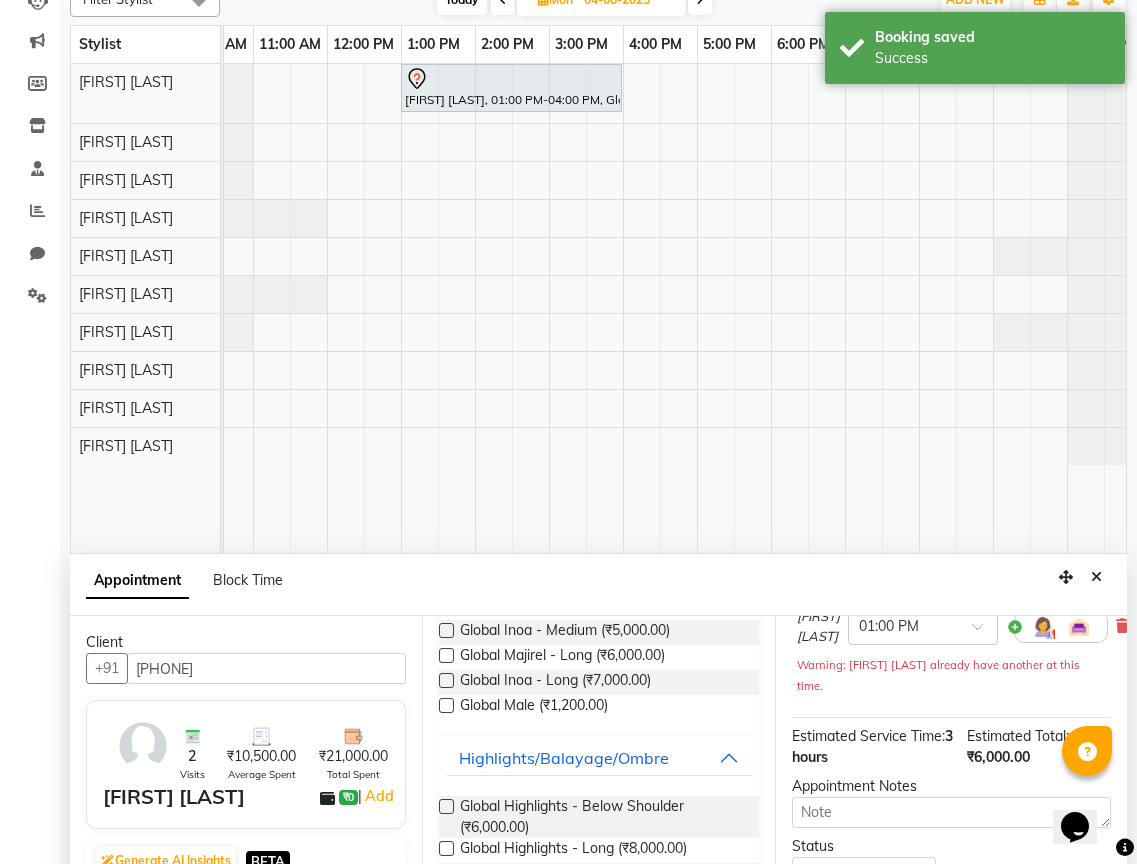 scroll, scrollTop: 300, scrollLeft: 0, axis: vertical 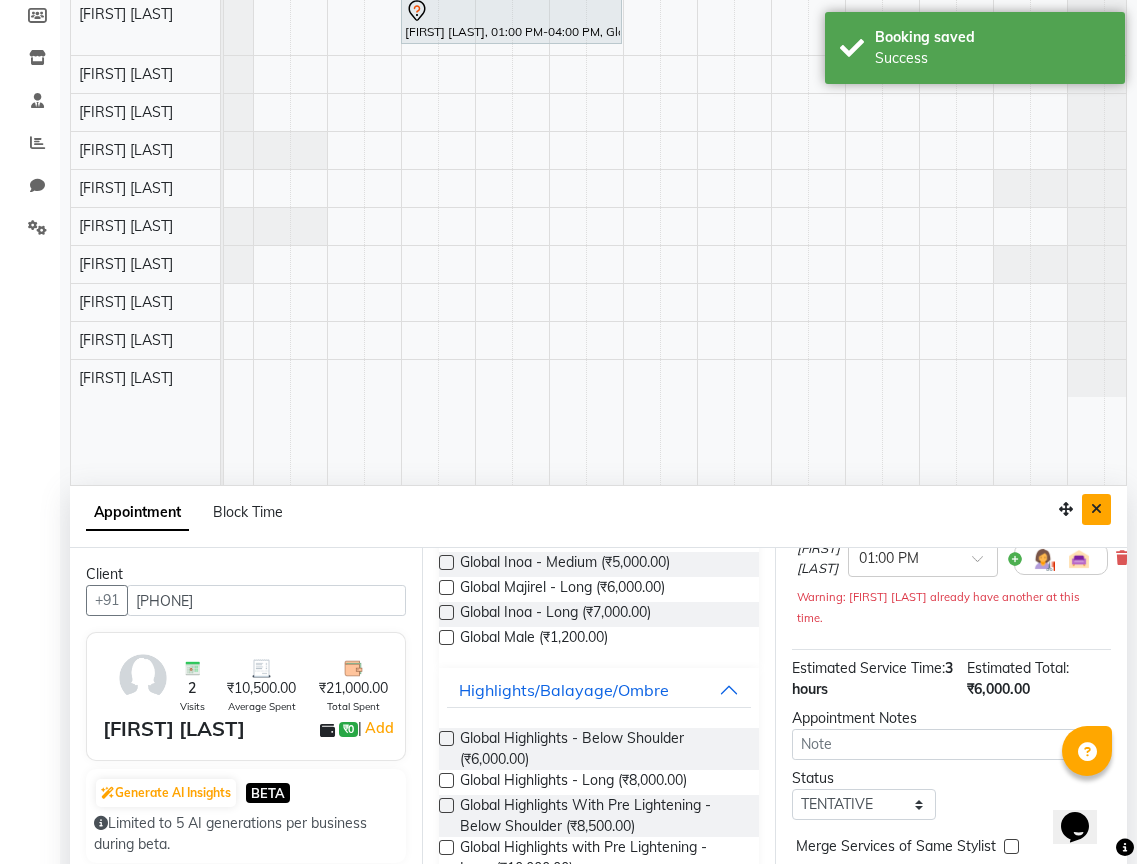 click at bounding box center (1096, 509) 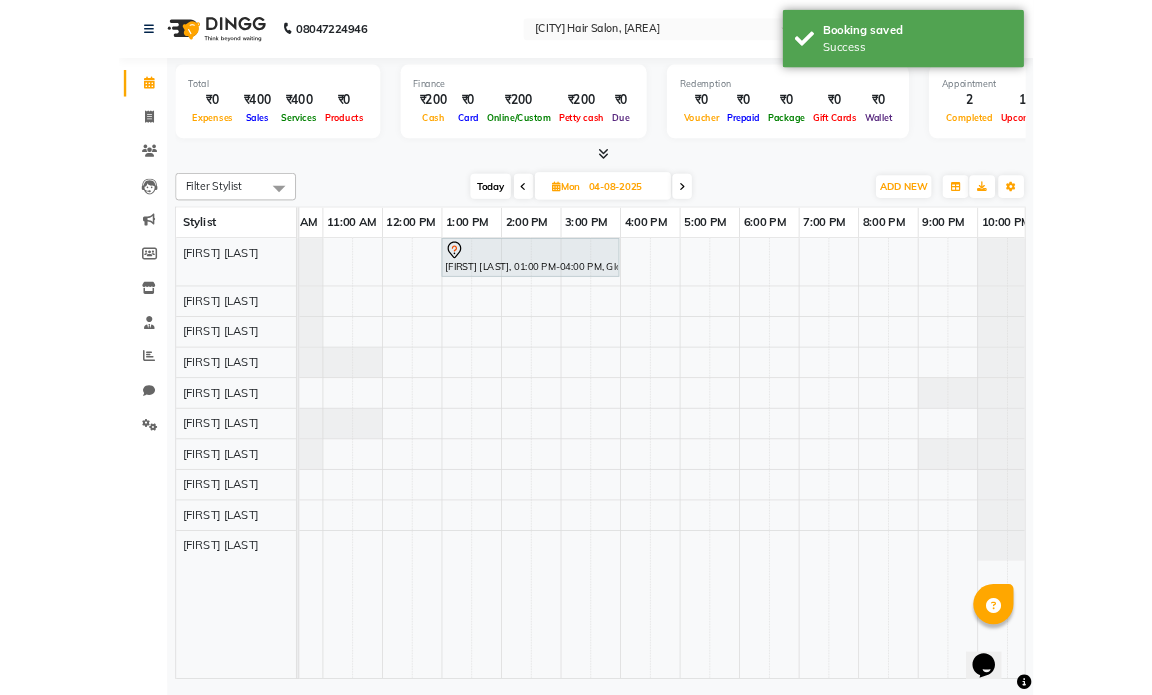 scroll, scrollTop: 0, scrollLeft: 0, axis: both 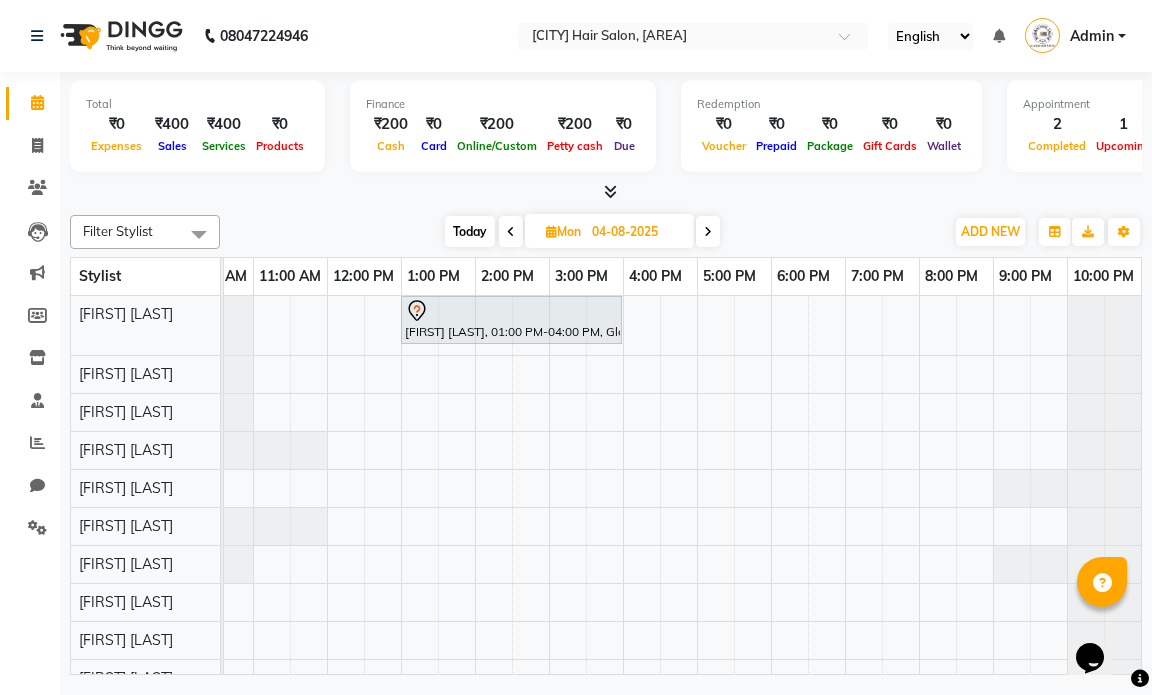 click on "04-08-2025" at bounding box center (636, 232) 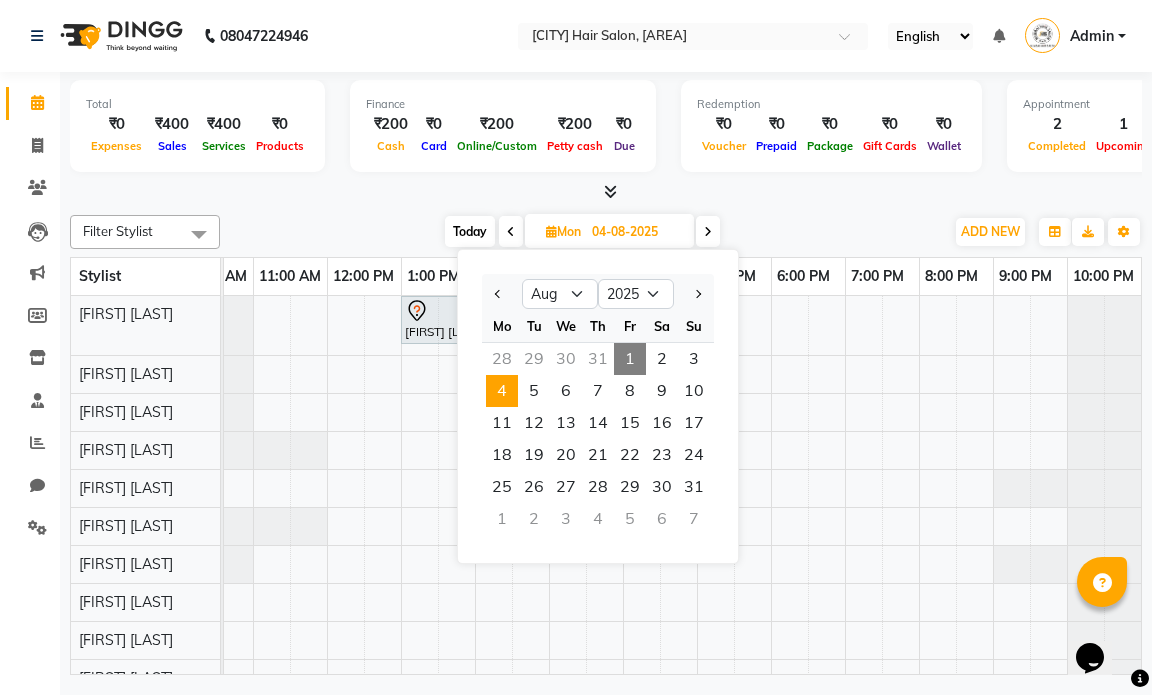 click on "1" at bounding box center (630, 359) 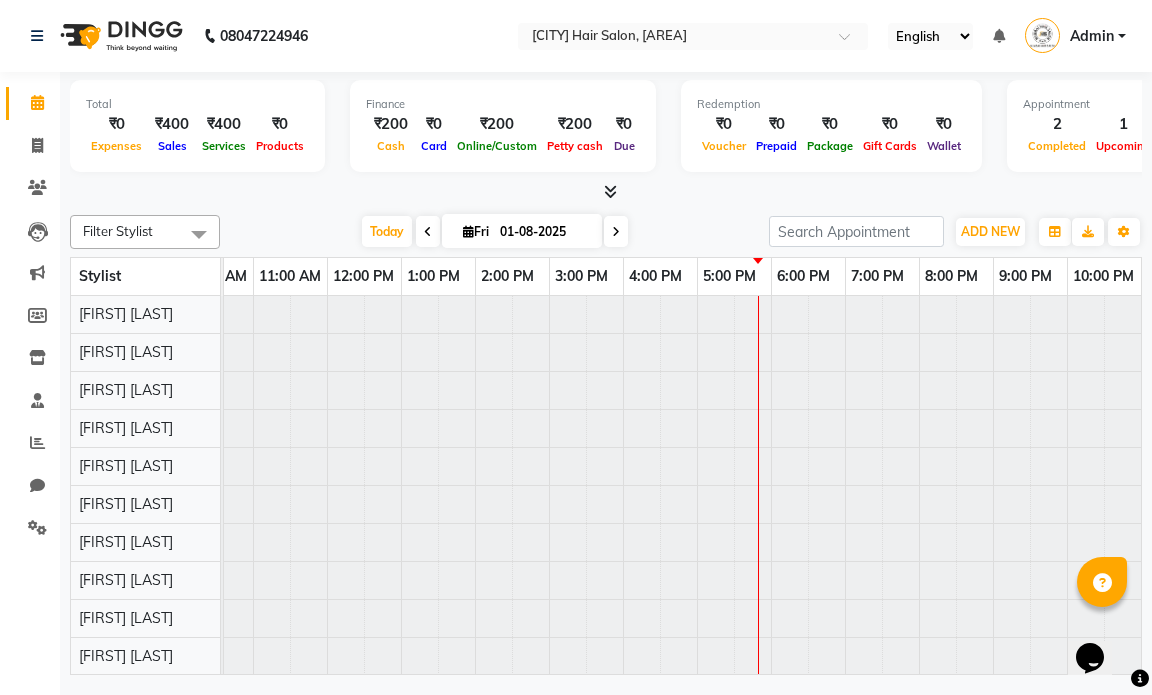 scroll, scrollTop: 0, scrollLeft: 119, axis: horizontal 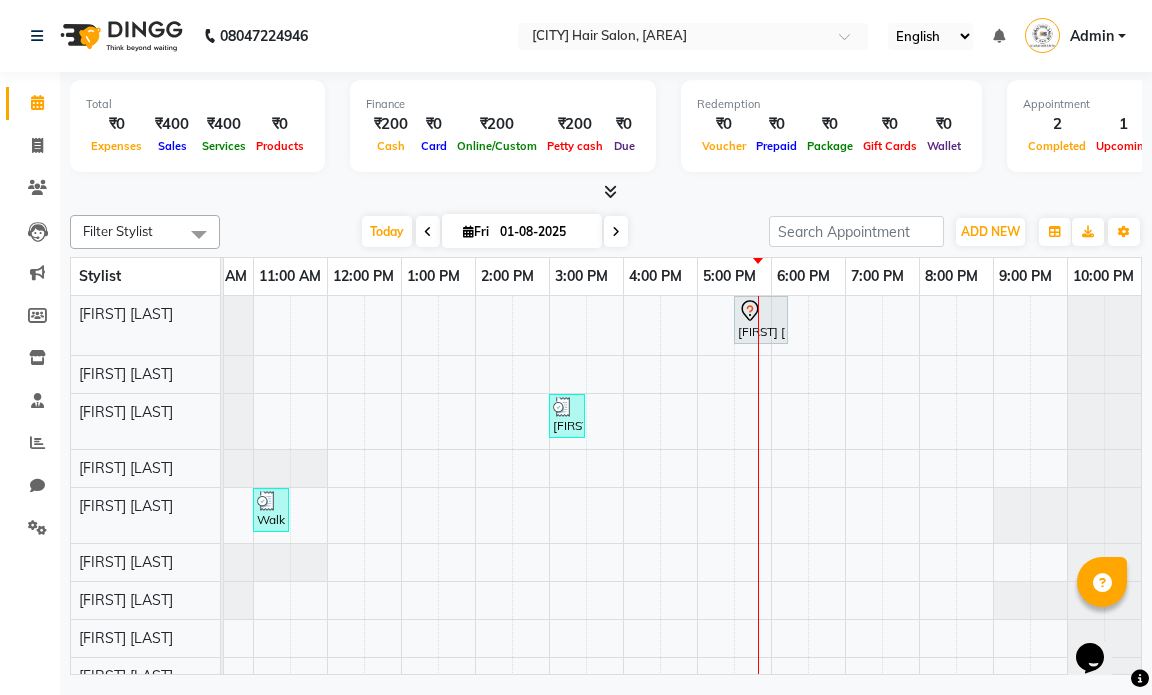 click at bounding box center (616, 232) 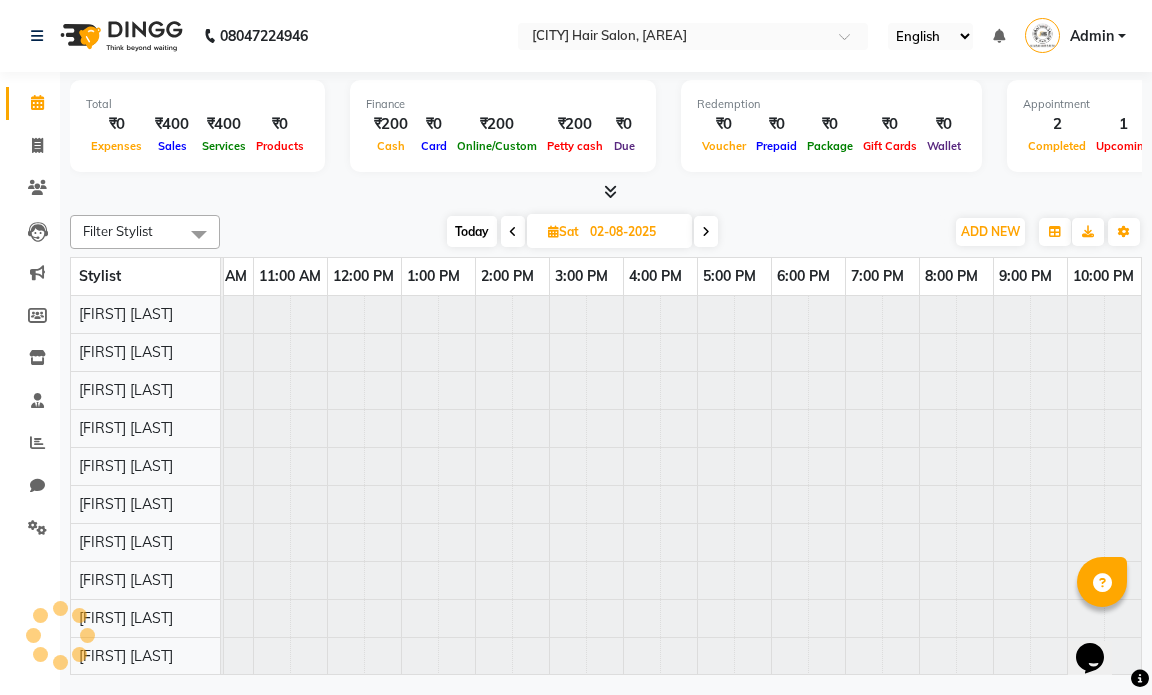 scroll, scrollTop: 0, scrollLeft: 0, axis: both 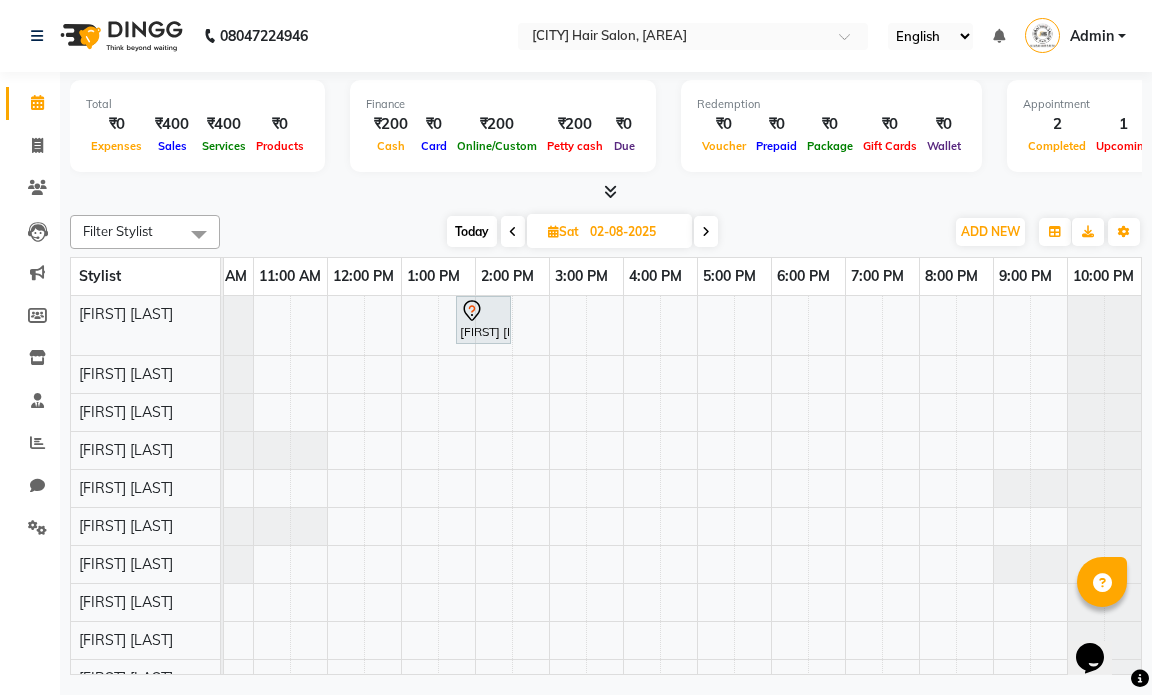 click at bounding box center [706, 231] 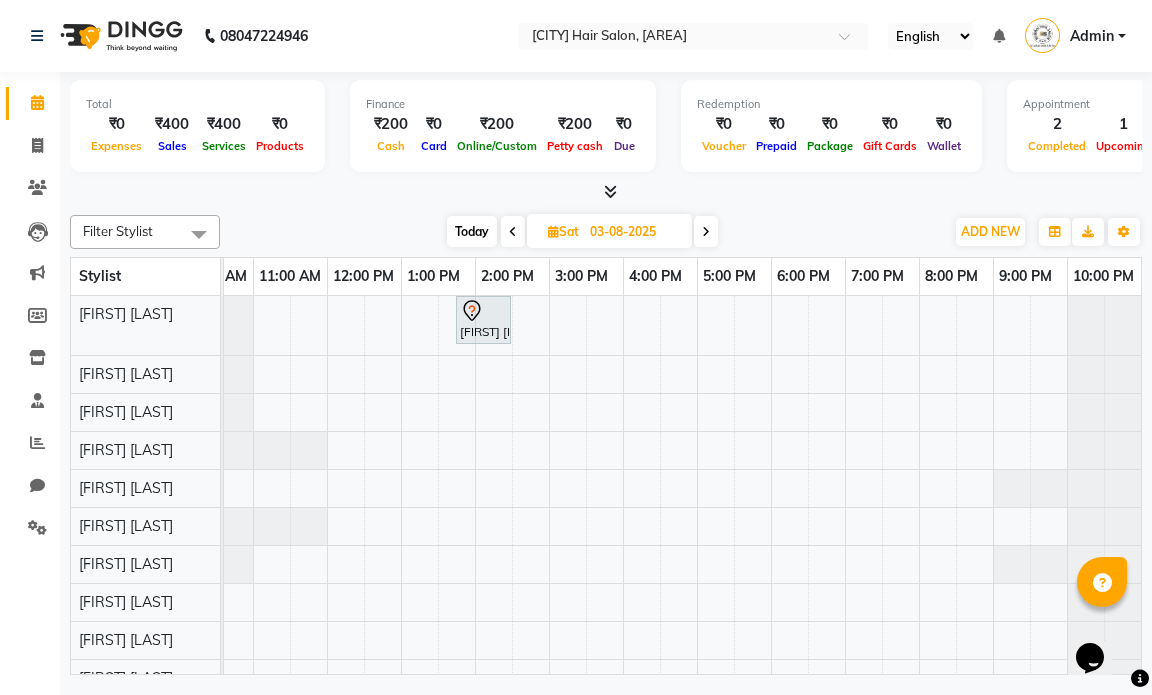 scroll, scrollTop: 0, scrollLeft: 119, axis: horizontal 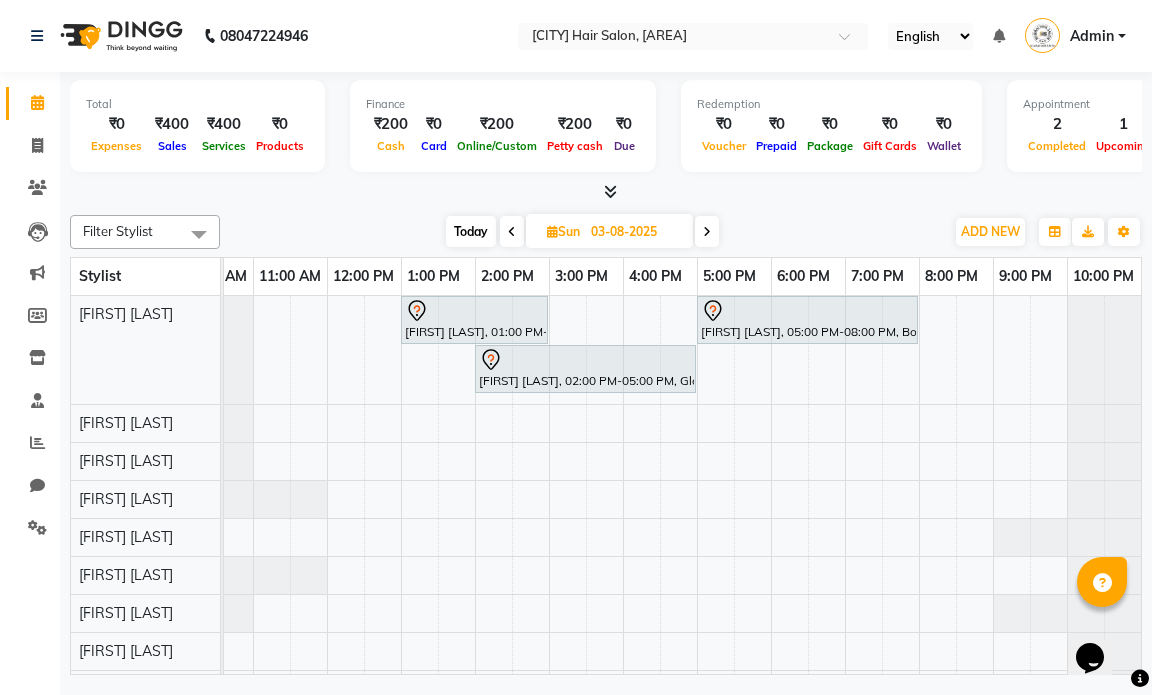click at bounding box center (512, 231) 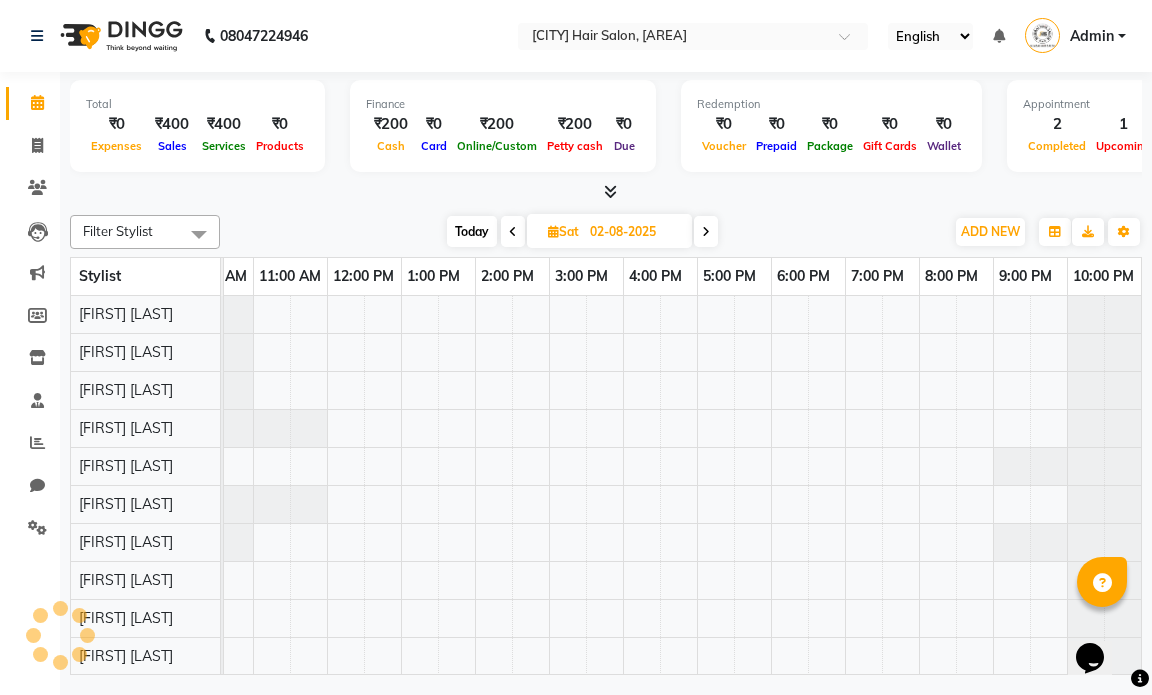 scroll, scrollTop: 0, scrollLeft: 119, axis: horizontal 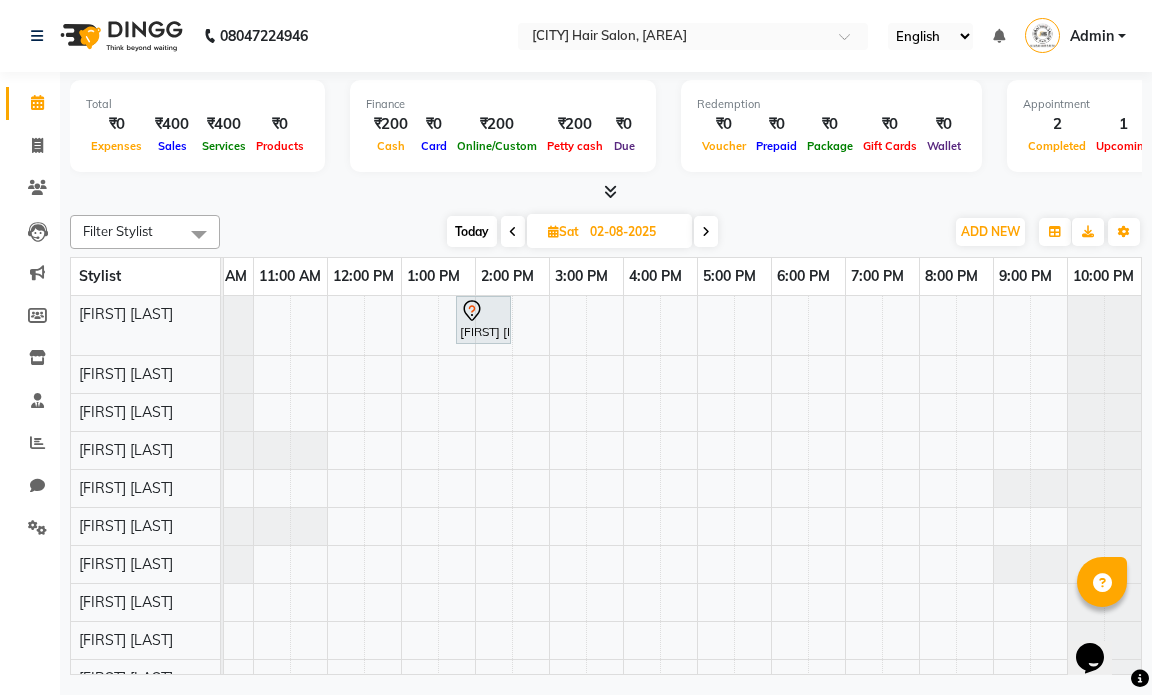 click at bounding box center (706, 231) 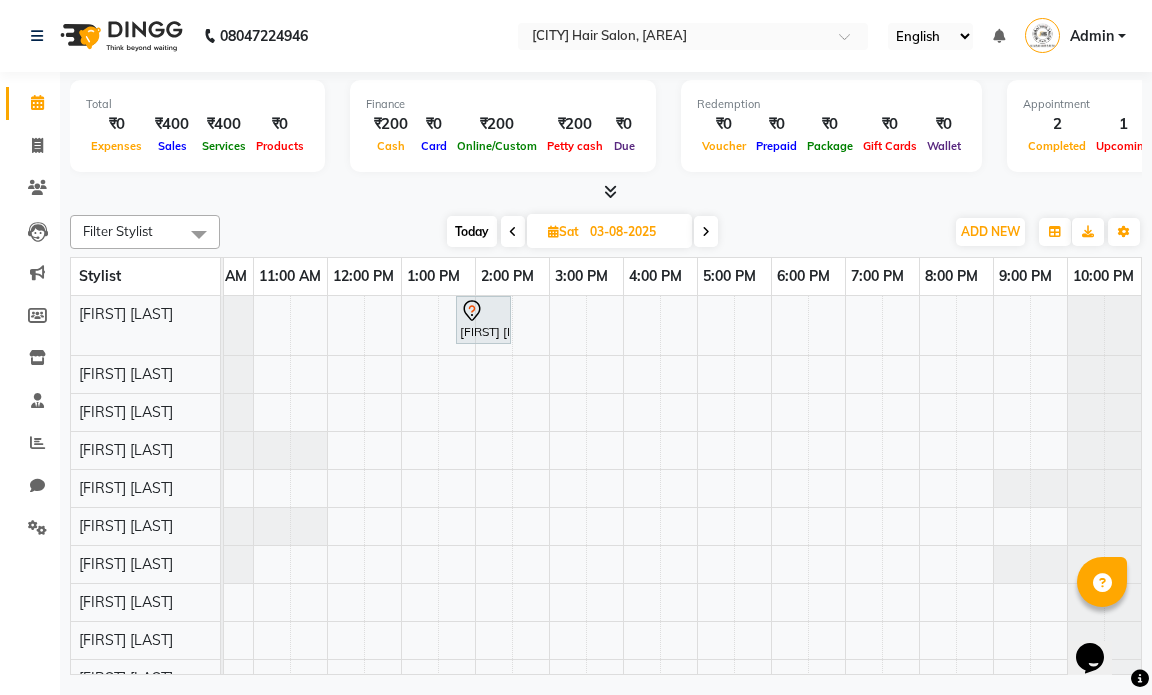 scroll, scrollTop: 0, scrollLeft: 119, axis: horizontal 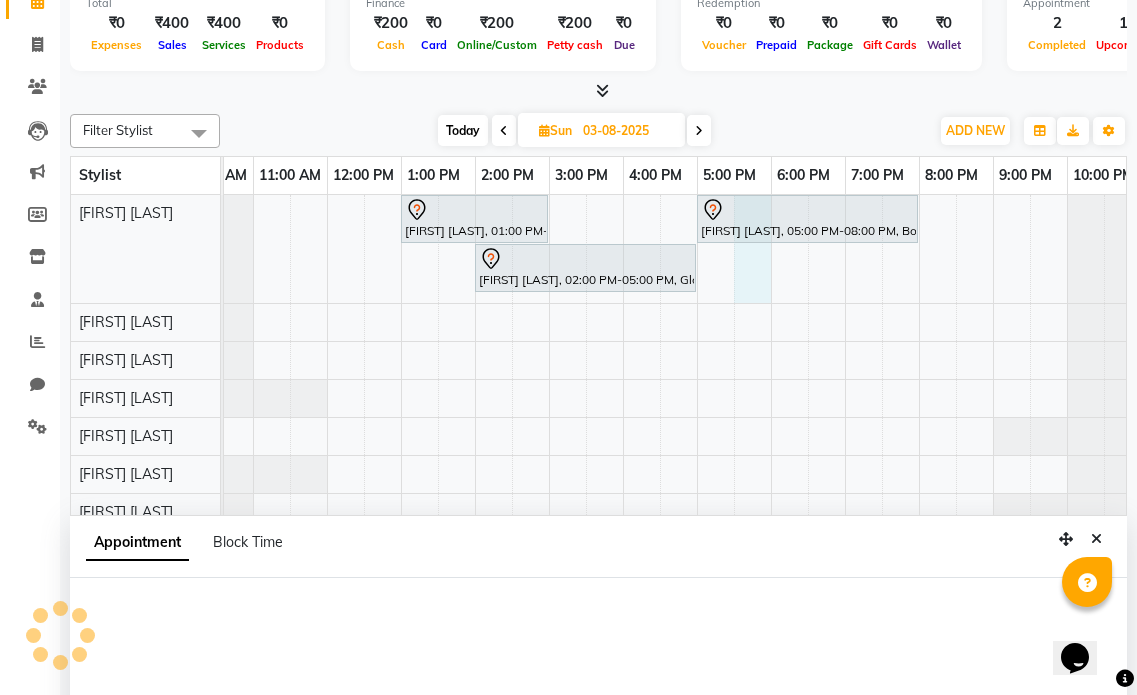 select on "66010" 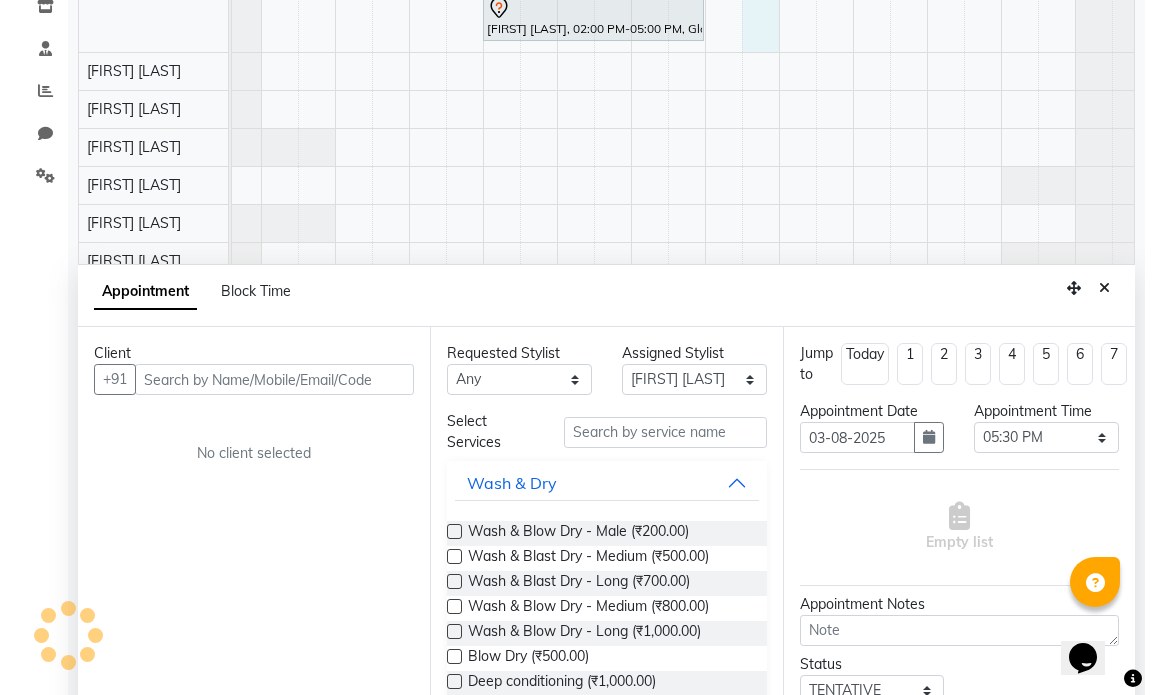 scroll, scrollTop: 377, scrollLeft: 0, axis: vertical 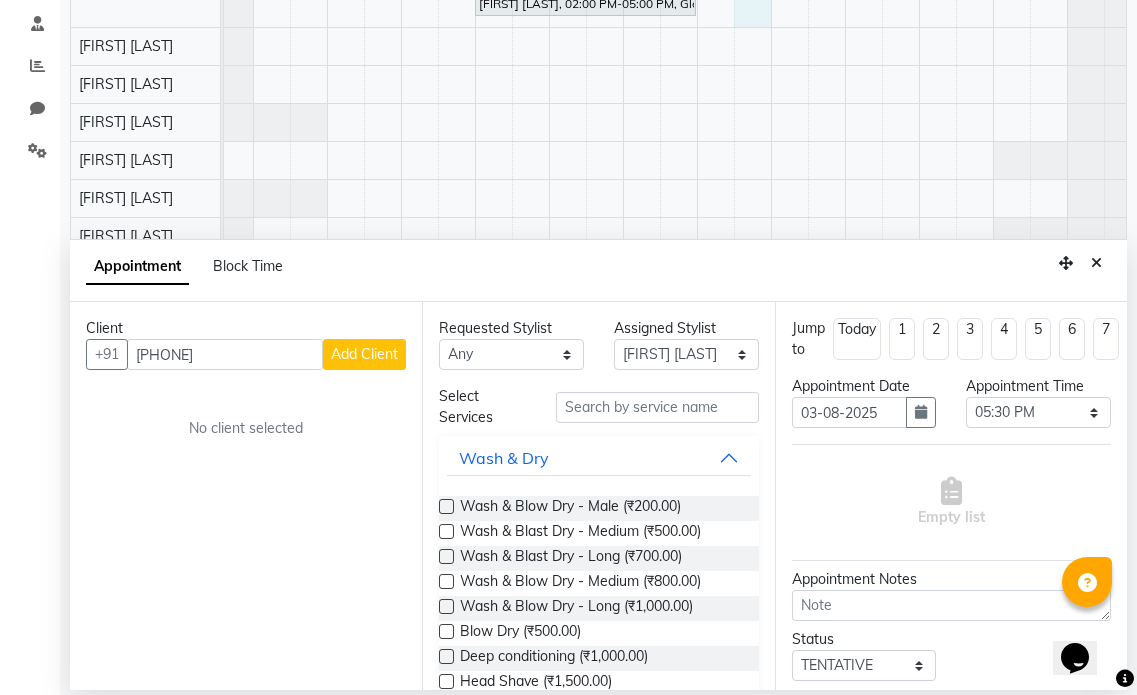 type on "[PHONE]" 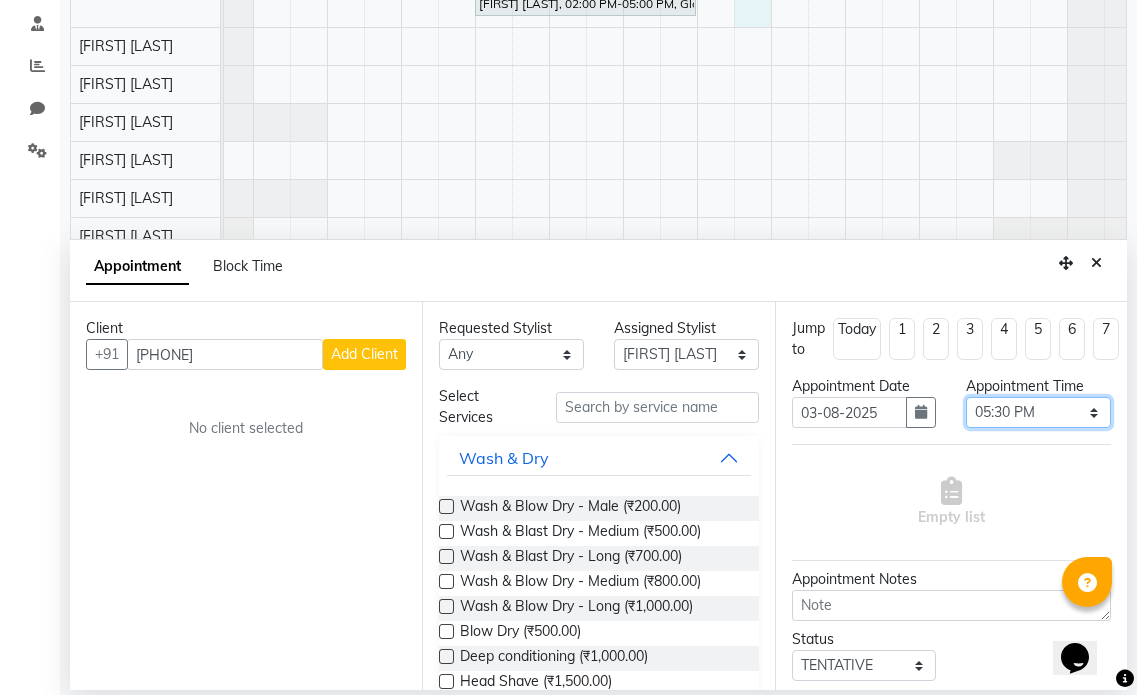 click on "Select 10:00 AM 10:15 AM 10:30 AM 10:45 AM 11:00 AM 11:15 AM 11:30 AM 11:45 AM 12:00 PM 12:15 PM 12:30 PM 12:45 PM 01:00 PM 01:15 PM 01:30 PM 01:45 PM 02:00 PM 02:15 PM 02:30 PM 02:45 PM 03:00 PM 03:15 PM 03:30 PM 03:45 PM 04:00 PM 04:15 PM 04:30 PM 04:45 PM 05:00 PM 05:15 PM 05:30 PM 05:45 PM 06:00 PM 06:15 PM 06:30 PM 06:45 PM 07:00 PM 07:15 PM 07:30 PM 07:45 PM 08:00 PM 08:15 PM 08:30 PM 08:45 PM 09:00 PM 09:15 PM 09:30 PM 09:45 PM 10:00 PM" at bounding box center (1038, 412) 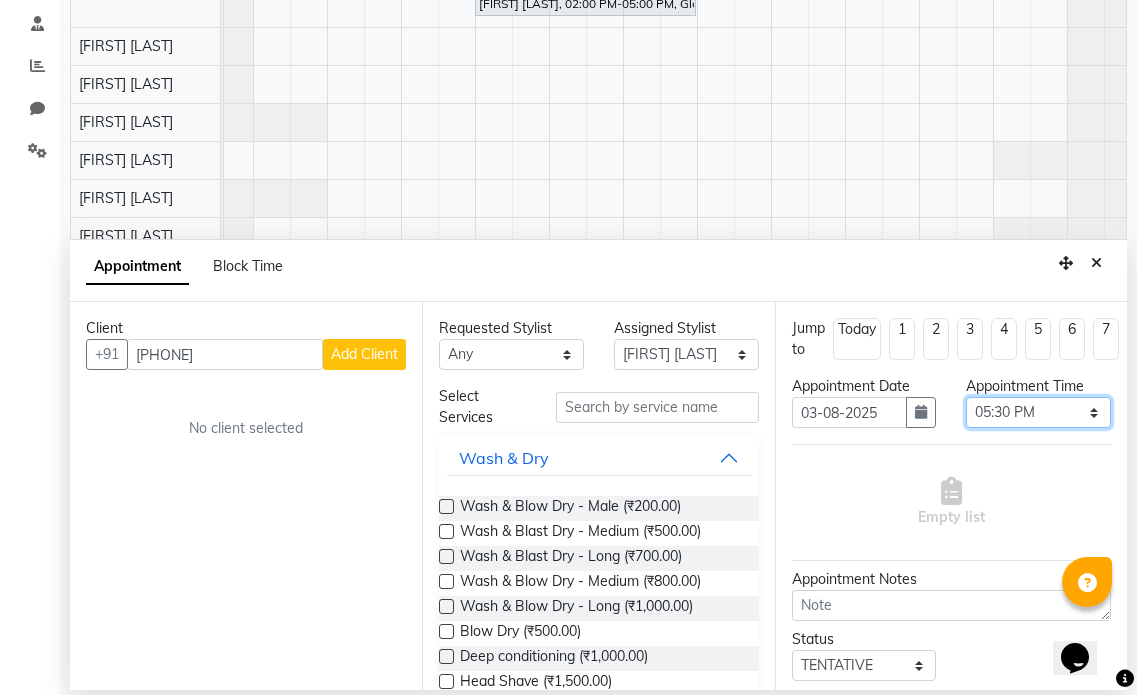 select on "840" 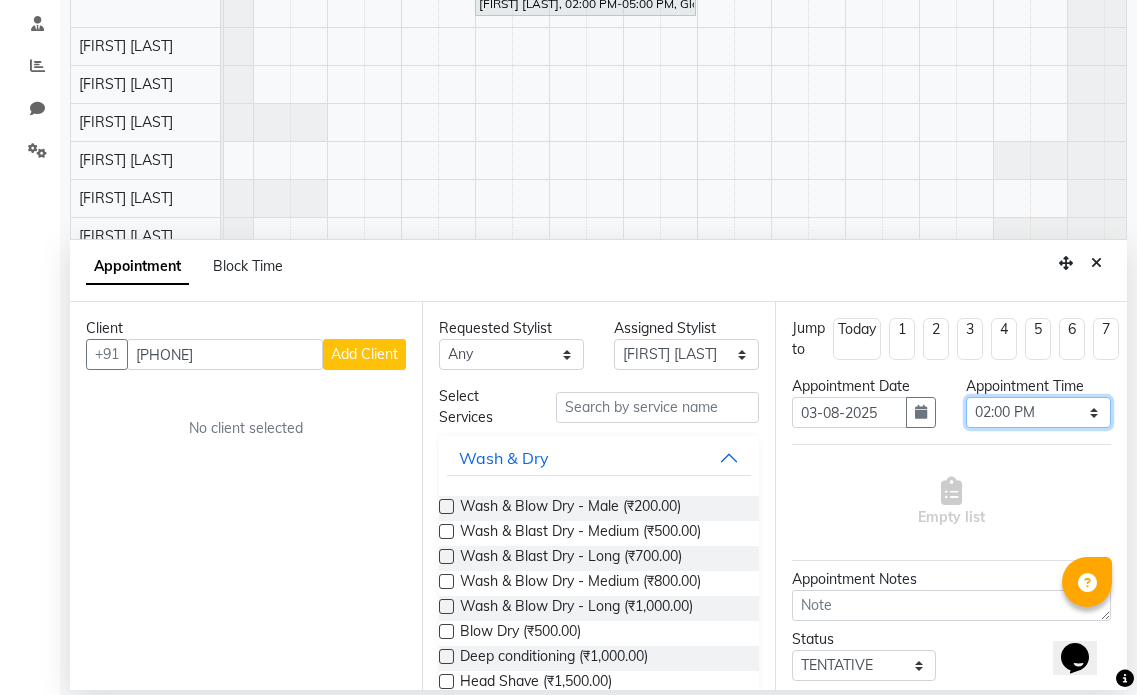 click on "Select 10:00 AM 10:15 AM 10:30 AM 10:45 AM 11:00 AM 11:15 AM 11:30 AM 11:45 AM 12:00 PM 12:15 PM 12:30 PM 12:45 PM 01:00 PM 01:15 PM 01:30 PM 01:45 PM 02:00 PM 02:15 PM 02:30 PM 02:45 PM 03:00 PM 03:15 PM 03:30 PM 03:45 PM 04:00 PM 04:15 PM 04:30 PM 04:45 PM 05:00 PM 05:15 PM 05:30 PM 05:45 PM 06:00 PM 06:15 PM 06:30 PM 06:45 PM 07:00 PM 07:15 PM 07:30 PM 07:45 PM 08:00 PM 08:15 PM 08:30 PM 08:45 PM 09:00 PM 09:15 PM 09:30 PM 09:45 PM 10:00 PM" at bounding box center (1038, 412) 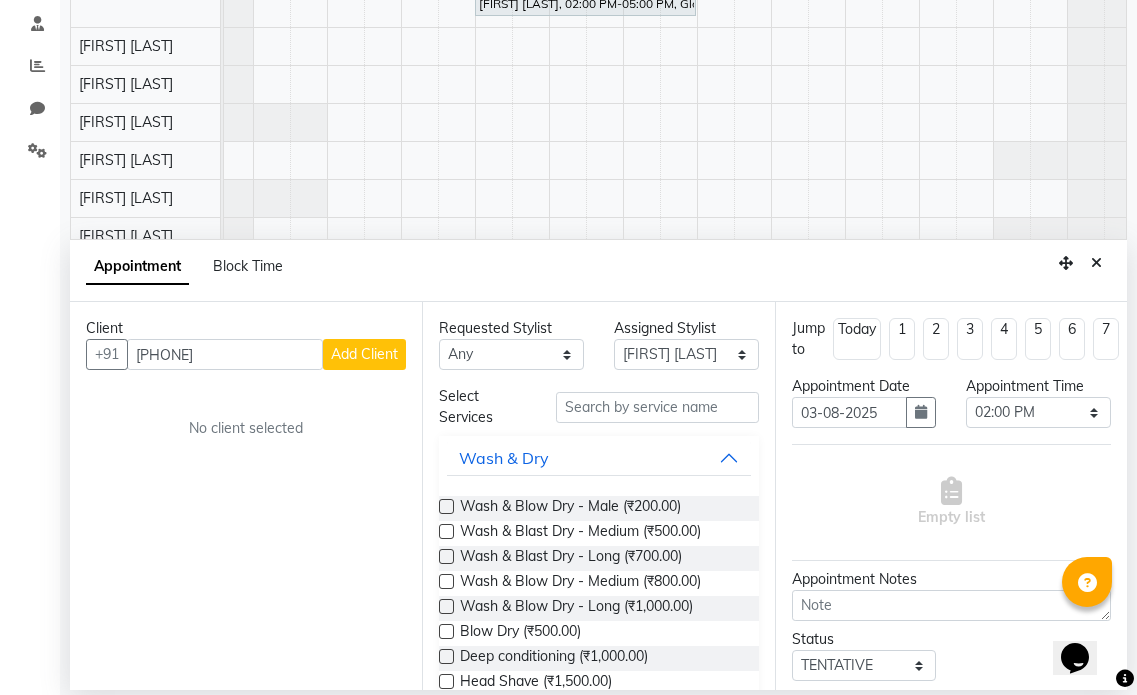 click on "Add Client" at bounding box center (364, 354) 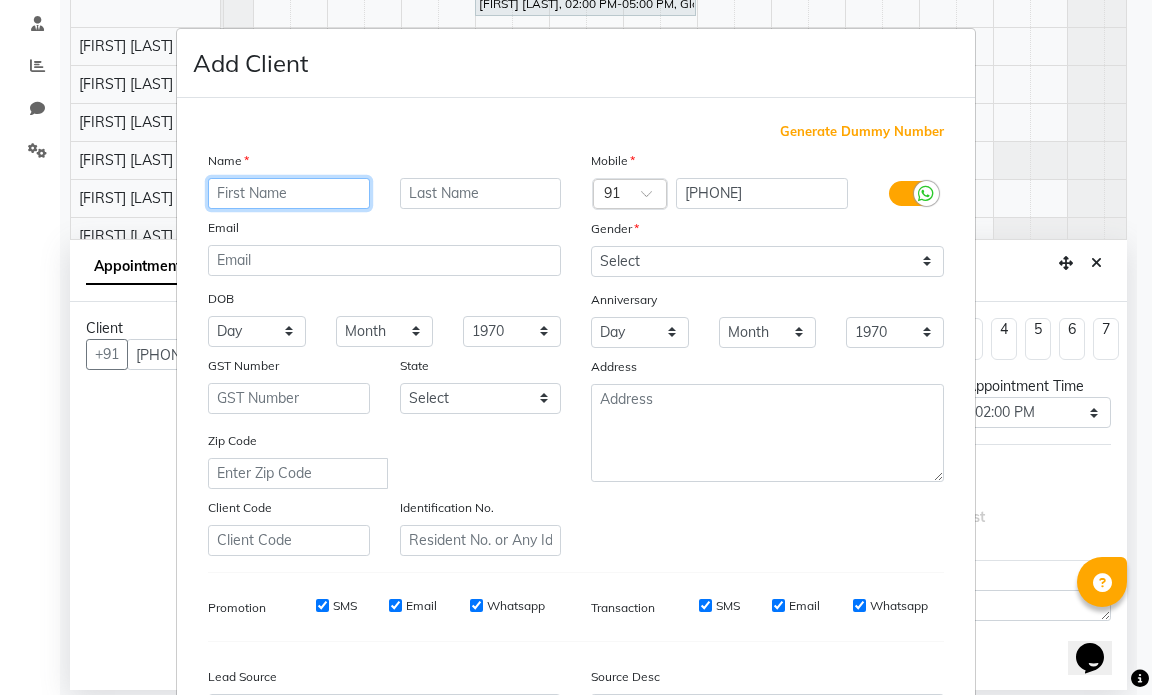 paste on "[TITLE] [LAST]" 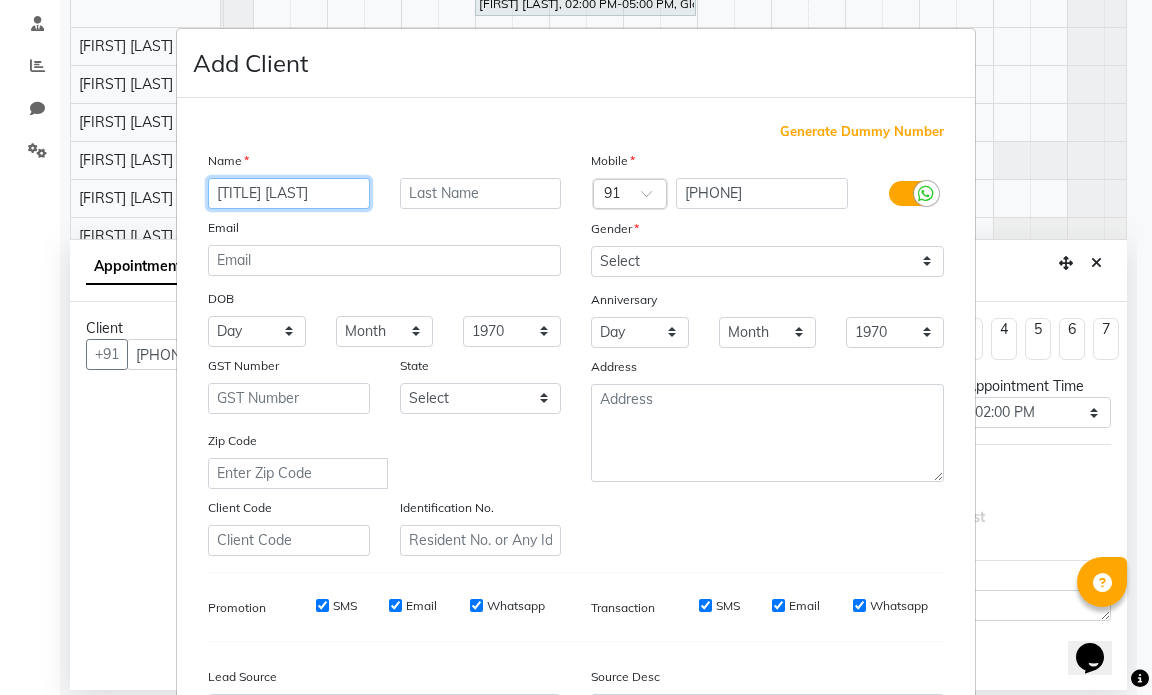 type on "[TITLE] [LAST]" 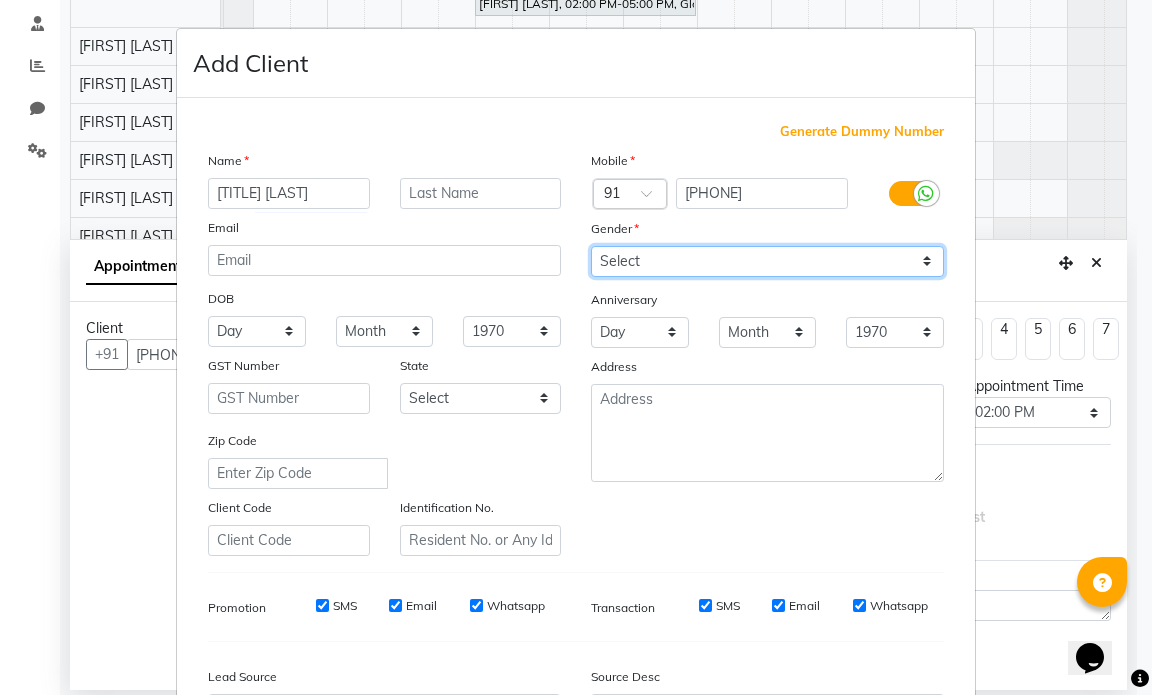 click on "Select Male Female Other Prefer Not To Say" at bounding box center (767, 261) 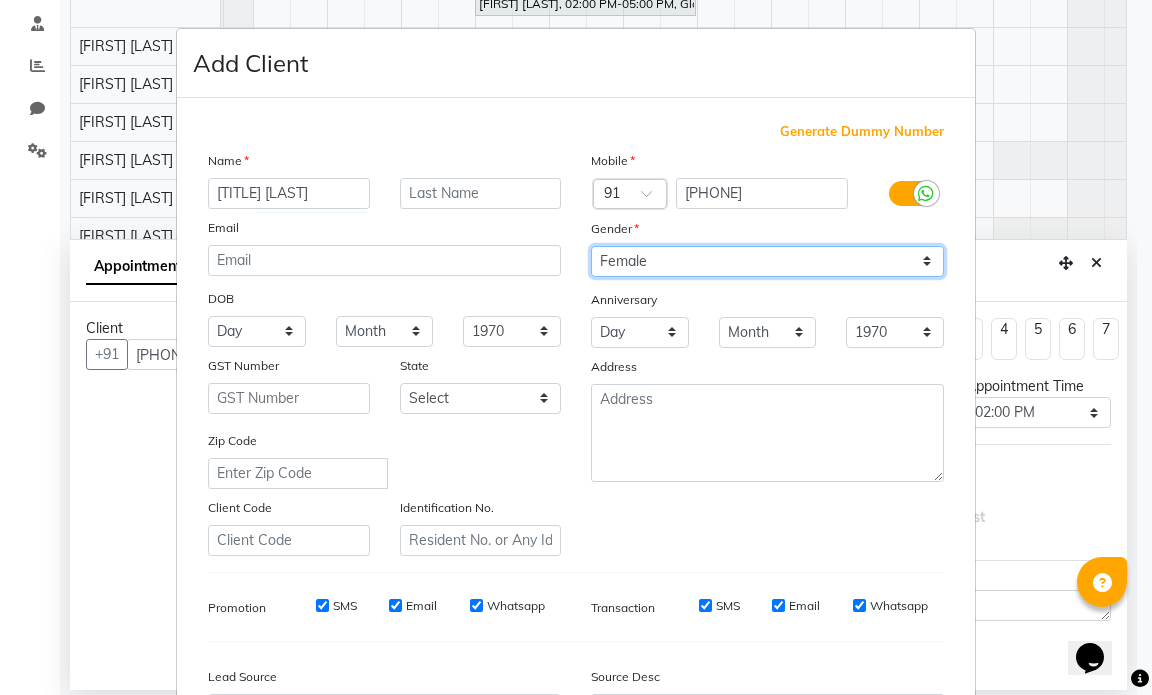 click on "Select Male Female Other Prefer Not To Say" at bounding box center (767, 261) 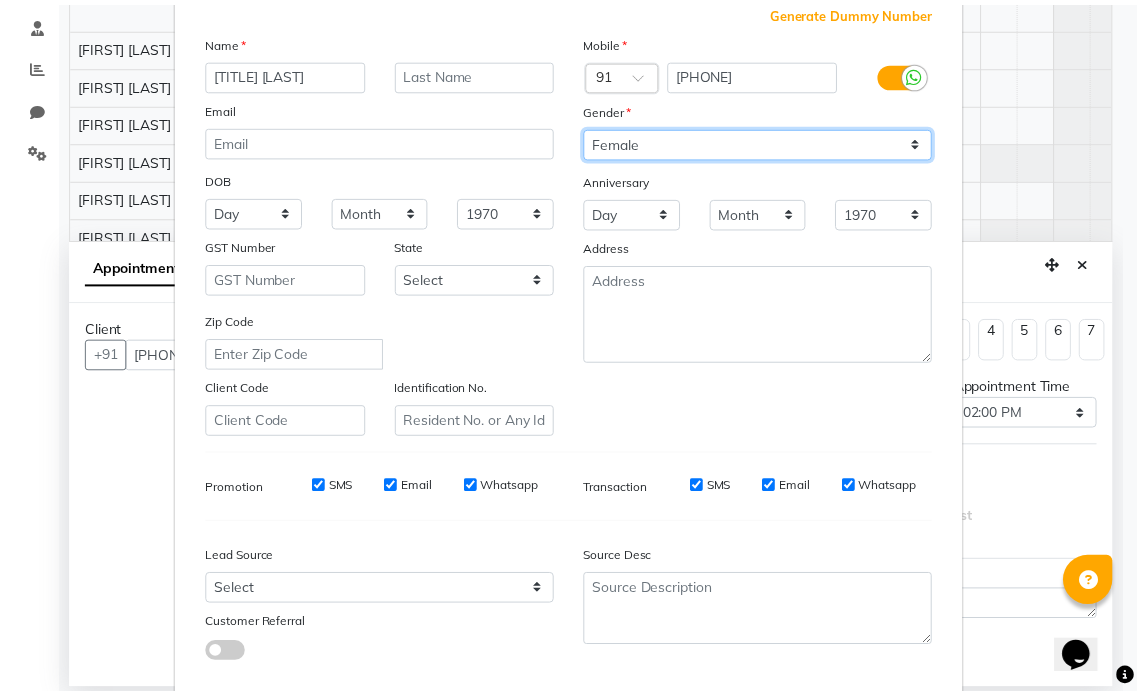 scroll, scrollTop: 228, scrollLeft: 0, axis: vertical 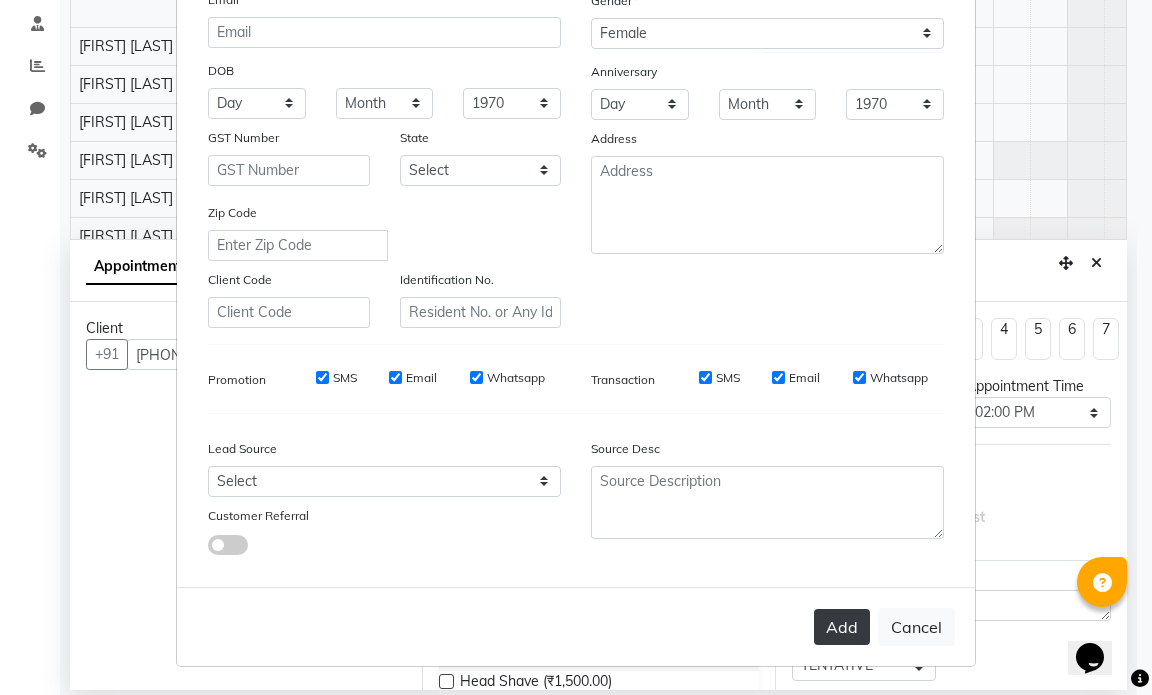 click on "Add" at bounding box center (842, 627) 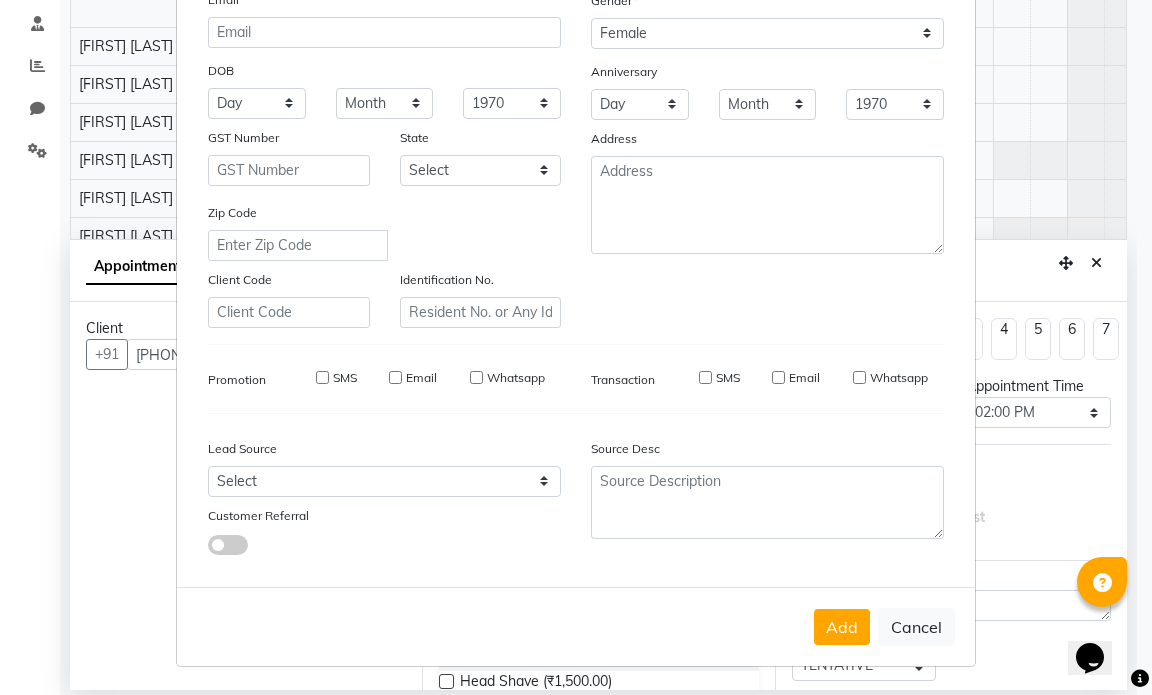 type 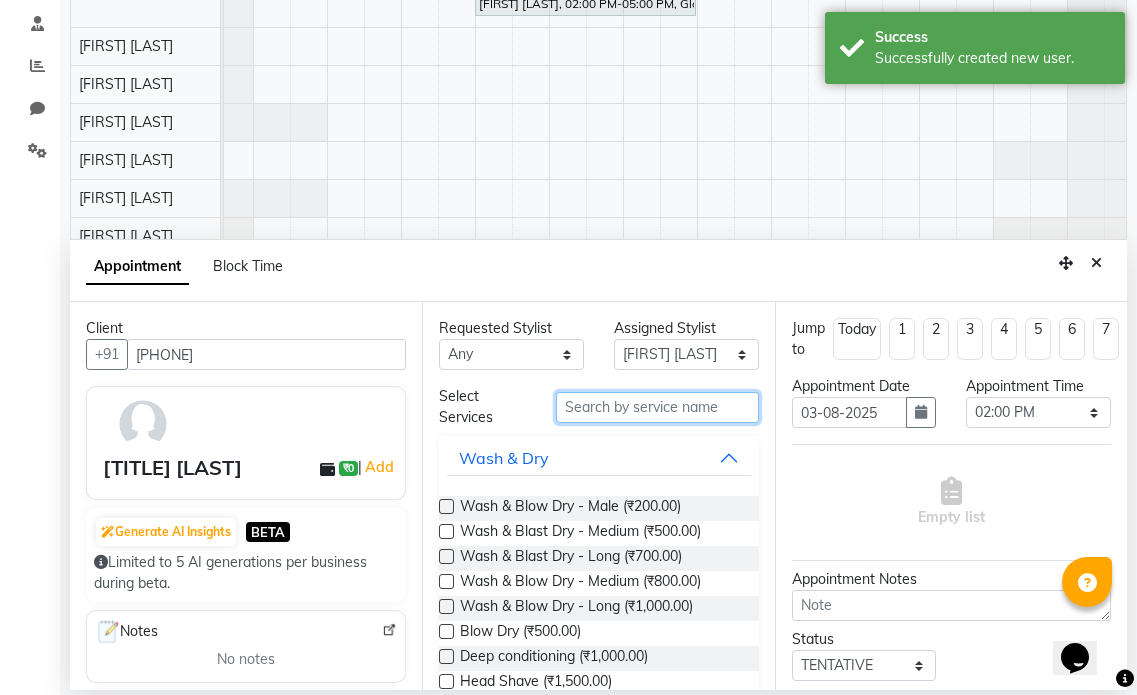 click at bounding box center (657, 407) 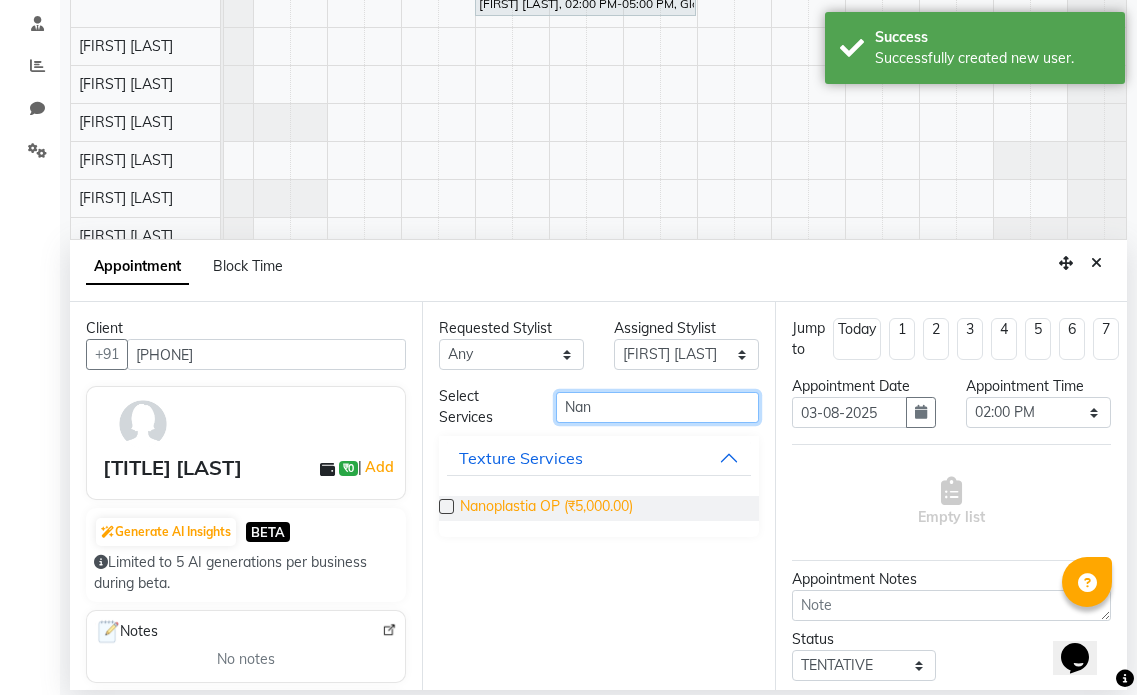 type on "Nan" 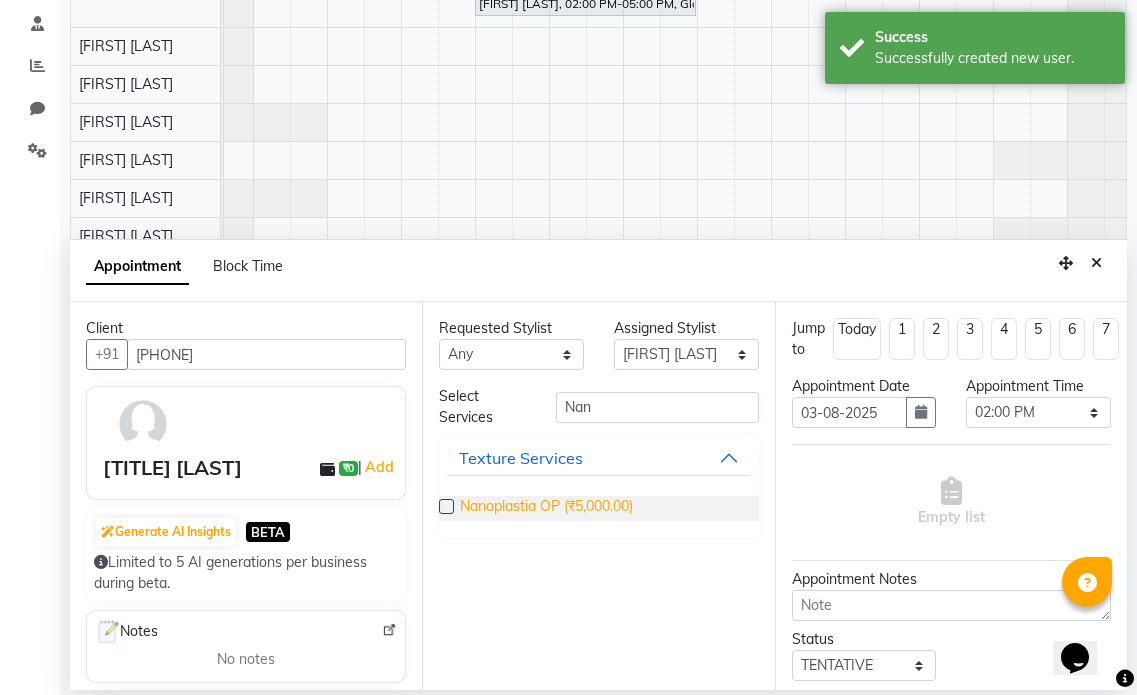 click on "Nanoplastia OP (₹5,000.00)" at bounding box center [546, 508] 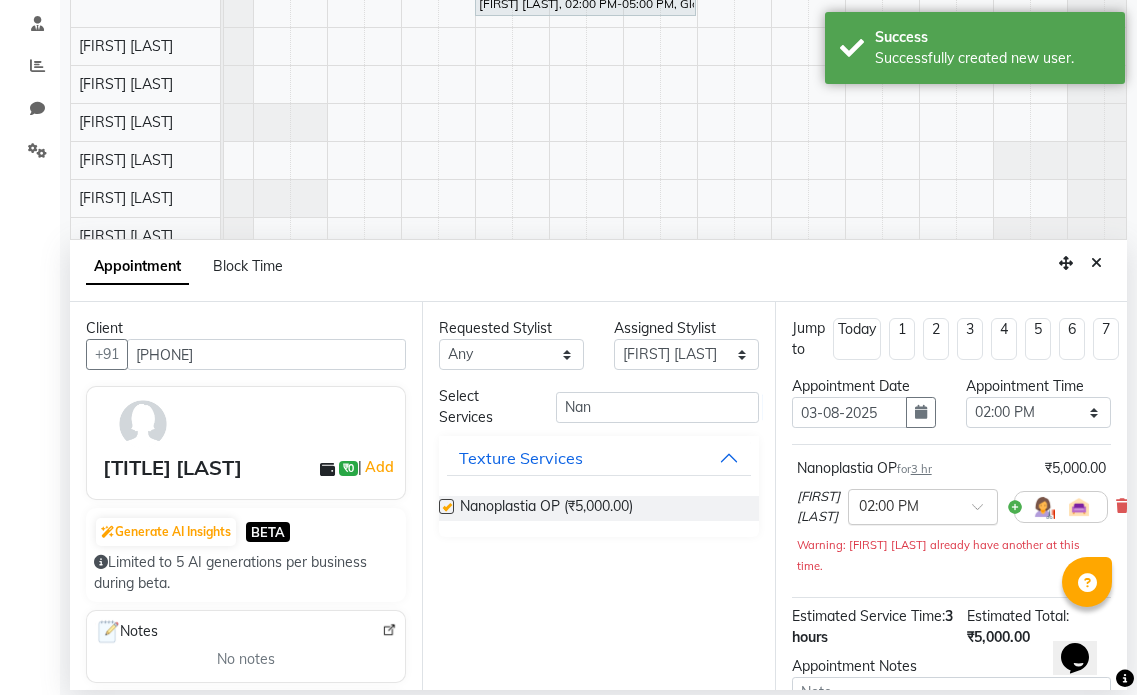 checkbox on "false" 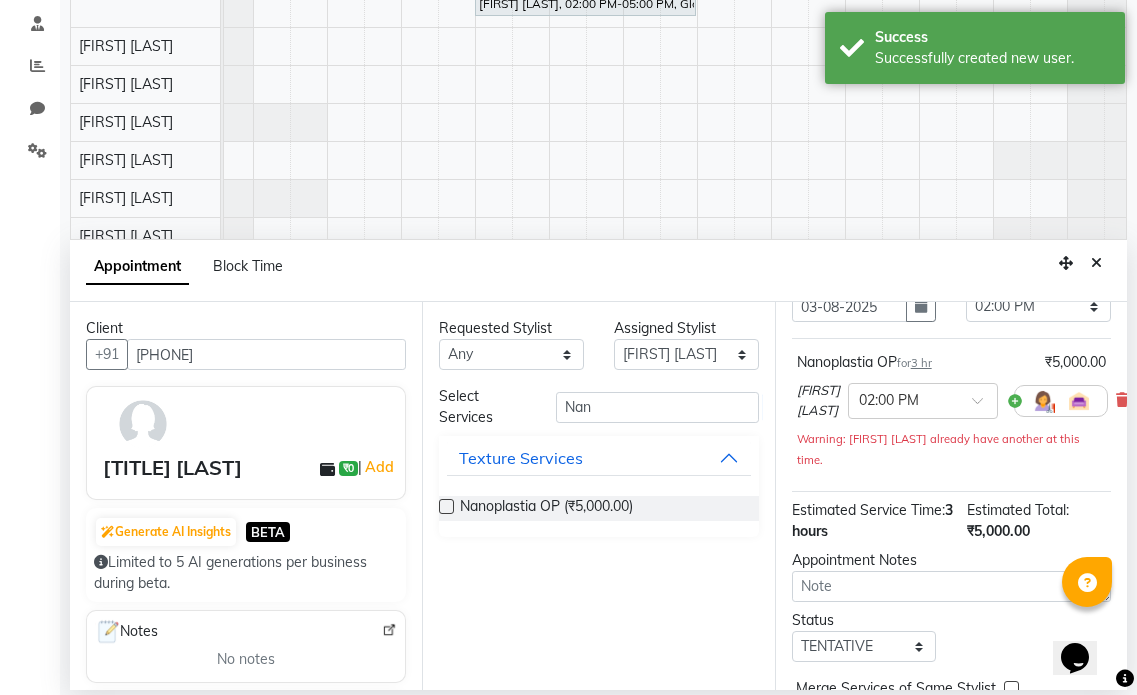scroll, scrollTop: 236, scrollLeft: 0, axis: vertical 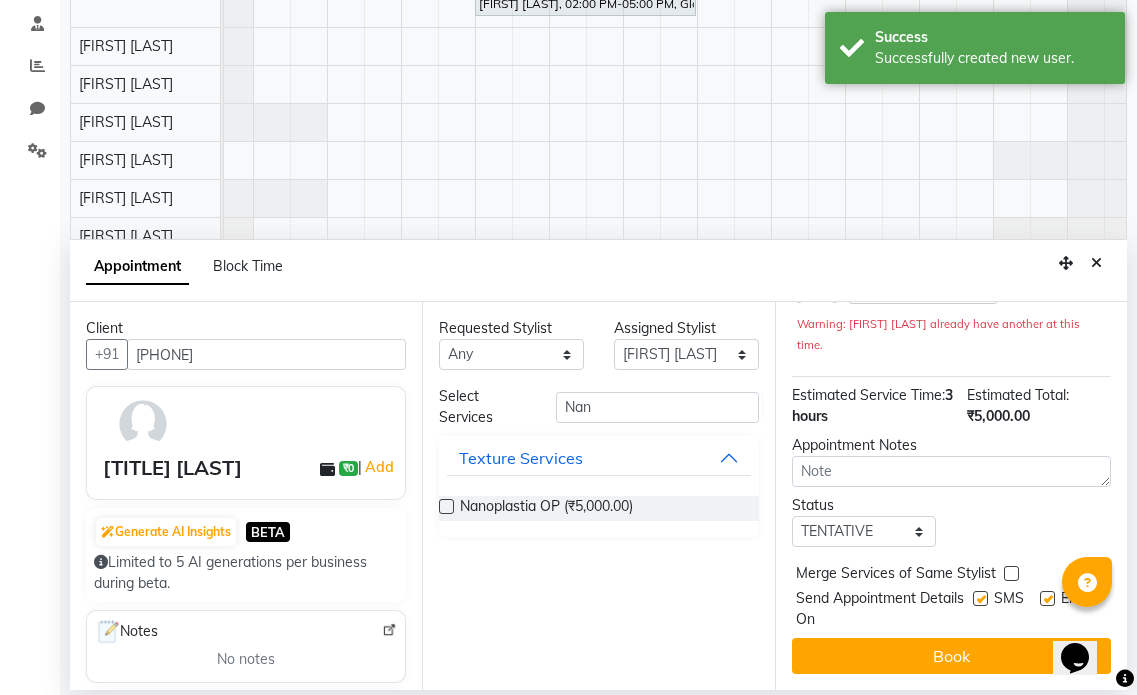 click at bounding box center [1047, 598] 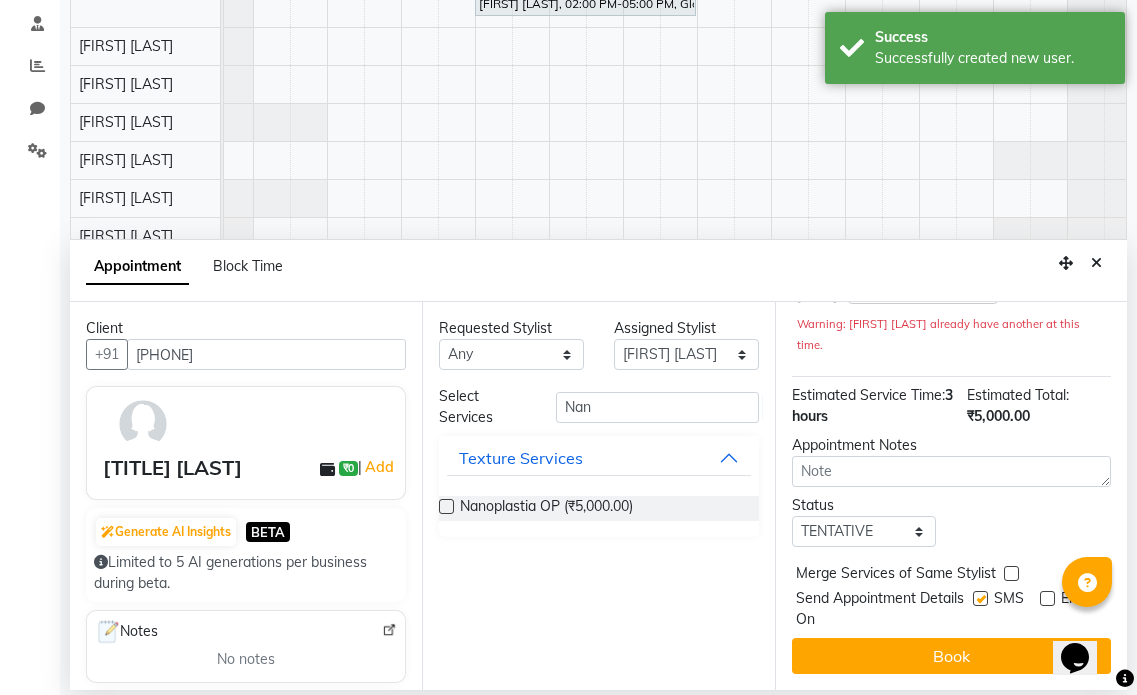click at bounding box center [980, 598] 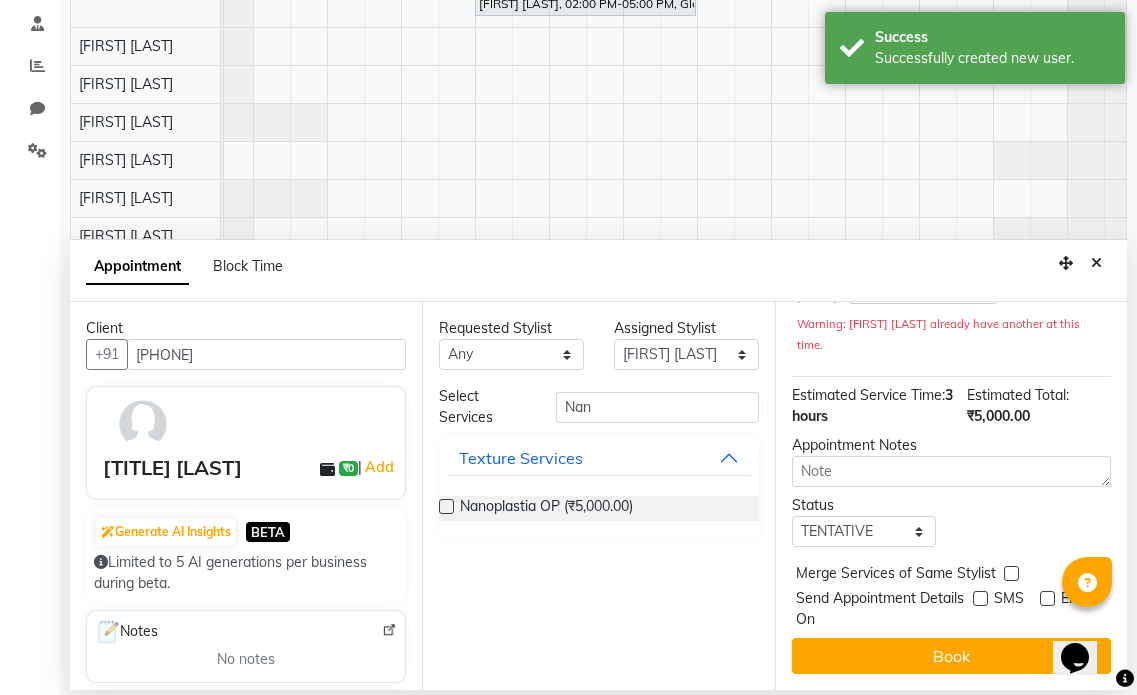 click at bounding box center [980, 598] 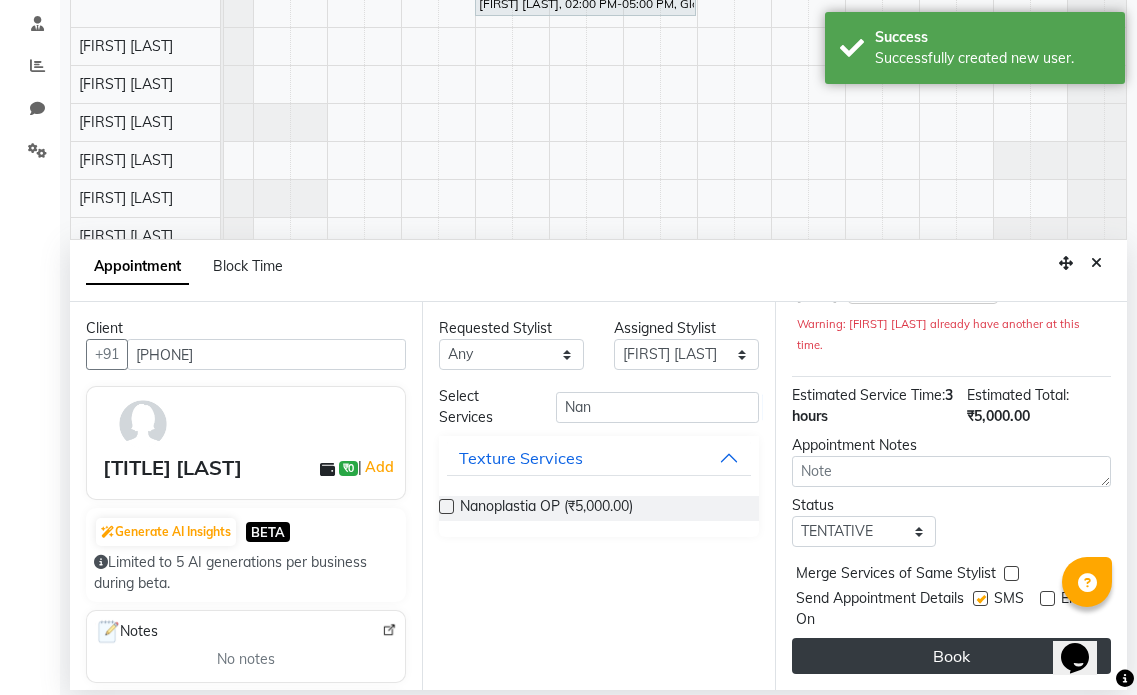 click on "Book" at bounding box center (951, 656) 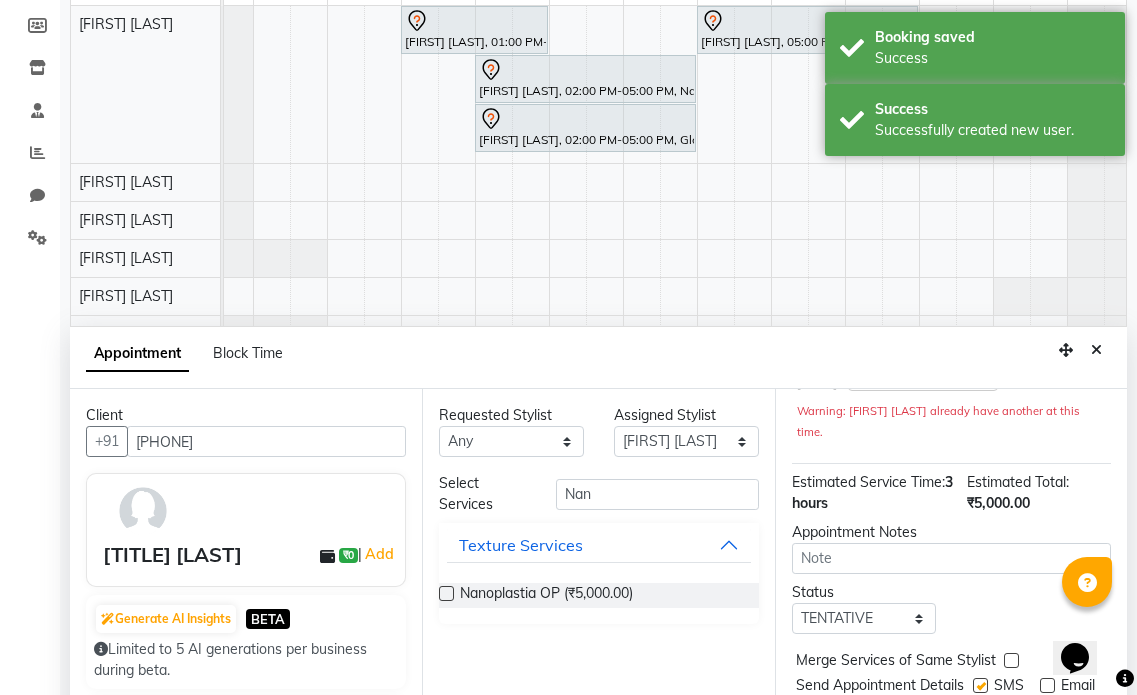 scroll, scrollTop: 300, scrollLeft: 0, axis: vertical 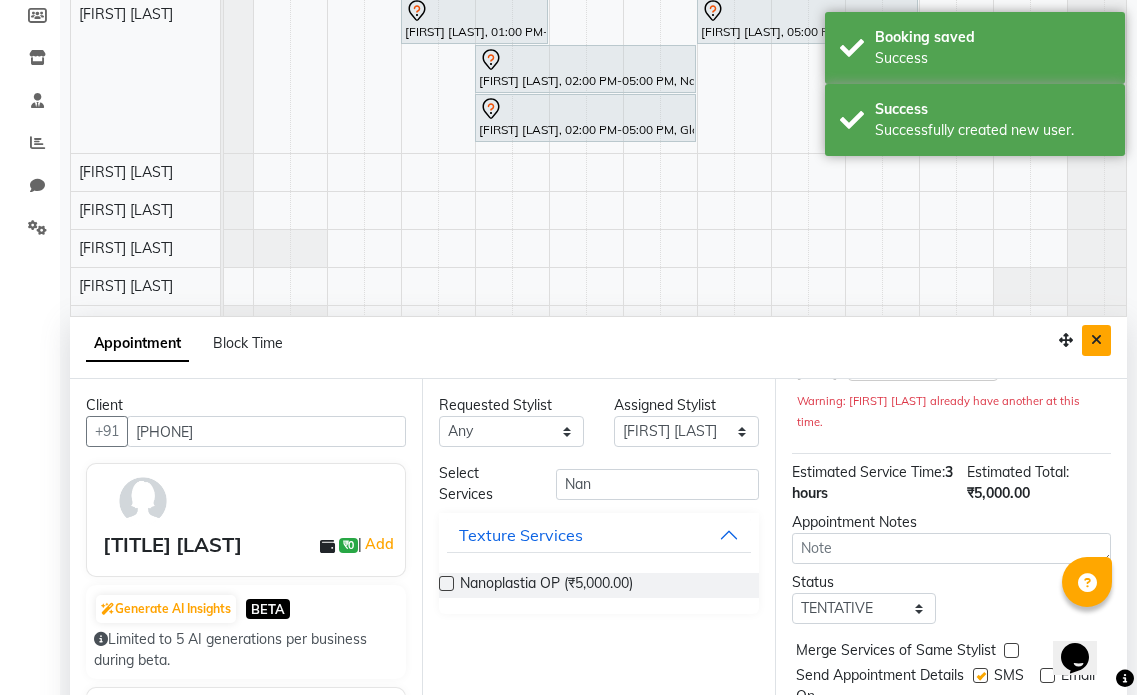 click at bounding box center [1096, 340] 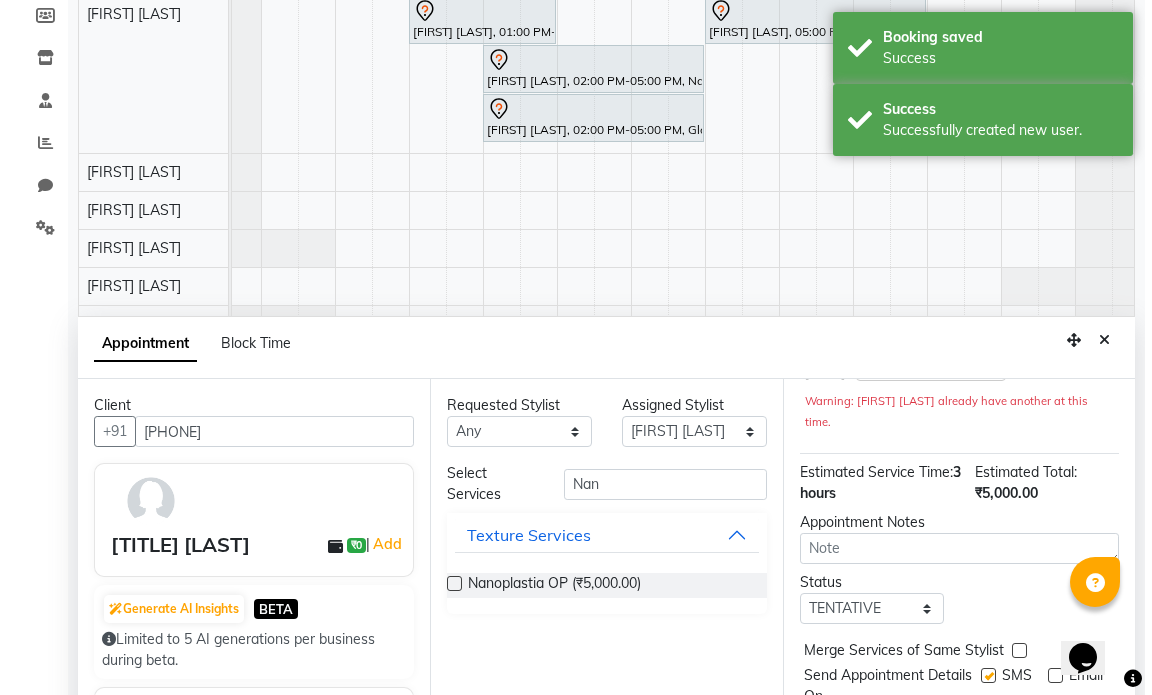 scroll, scrollTop: 0, scrollLeft: 0, axis: both 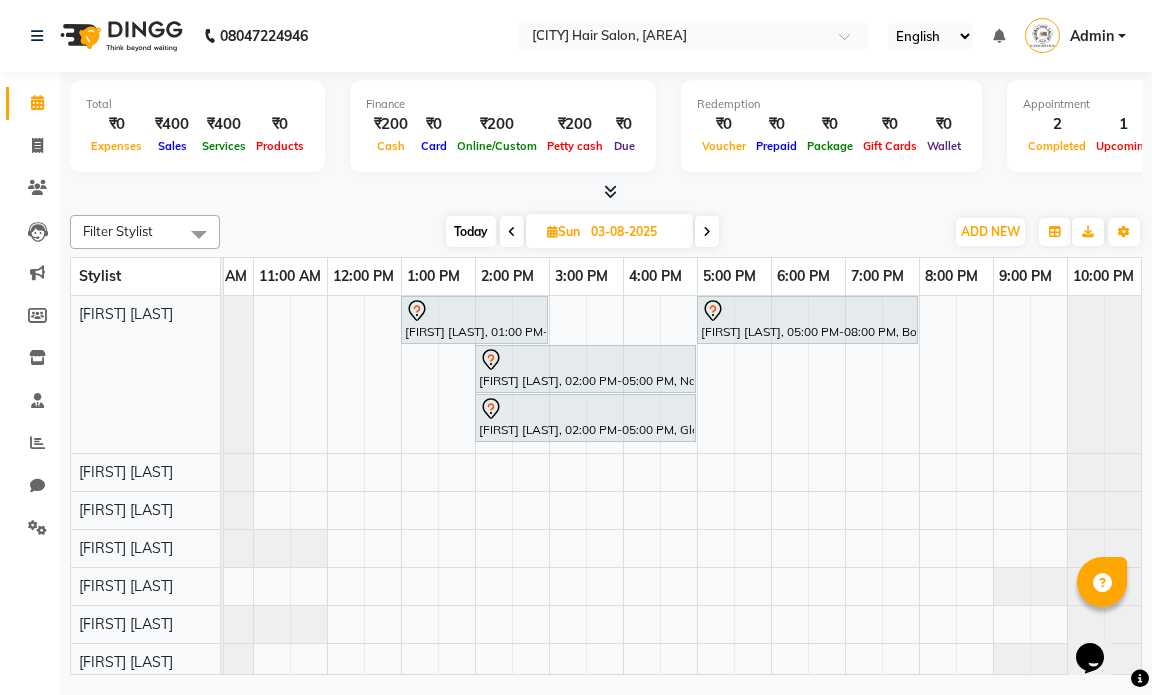 click on "03-08-2025" at bounding box center [635, 232] 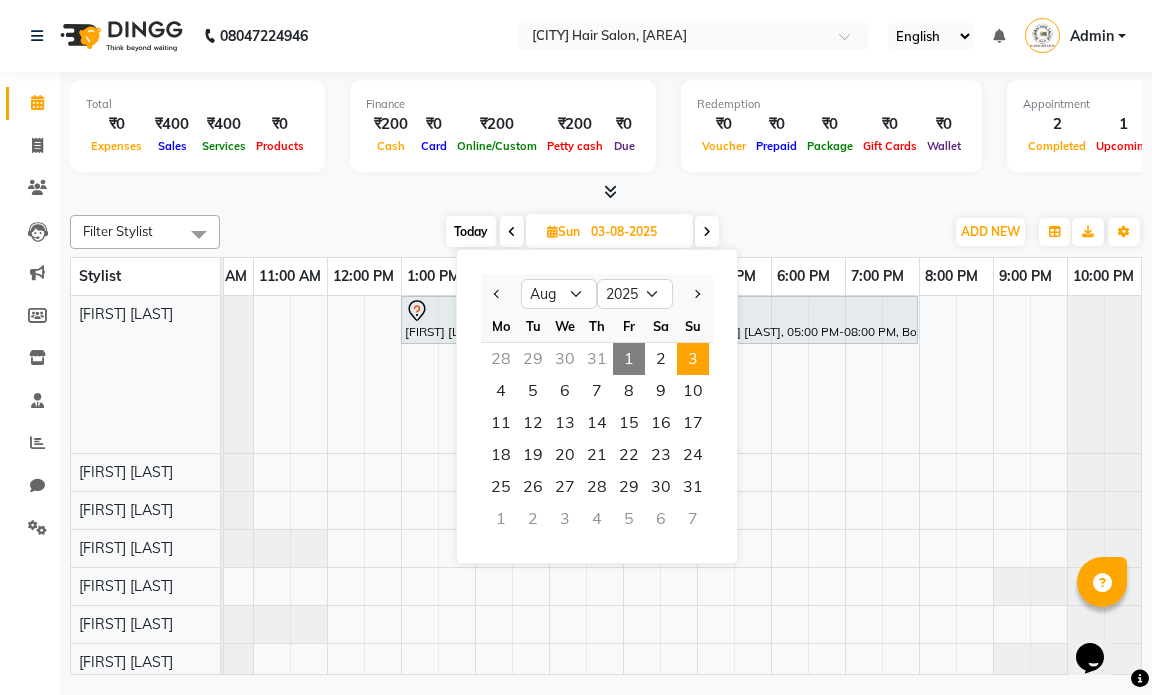 click on "1" at bounding box center [629, 359] 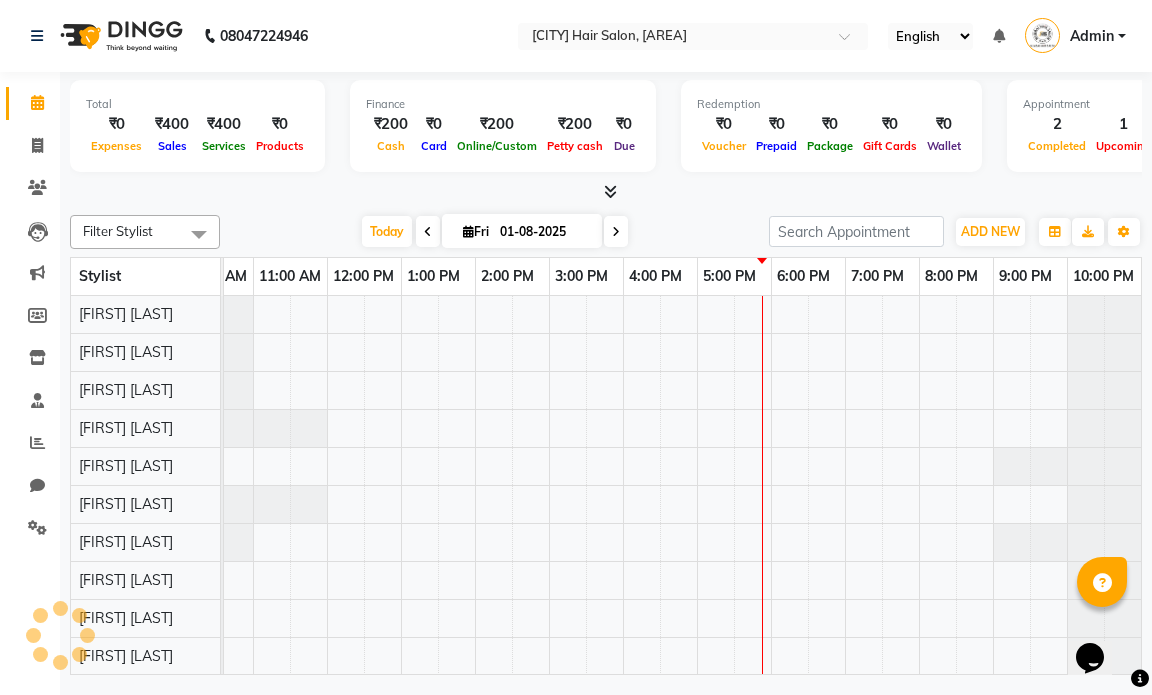 scroll, scrollTop: 0, scrollLeft: 119, axis: horizontal 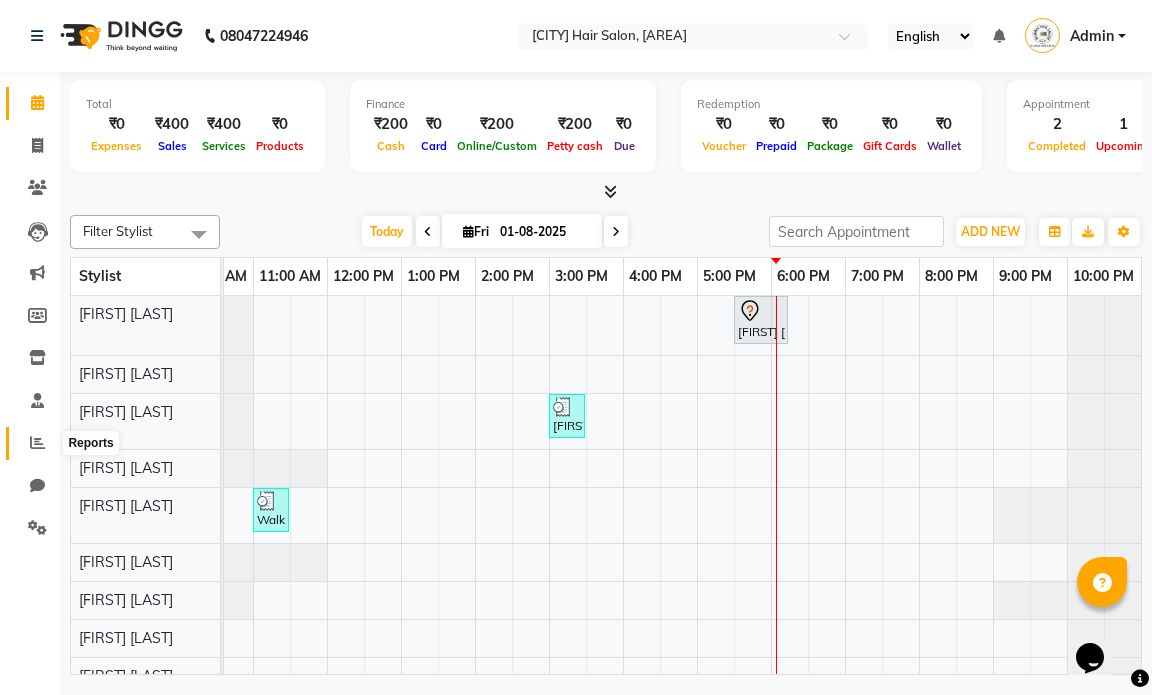 click 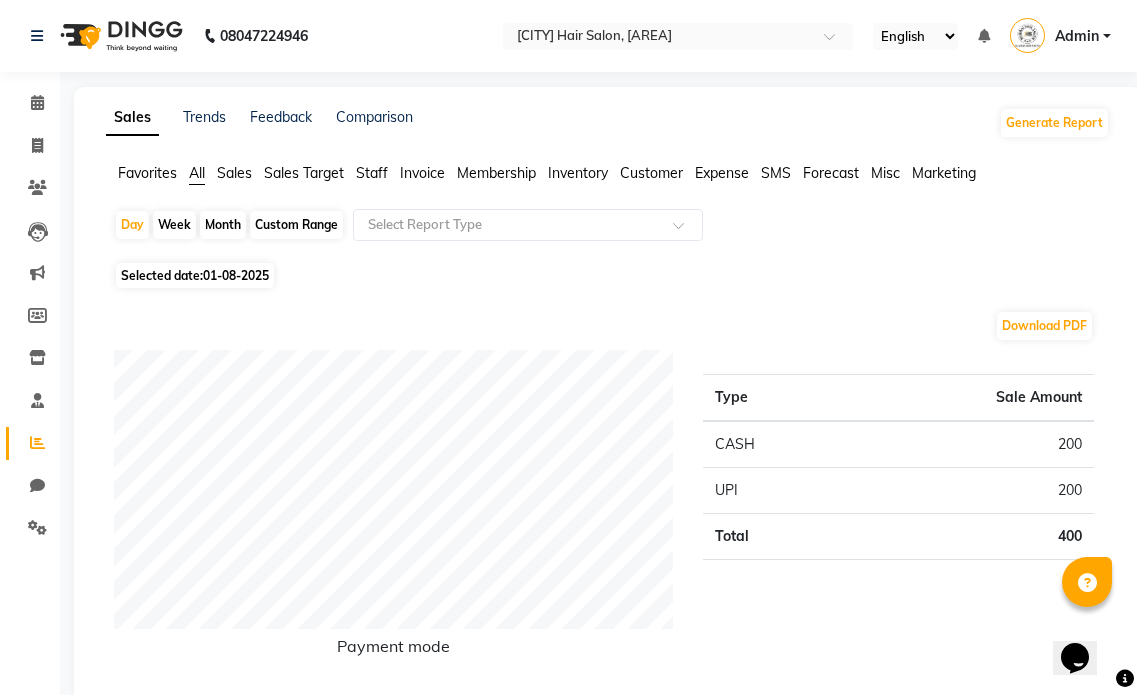 click on "Staff" 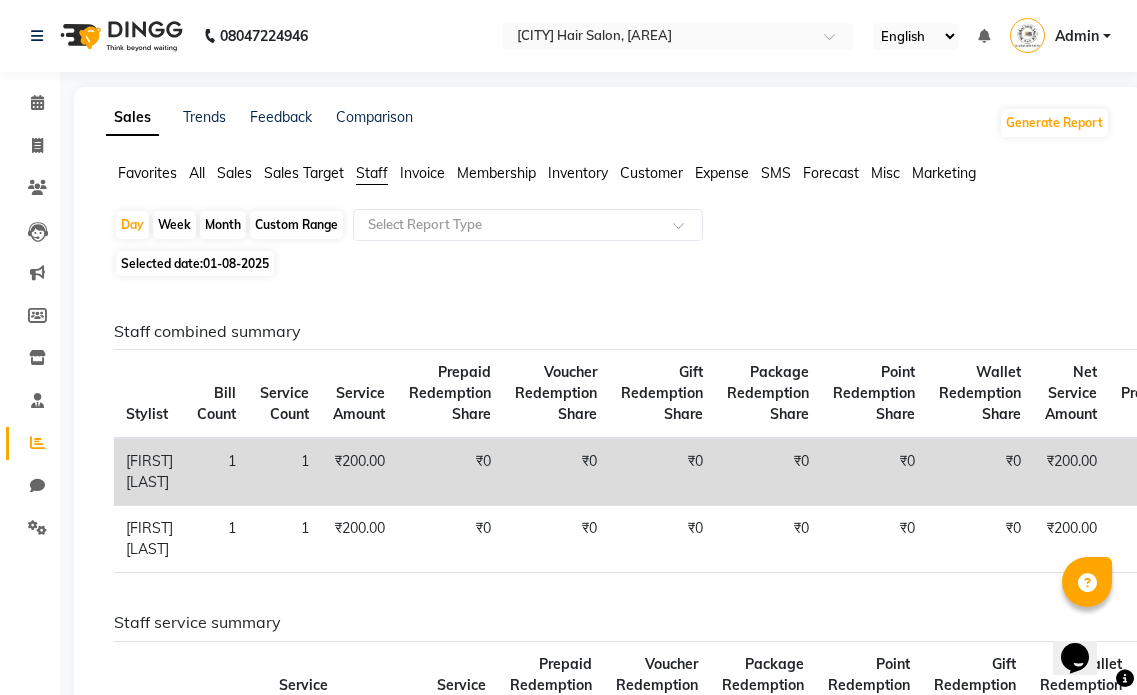 click on "Month" 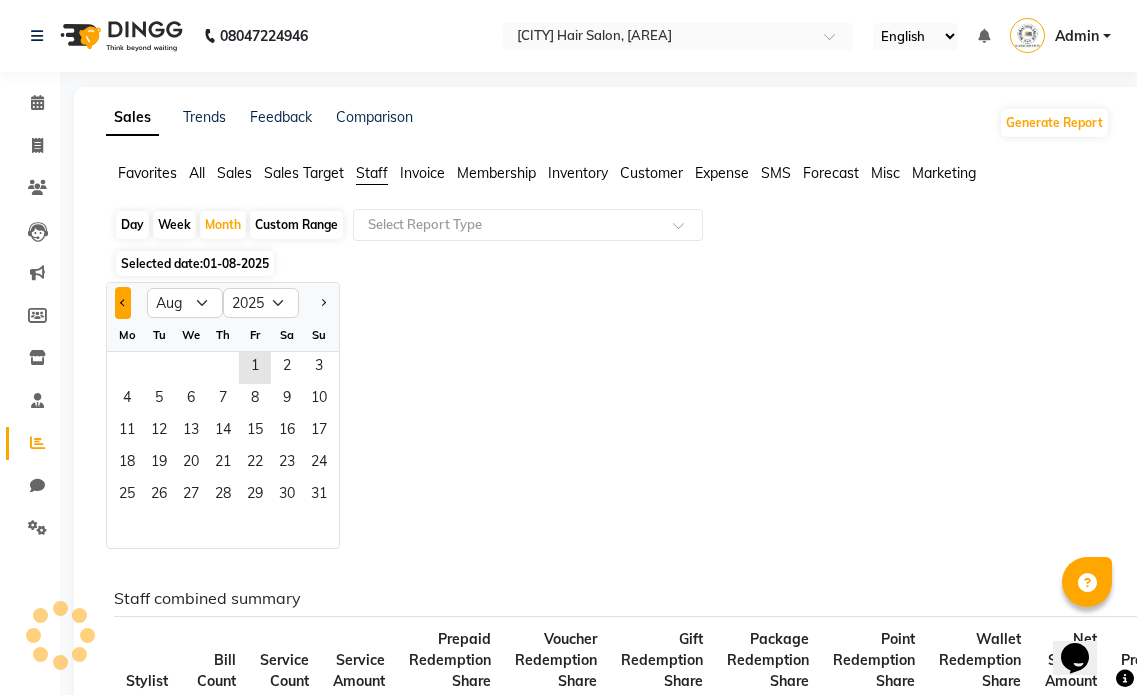 click 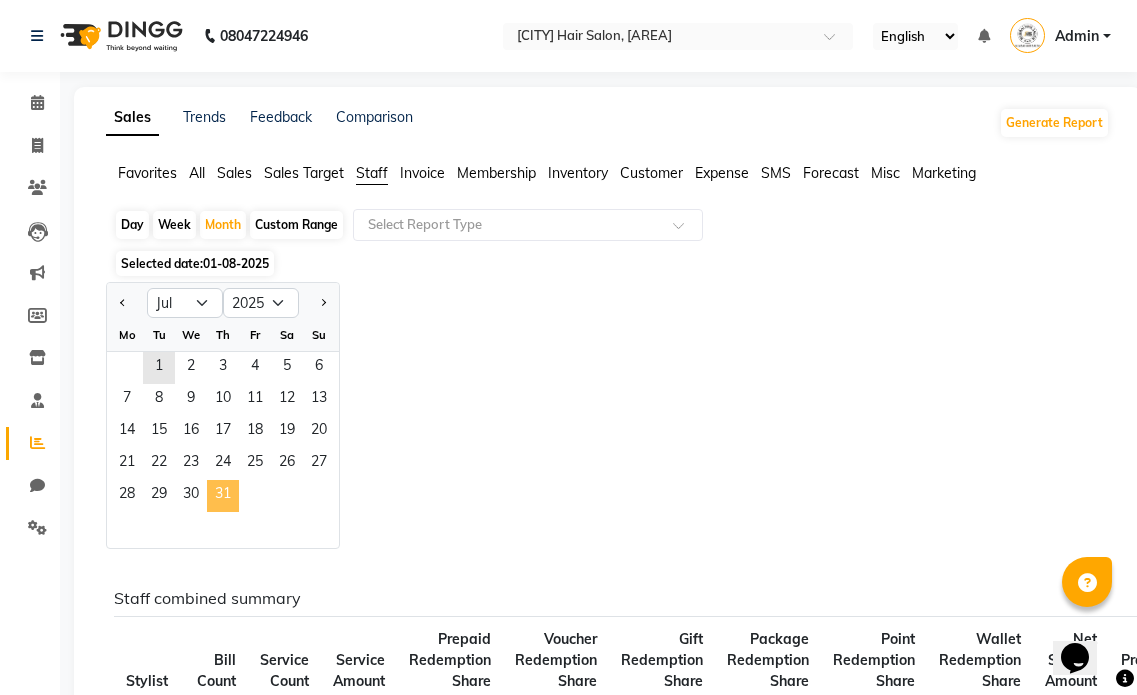 click on "31" 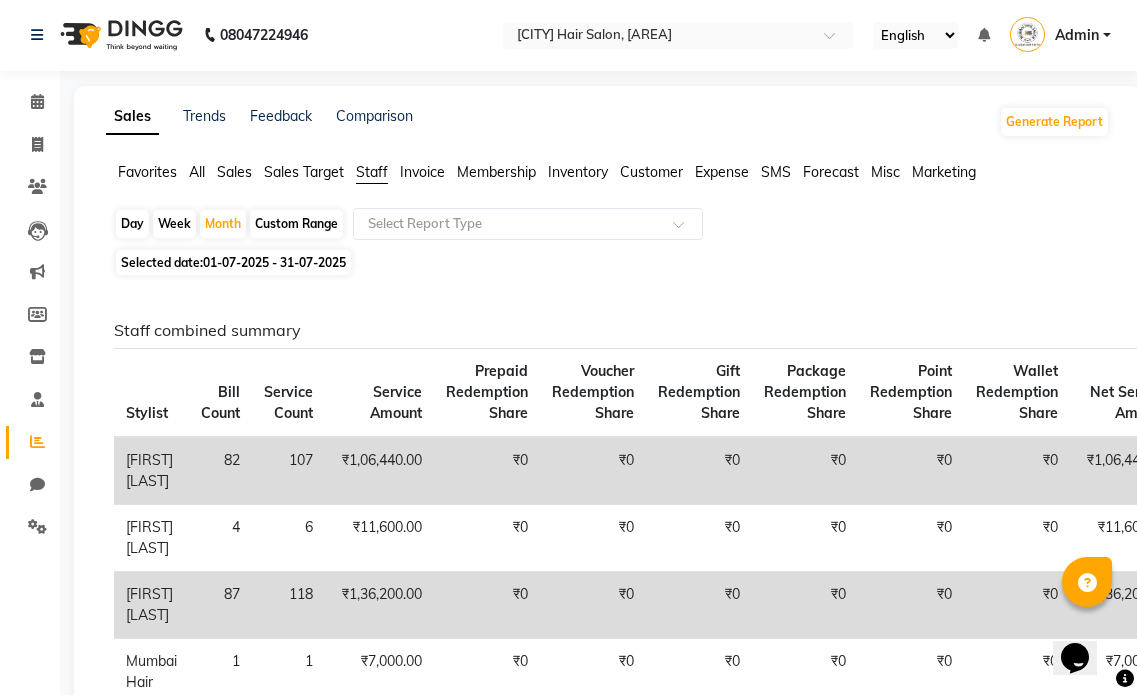 scroll, scrollTop: 0, scrollLeft: 0, axis: both 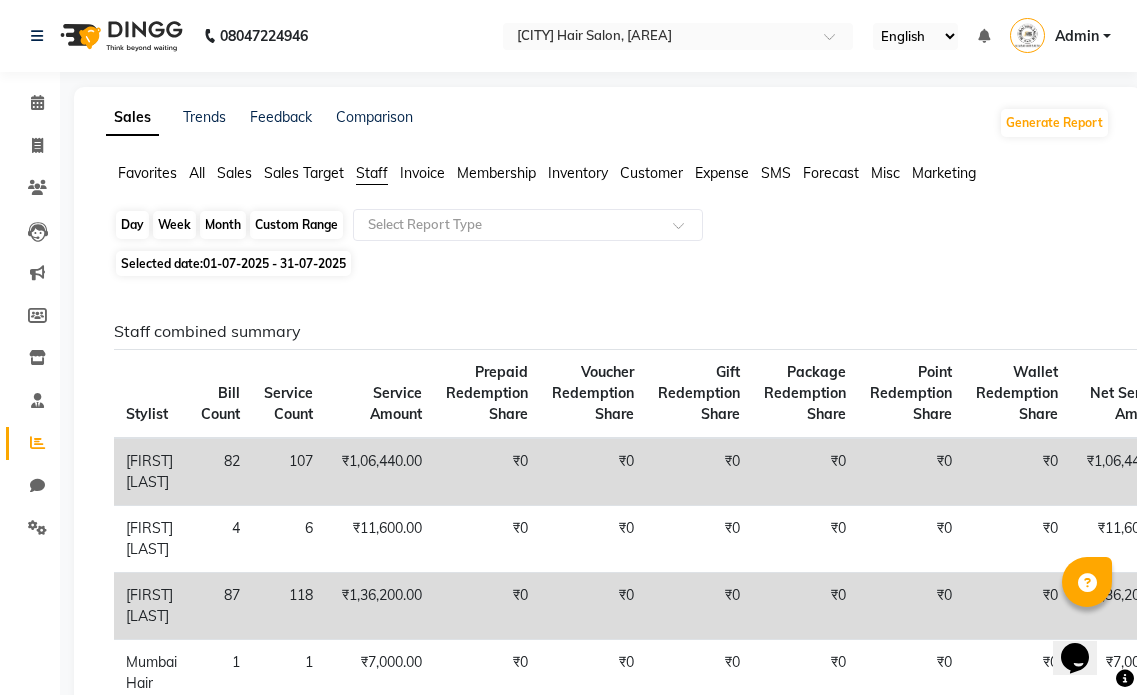 click on "Month" 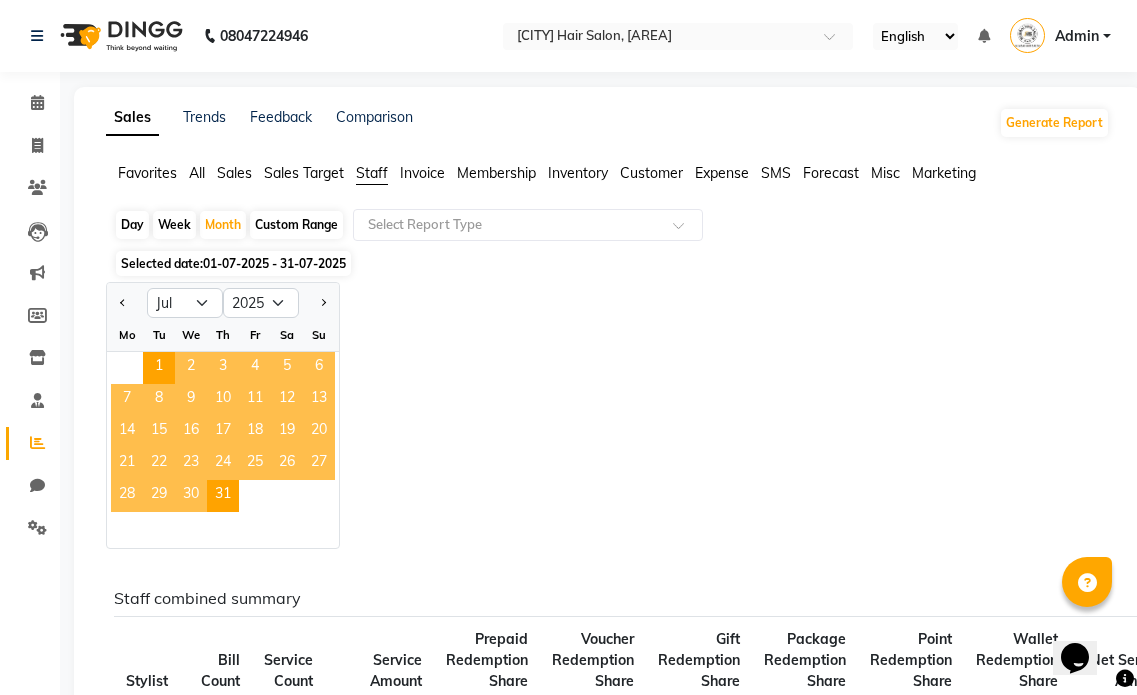 click on "Day" 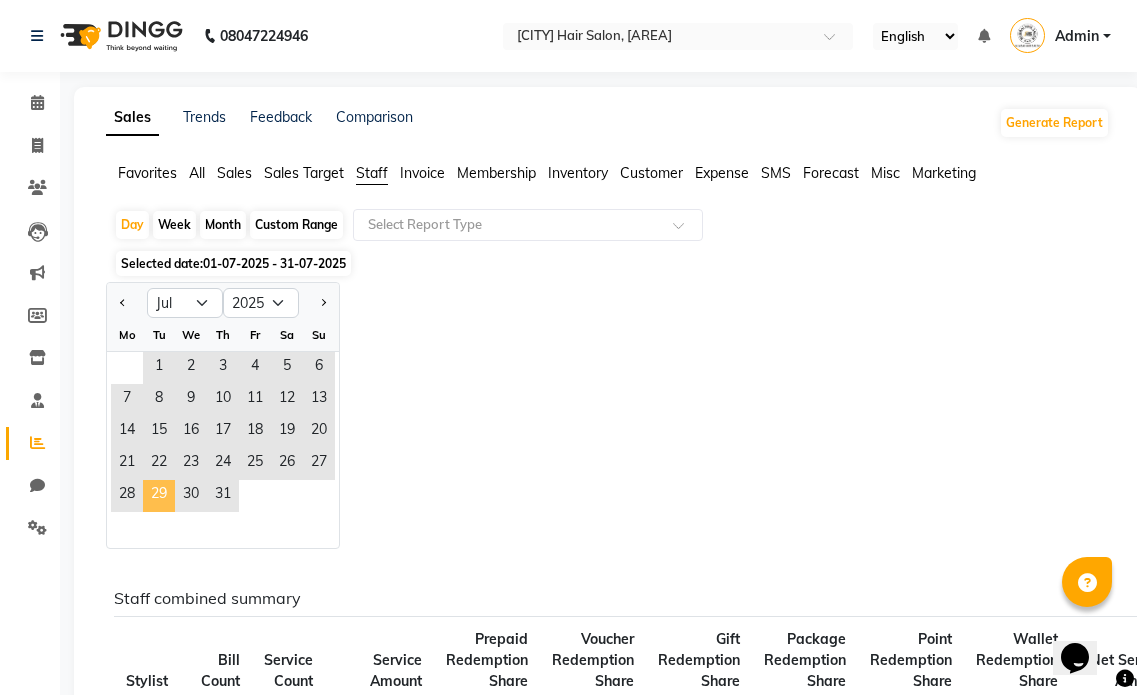 click on "29" 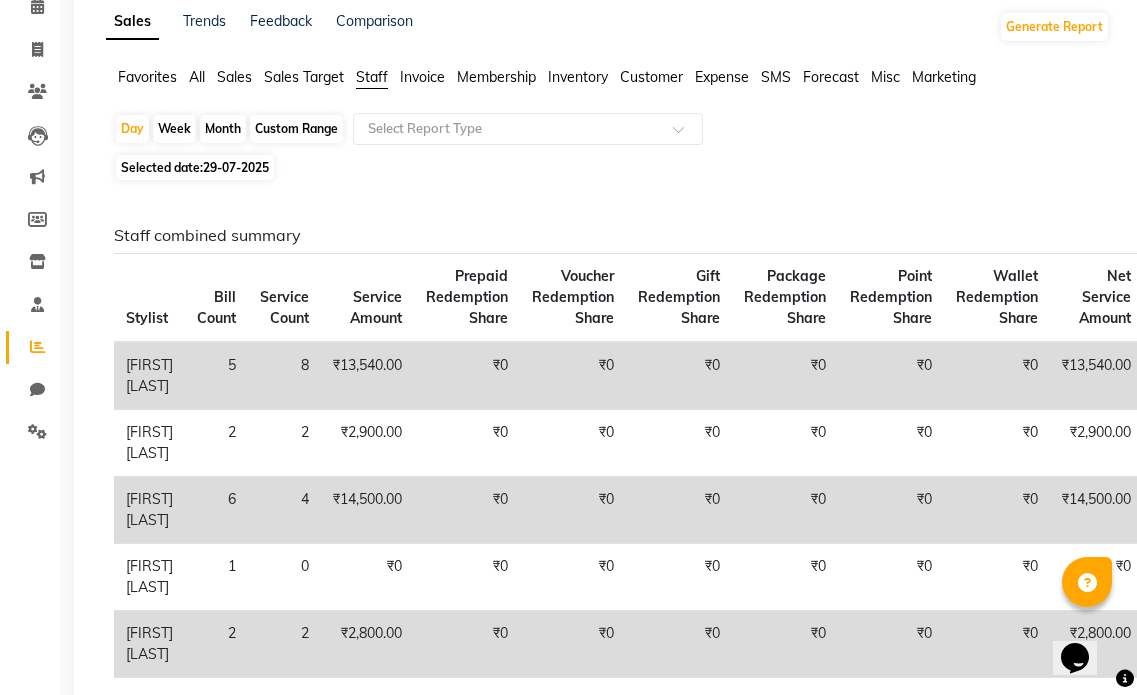 scroll, scrollTop: 0, scrollLeft: 0, axis: both 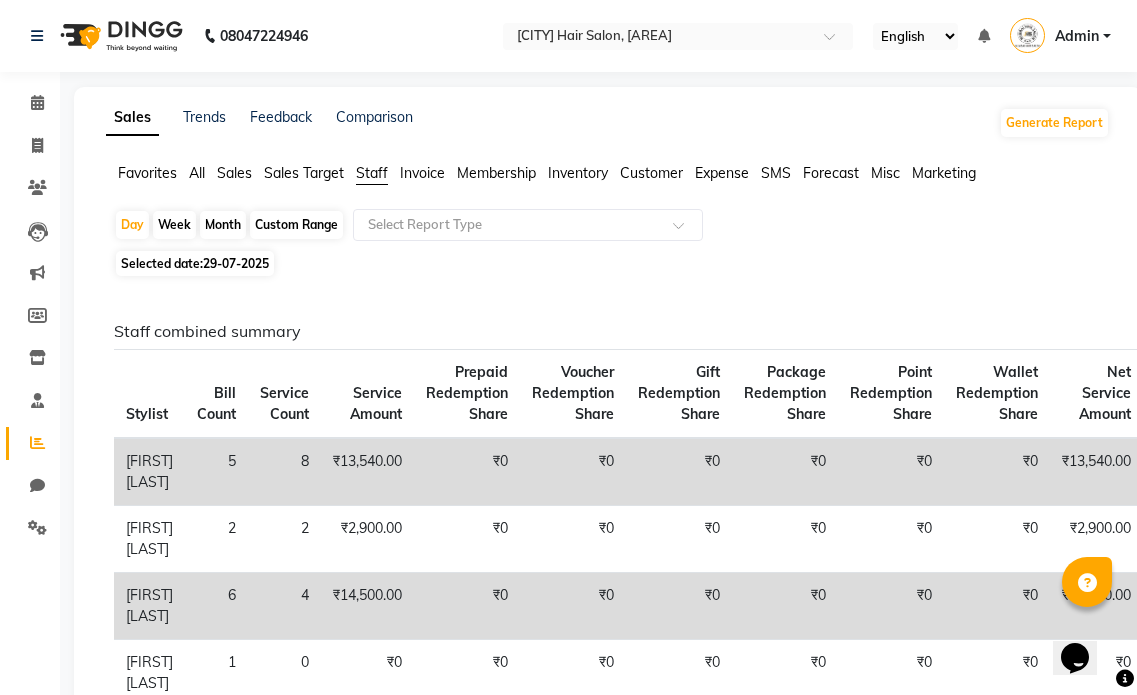 click on "Staff" 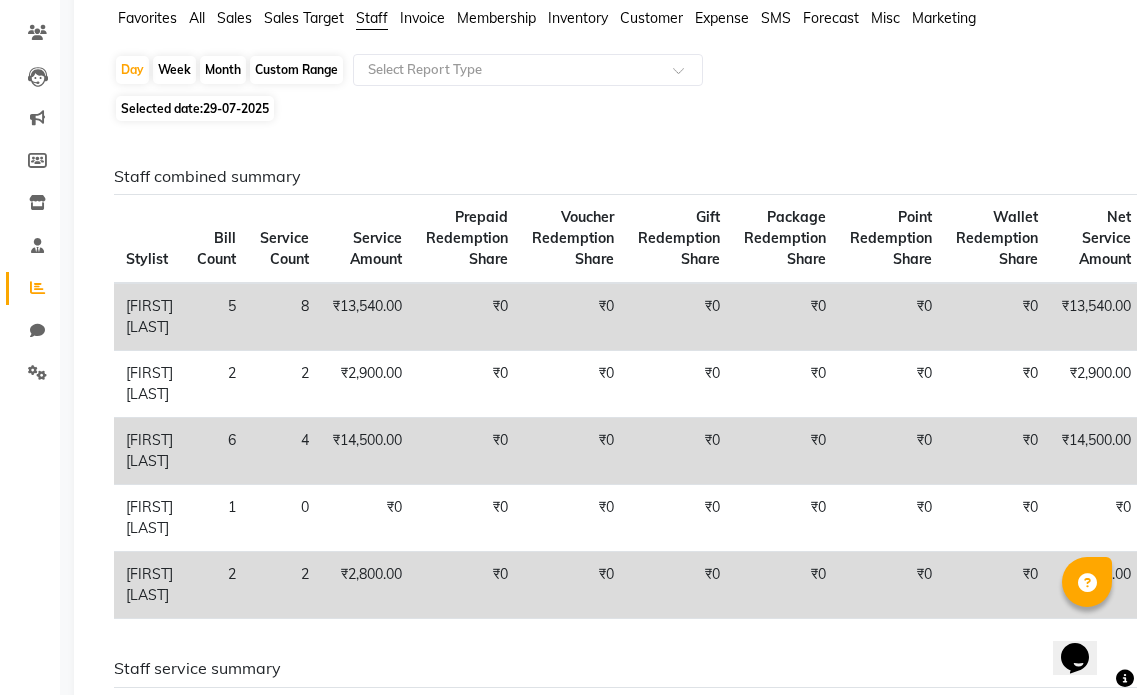scroll, scrollTop: 0, scrollLeft: 0, axis: both 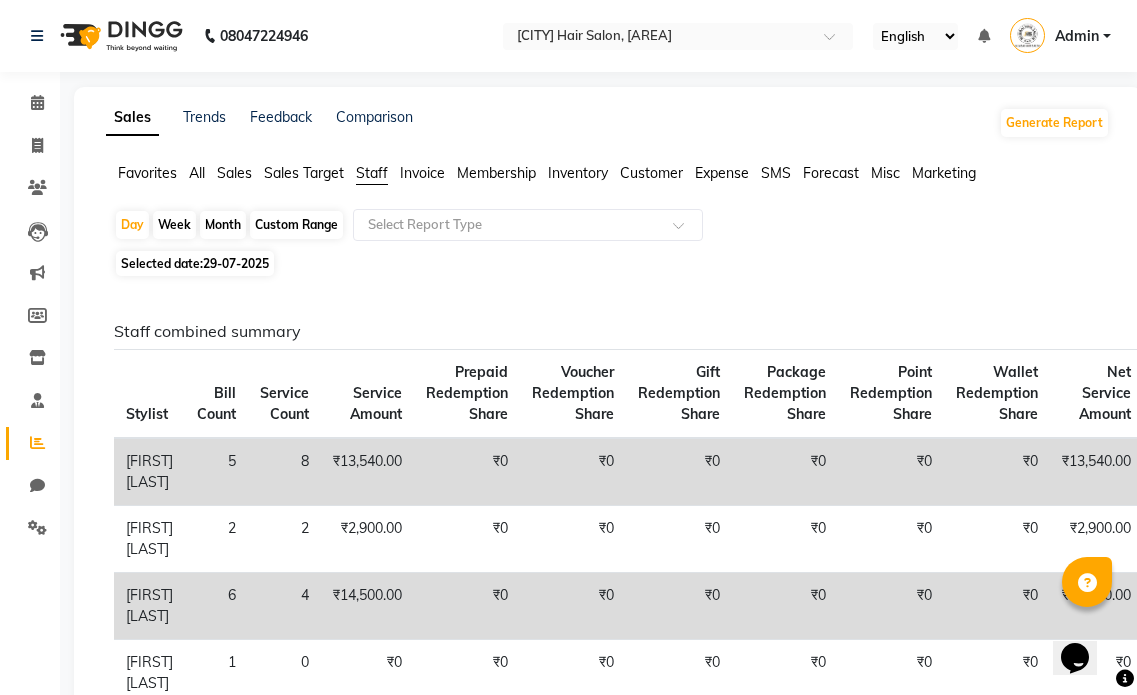click on "Sales Target" 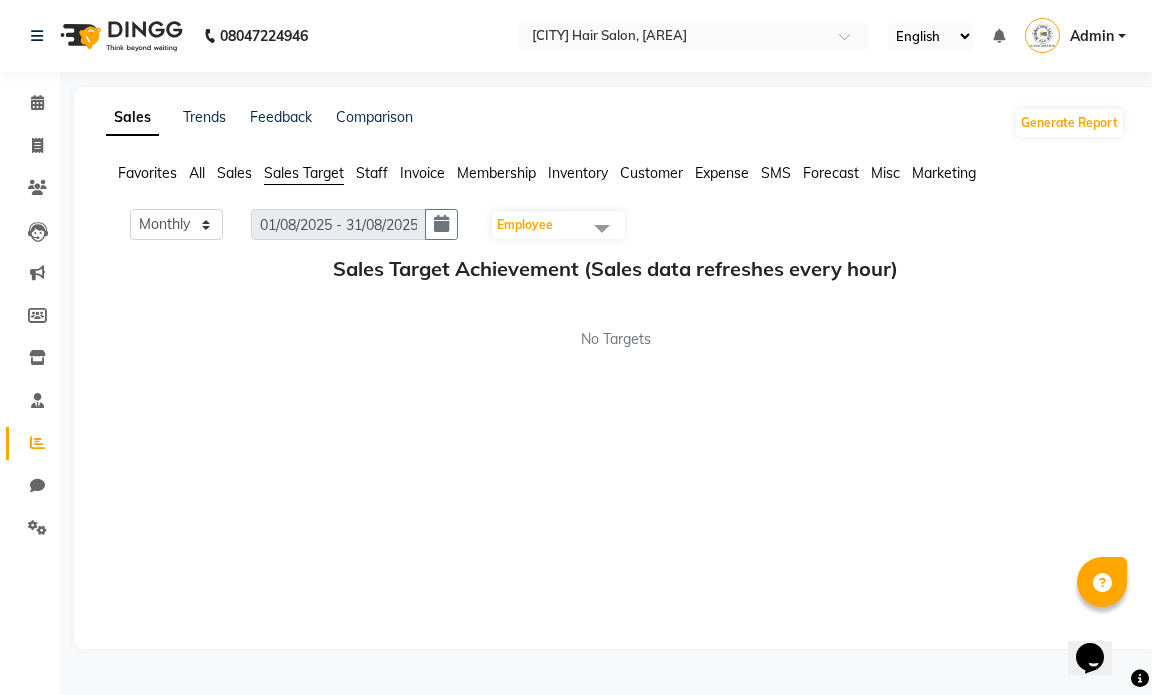 click on "Staff" 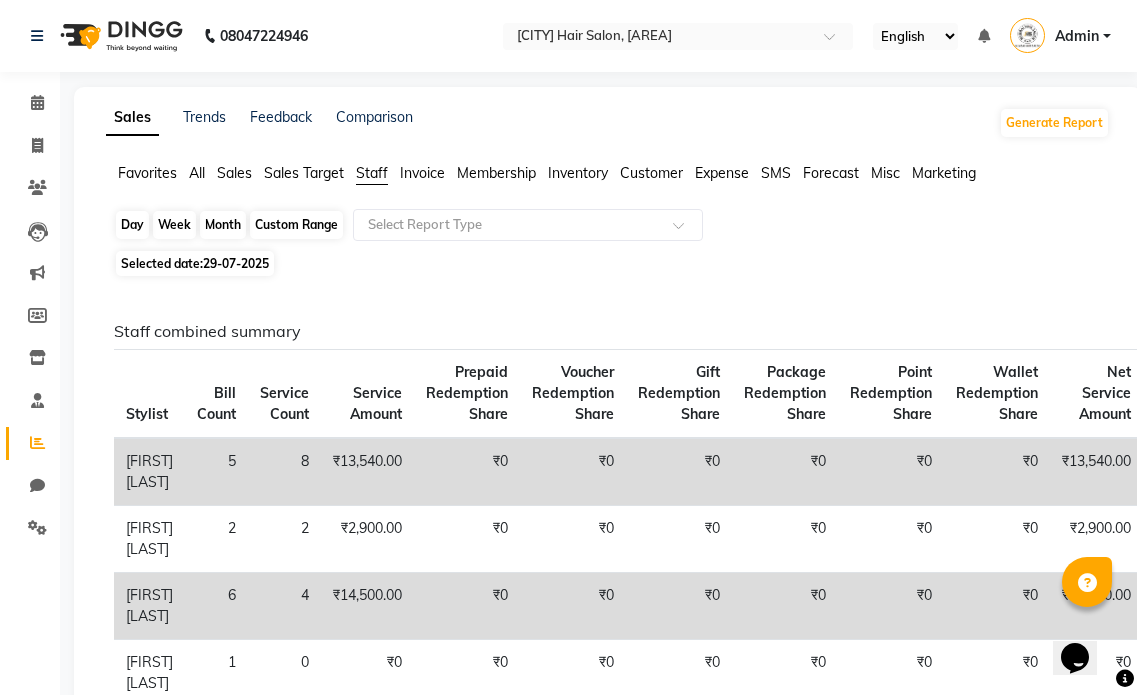 click on "Day" 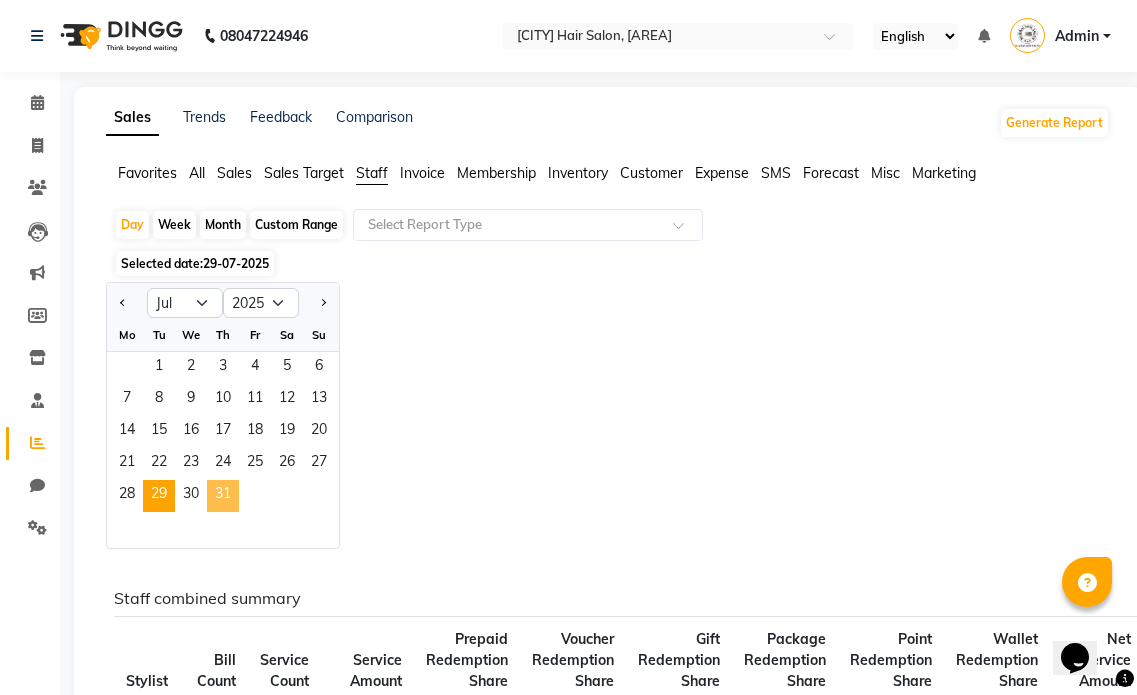 click on "31" 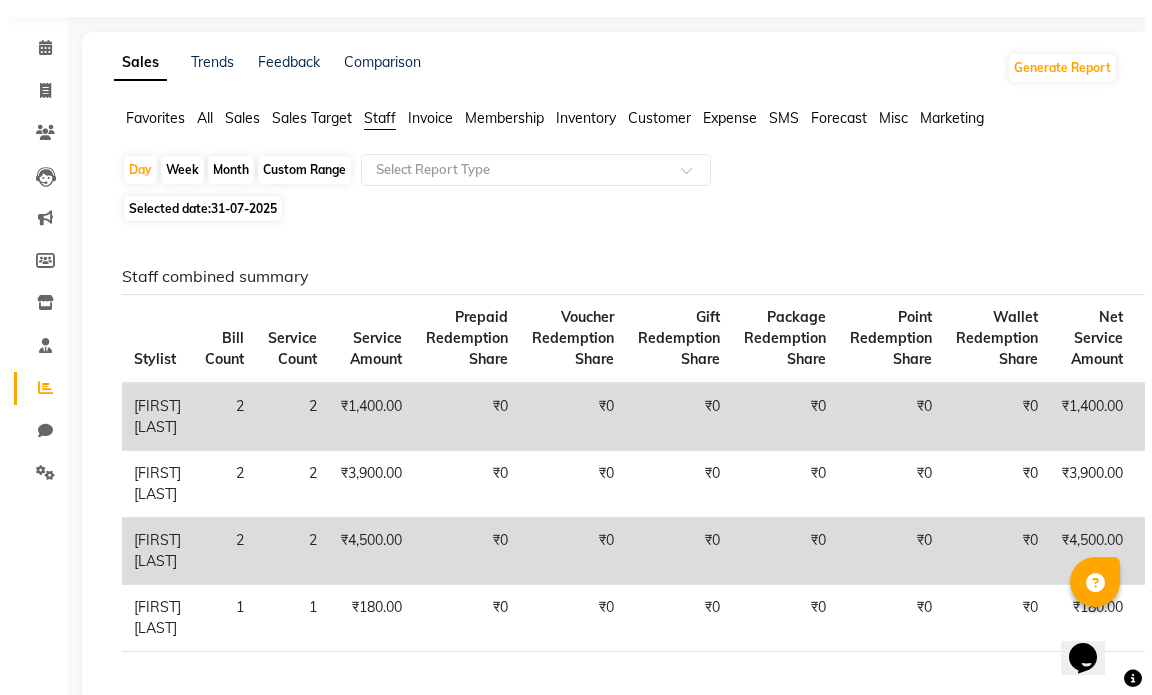 scroll, scrollTop: 0, scrollLeft: 0, axis: both 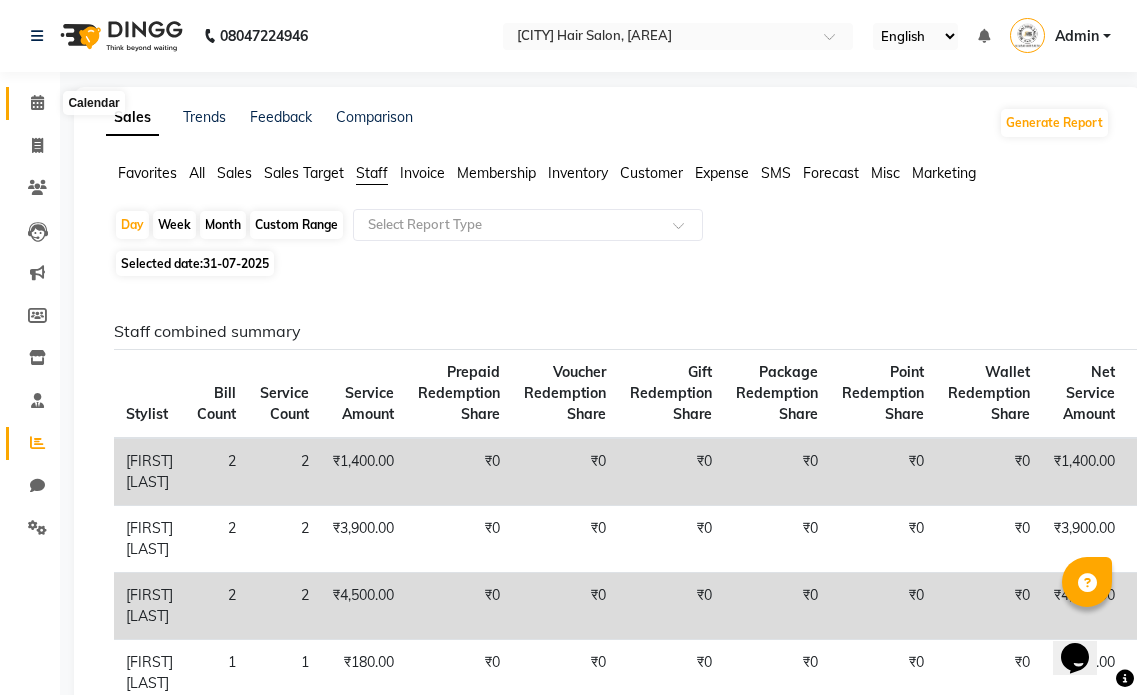 click 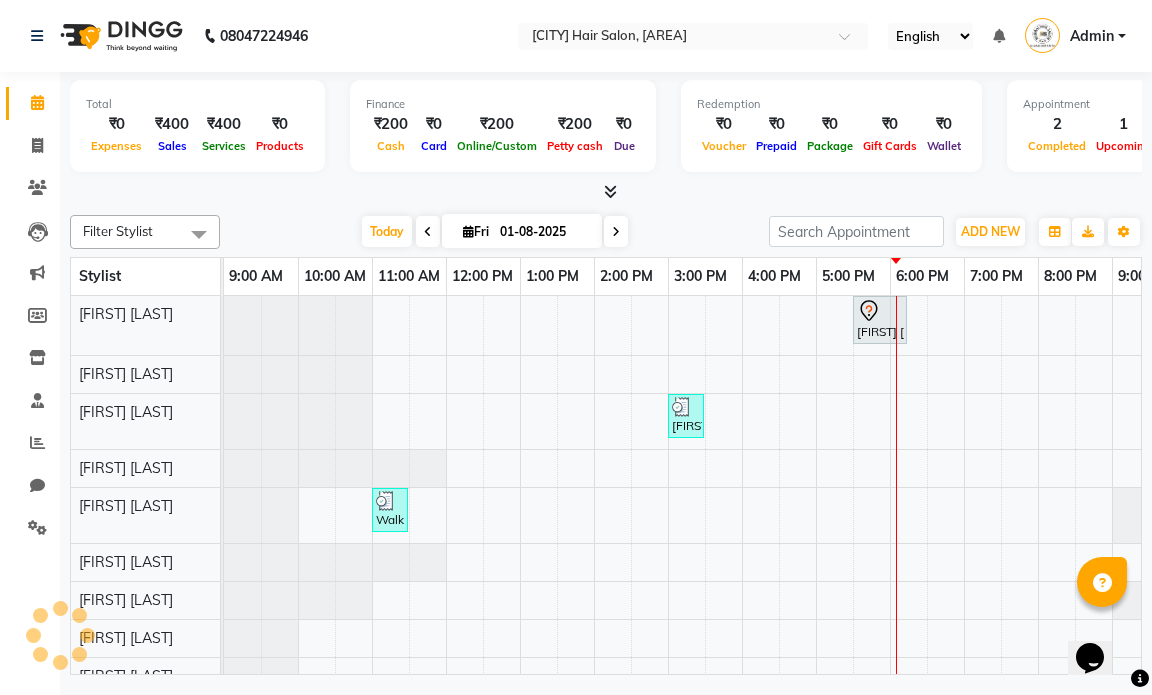 scroll, scrollTop: 0, scrollLeft: 0, axis: both 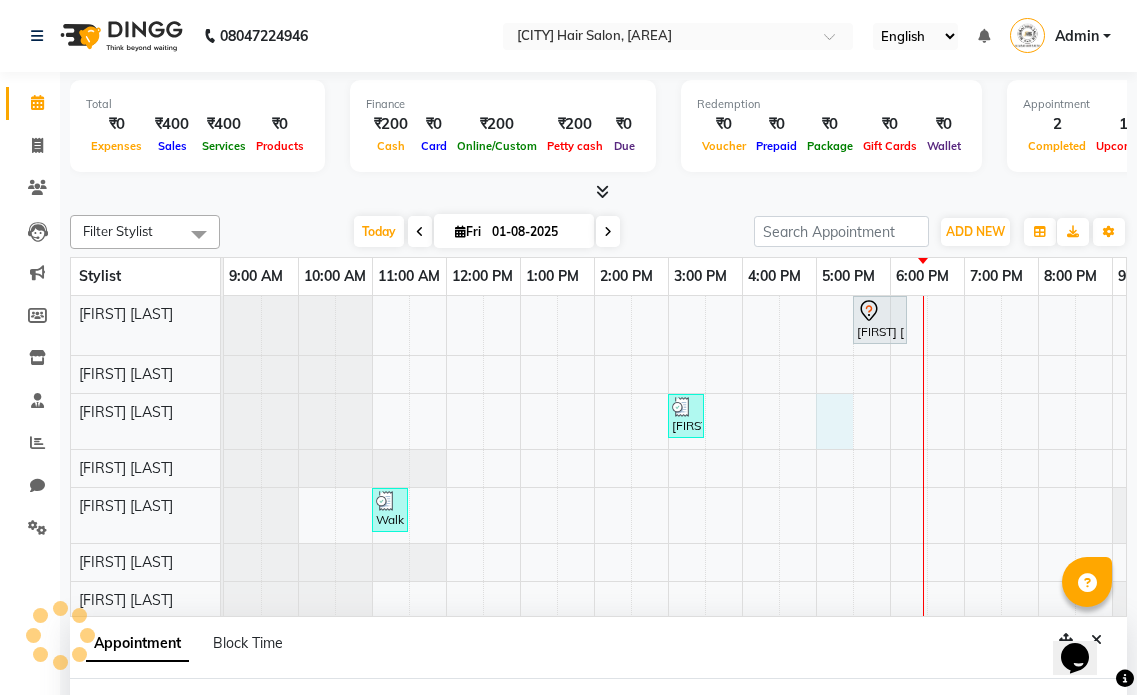 select on "66012" 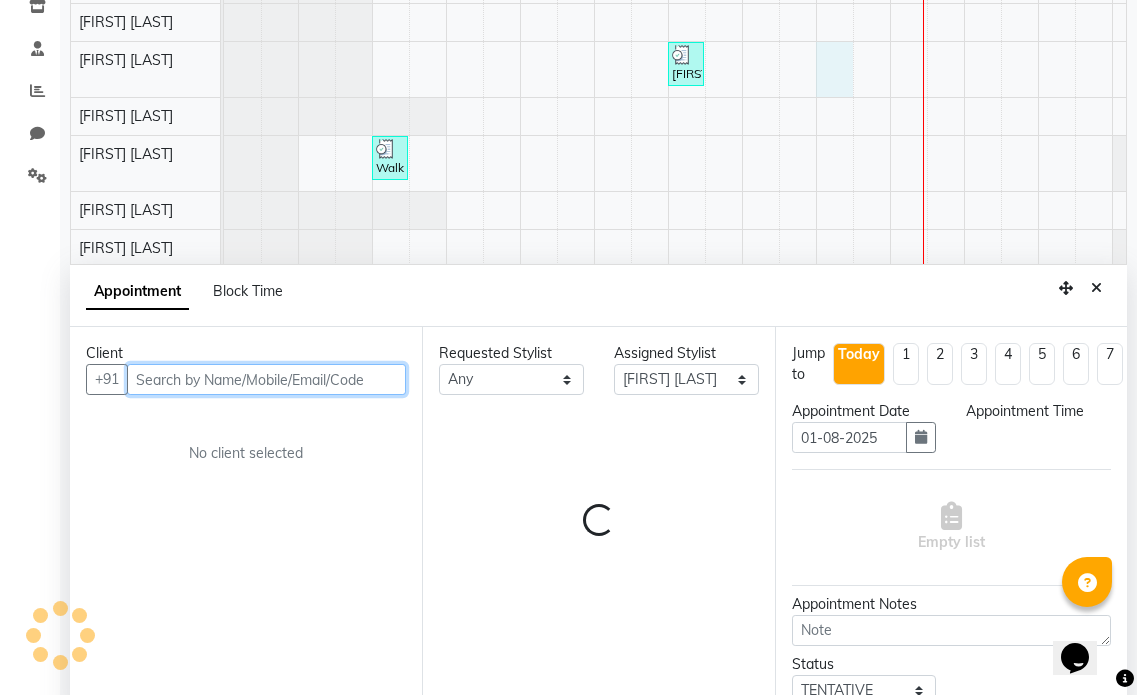 select on "1020" 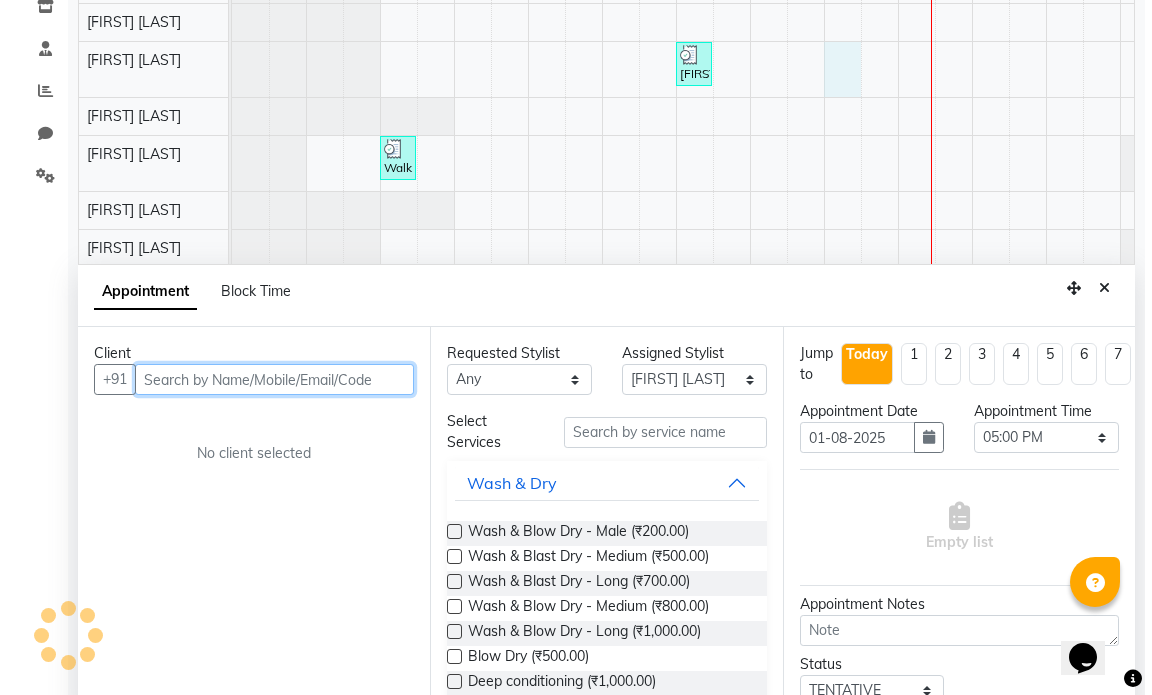 scroll, scrollTop: 377, scrollLeft: 0, axis: vertical 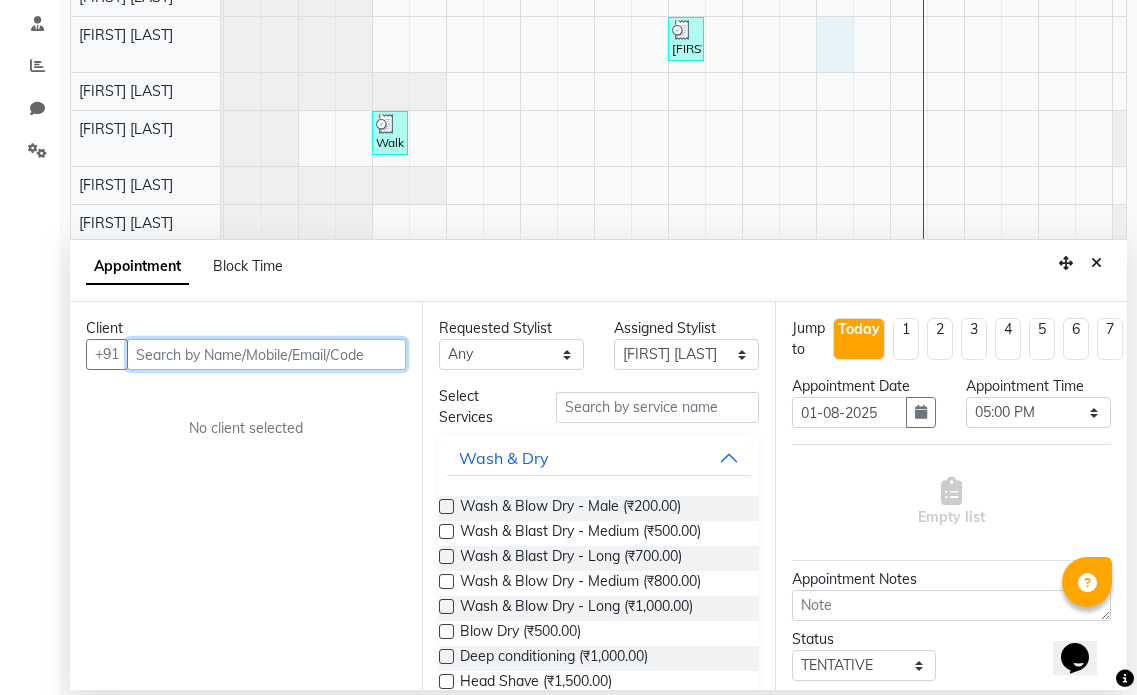 click at bounding box center (266, 354) 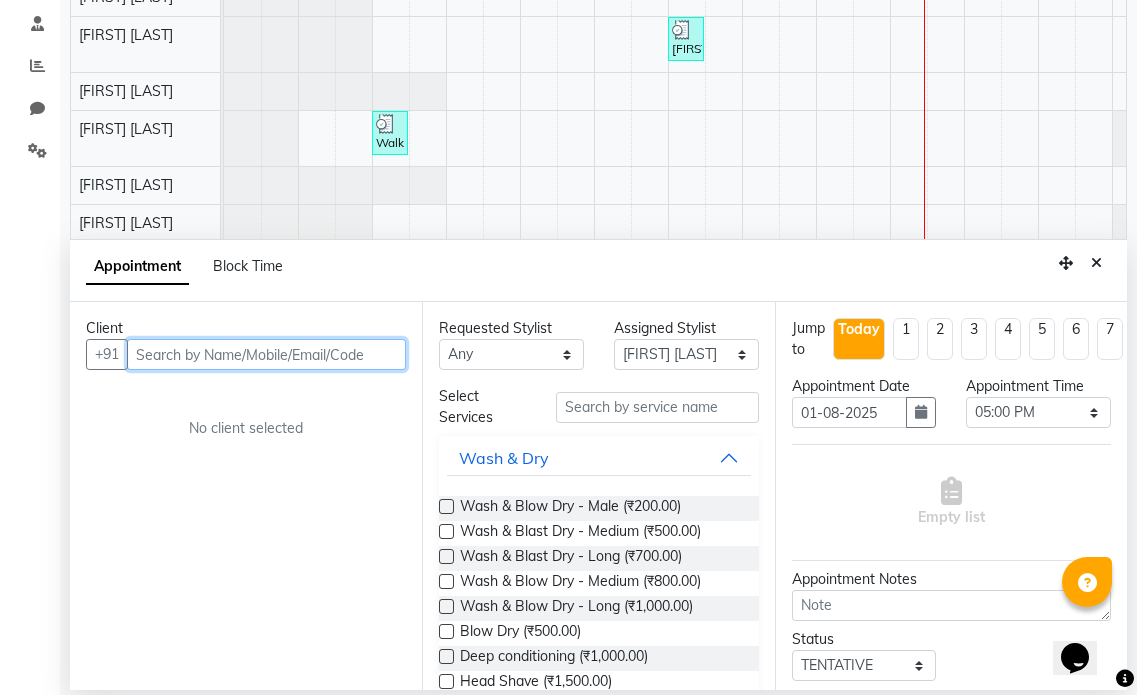 click at bounding box center (266, 354) 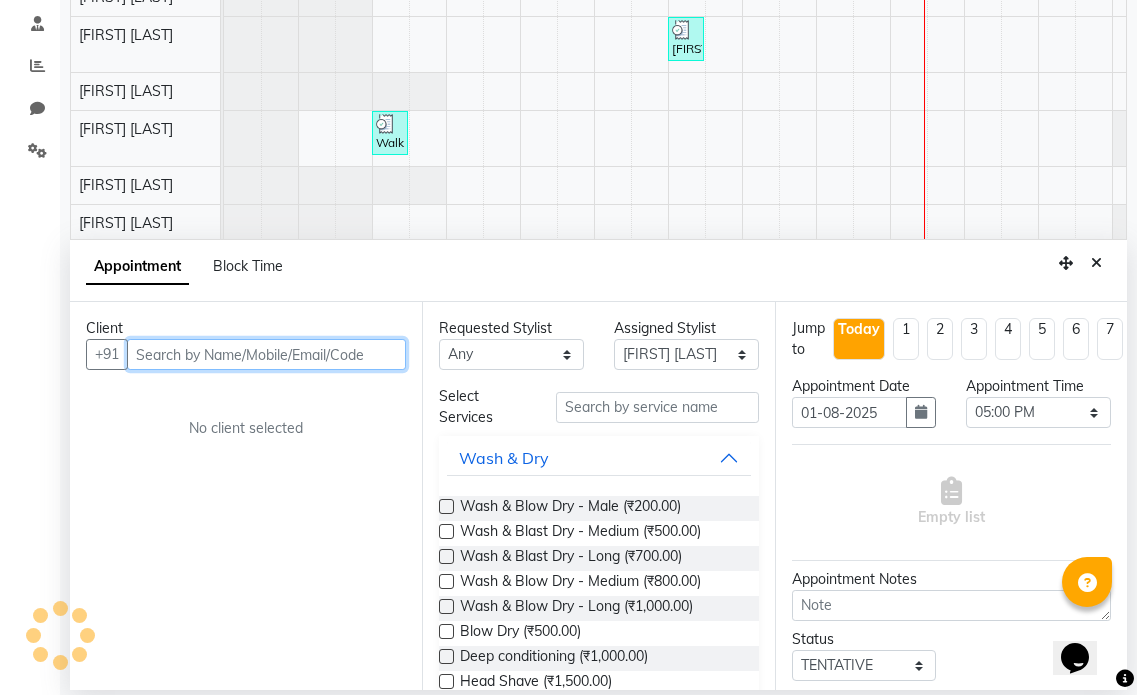click at bounding box center (266, 354) 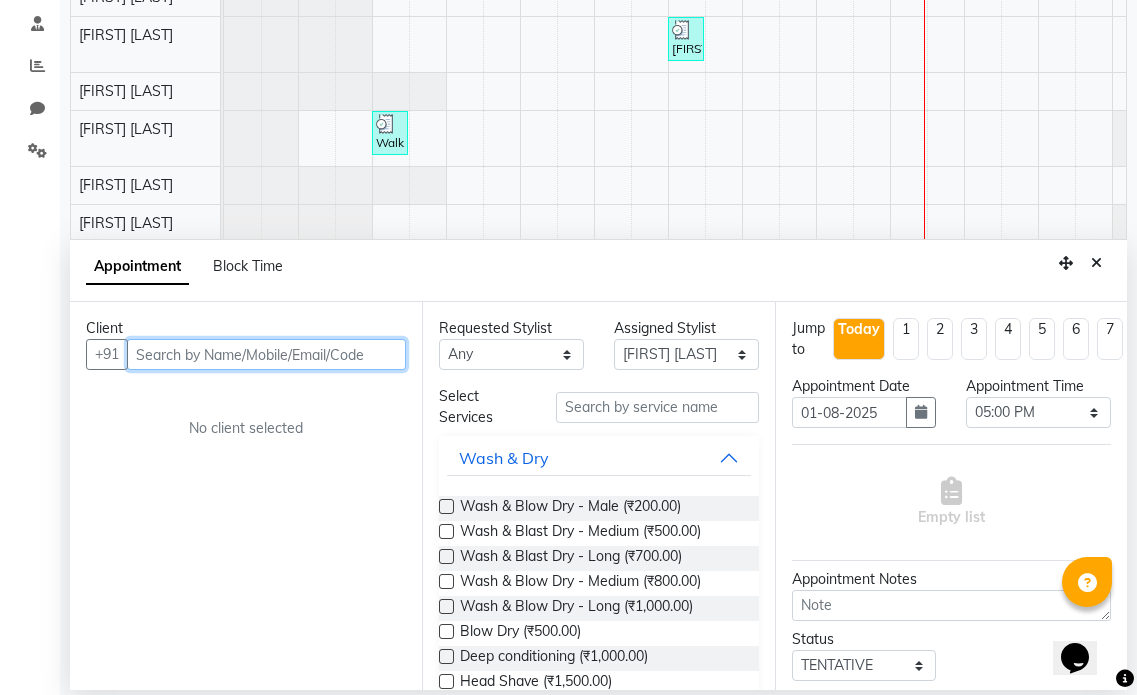 click at bounding box center (266, 354) 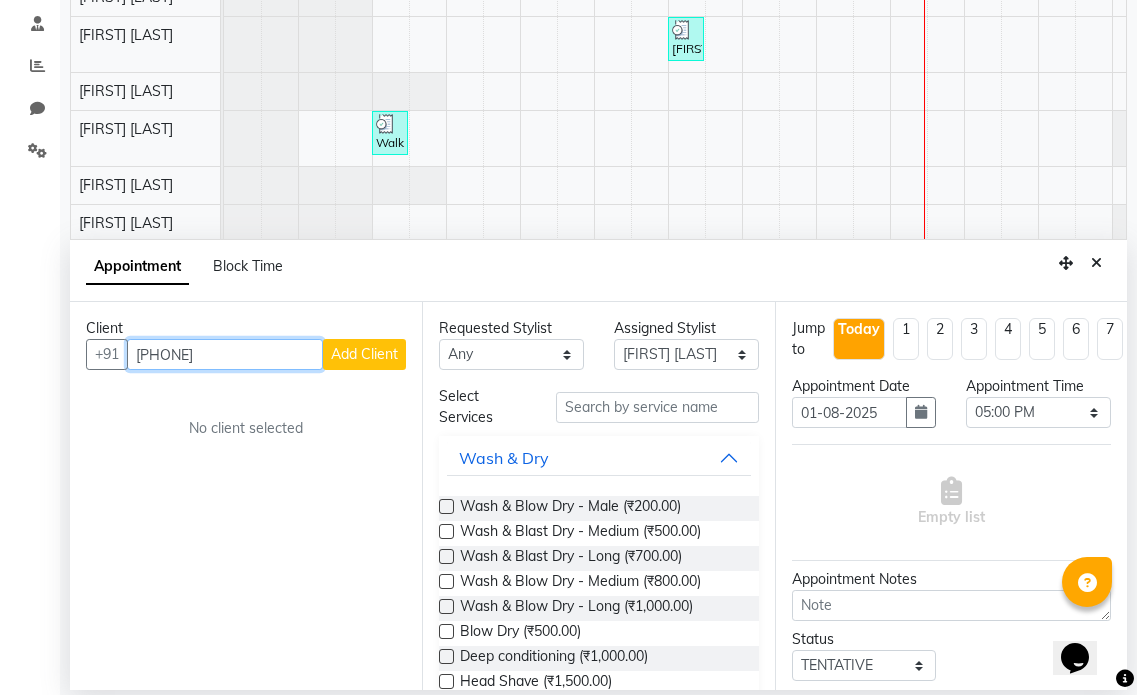 type on "[PHONE]" 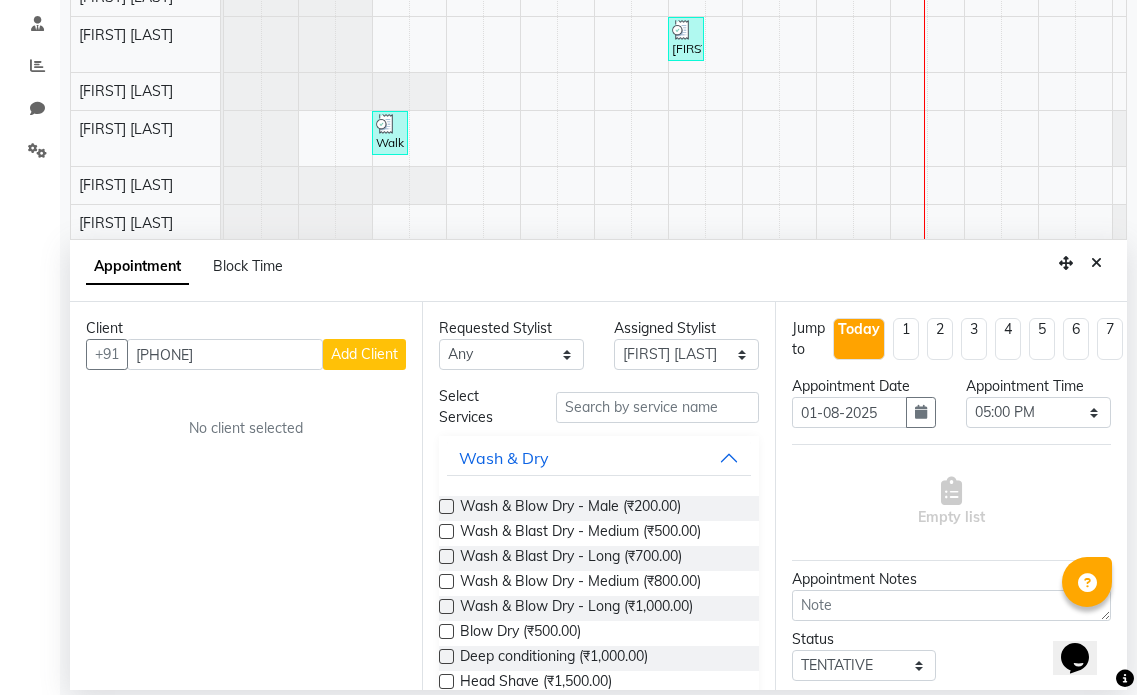click on "Add Client" at bounding box center [364, 354] 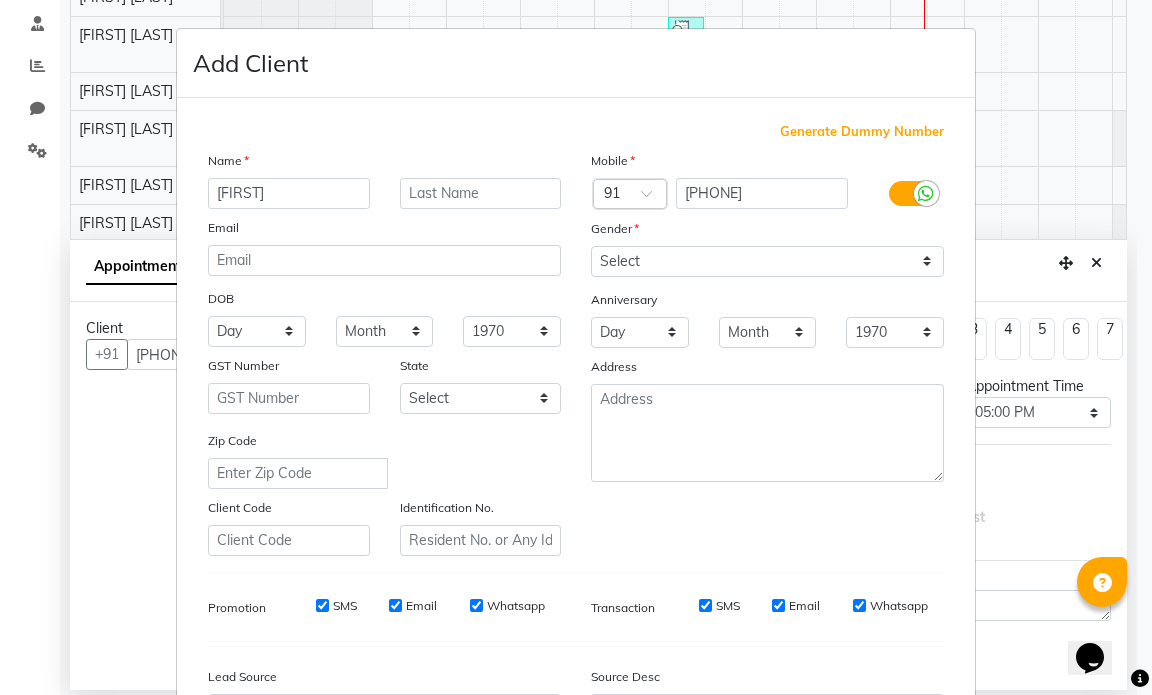type on "[FIRST]" 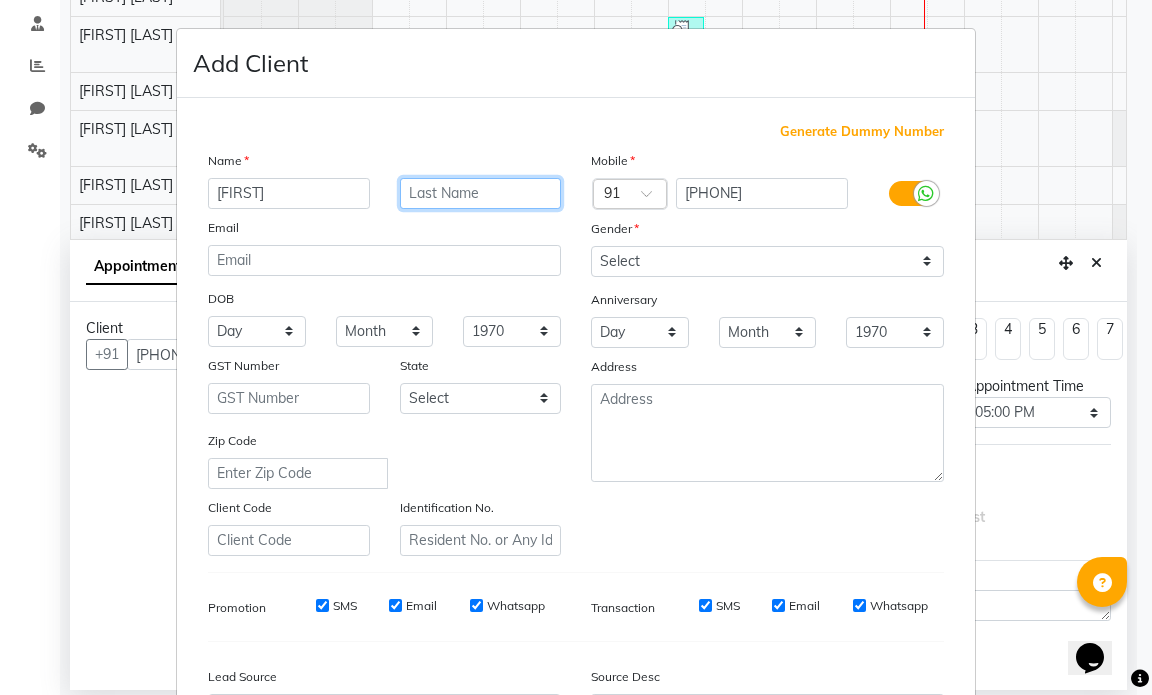 click at bounding box center [481, 193] 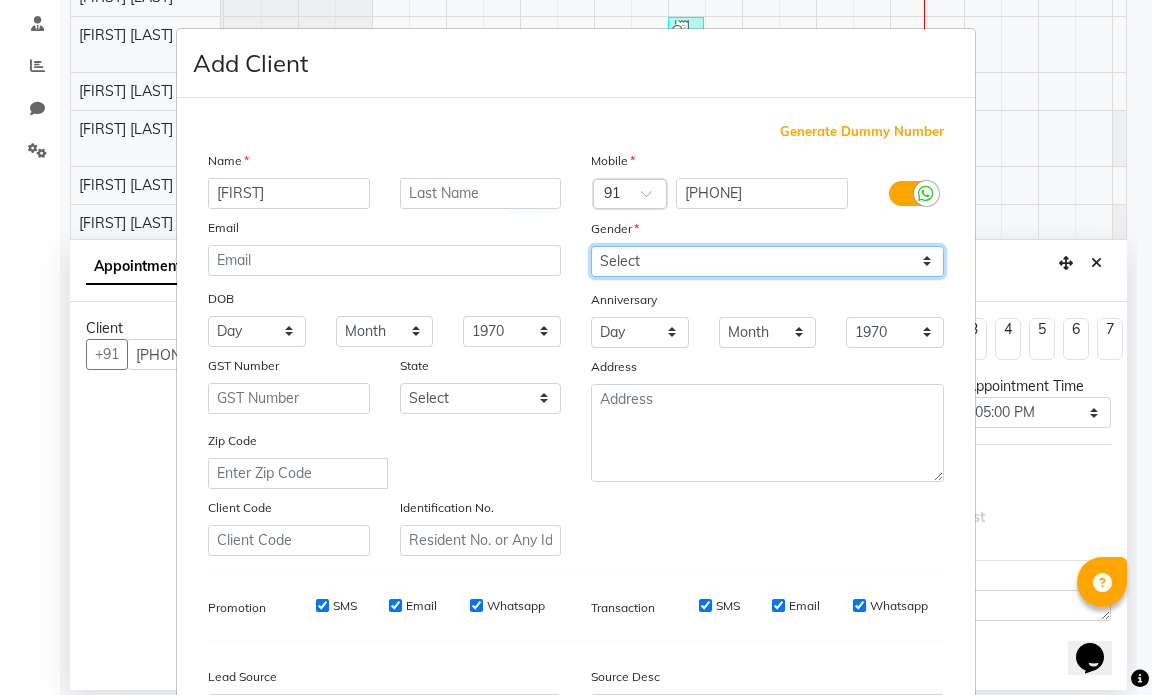 click on "Select Male Female Other Prefer Not To Say" at bounding box center [767, 261] 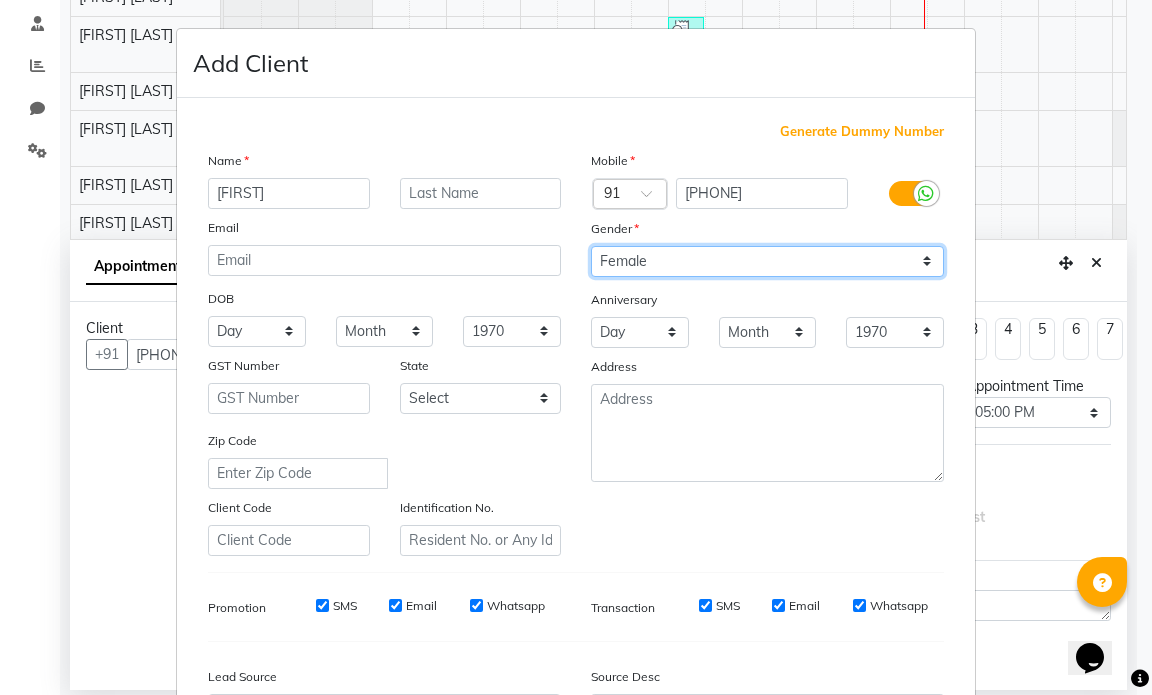 click on "Select Male Female Other Prefer Not To Say" at bounding box center (767, 261) 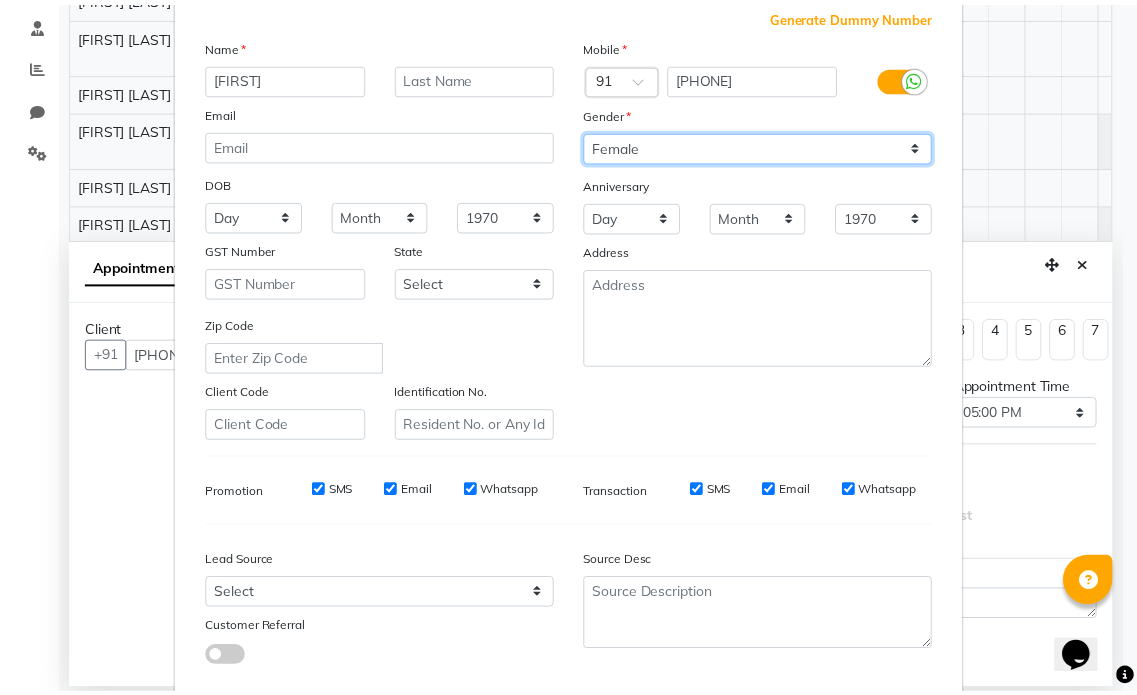 scroll, scrollTop: 228, scrollLeft: 0, axis: vertical 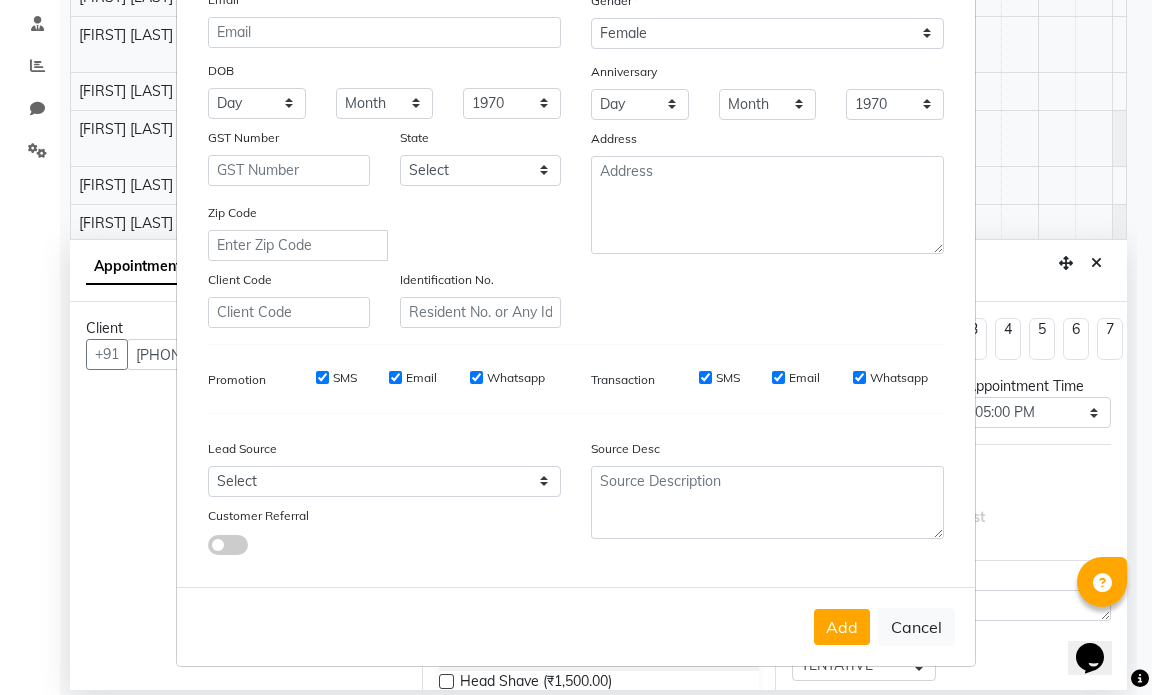click on "Add" at bounding box center (842, 627) 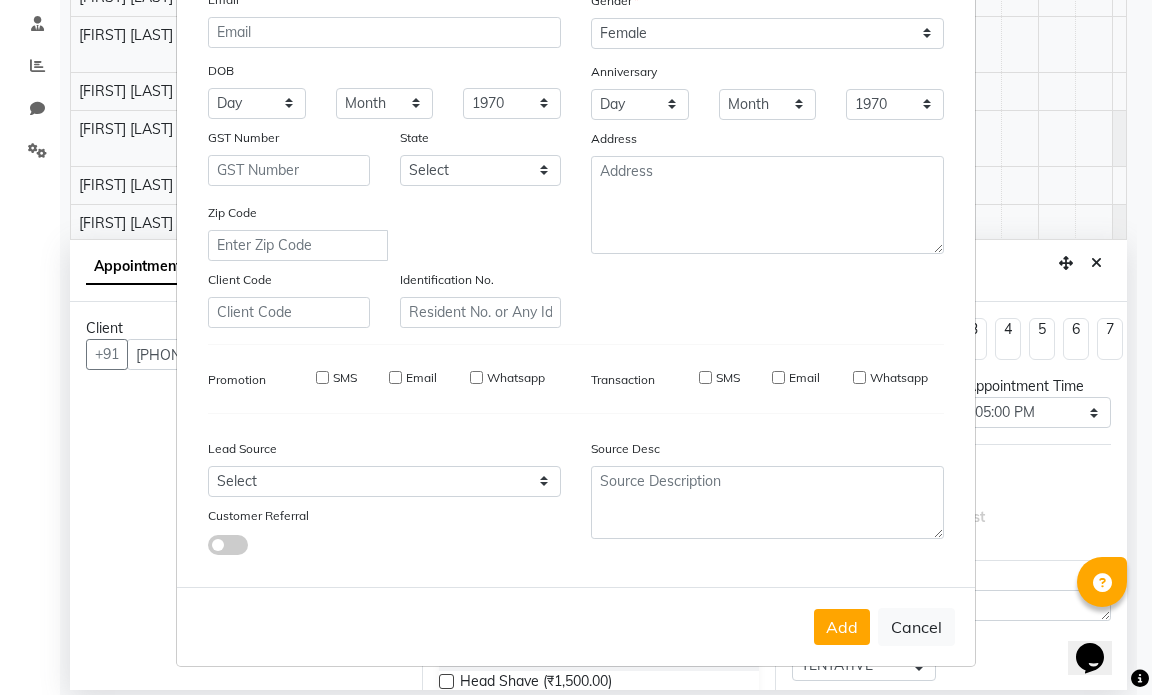 type 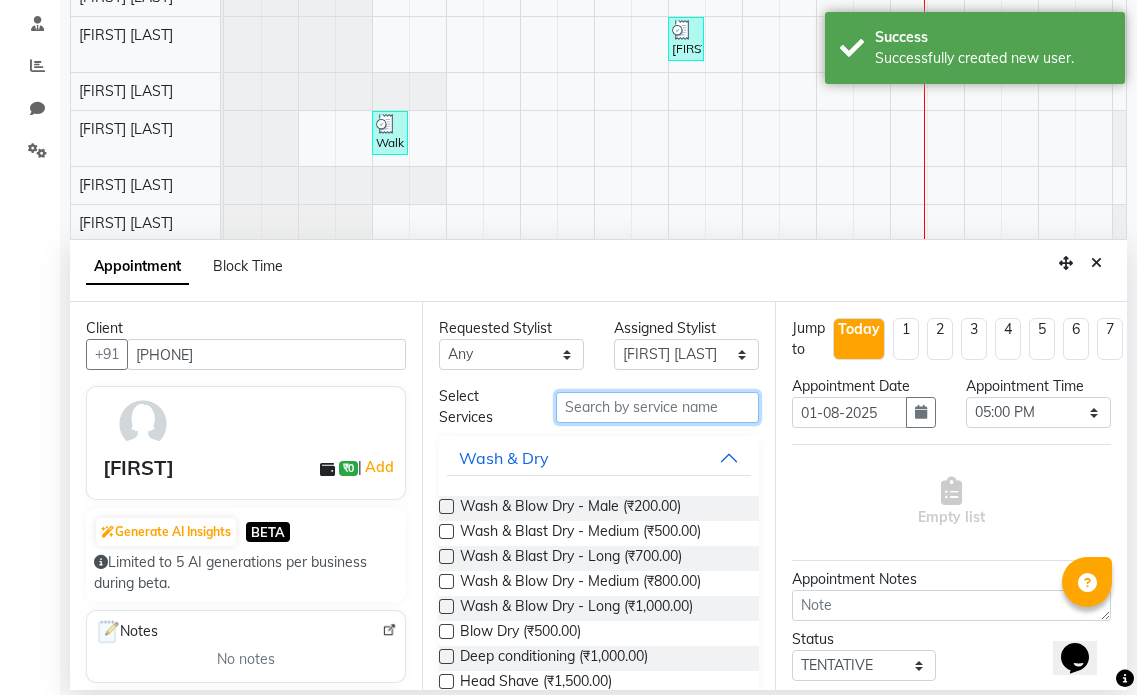 click at bounding box center [657, 407] 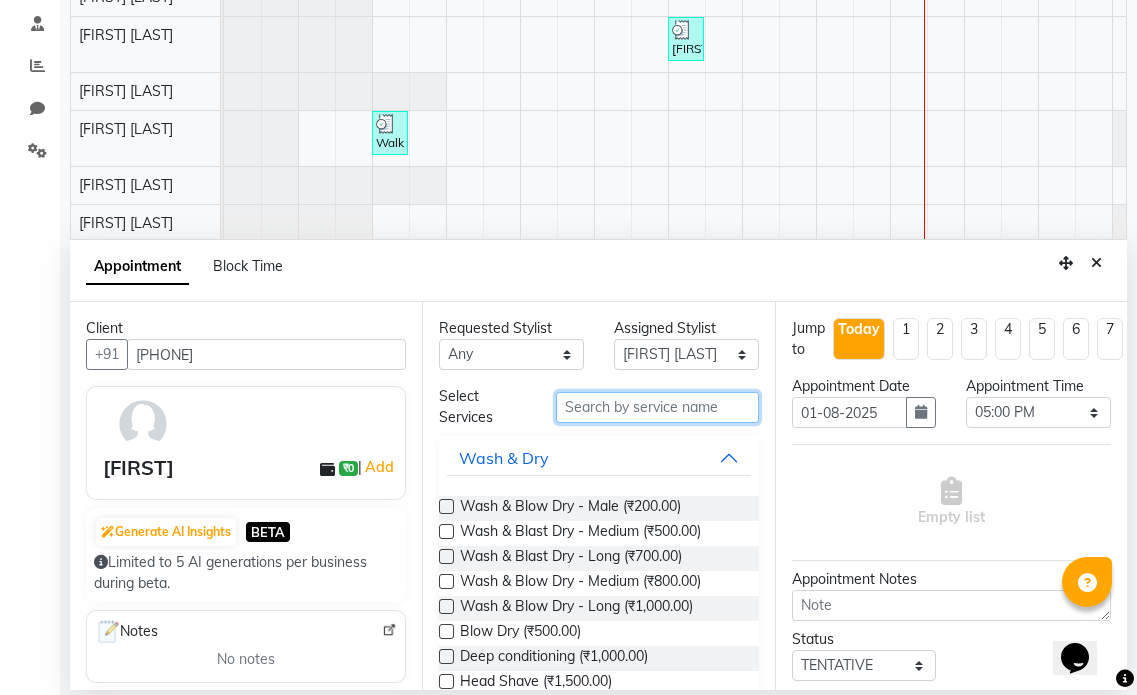 click at bounding box center [657, 407] 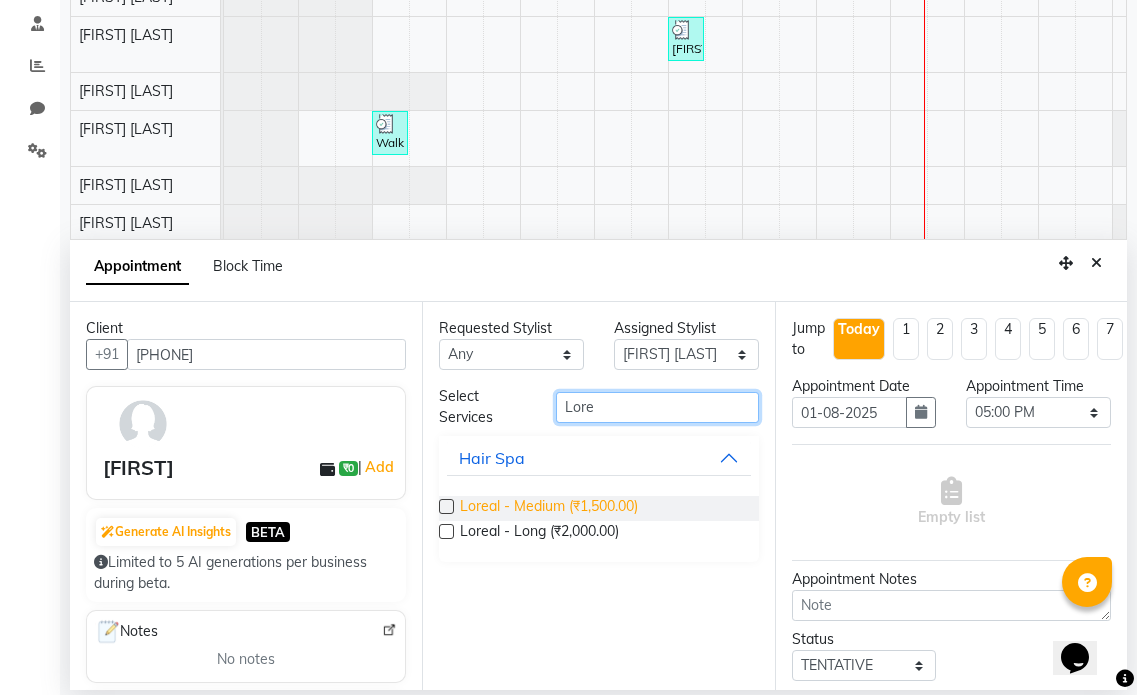 type on "Lore" 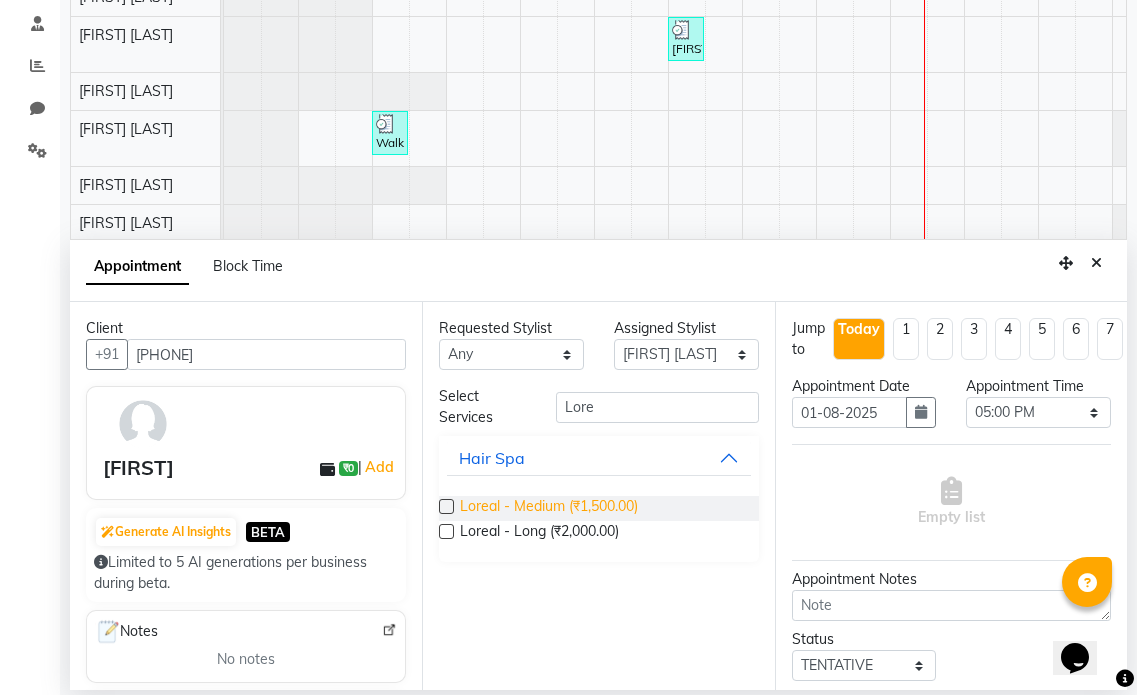 click on "Loreal - Medium   (₹1,500.00)" at bounding box center (549, 508) 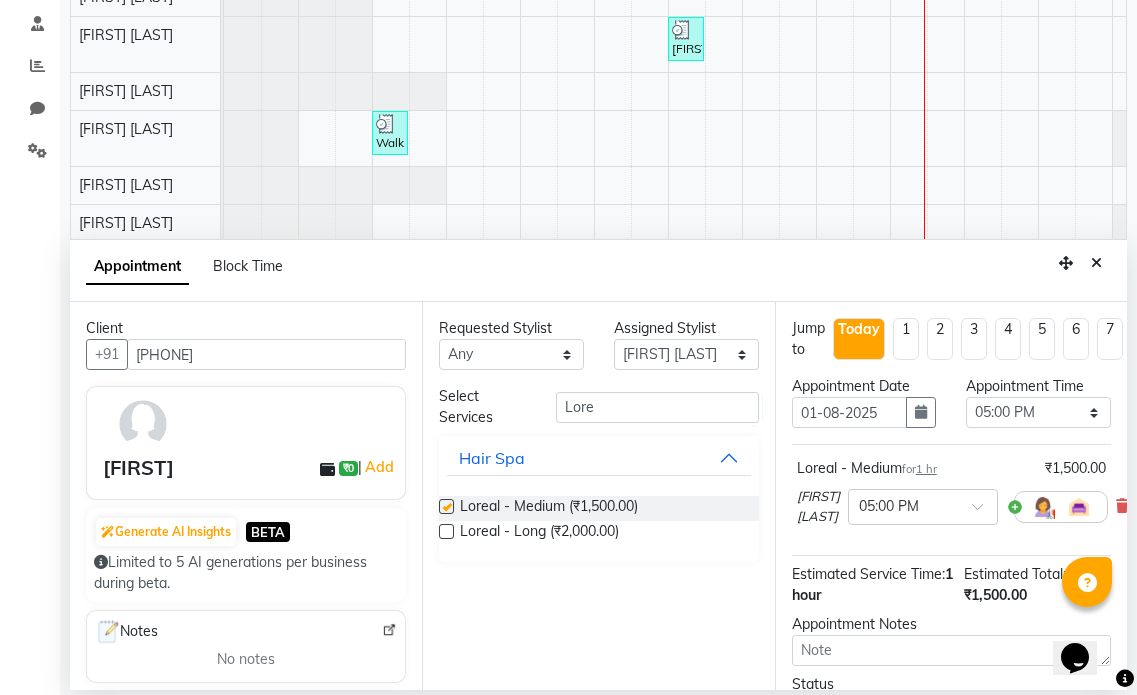 checkbox on "false" 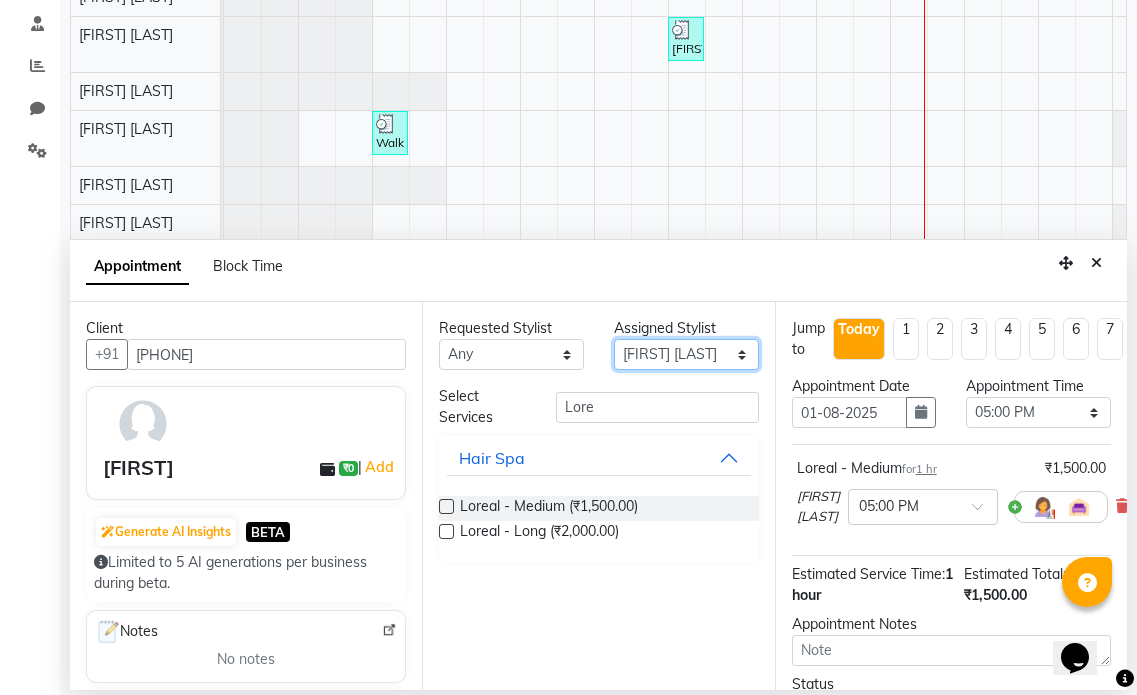 click on "Select [FIRST] [LAST] [FIRST] [LAST] [FIRST] [LAST] [FIRST] [LAST]  [LAST] [FIRST] [LAST] [FIRST] [LAST] [FIRST] [LAST] [FIRST] [LAST] [FIRST] [LAST]" at bounding box center (686, 354) 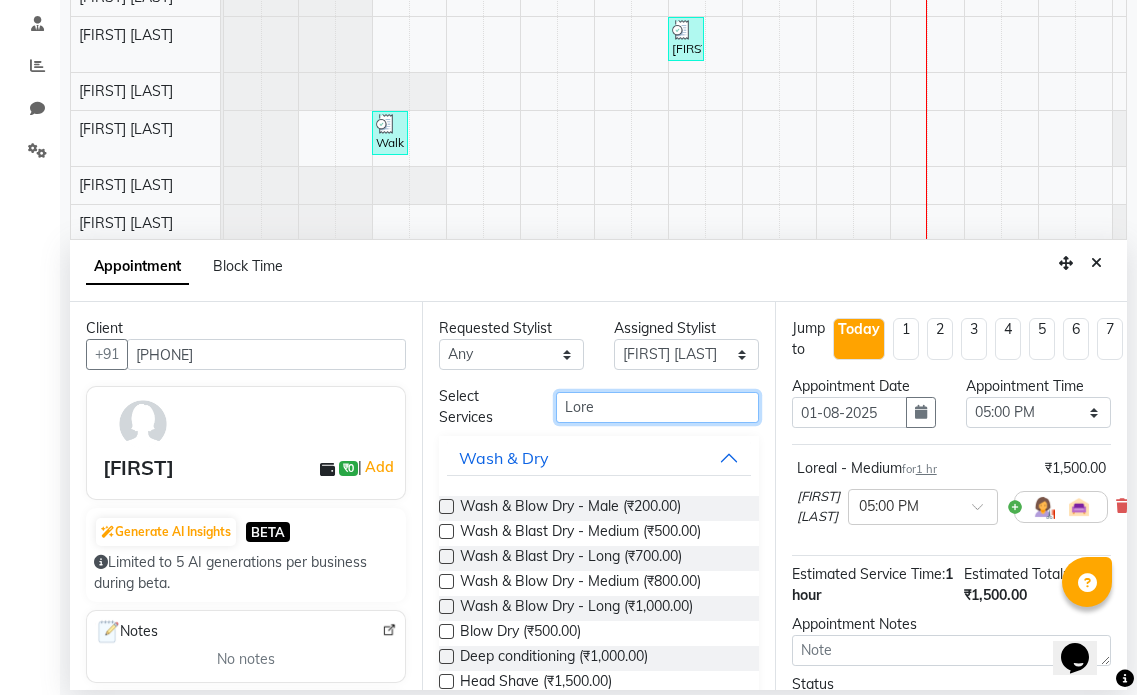 click on "Lore" at bounding box center [657, 407] 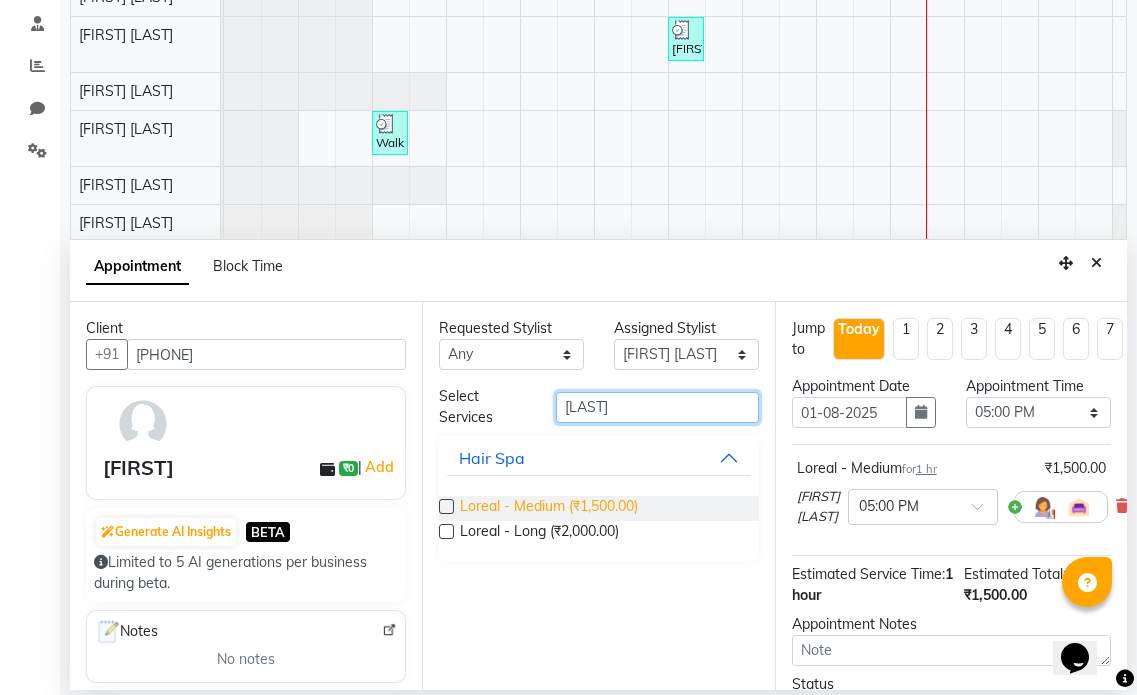type on "[LAST]" 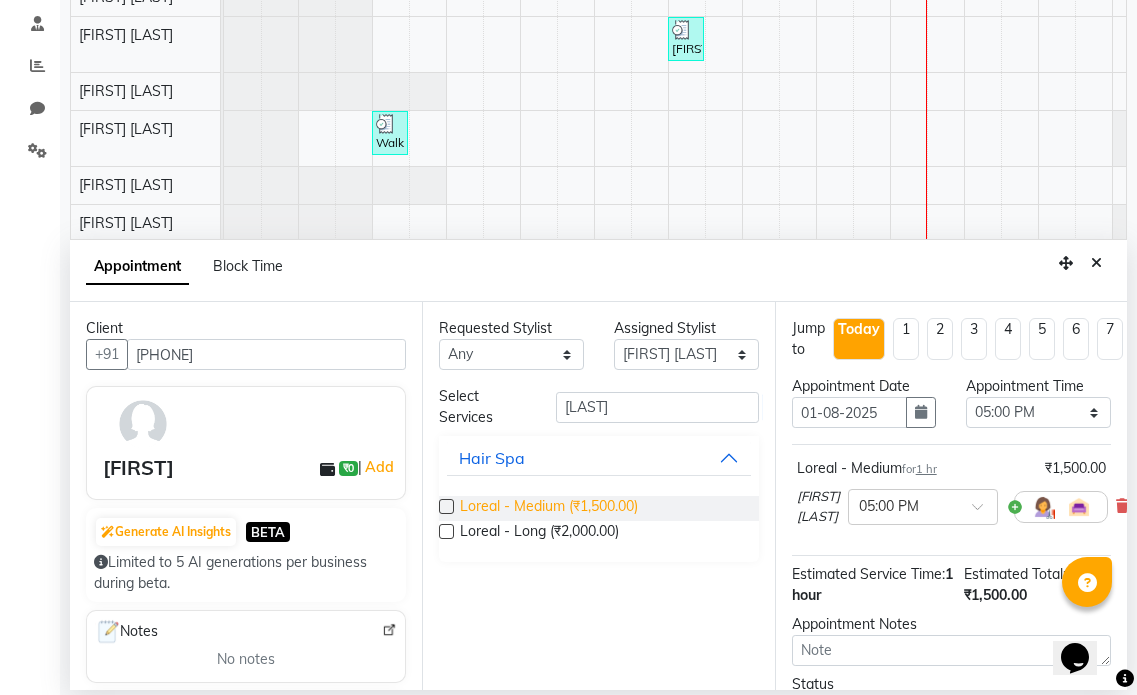 click on "Loreal - Medium   (₹1,500.00)" at bounding box center (549, 508) 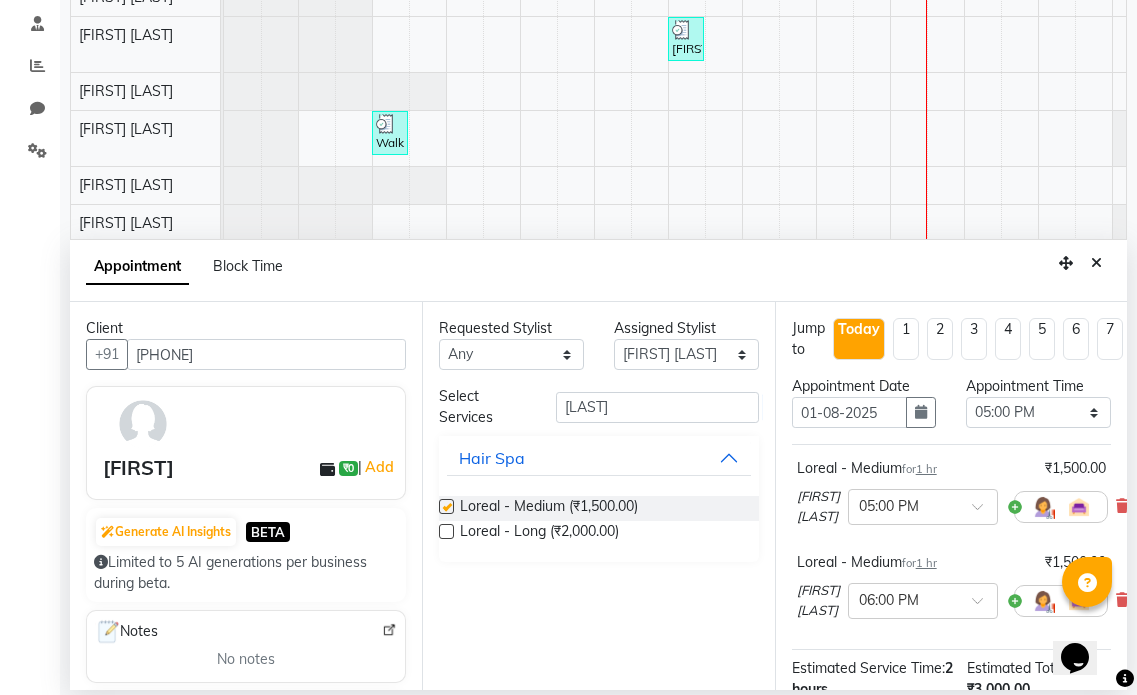 checkbox on "false" 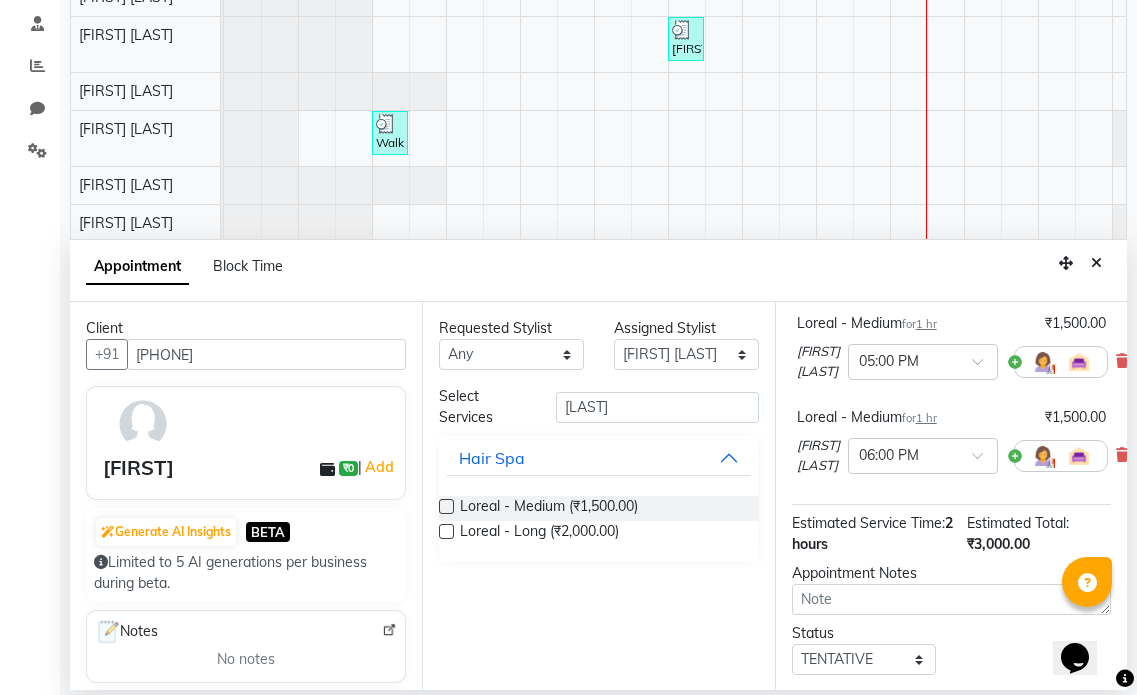 scroll, scrollTop: 308, scrollLeft: 0, axis: vertical 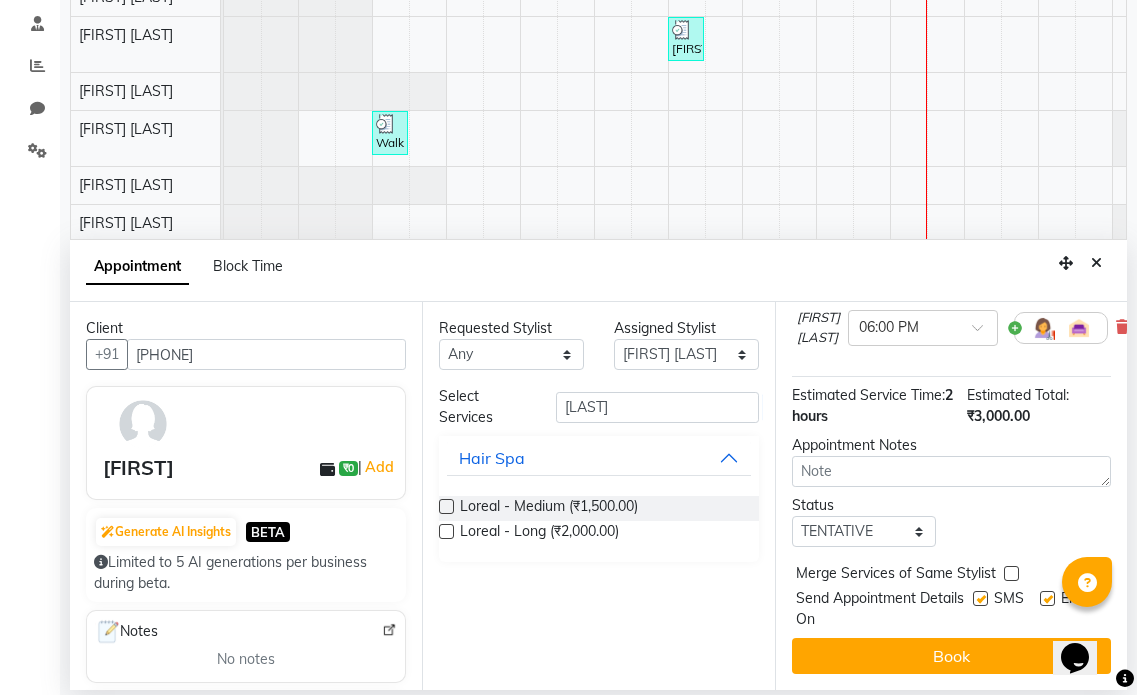 click at bounding box center (1047, 598) 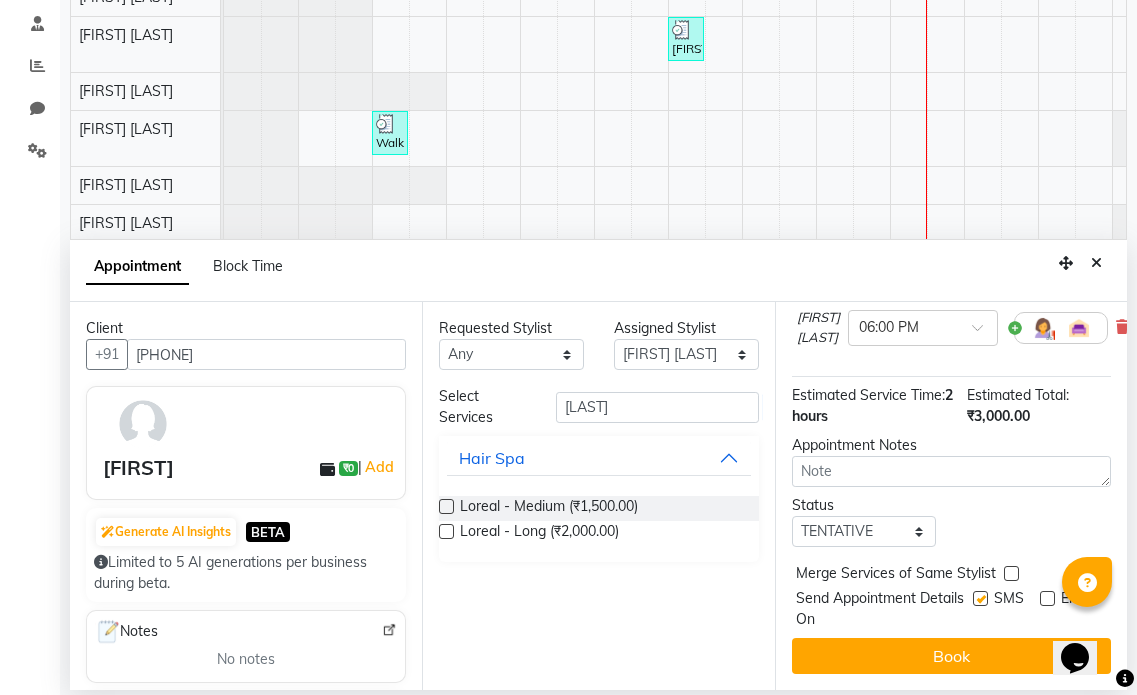 click at bounding box center [980, 598] 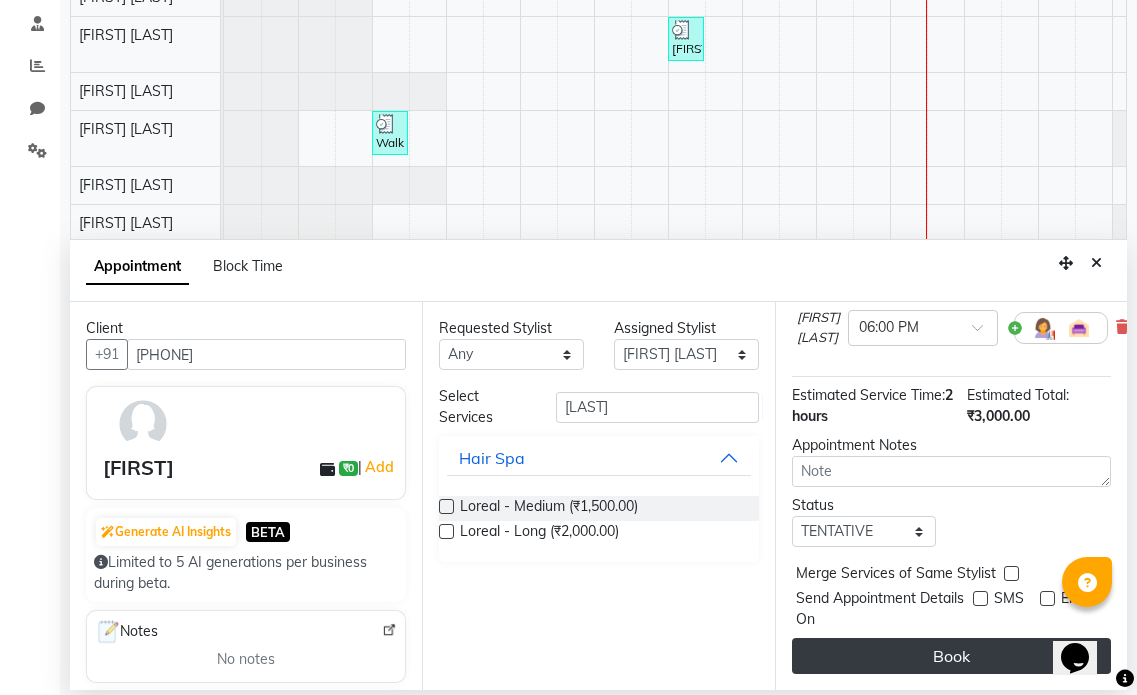 click on "Book" at bounding box center (951, 656) 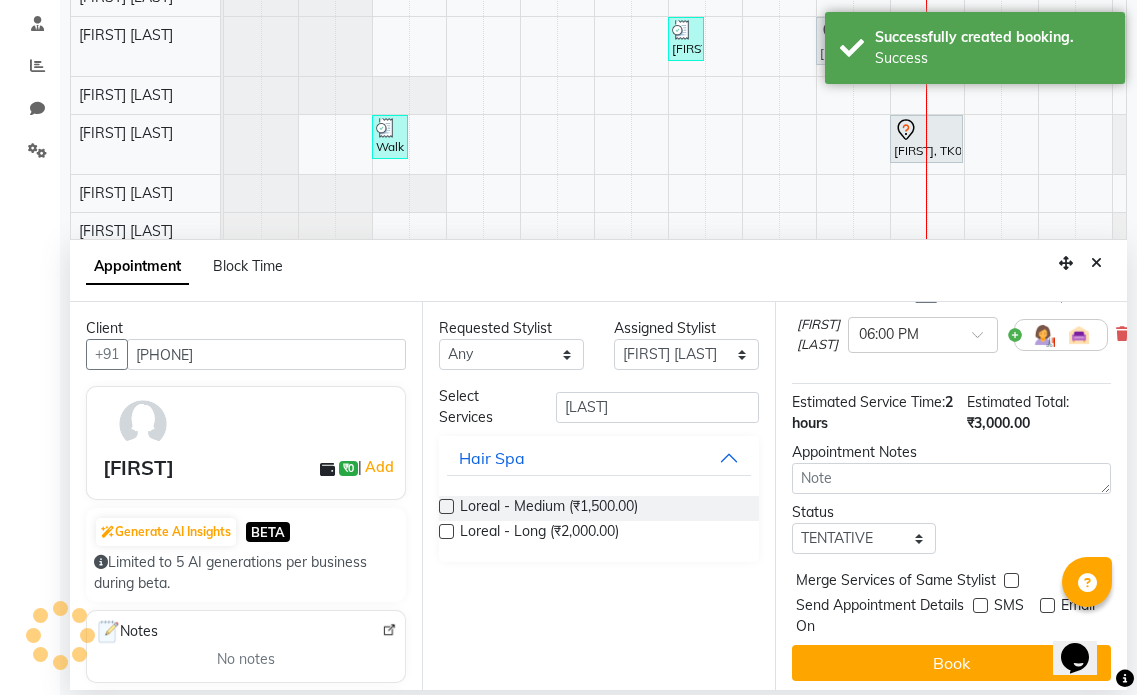 scroll, scrollTop: 275, scrollLeft: 0, axis: vertical 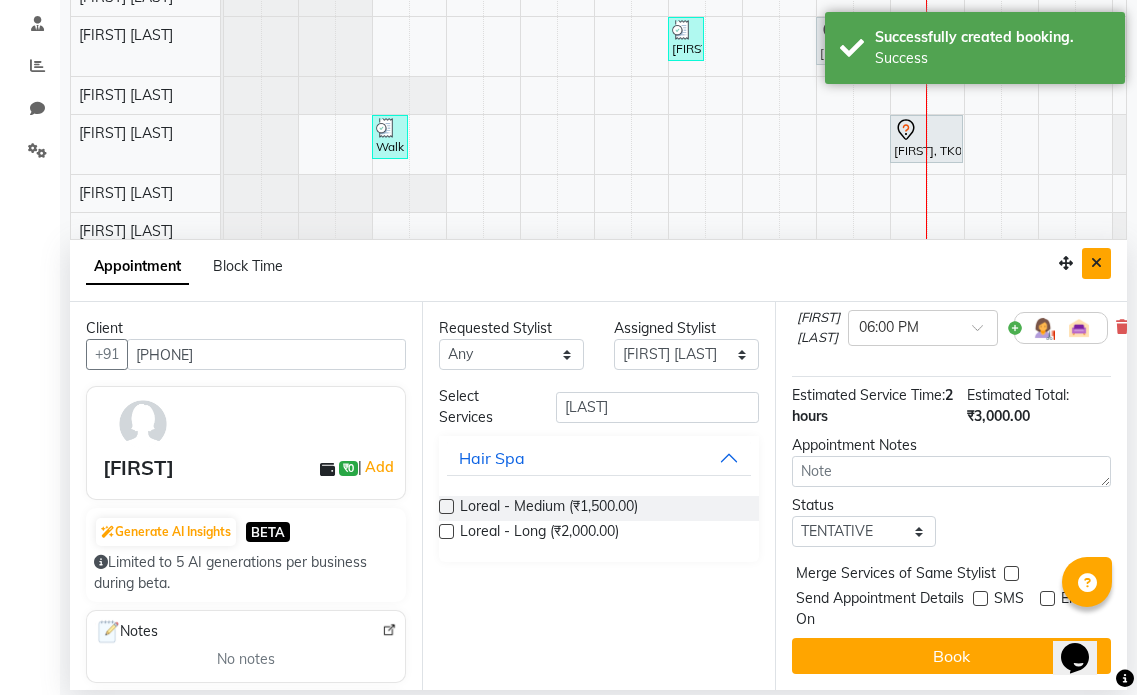 click at bounding box center (1096, 263) 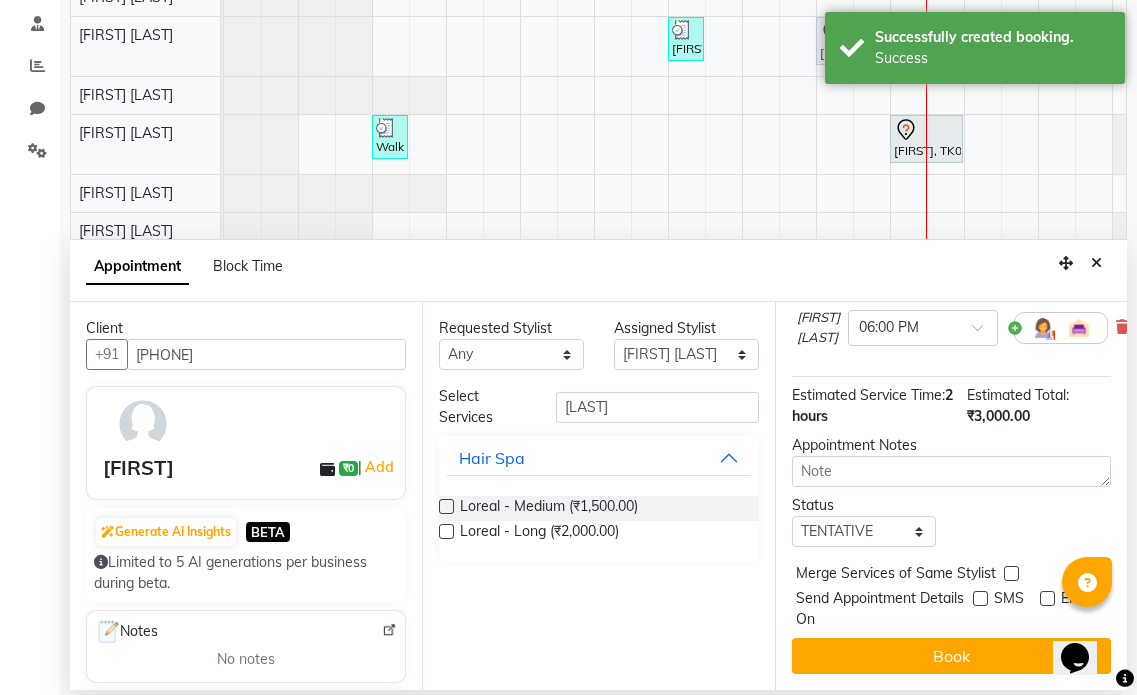 scroll, scrollTop: 0, scrollLeft: 0, axis: both 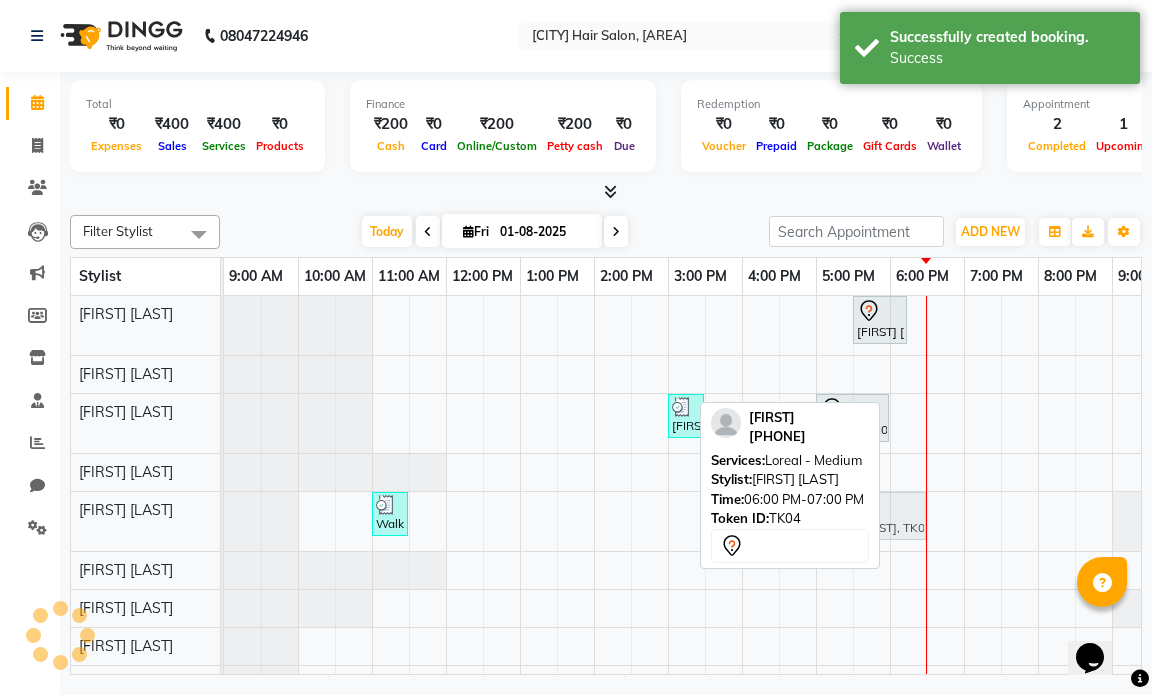 drag, startPoint x: 907, startPoint y: 519, endPoint x: 870, endPoint y: 526, distance: 37.65634 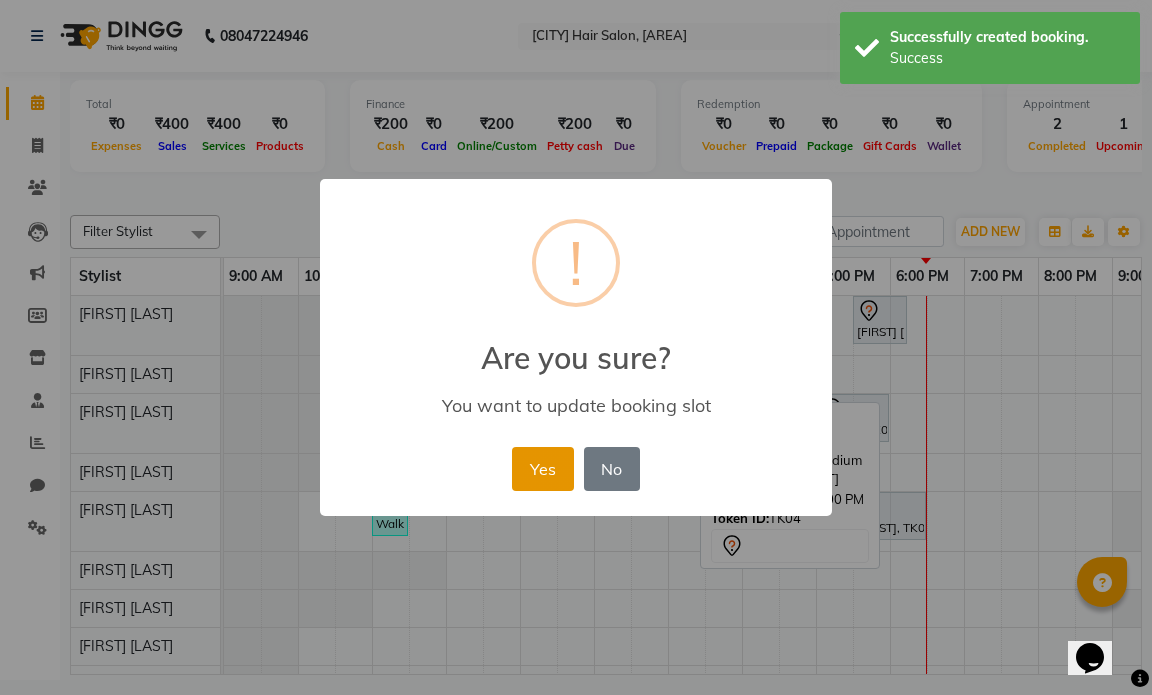 click on "Yes" at bounding box center (542, 469) 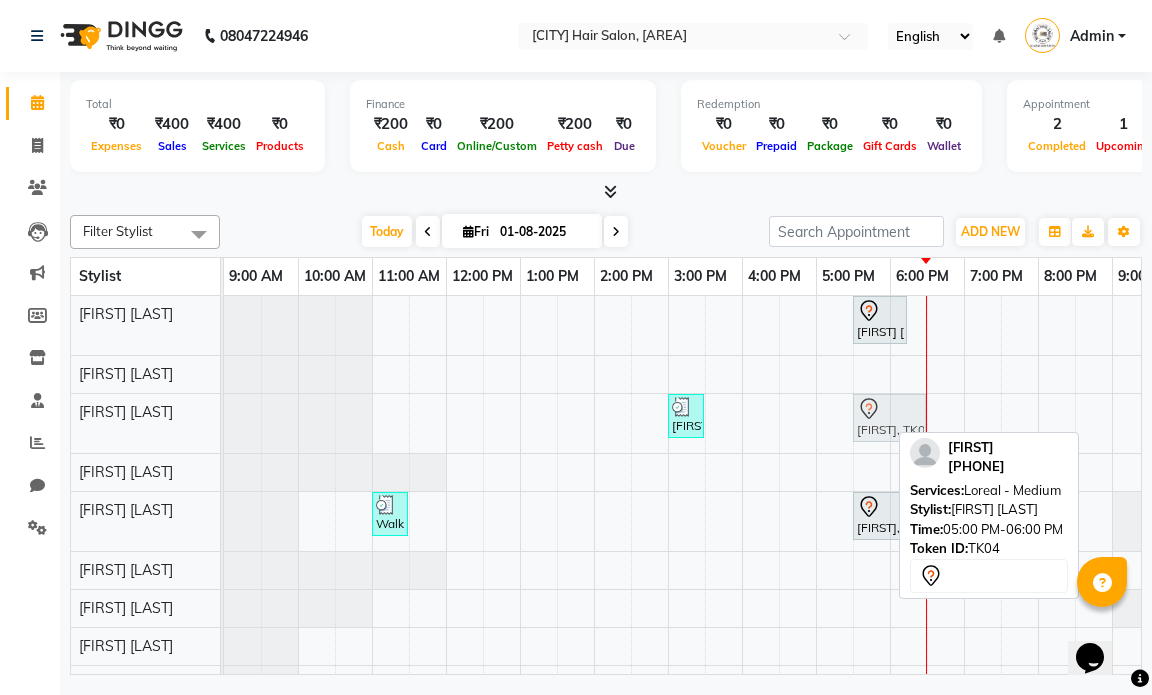 drag, startPoint x: 868, startPoint y: 403, endPoint x: 896, endPoint y: 404, distance: 28.01785 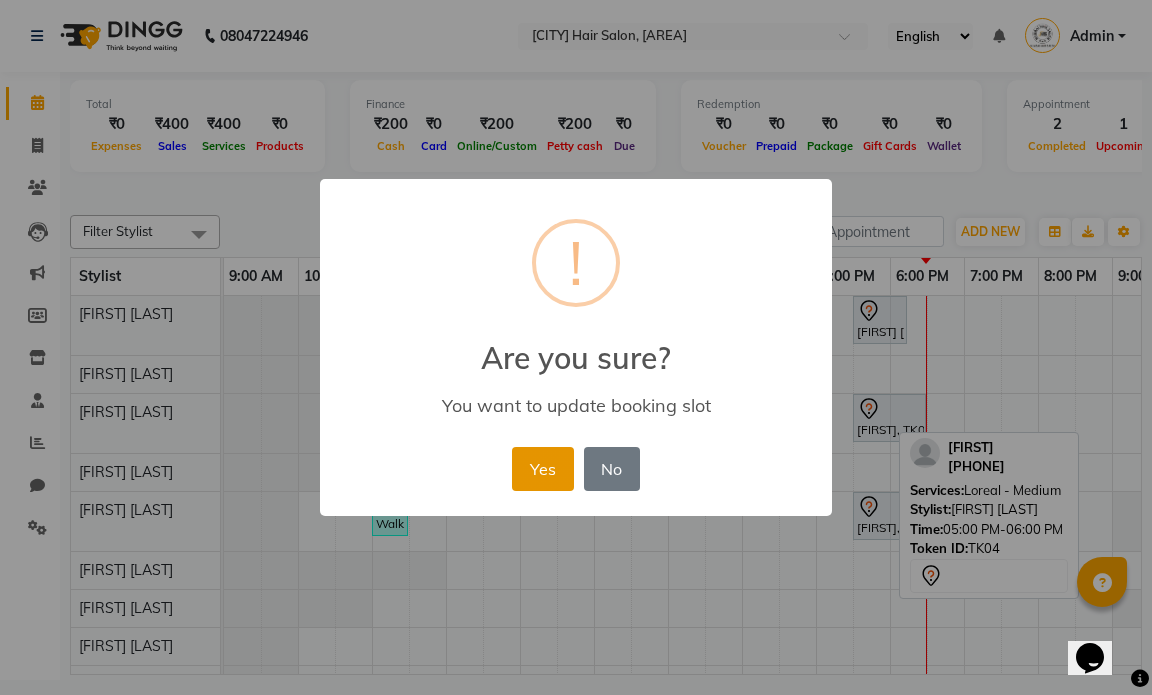 click on "Yes" at bounding box center [542, 469] 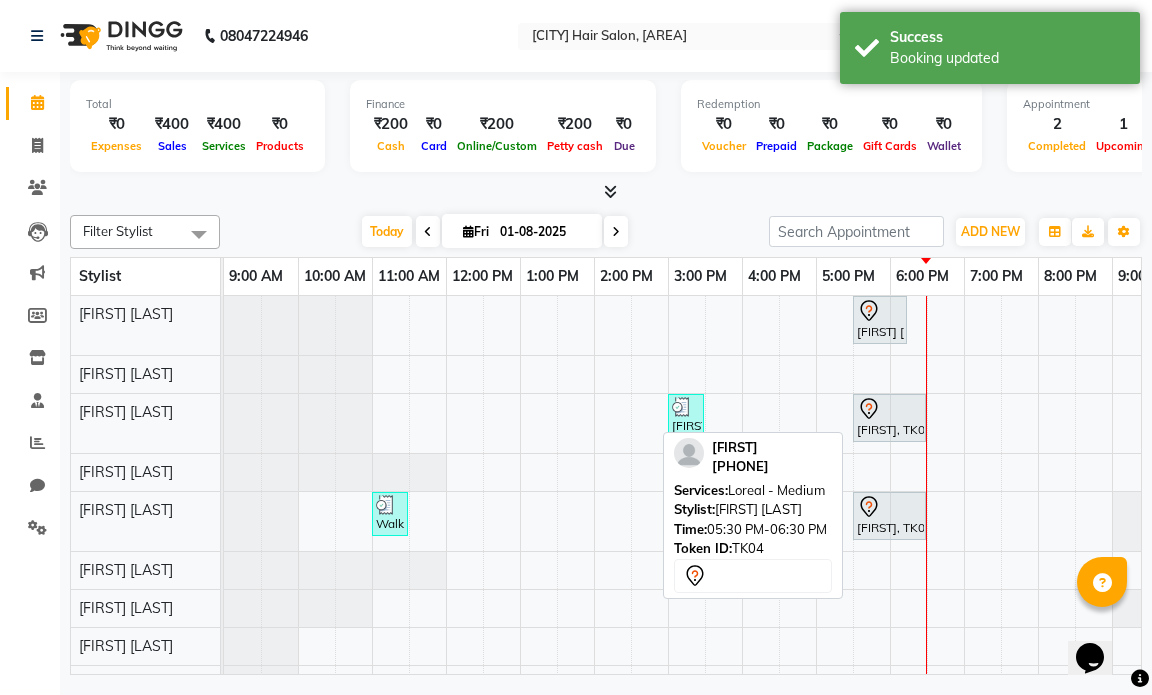 click 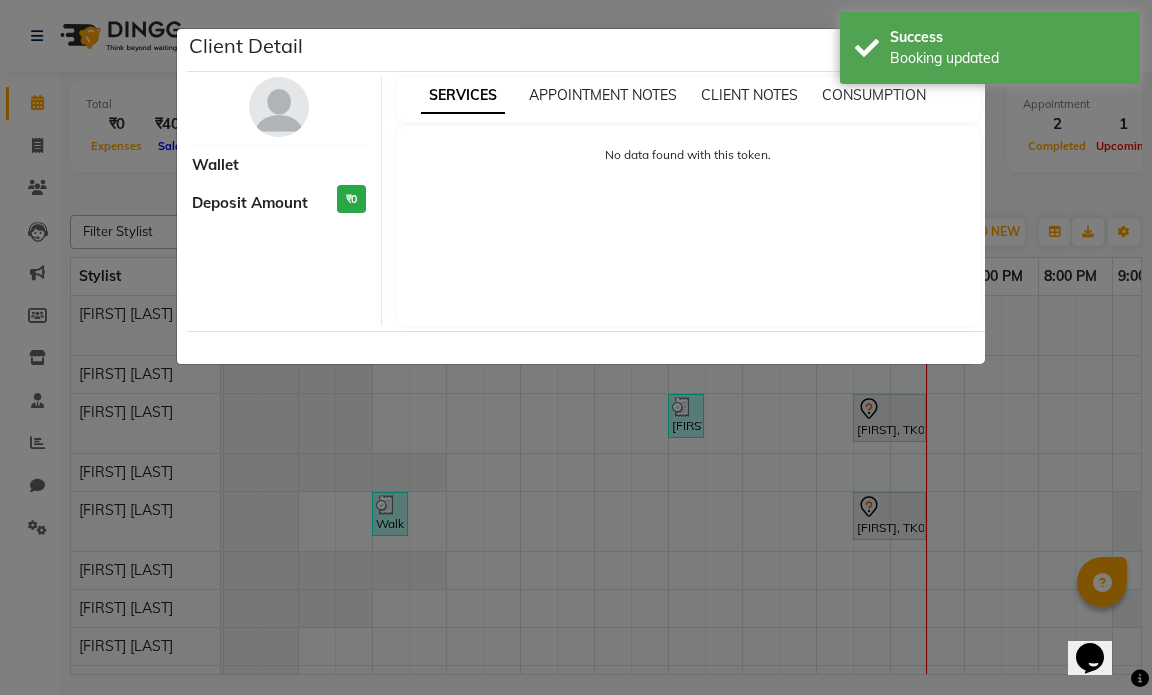 select on "7" 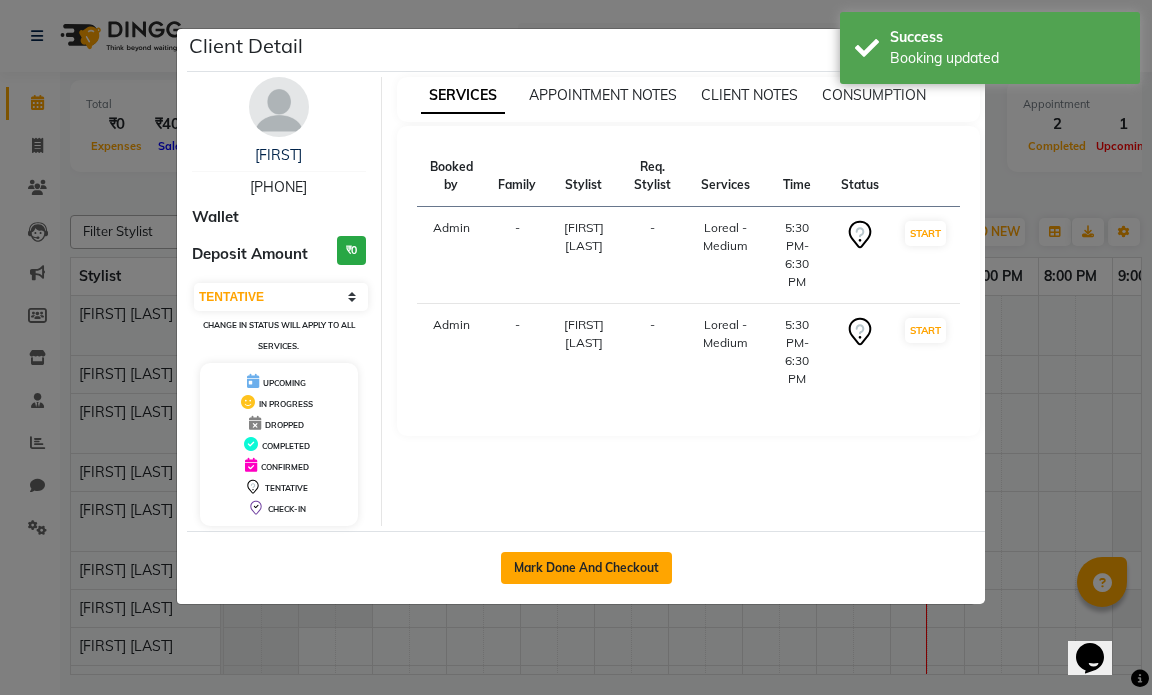 click on "Mark Done And Checkout" 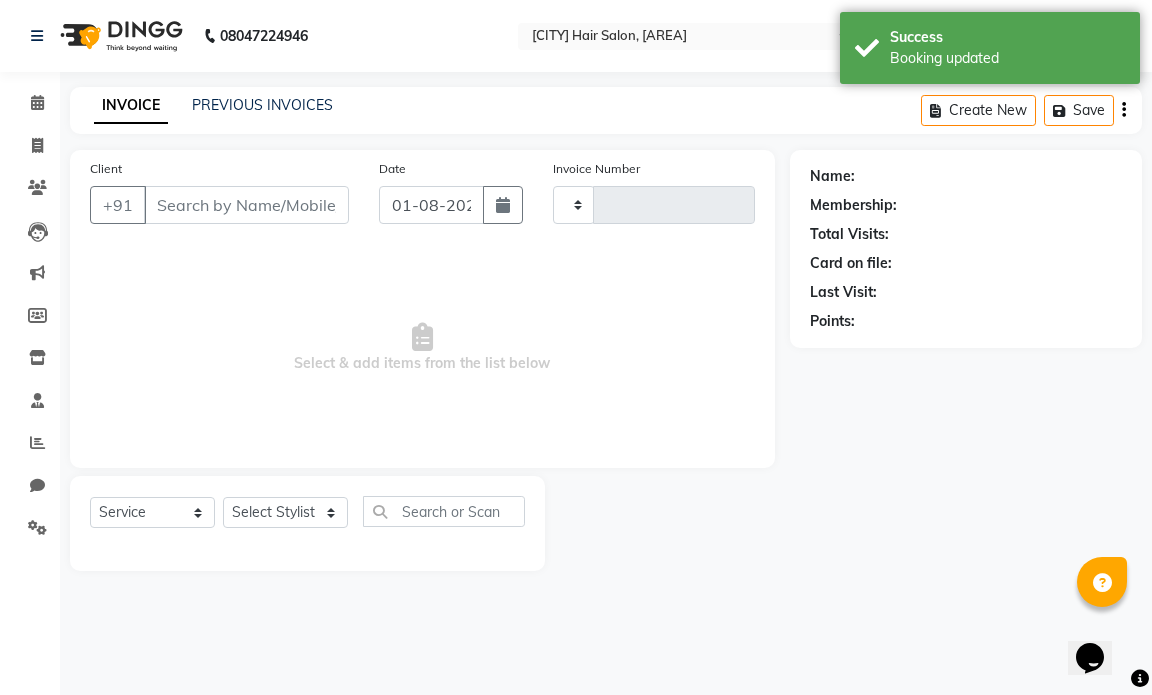 type on "0991" 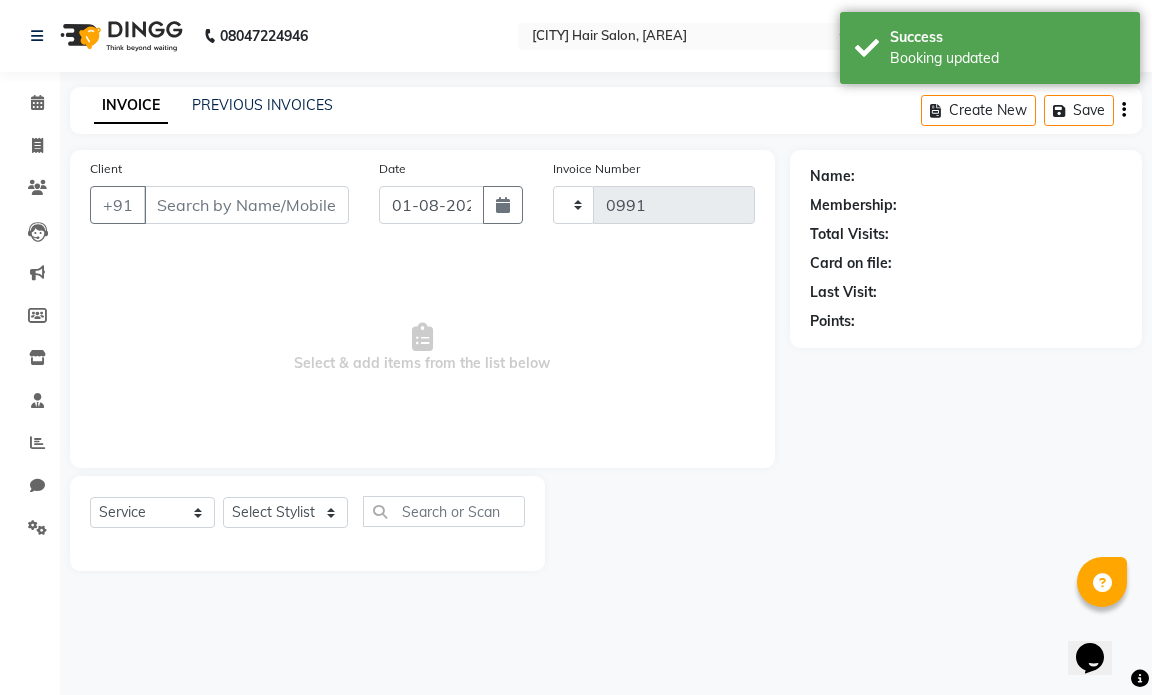 select on "7487" 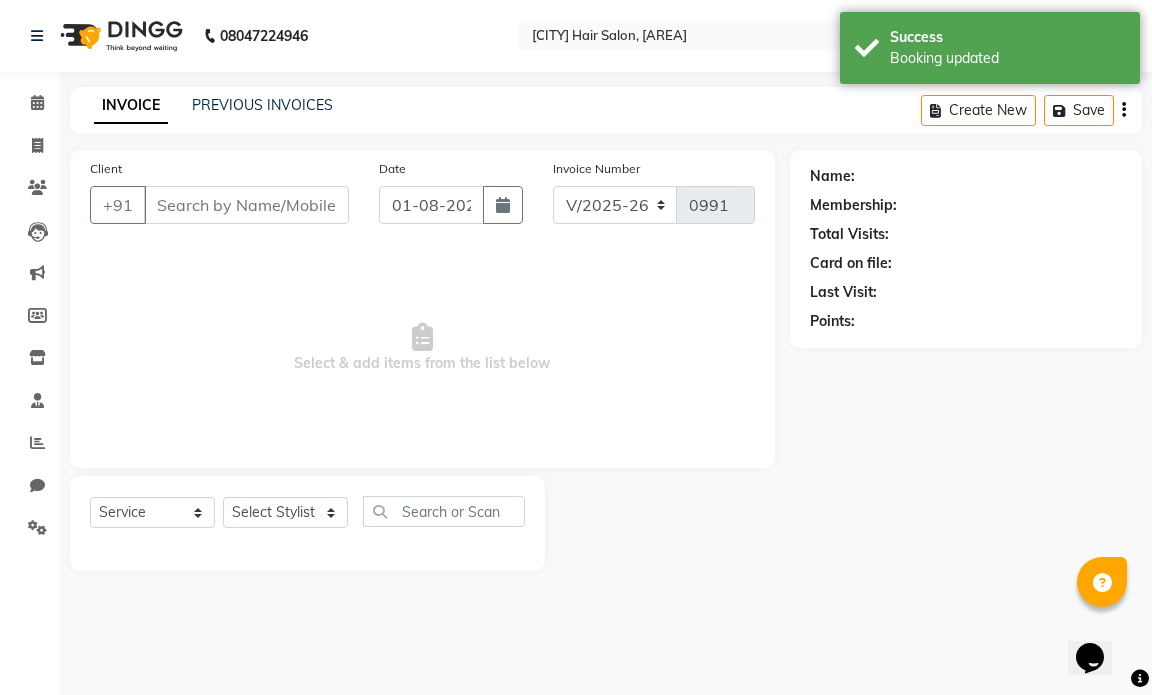 type on "[PHONE]" 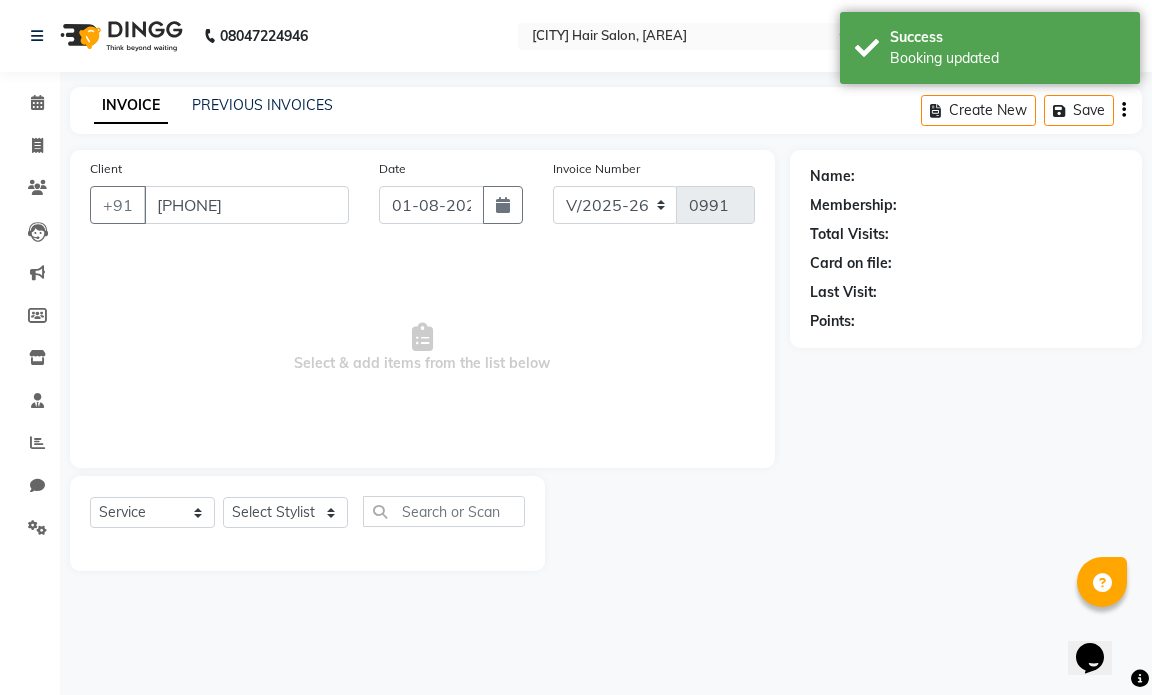 select on "66016" 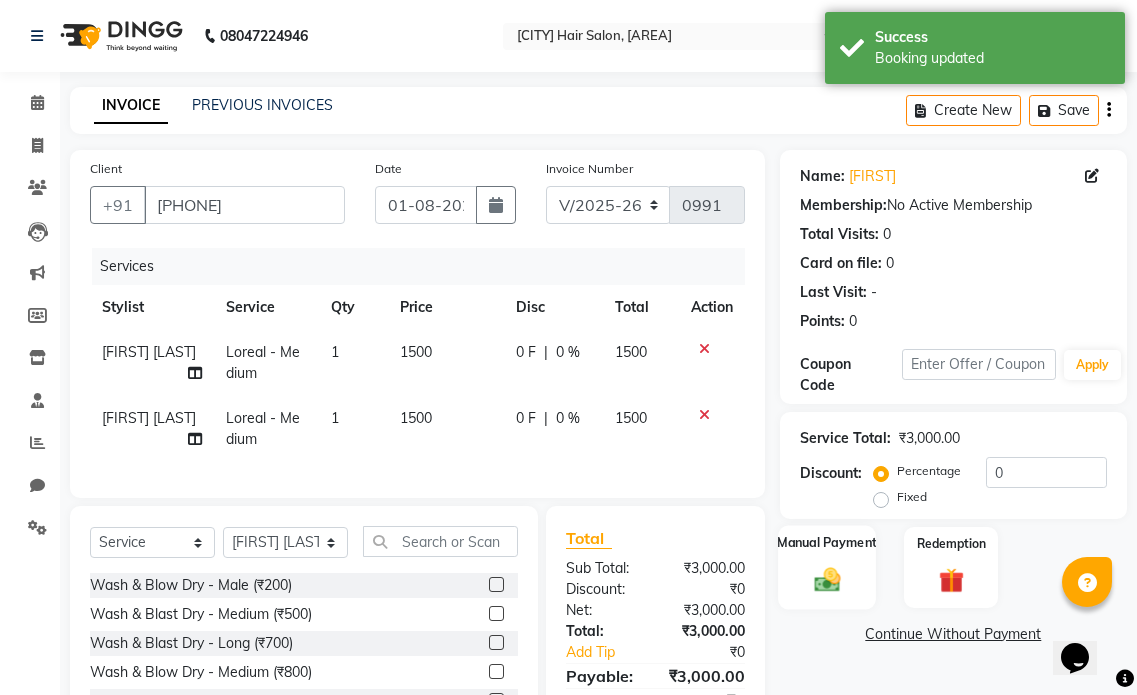 click 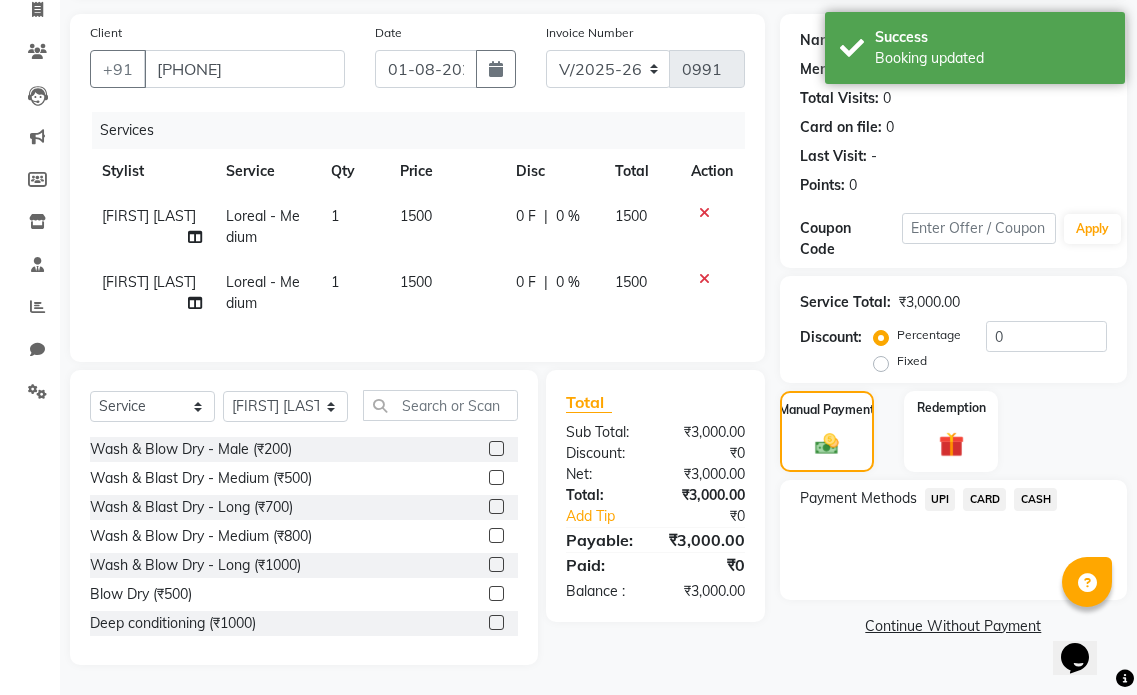 scroll, scrollTop: 151, scrollLeft: 0, axis: vertical 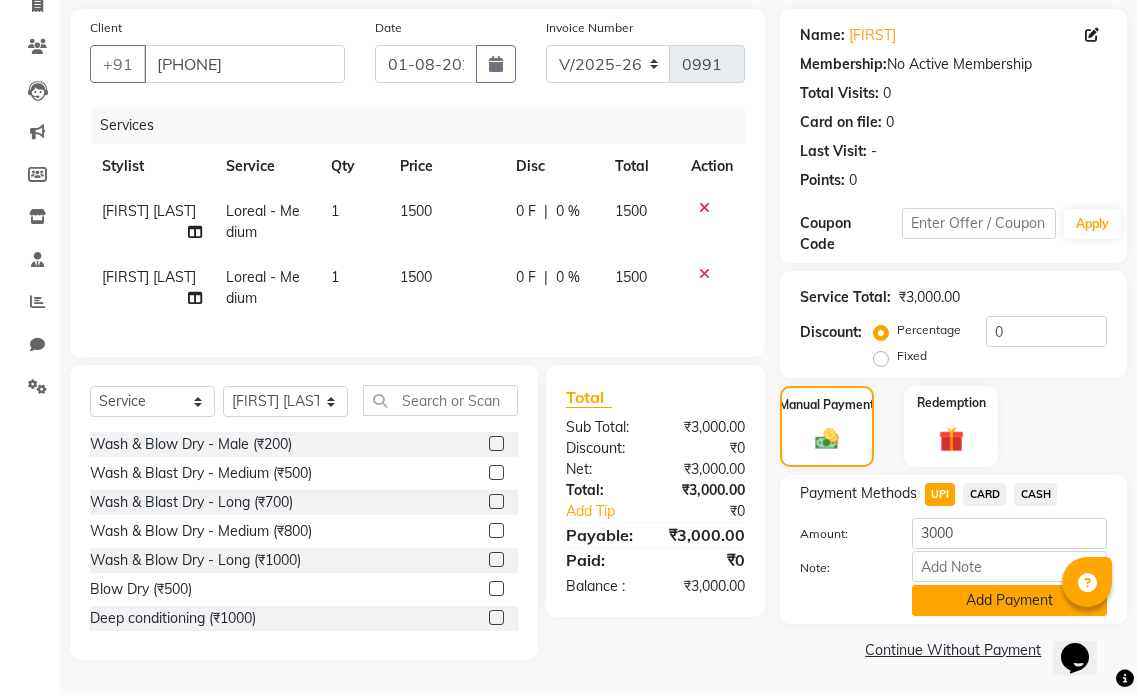 click on "Add Payment" 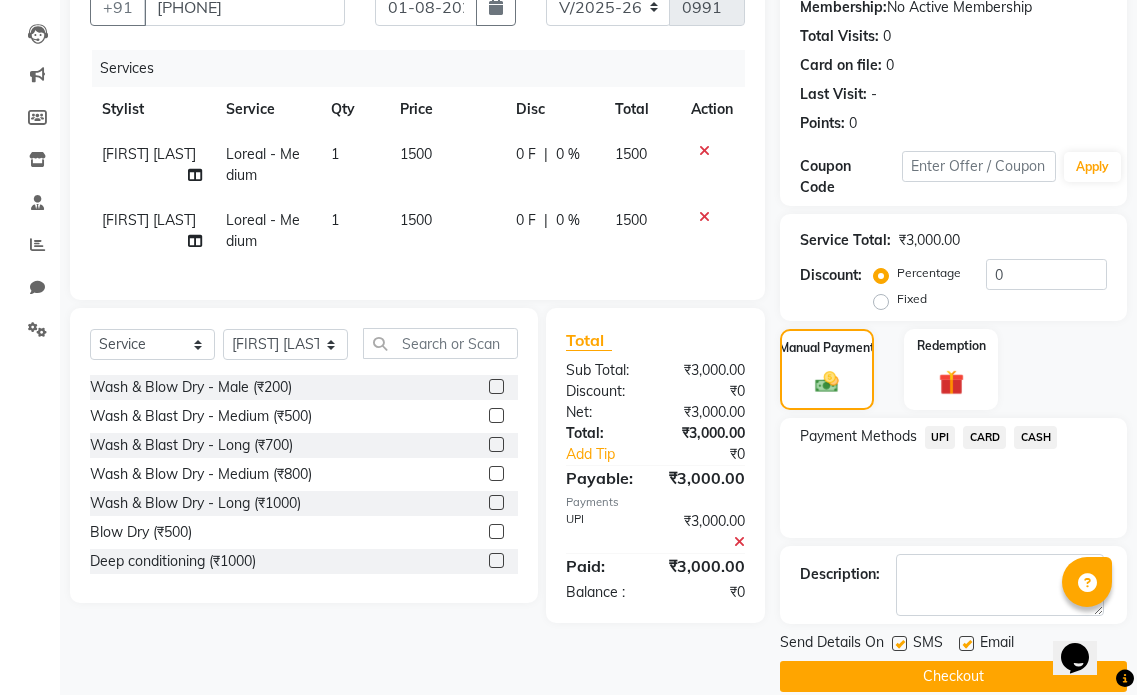 scroll, scrollTop: 225, scrollLeft: 0, axis: vertical 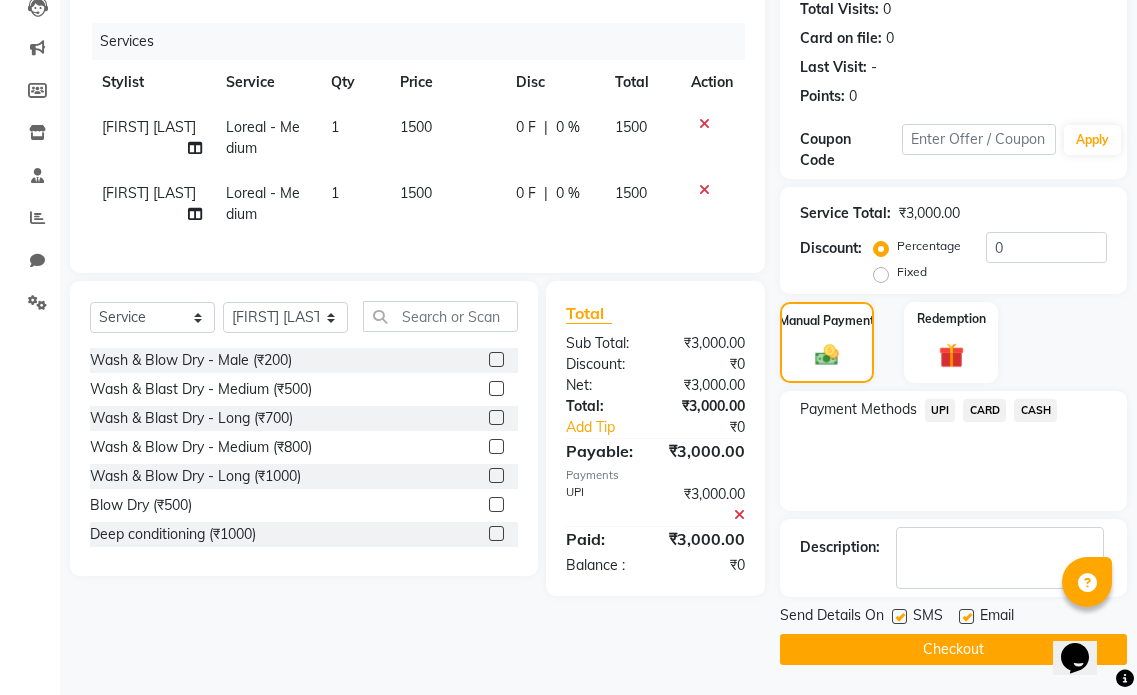 click 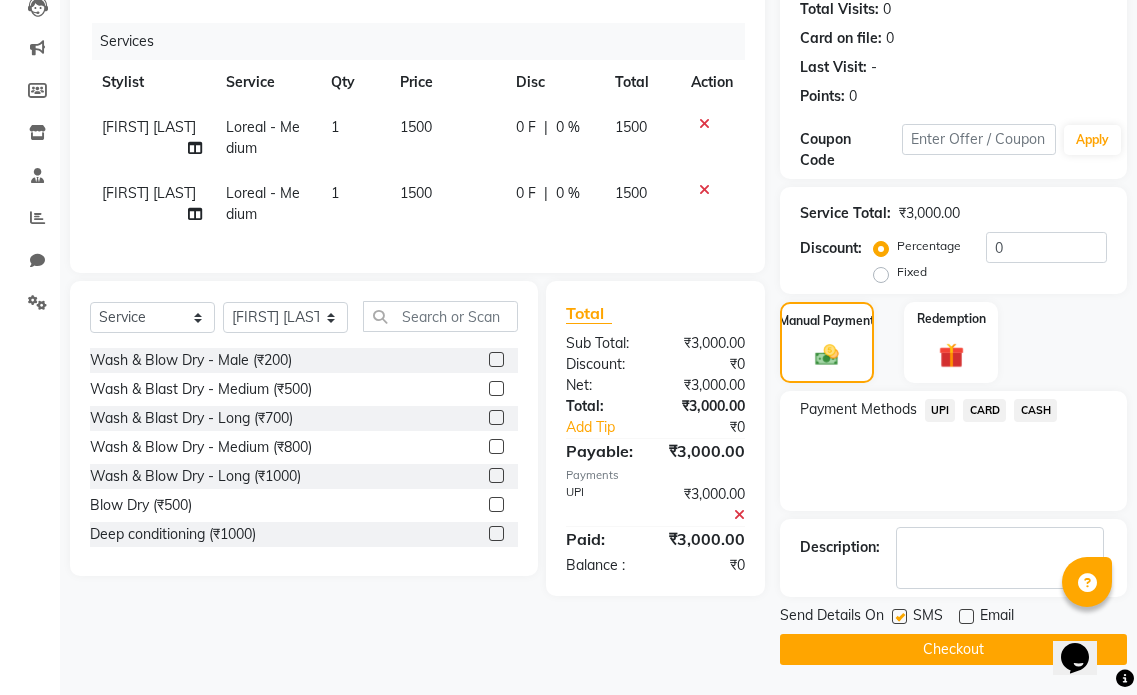 click on "Checkout" 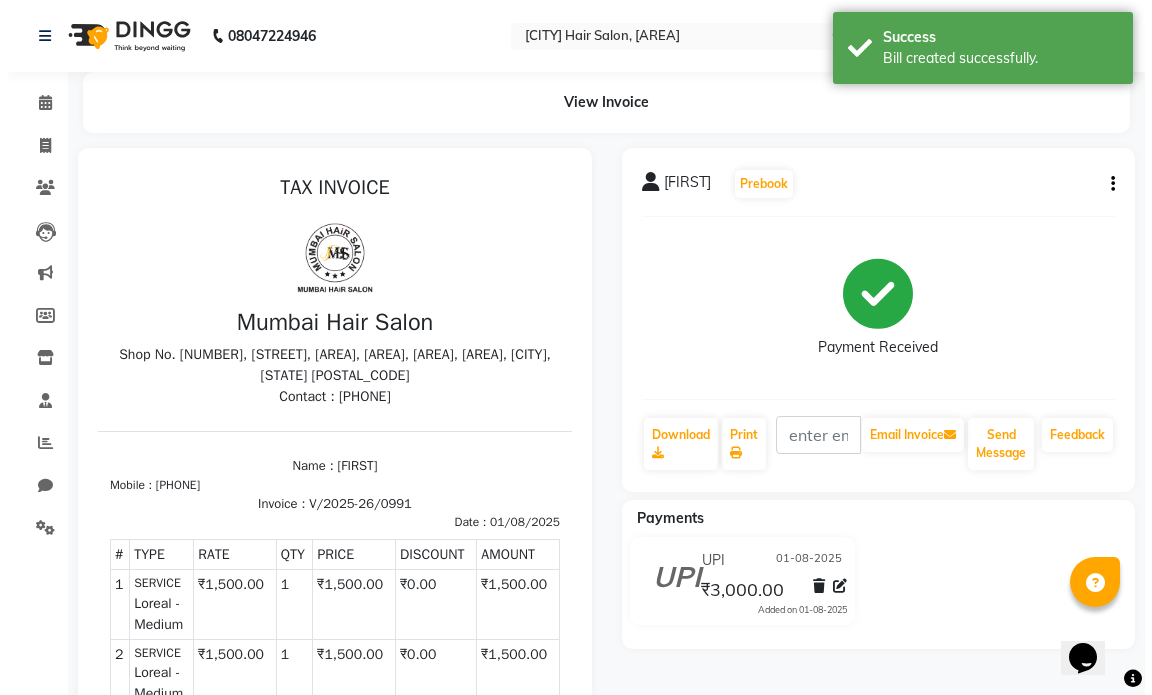 scroll, scrollTop: 0, scrollLeft: 0, axis: both 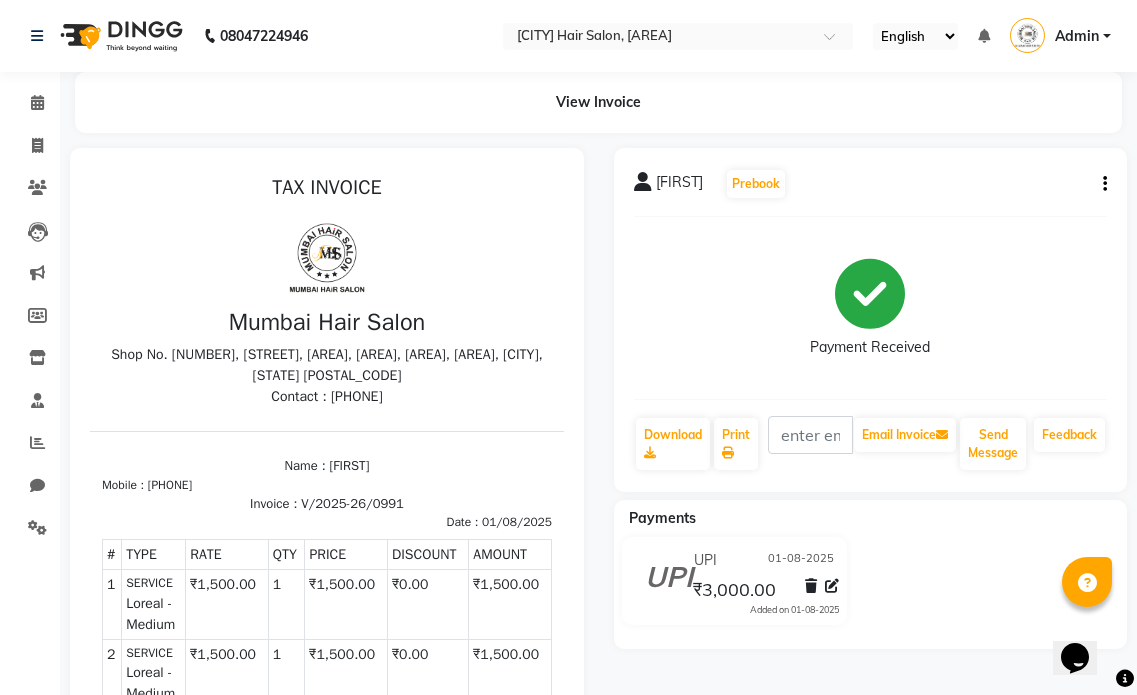 click 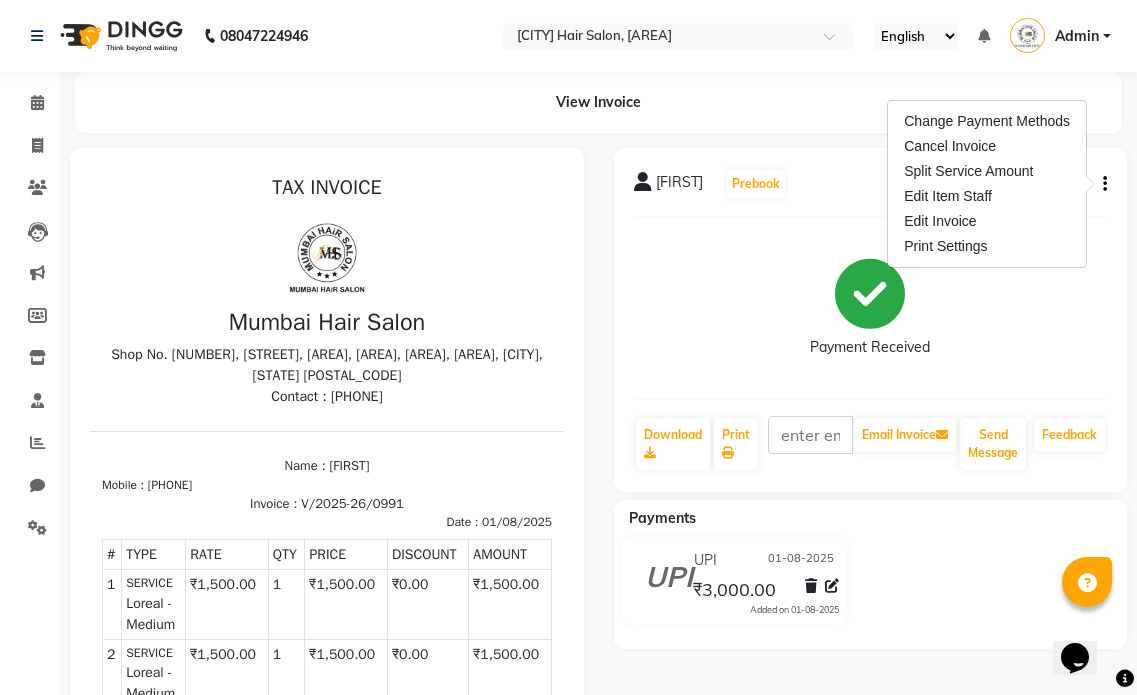 click on "Payment Received" 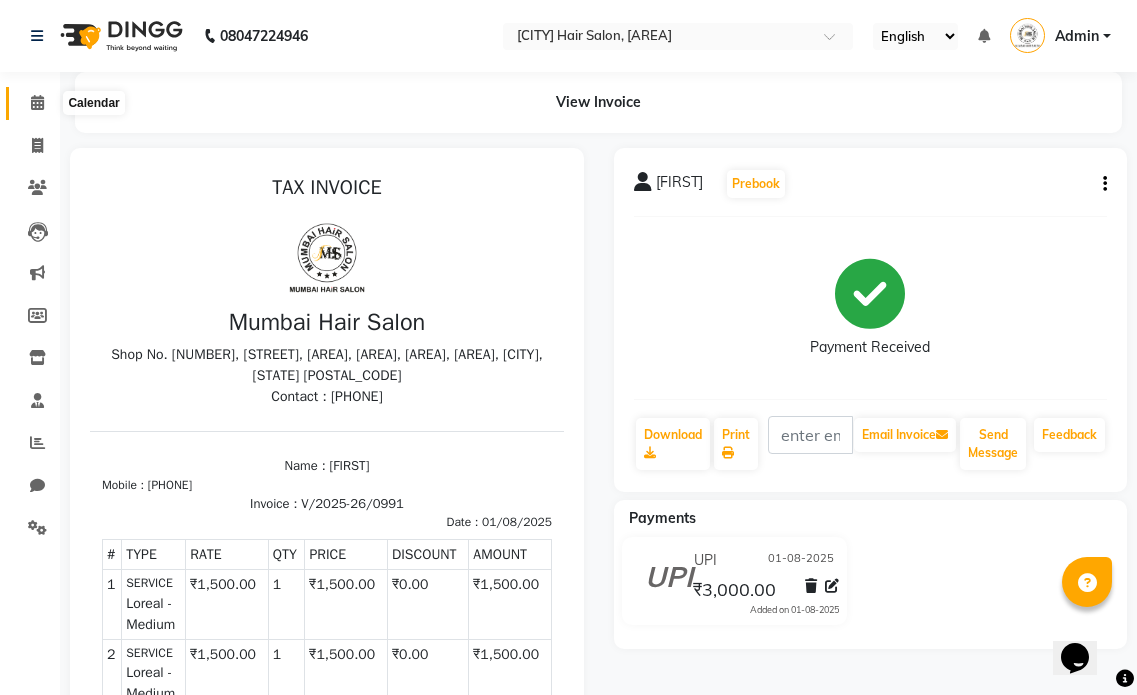 click 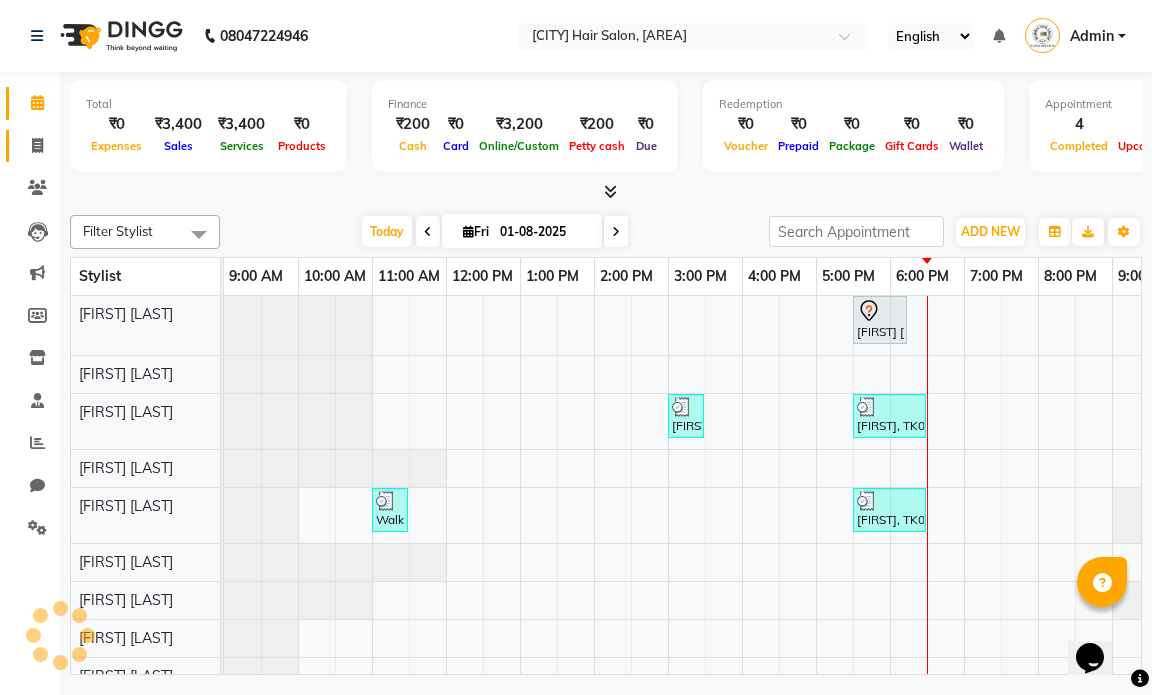 scroll, scrollTop: 0, scrollLeft: 0, axis: both 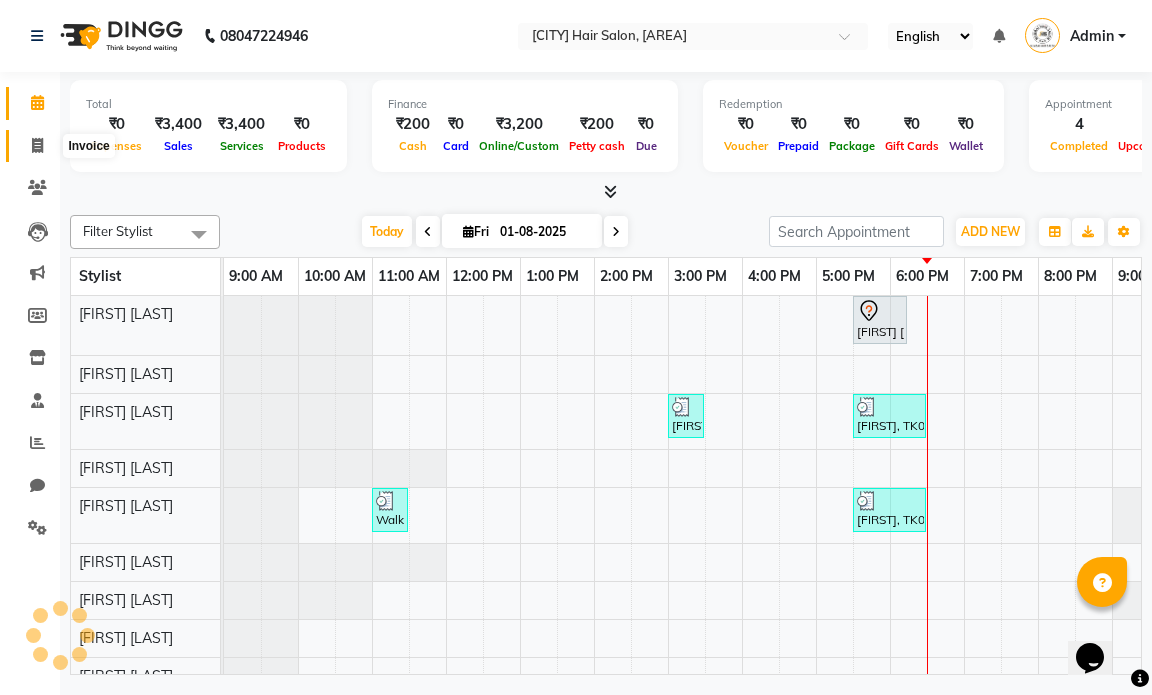 click 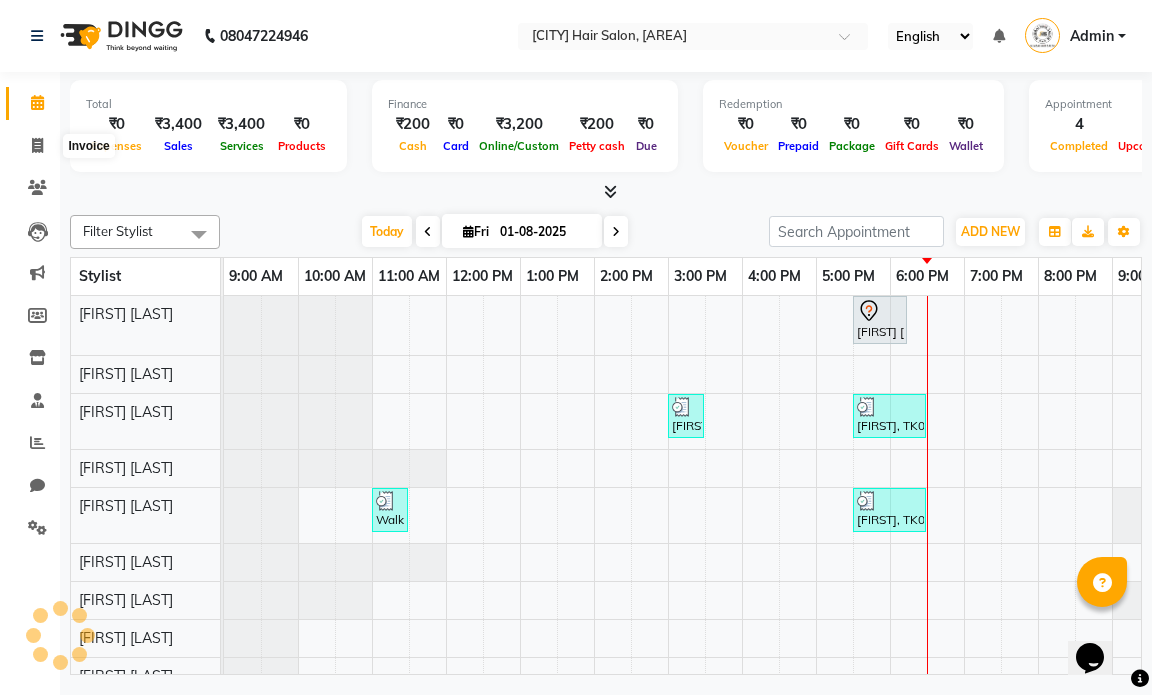 select on "7487" 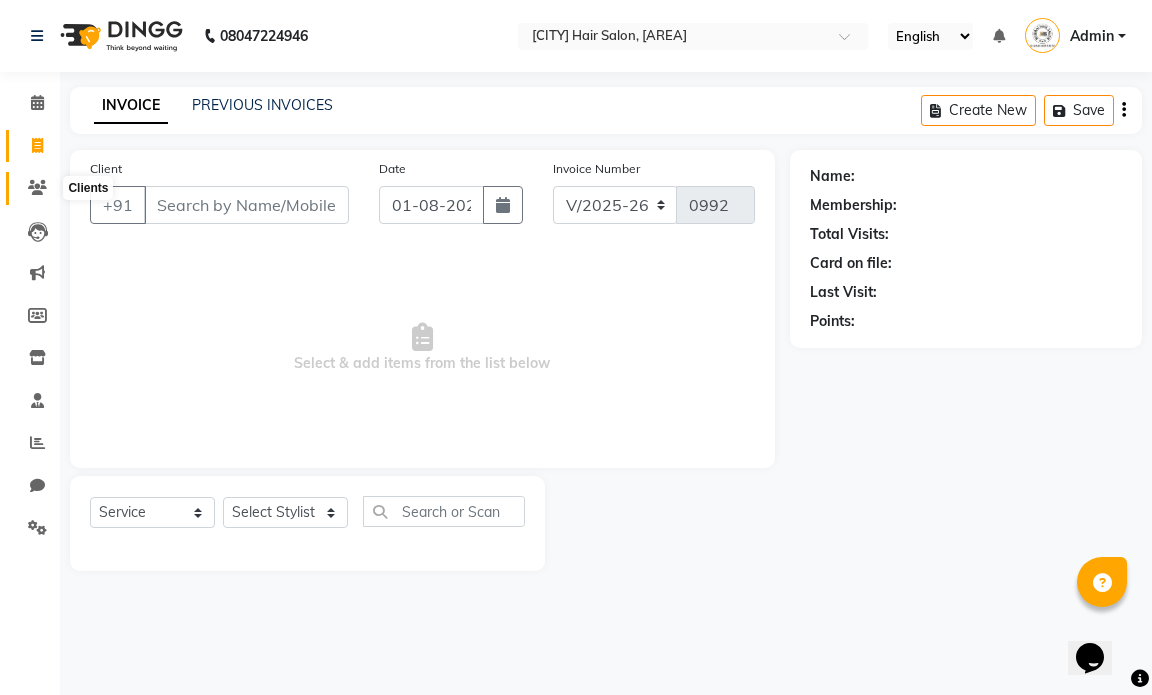 click 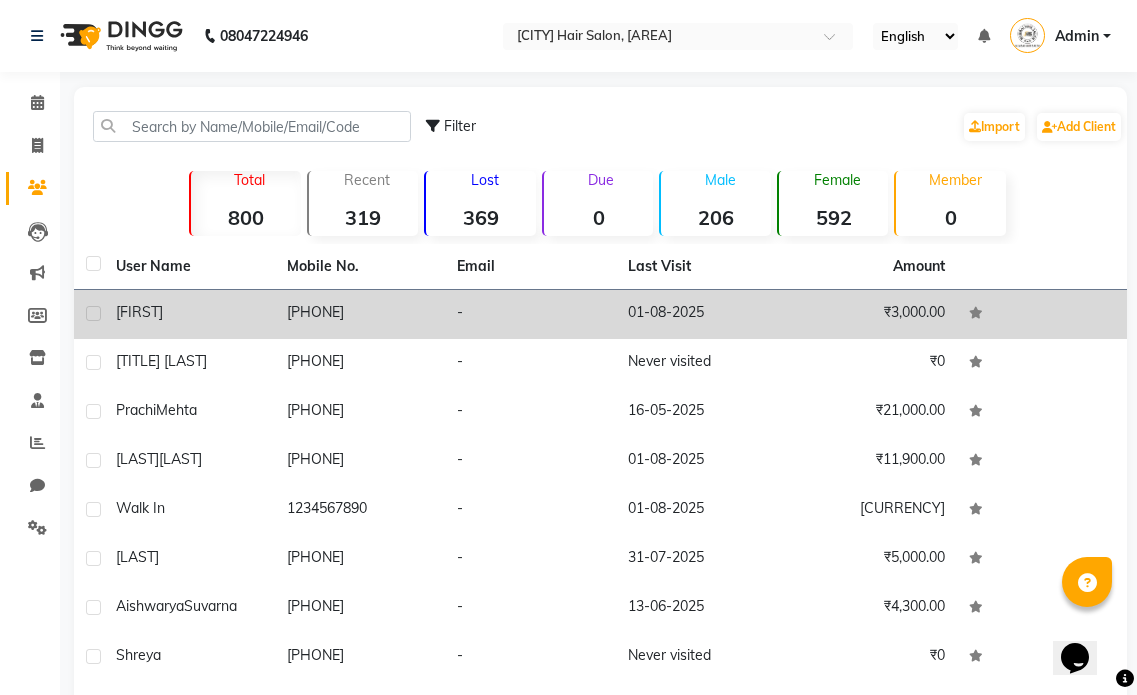 click on "[FIRST]" 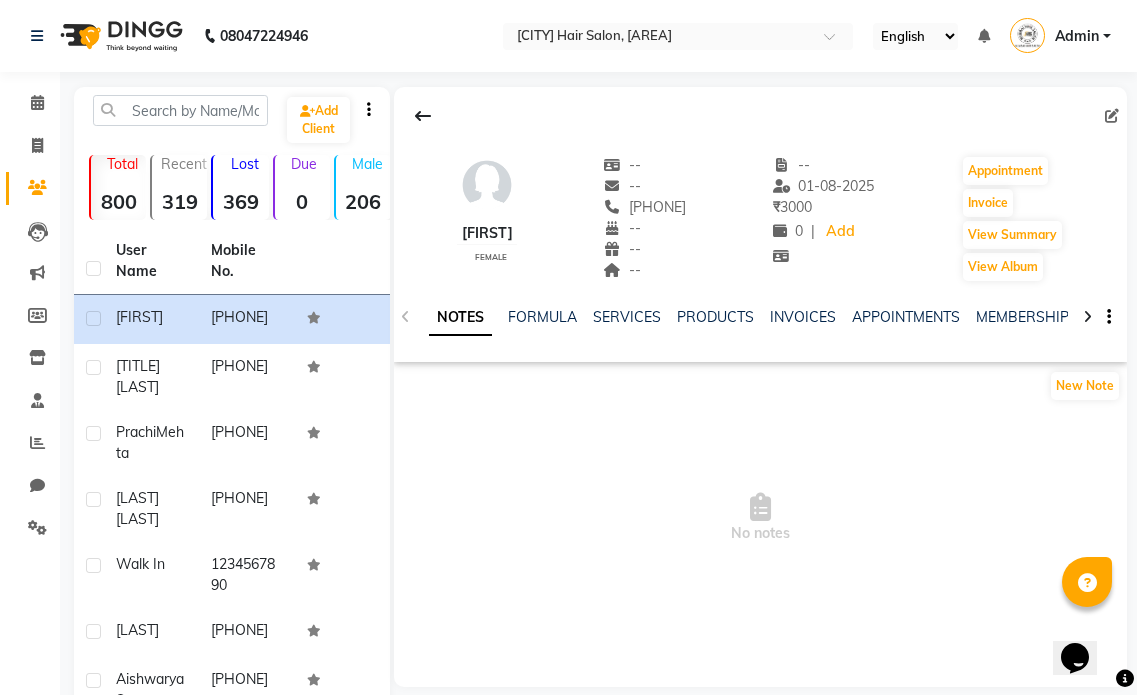 click 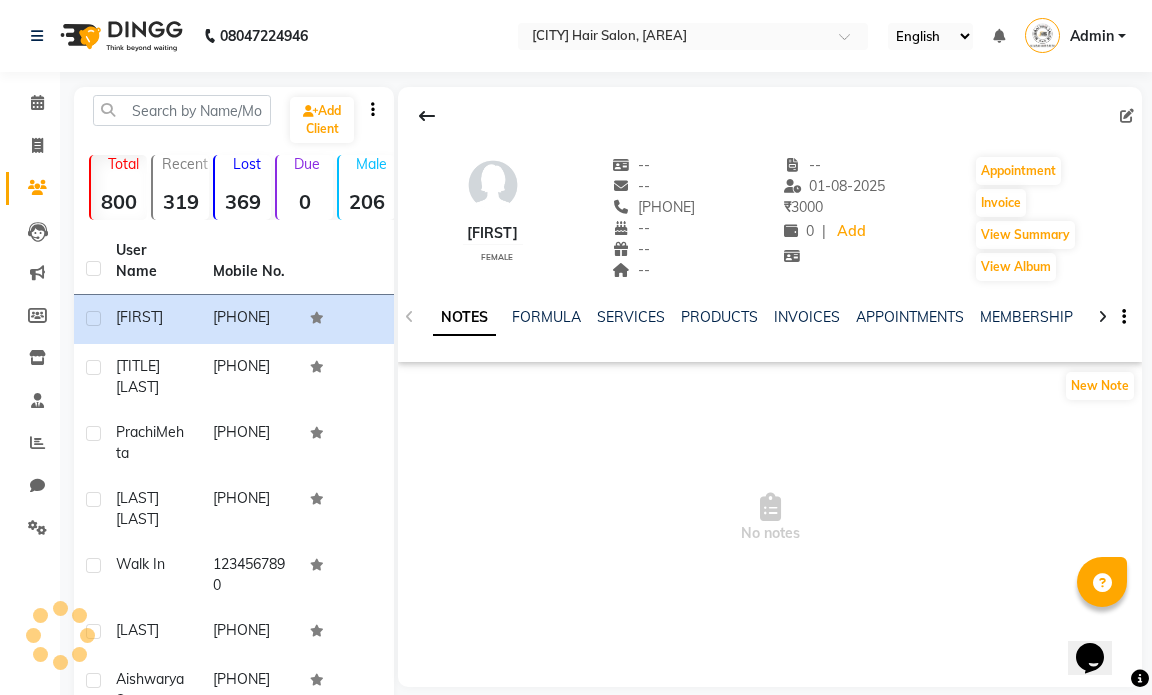 select on "female" 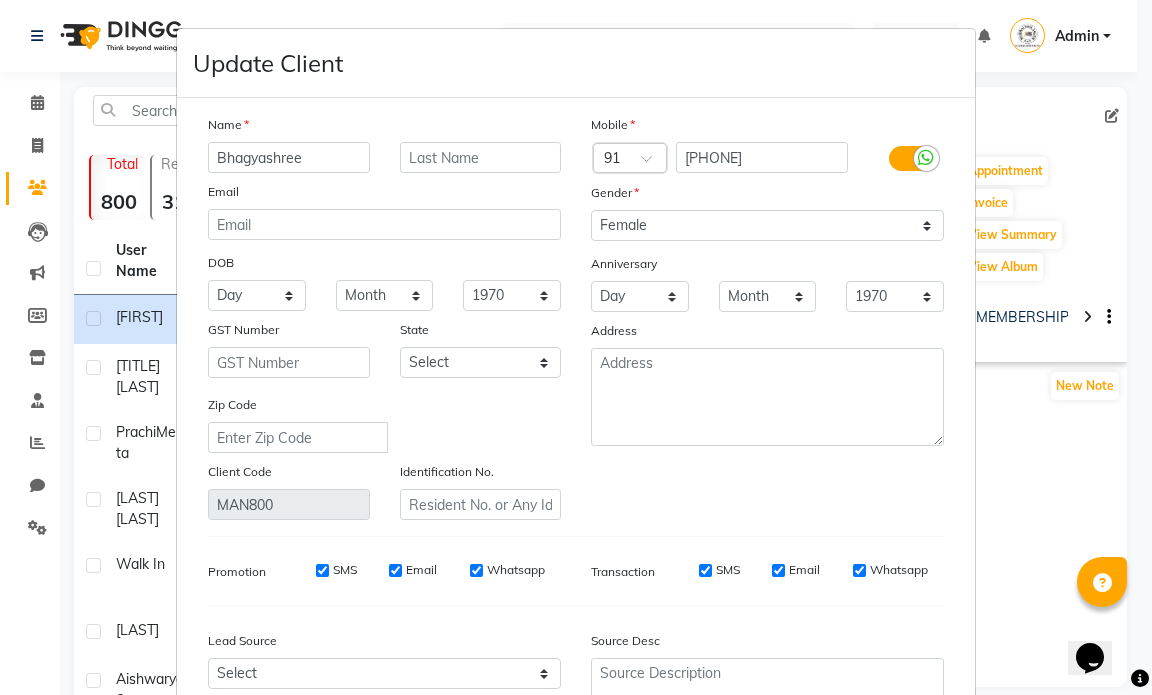 type on "Bhagyashree" 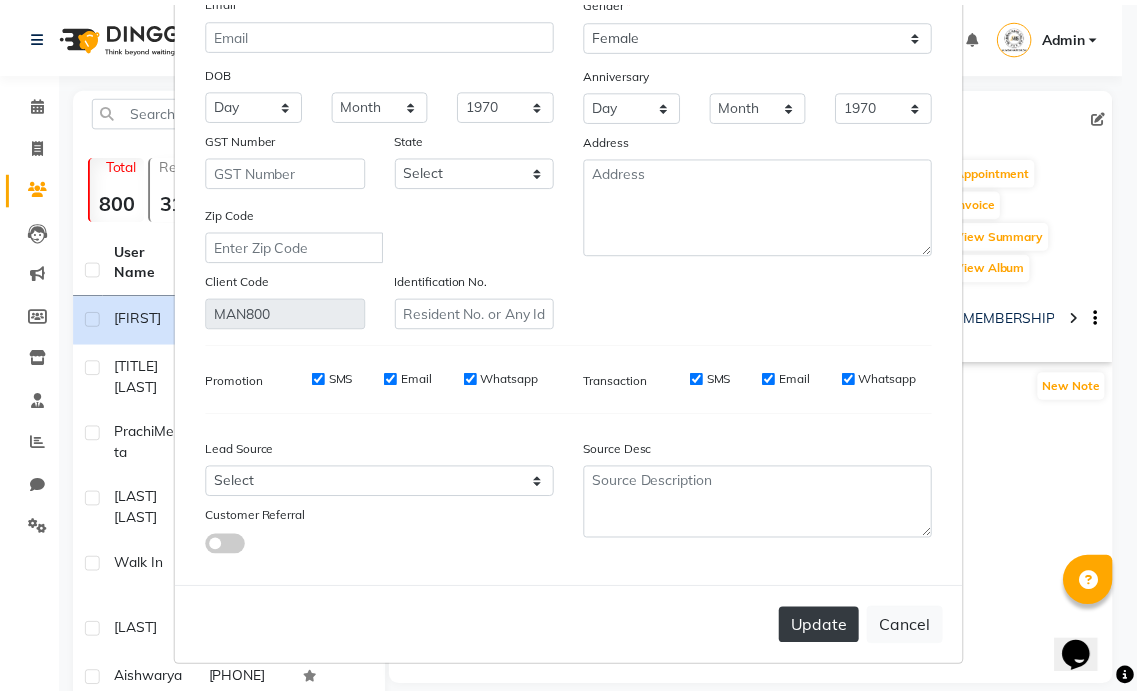 scroll, scrollTop: 192, scrollLeft: 0, axis: vertical 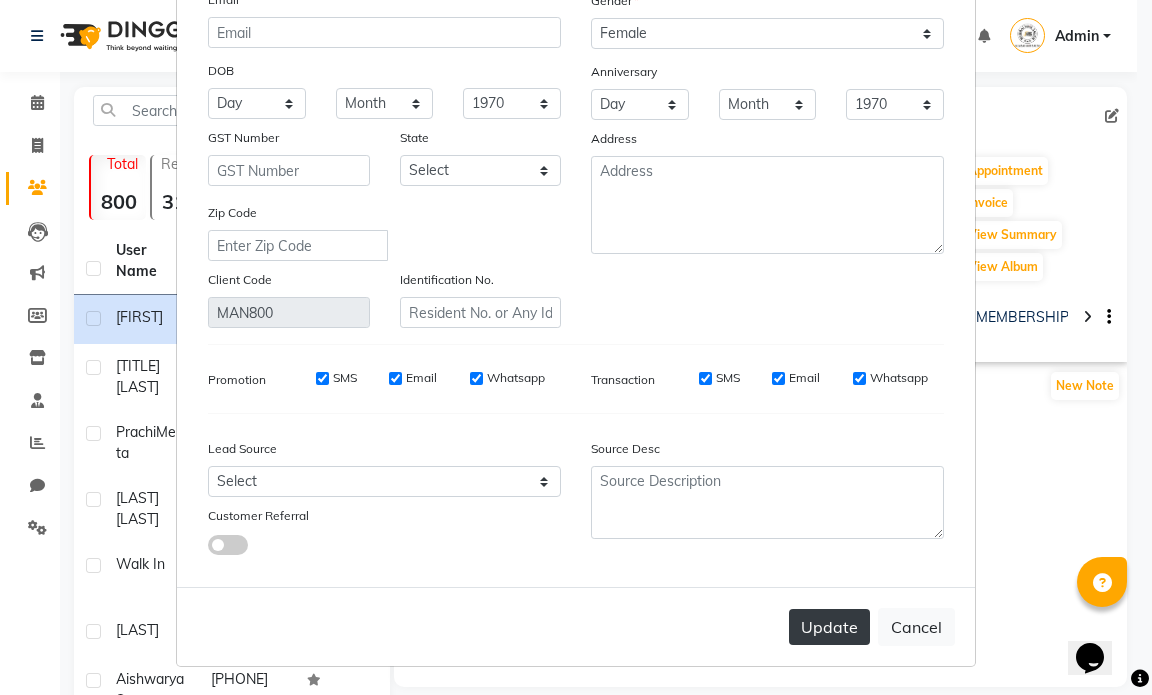 type on "[LAST]" 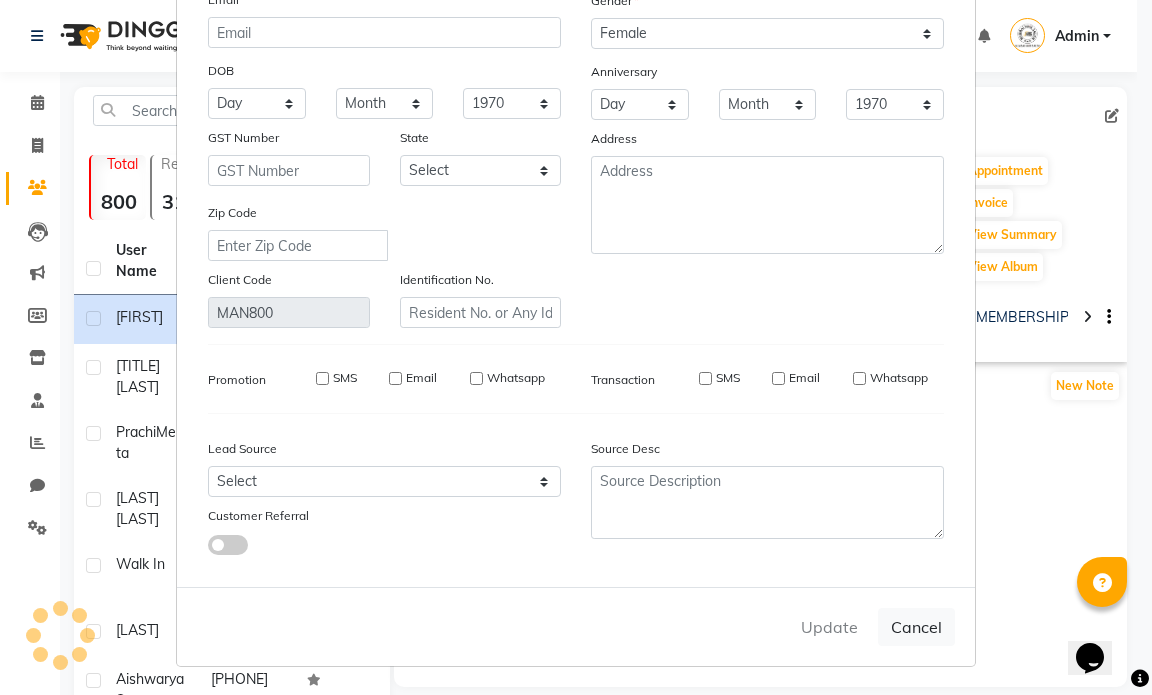 type 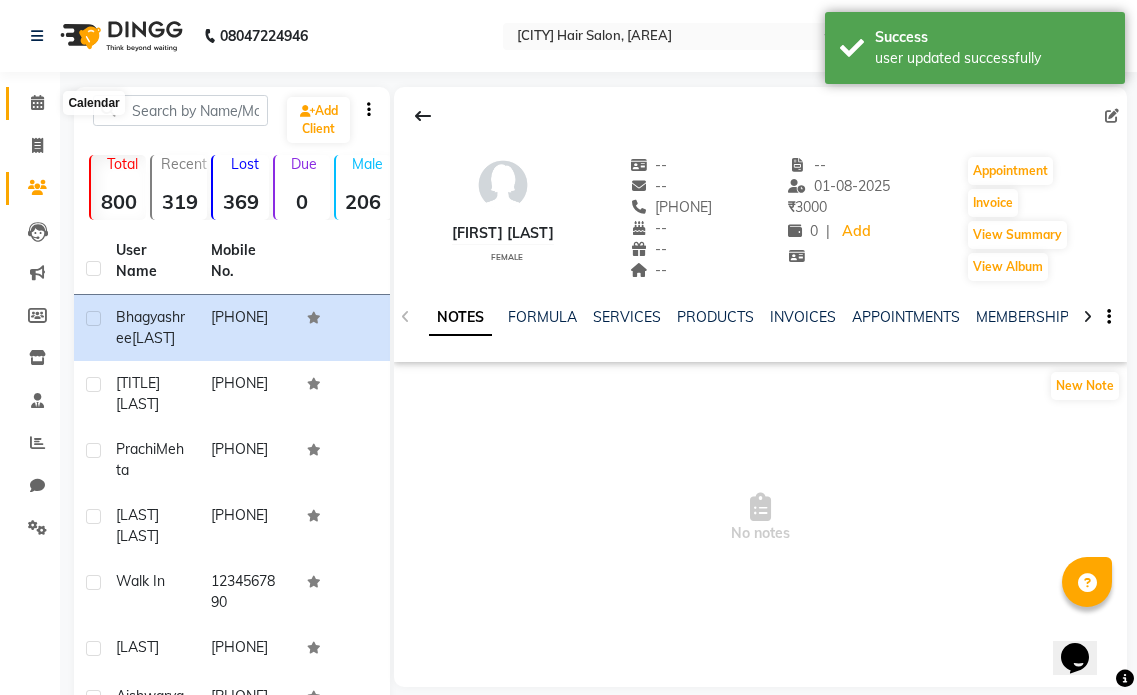 click 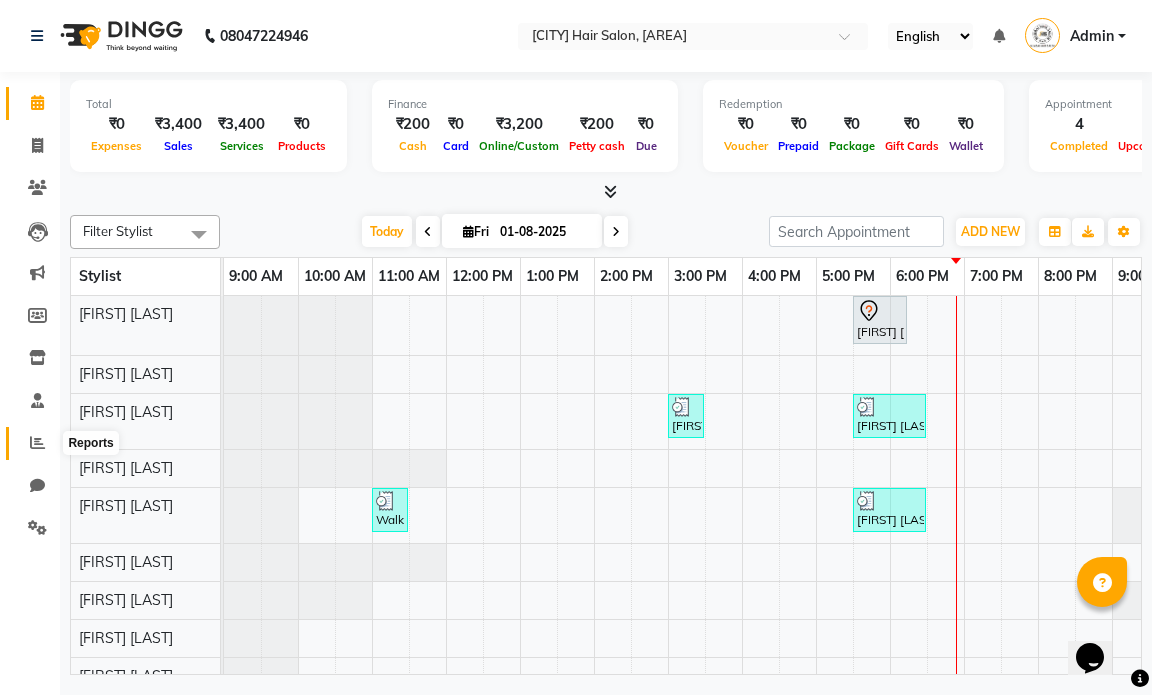 click 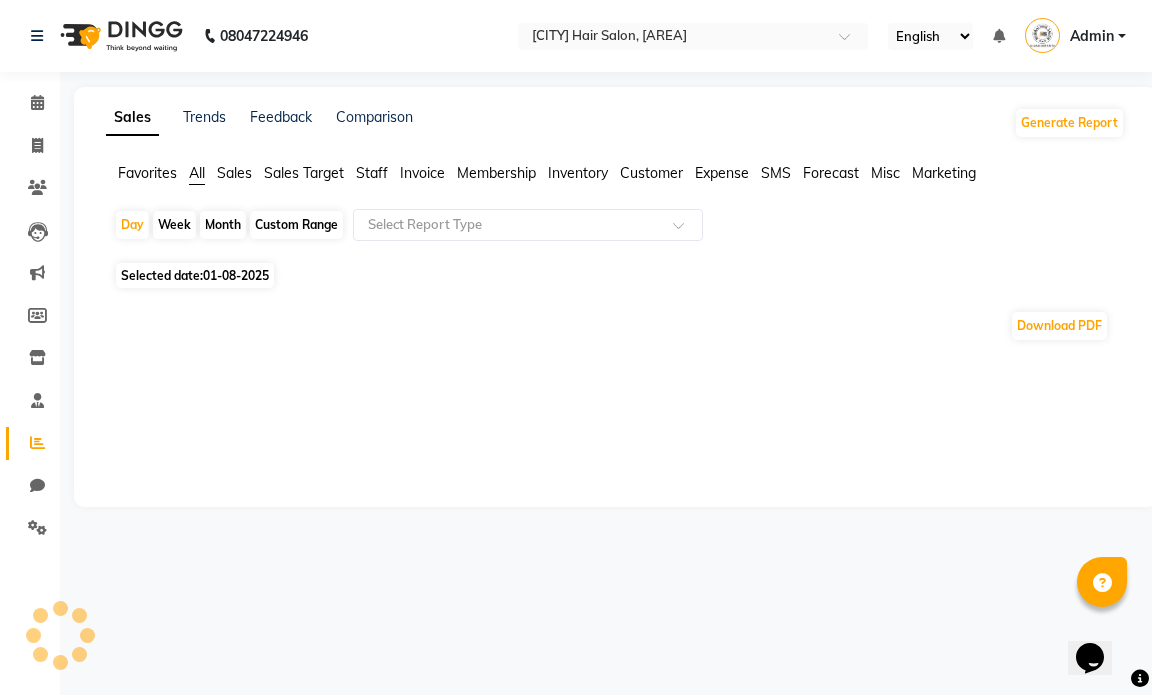 click on "Month" 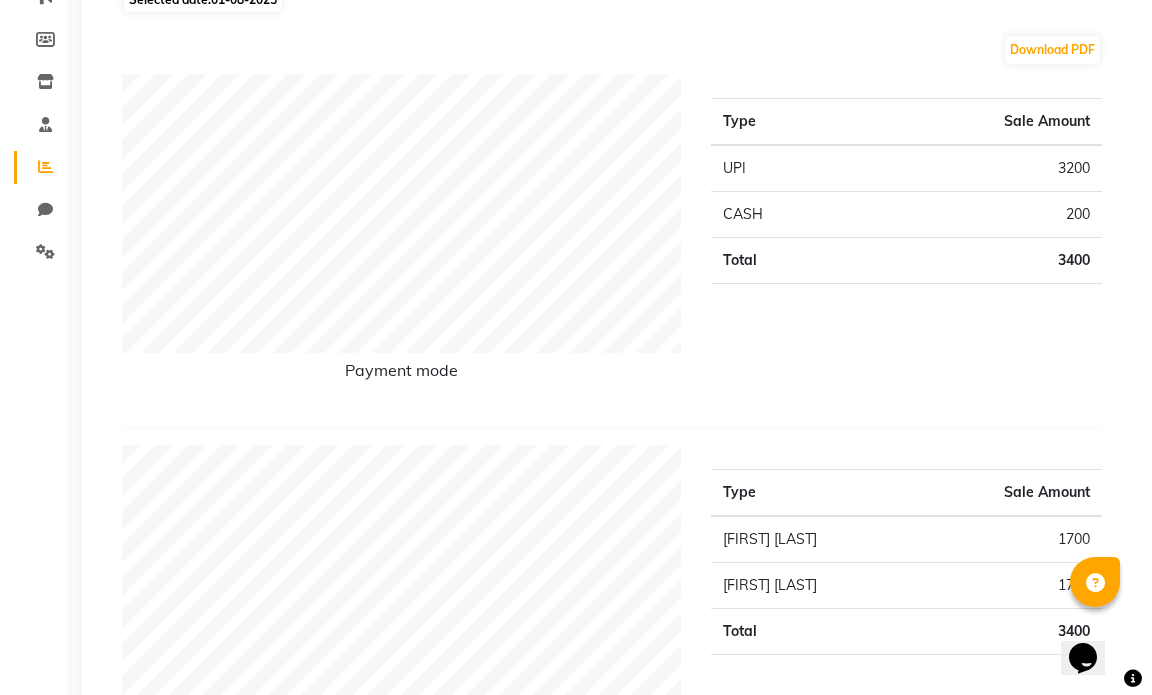 scroll, scrollTop: 0, scrollLeft: 0, axis: both 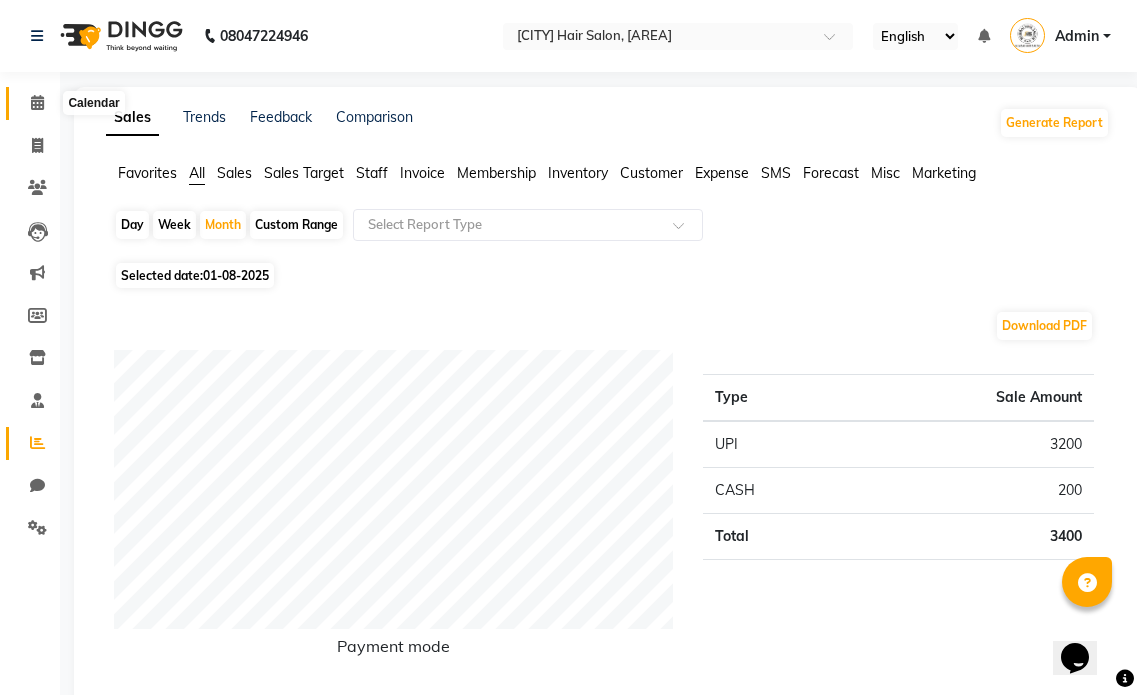 click 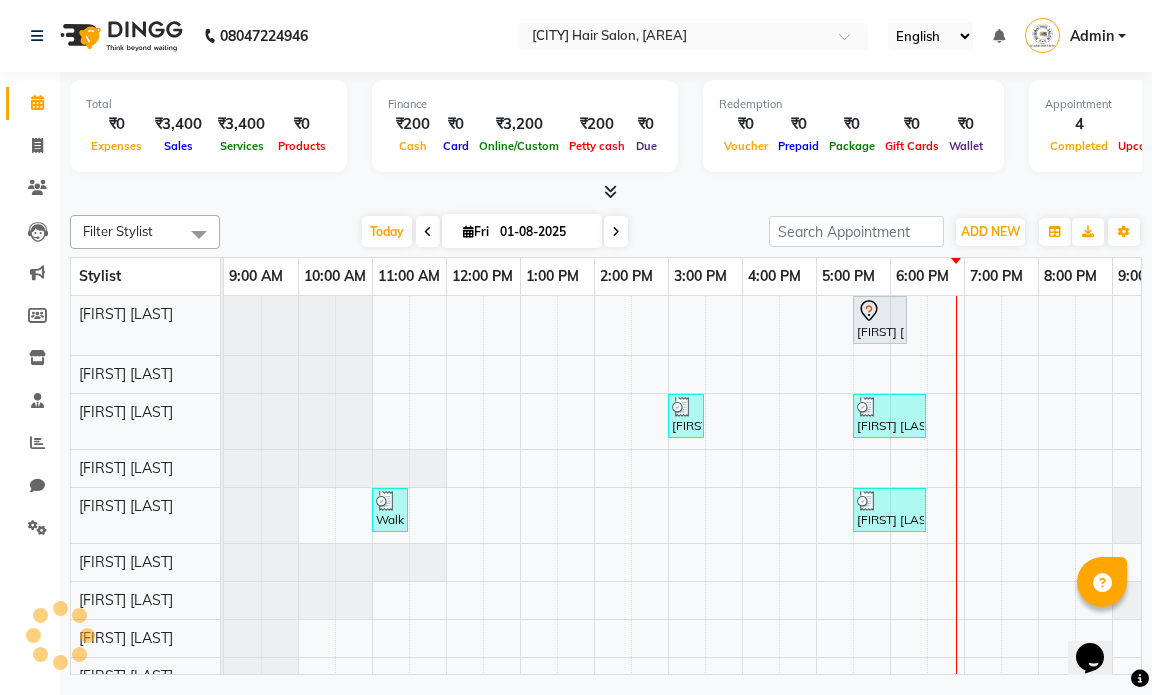 scroll, scrollTop: 0, scrollLeft: 0, axis: both 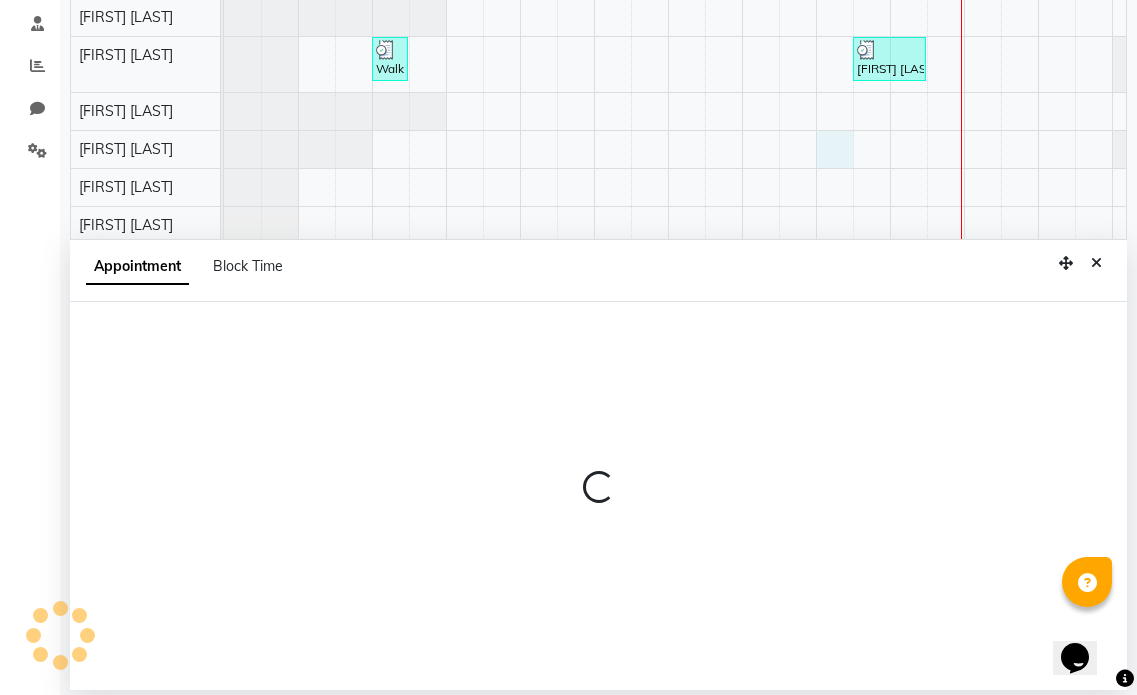 select on "66019" 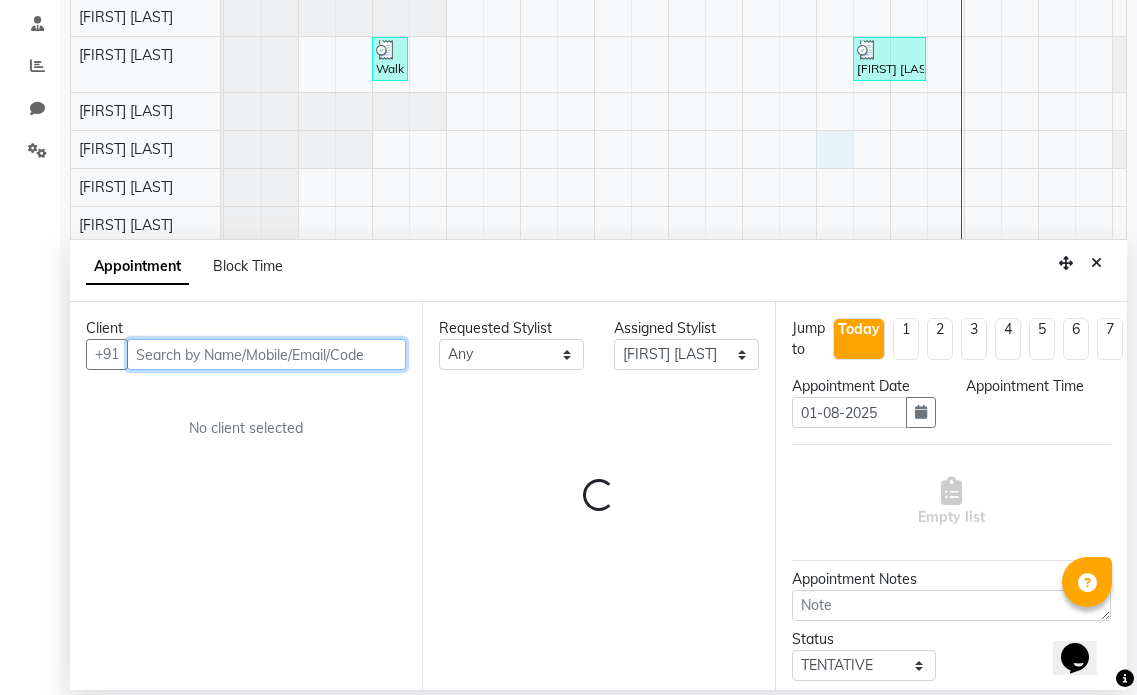 select on "1020" 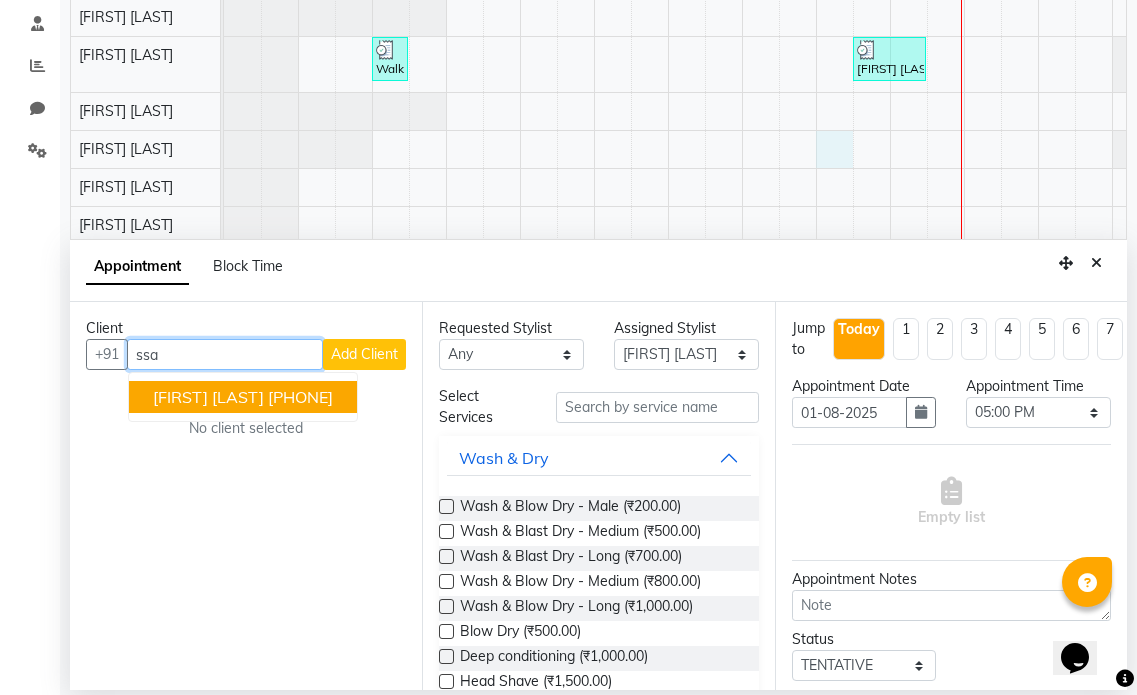 click on "[PHONE]" at bounding box center (300, 397) 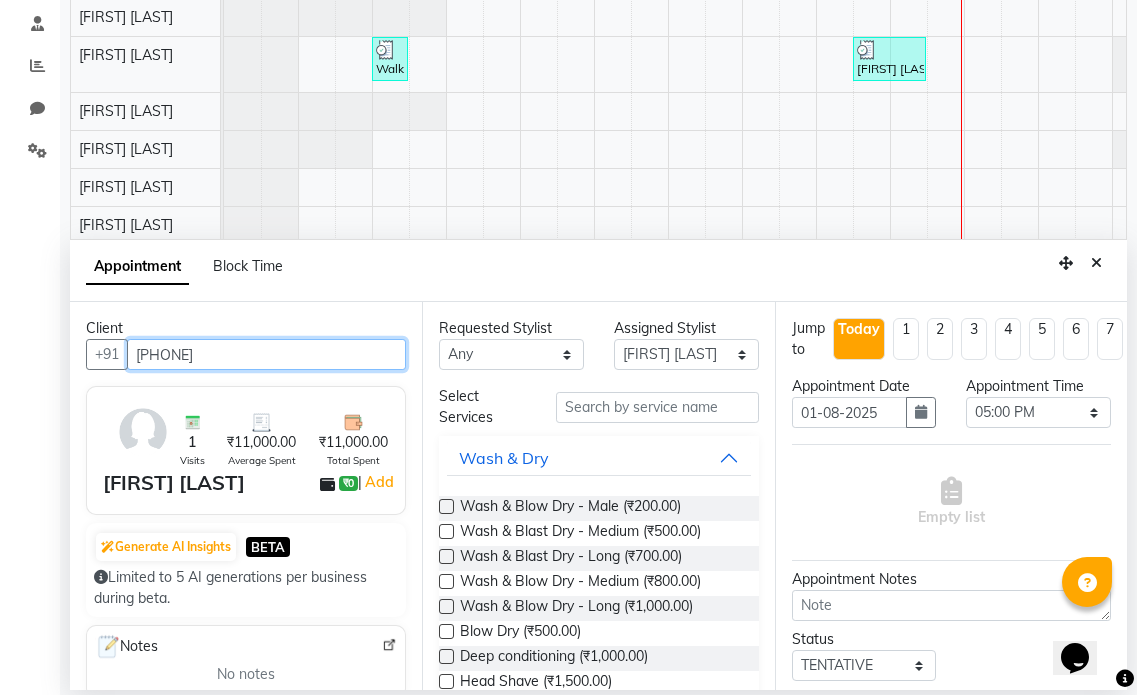 type on "[PHONE]" 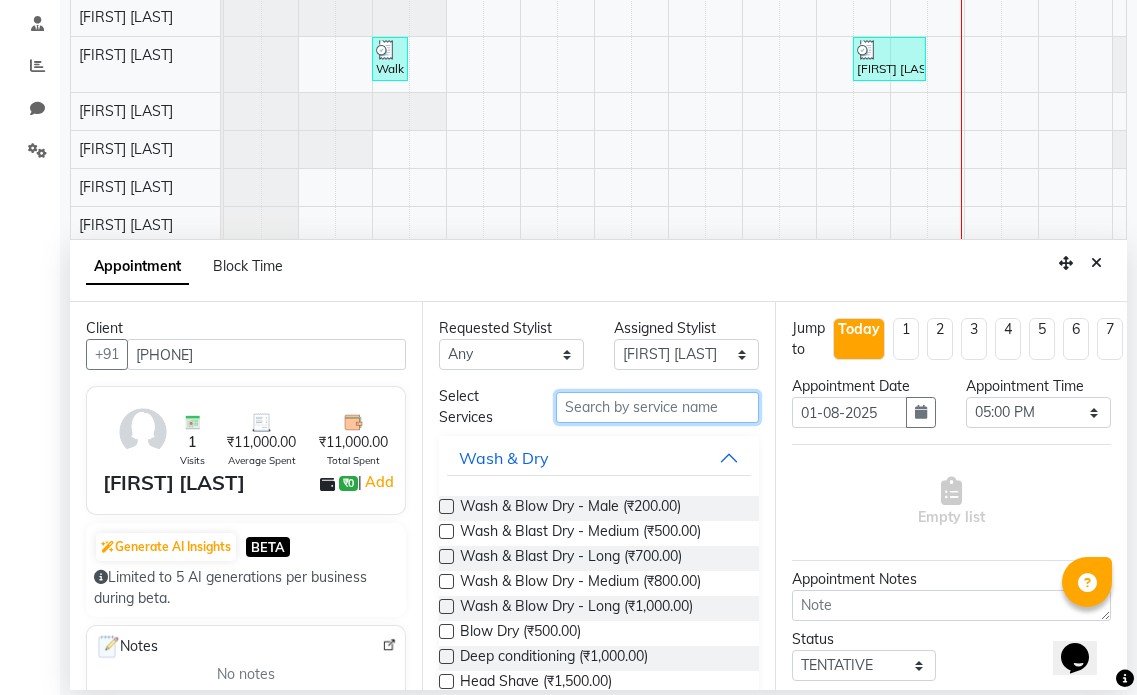 click at bounding box center (657, 407) 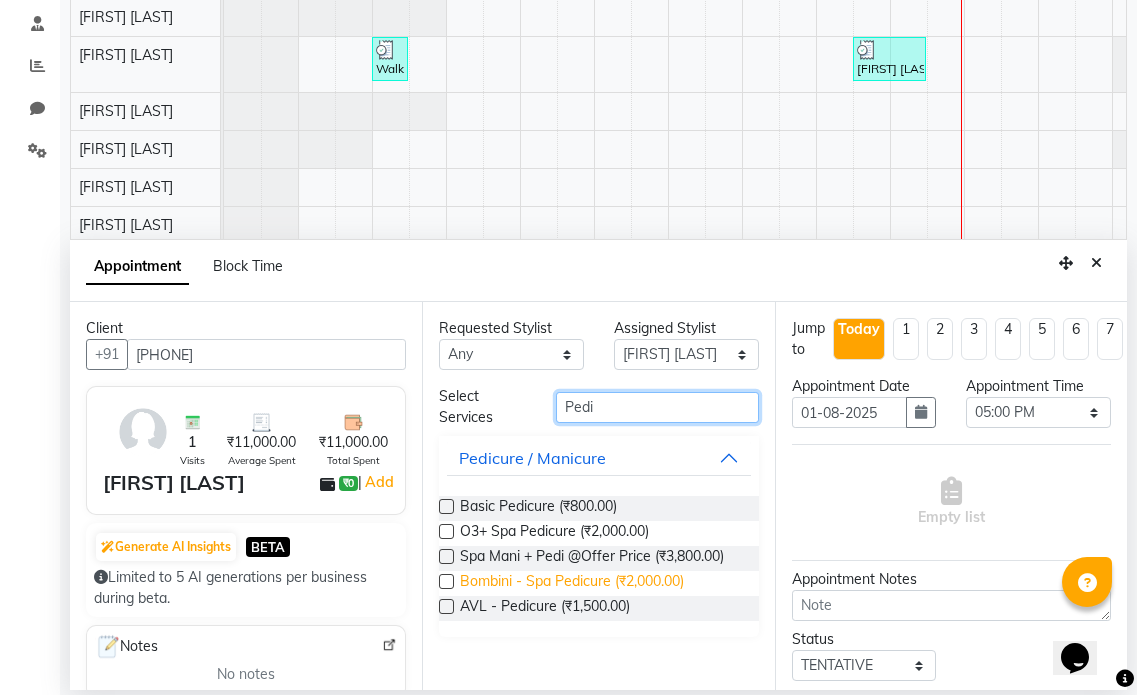 type on "Pedi" 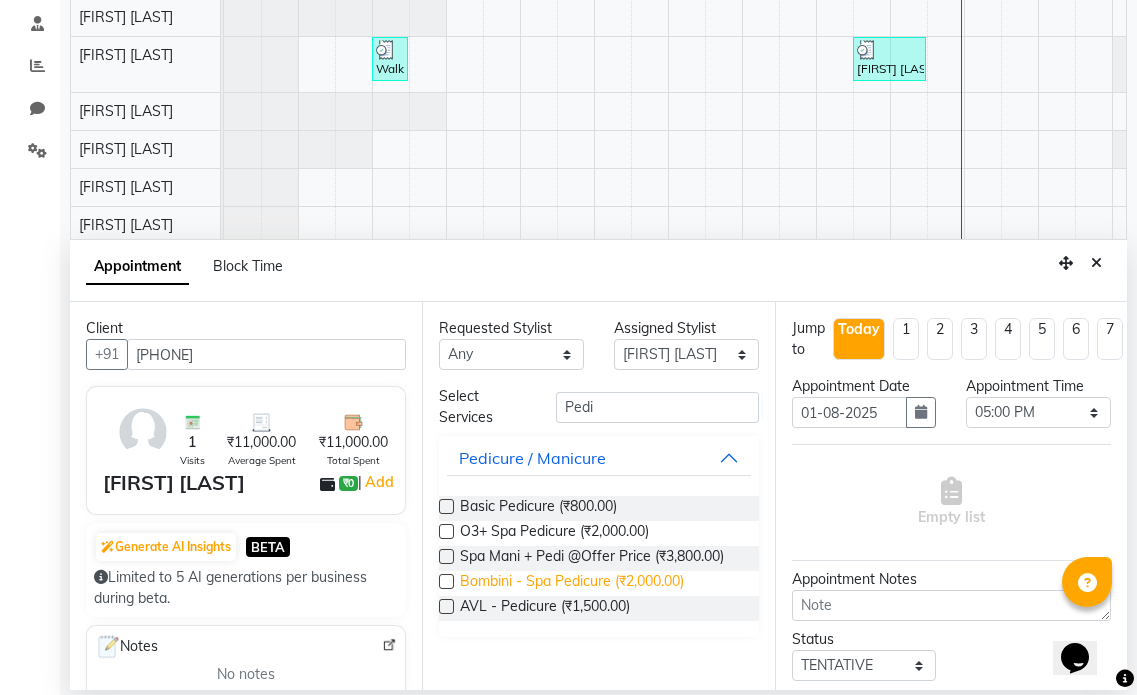 click on "Bombini - Spa Pedicure  (₹2,000.00)" at bounding box center [572, 583] 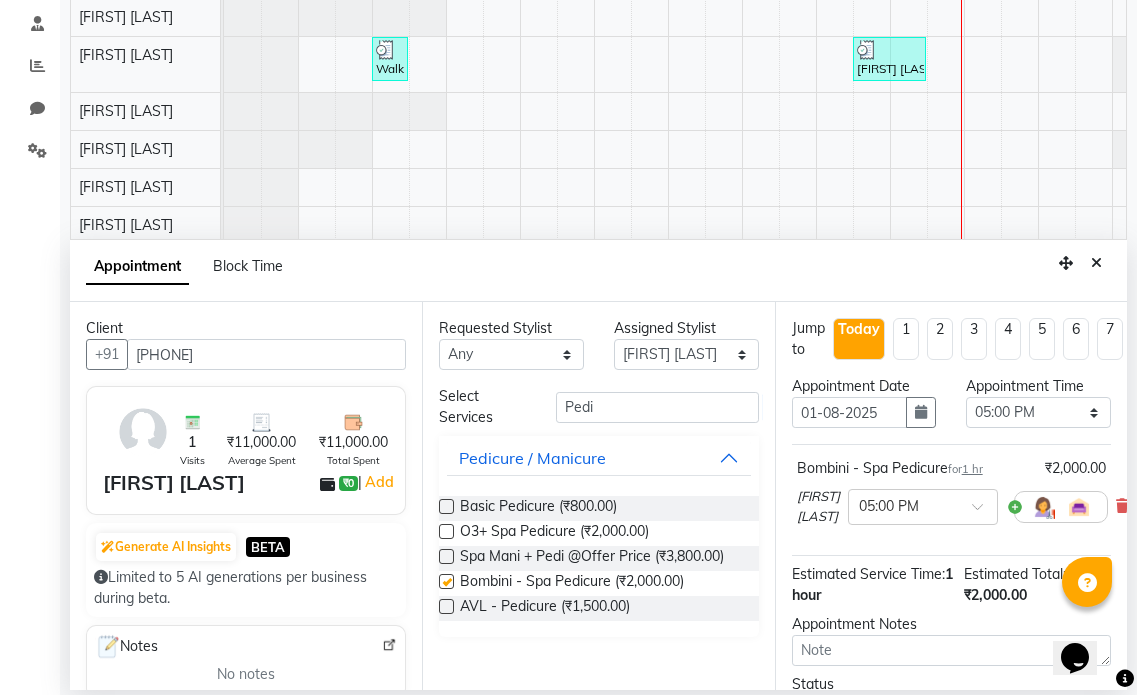 checkbox on "false" 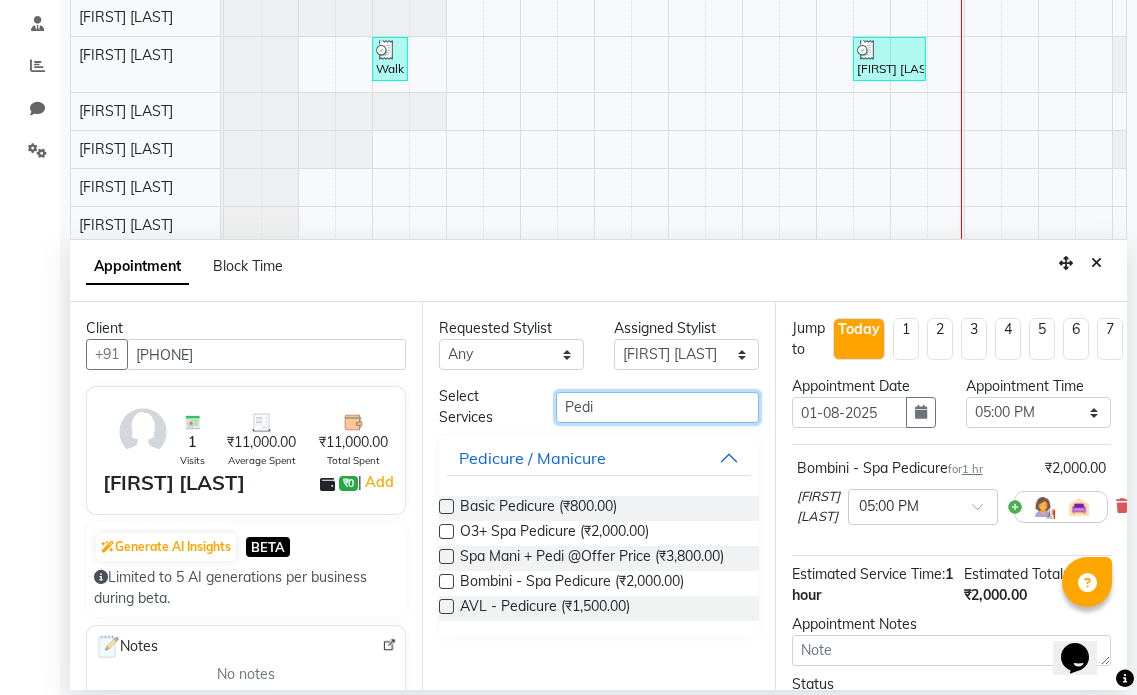 drag, startPoint x: 621, startPoint y: 411, endPoint x: 450, endPoint y: 419, distance: 171.18703 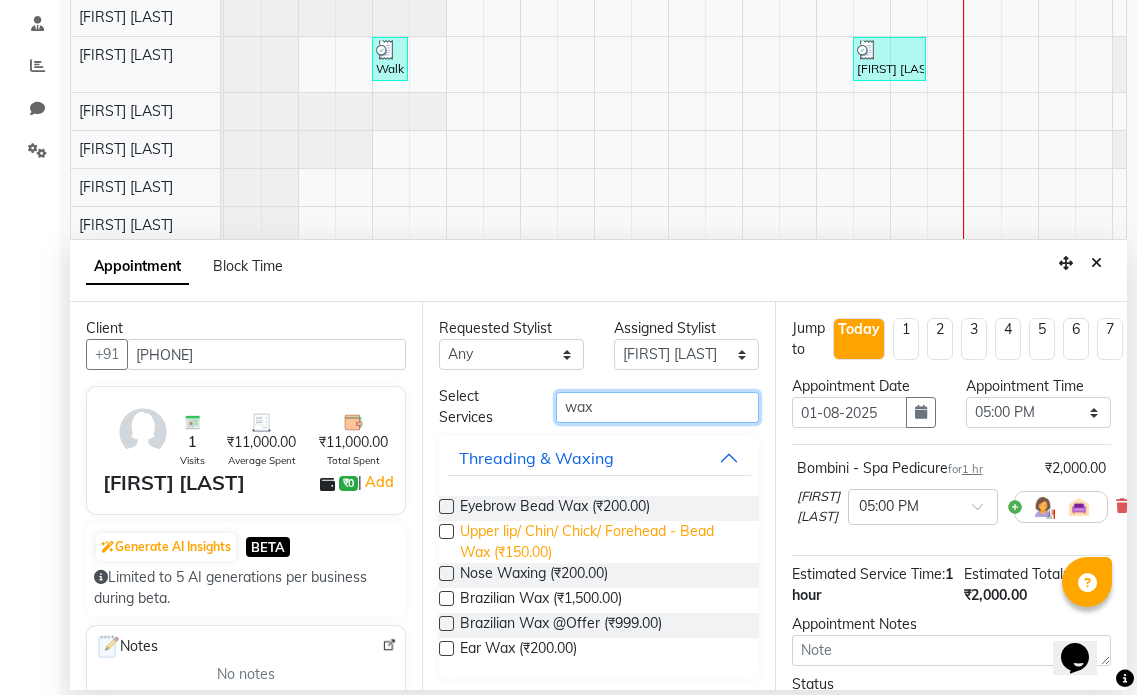 scroll, scrollTop: 5, scrollLeft: 0, axis: vertical 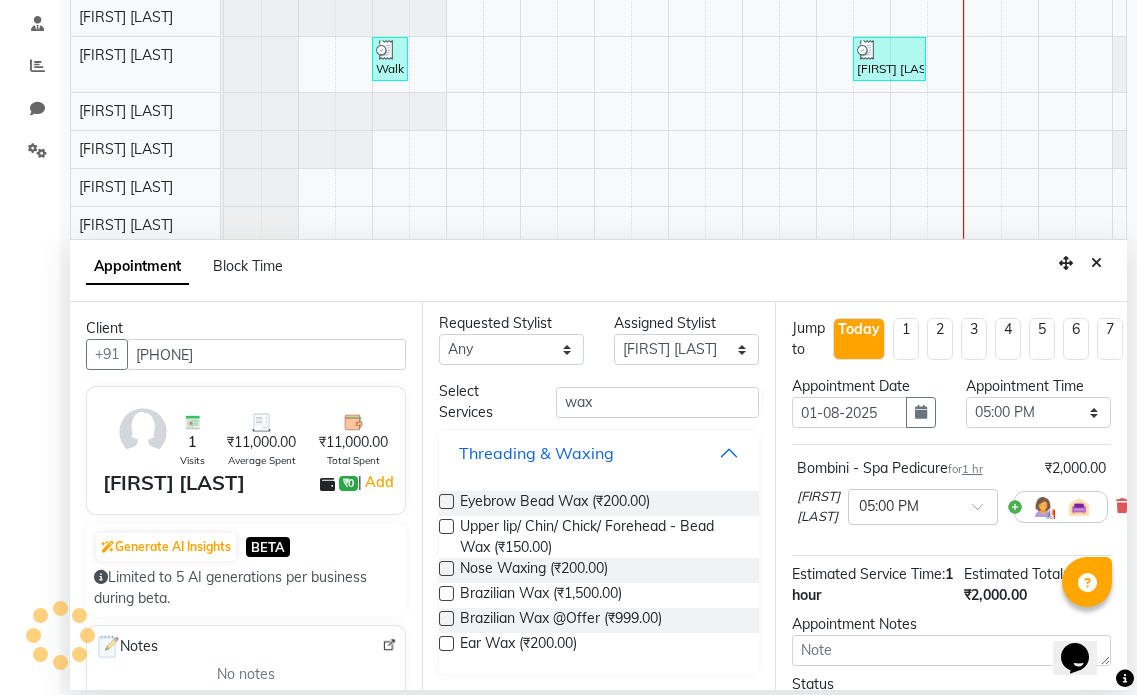 click on "Threading & Waxing" at bounding box center (598, 453) 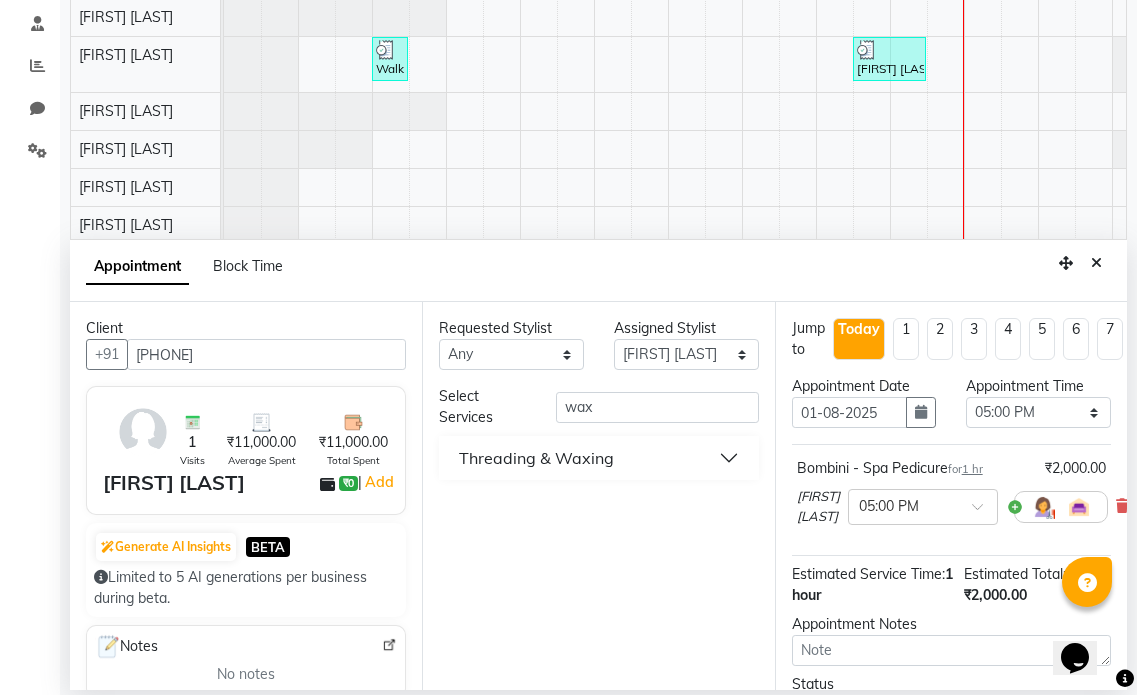 click on "Threading & Waxing" at bounding box center [598, 458] 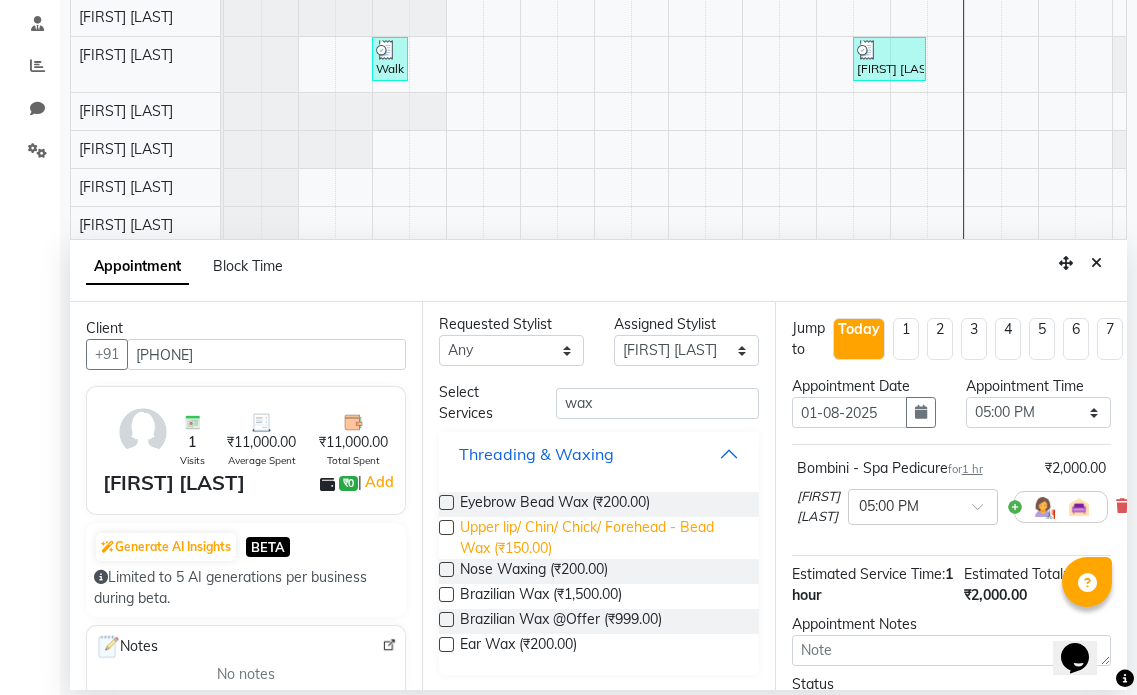 scroll, scrollTop: 5, scrollLeft: 0, axis: vertical 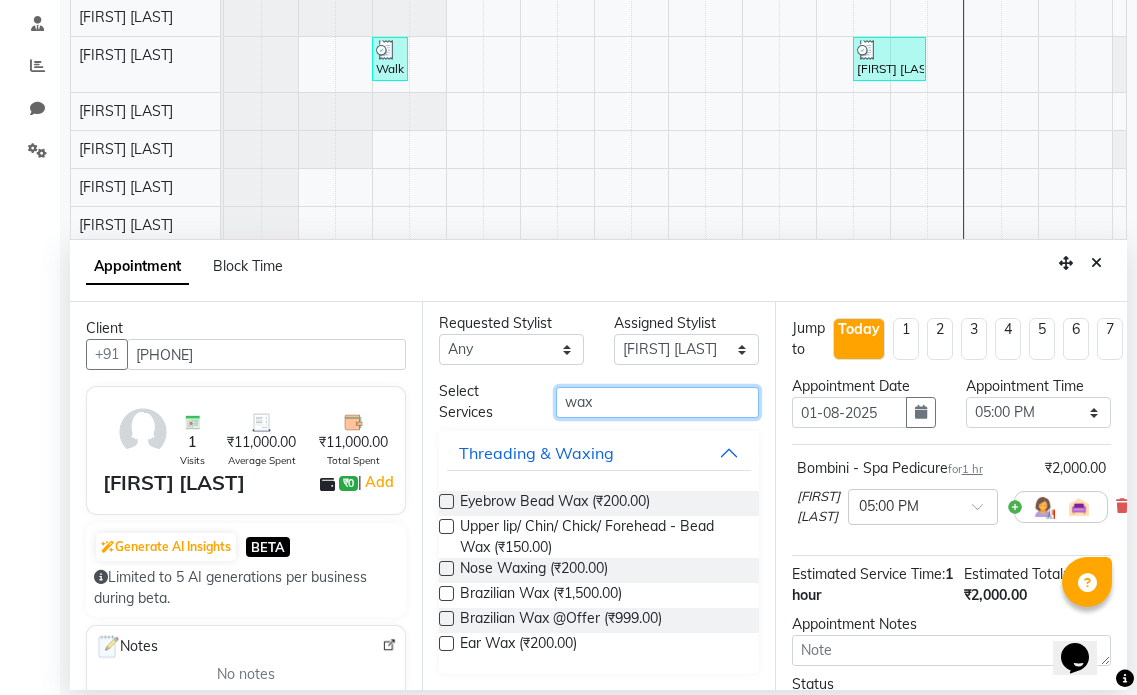 click on "wax" at bounding box center [657, 402] 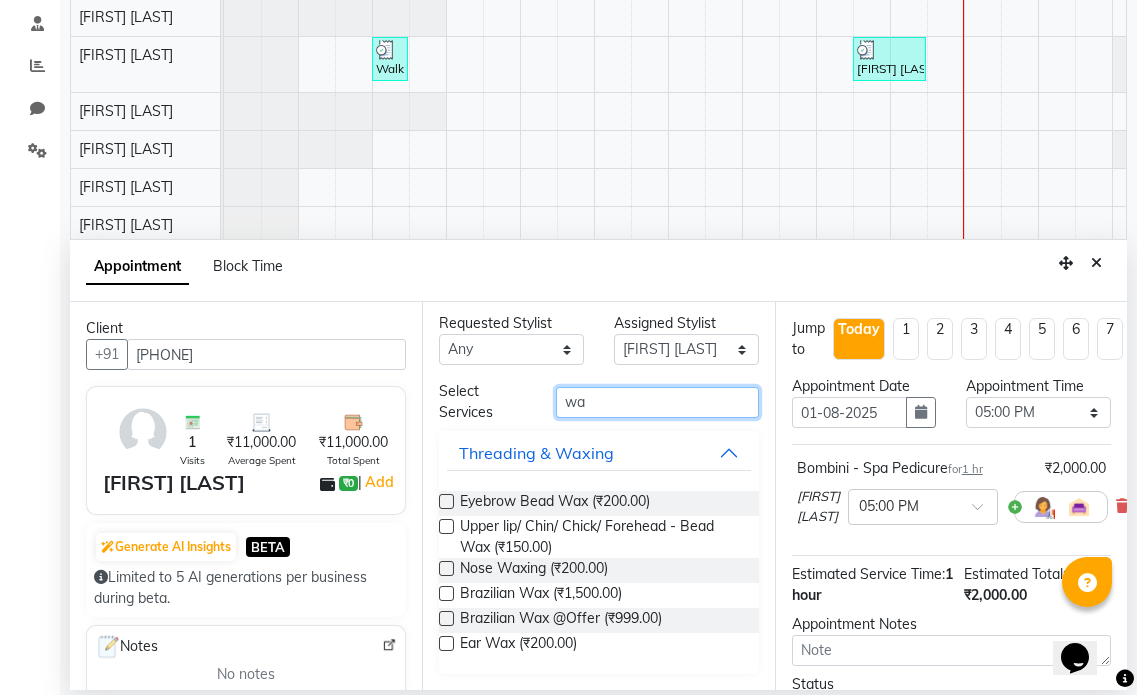 type on "w" 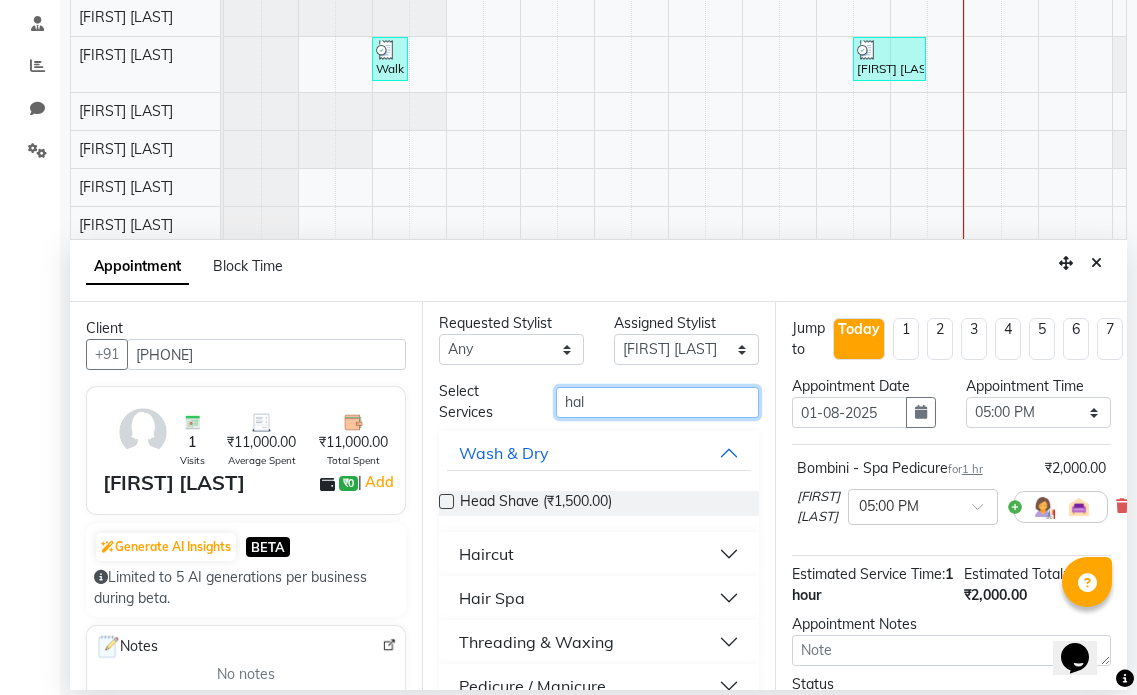 scroll, scrollTop: 0, scrollLeft: 0, axis: both 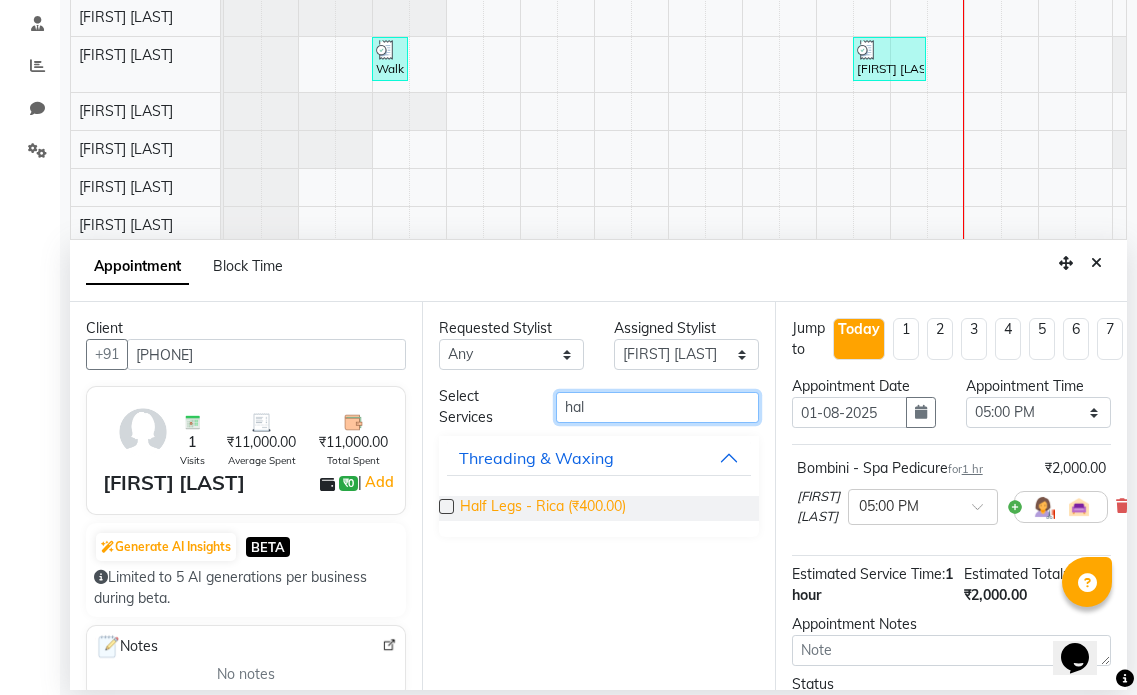 type on "hal" 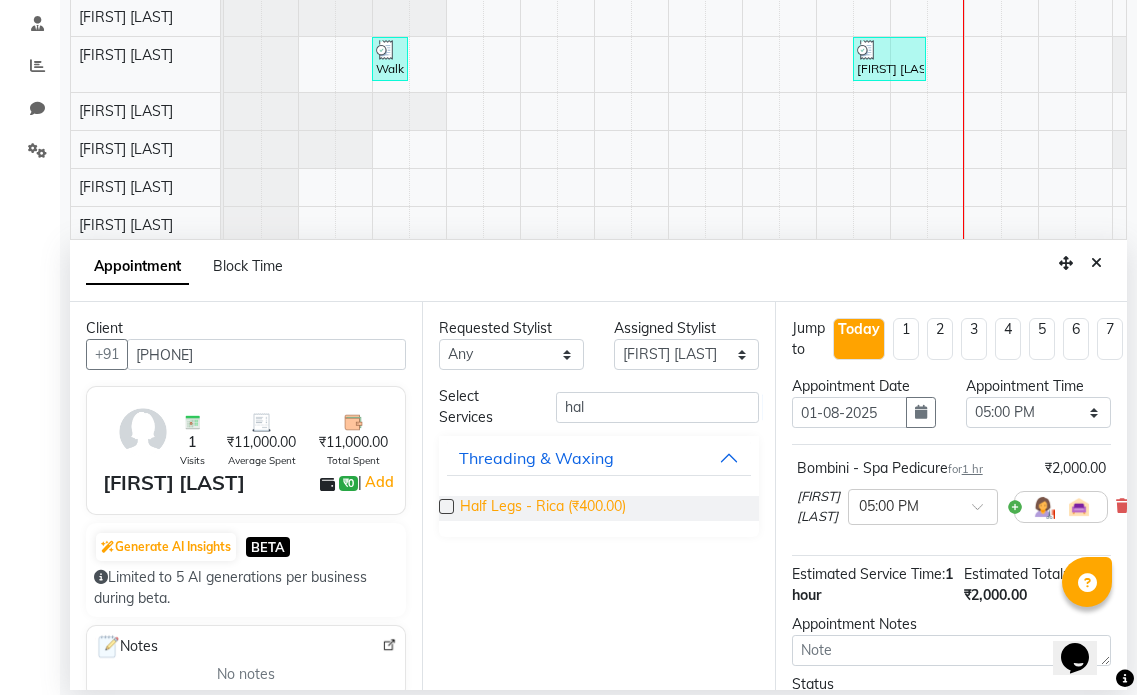 click on "Half Legs - Rica (₹400.00)" at bounding box center [543, 508] 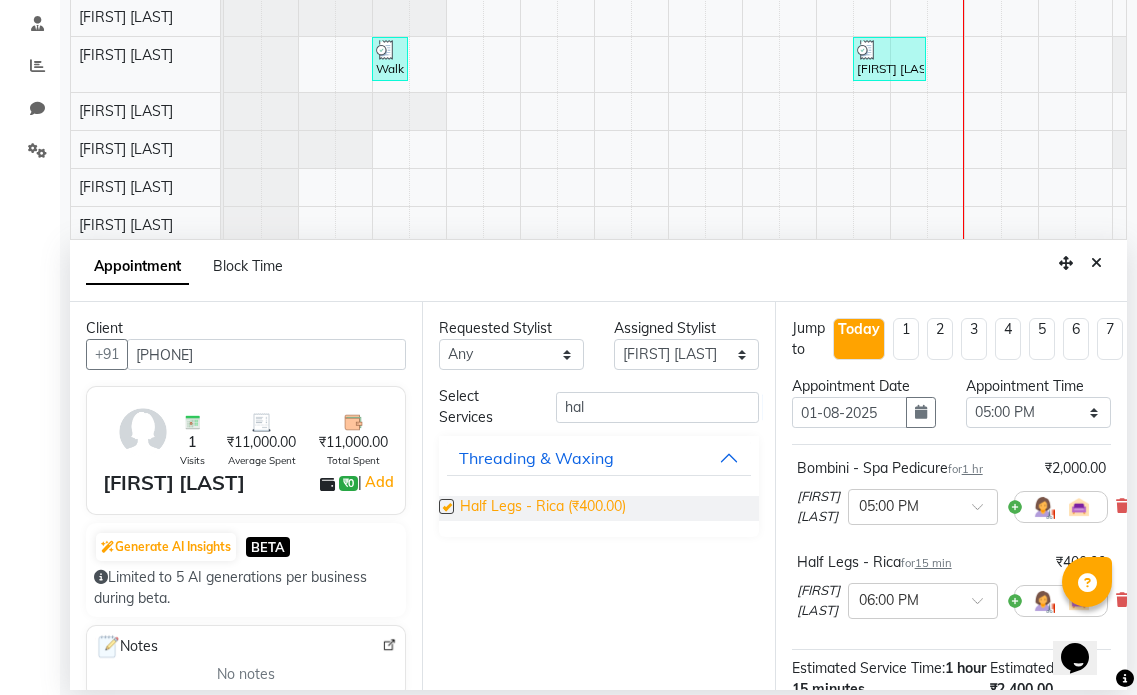 checkbox on "false" 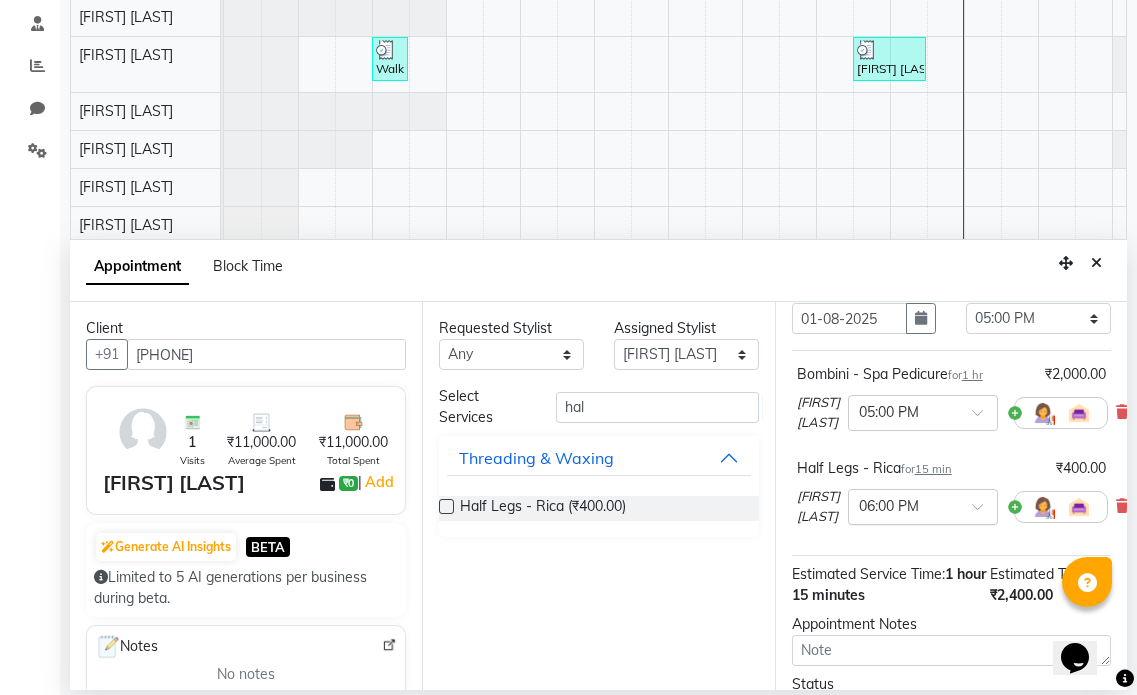 scroll, scrollTop: 288, scrollLeft: 0, axis: vertical 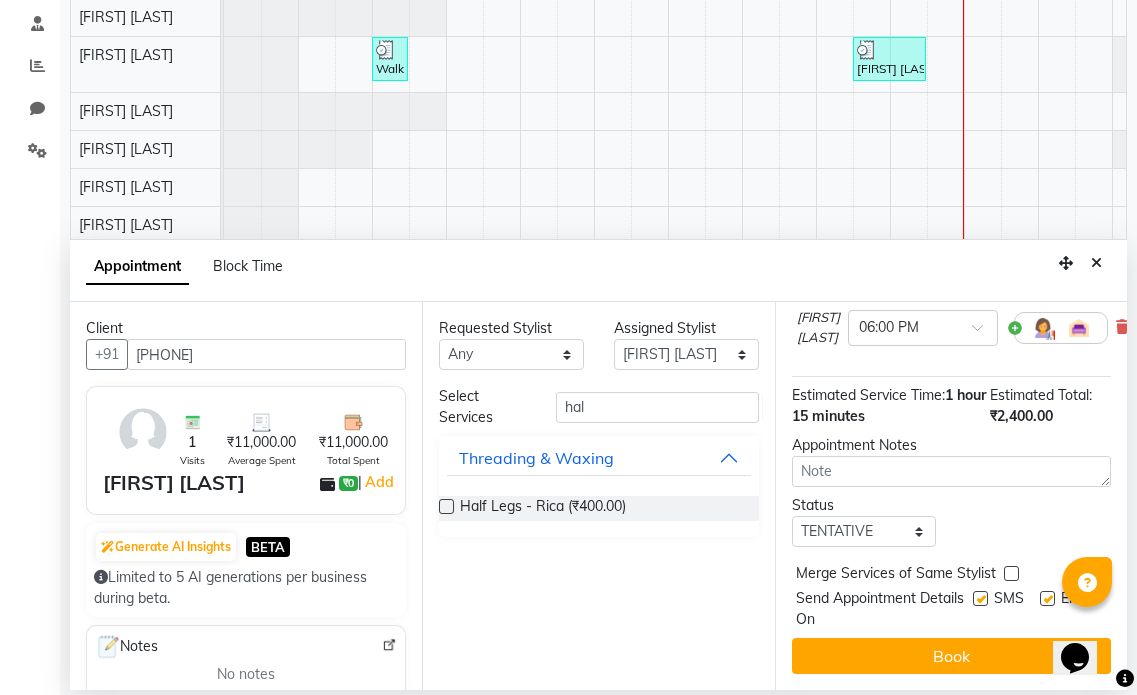 click at bounding box center (1047, 598) 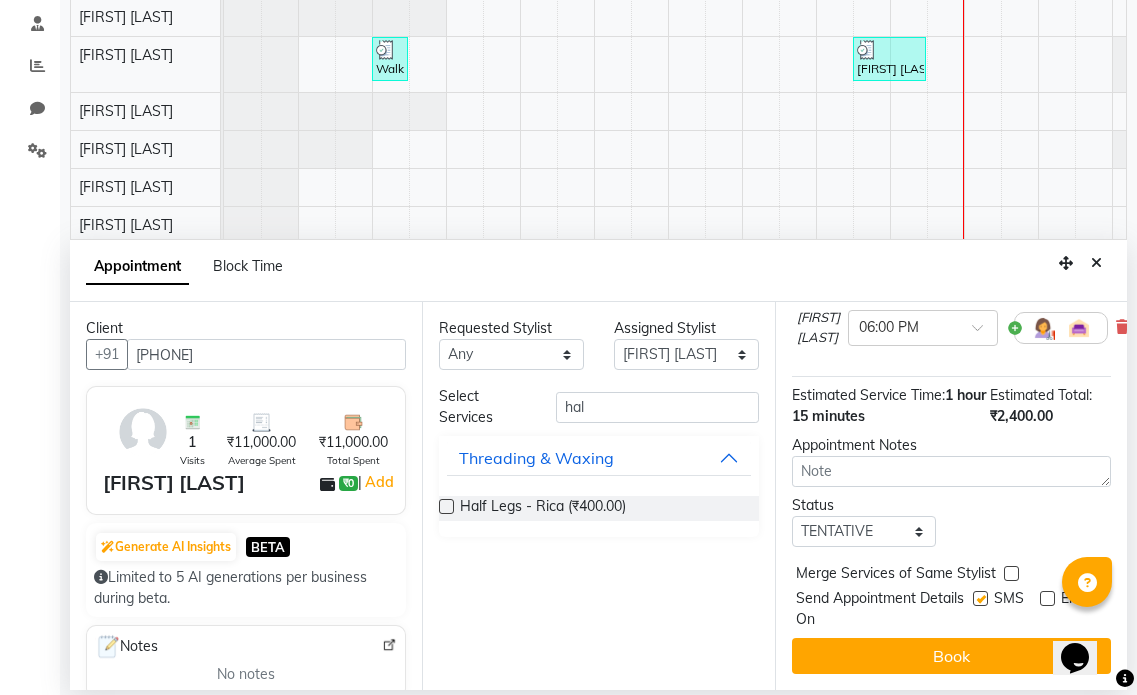 click at bounding box center (980, 598) 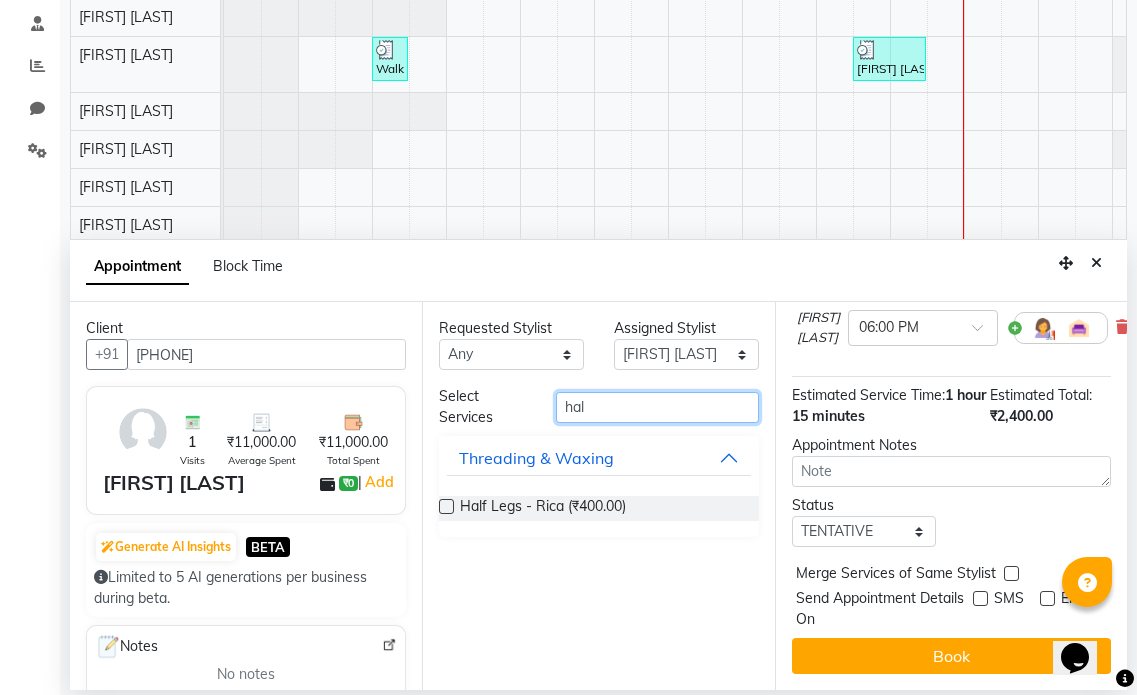 drag, startPoint x: 623, startPoint y: 418, endPoint x: 538, endPoint y: 407, distance: 85.70881 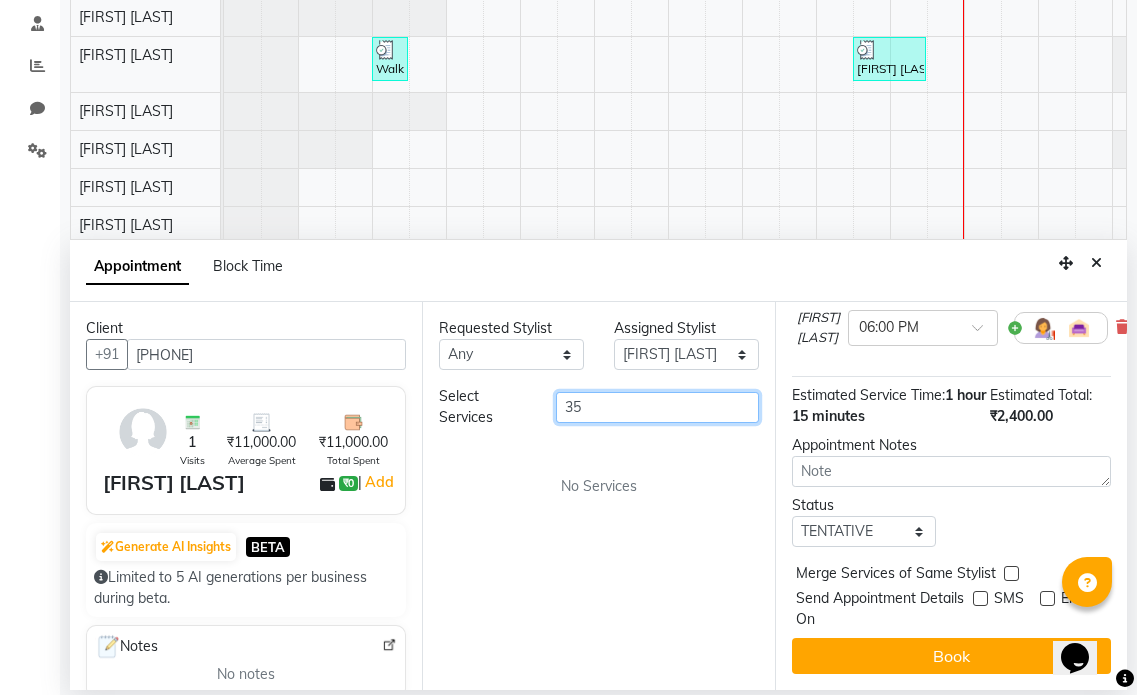 type on "3" 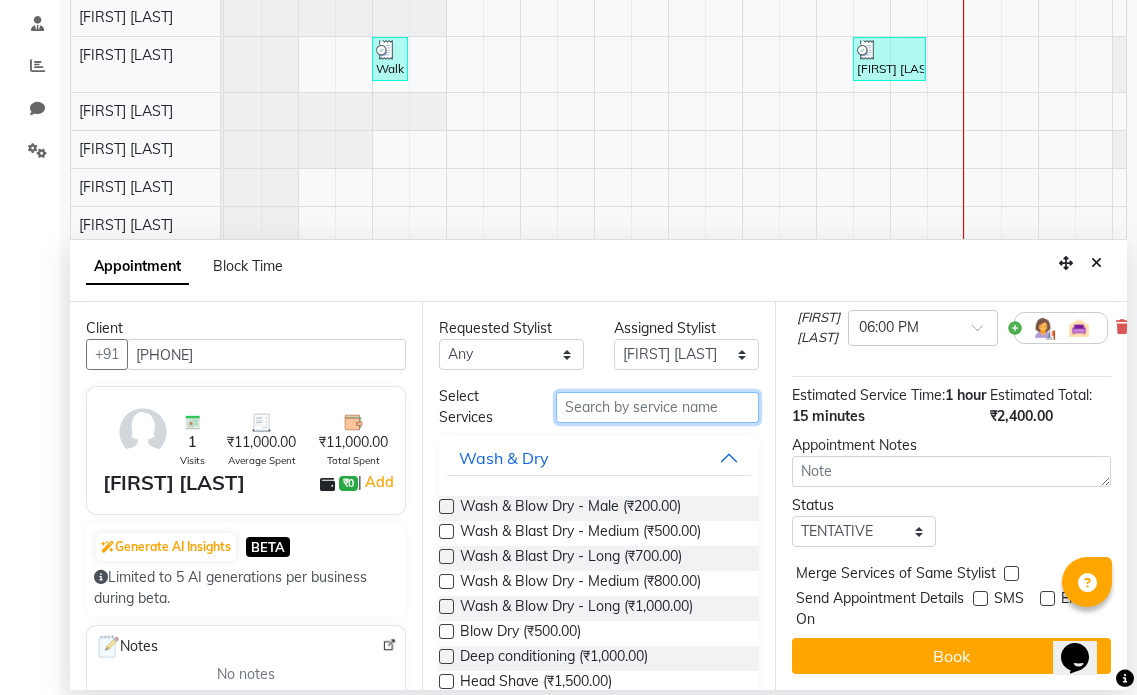 scroll, scrollTop: 288, scrollLeft: 0, axis: vertical 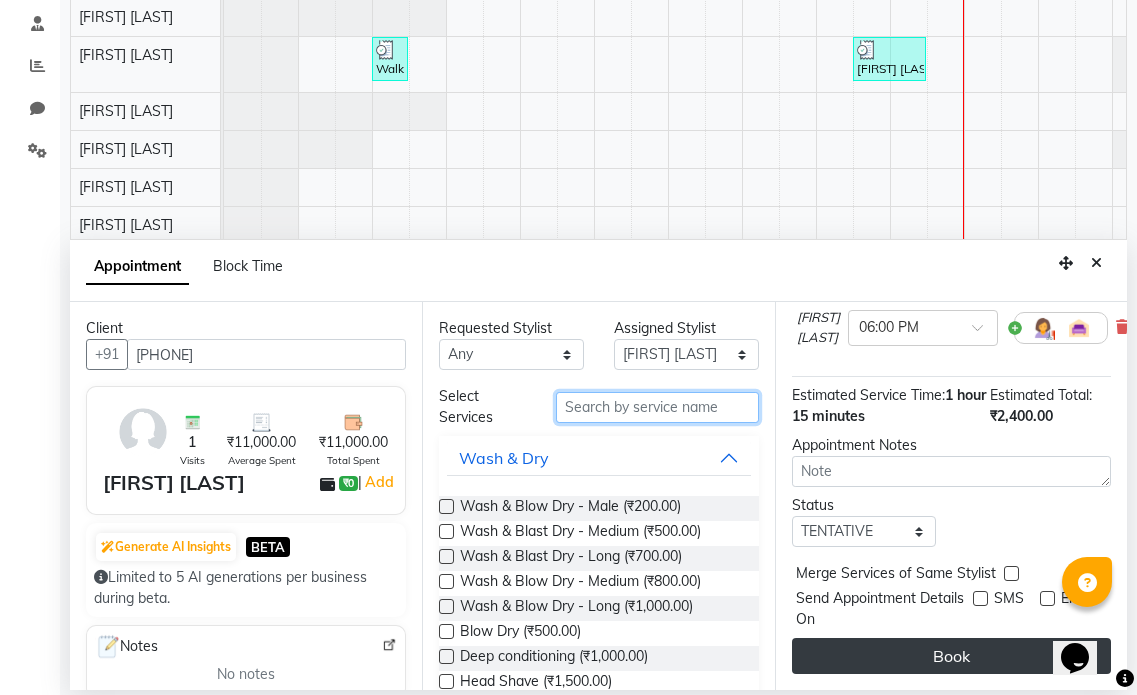 type 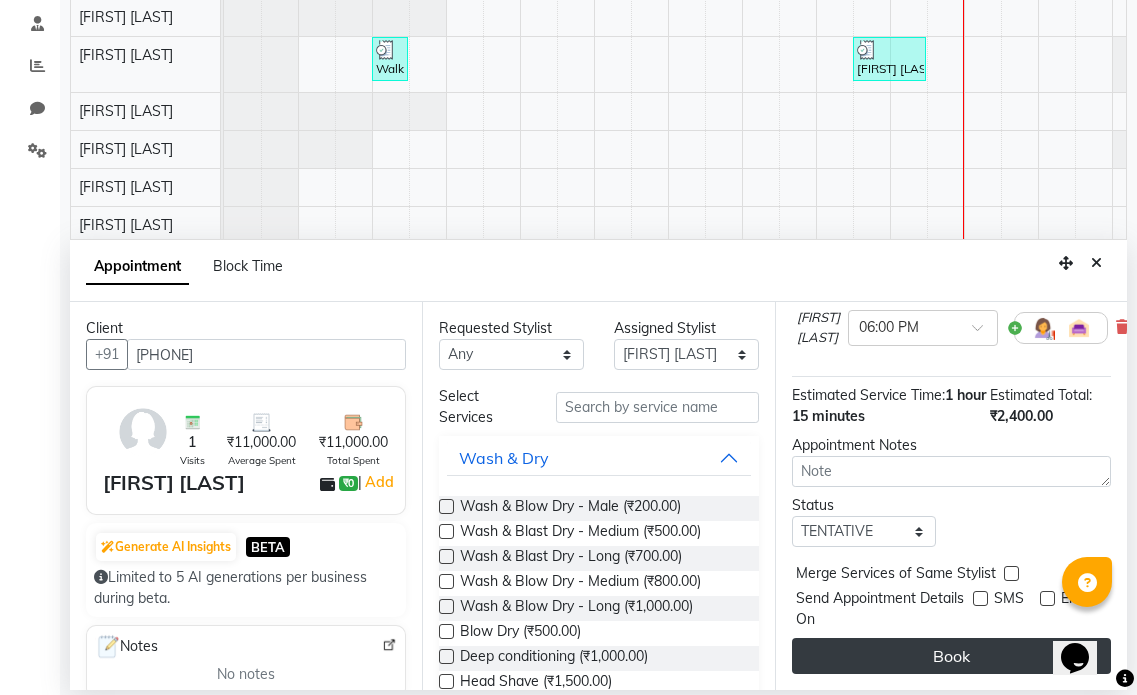 click on "Book" at bounding box center (951, 656) 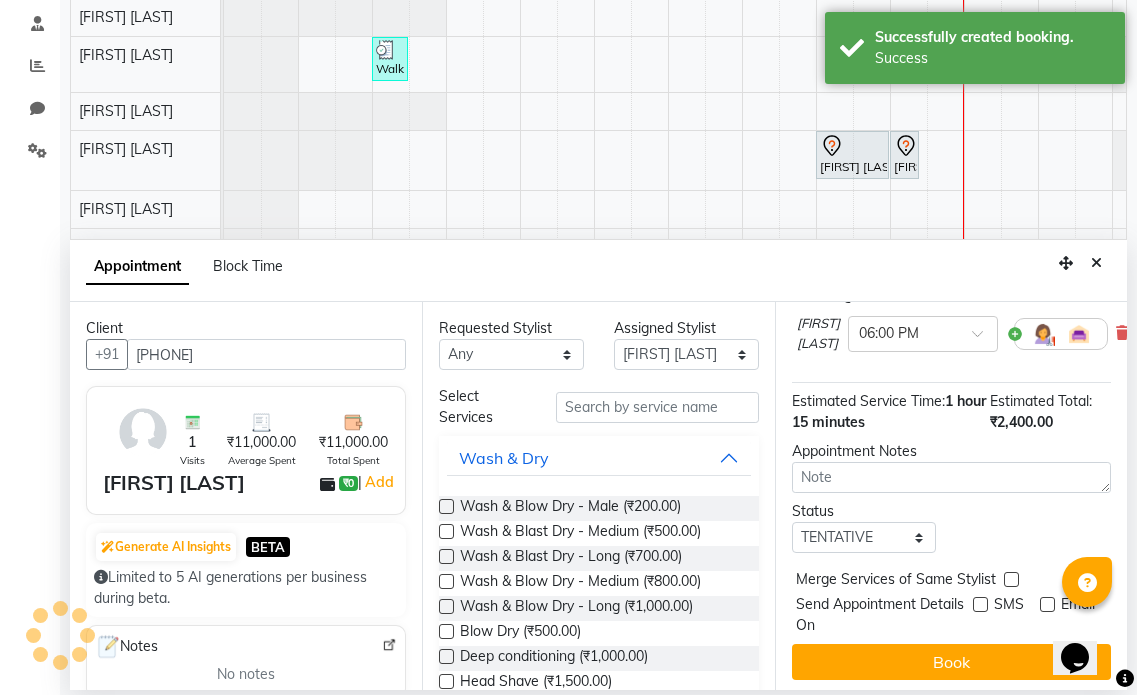 scroll, scrollTop: 25, scrollLeft: 0, axis: vertical 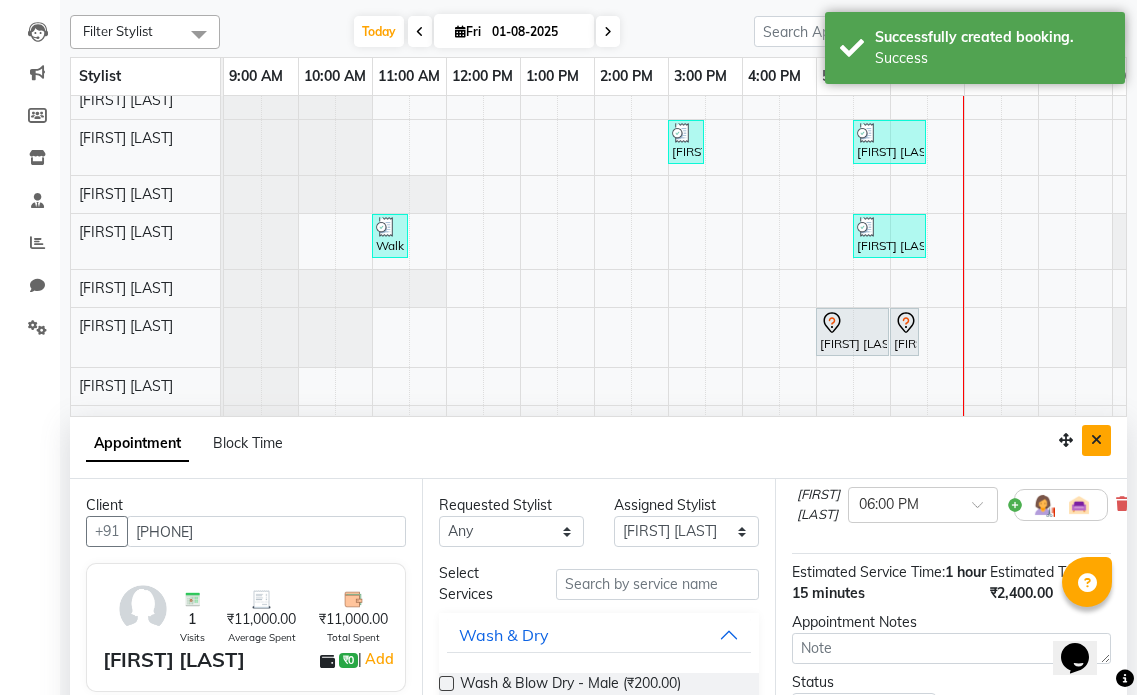 click at bounding box center (1096, 440) 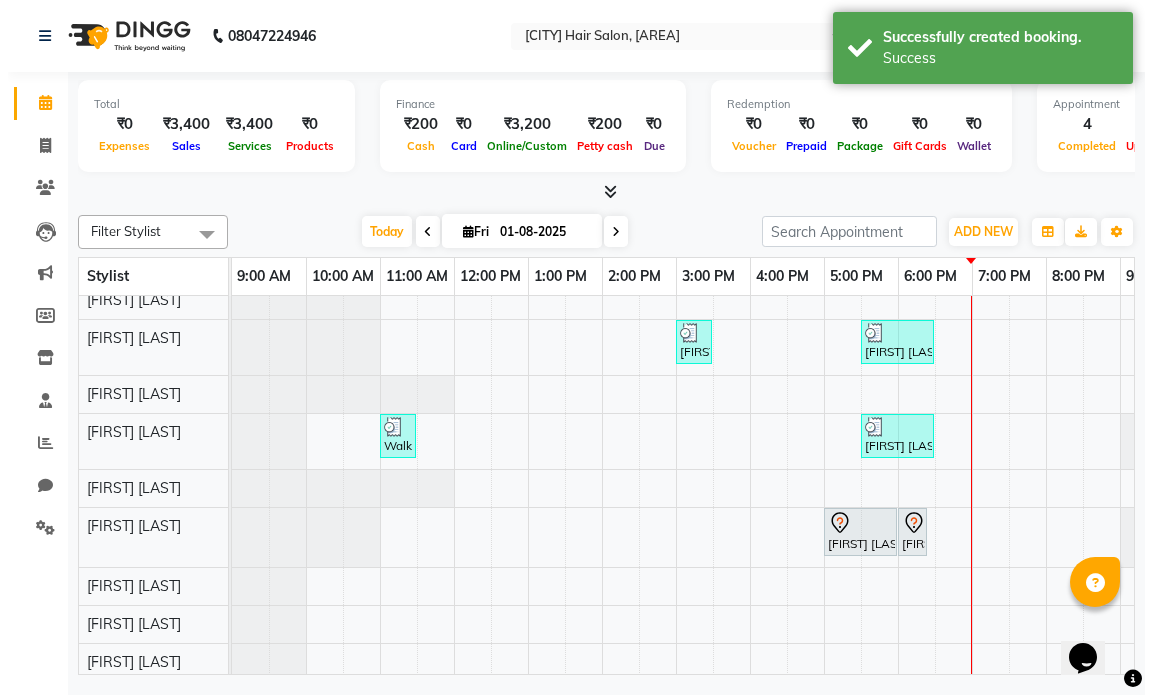scroll, scrollTop: 0, scrollLeft: 0, axis: both 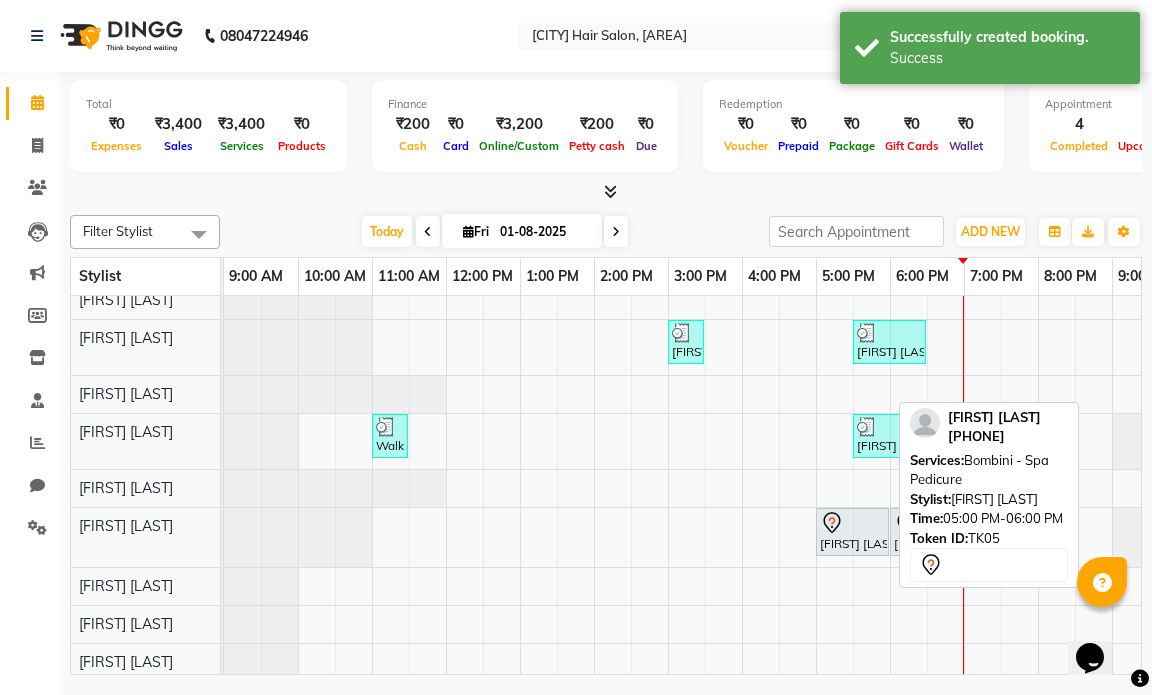 click at bounding box center (852, 523) 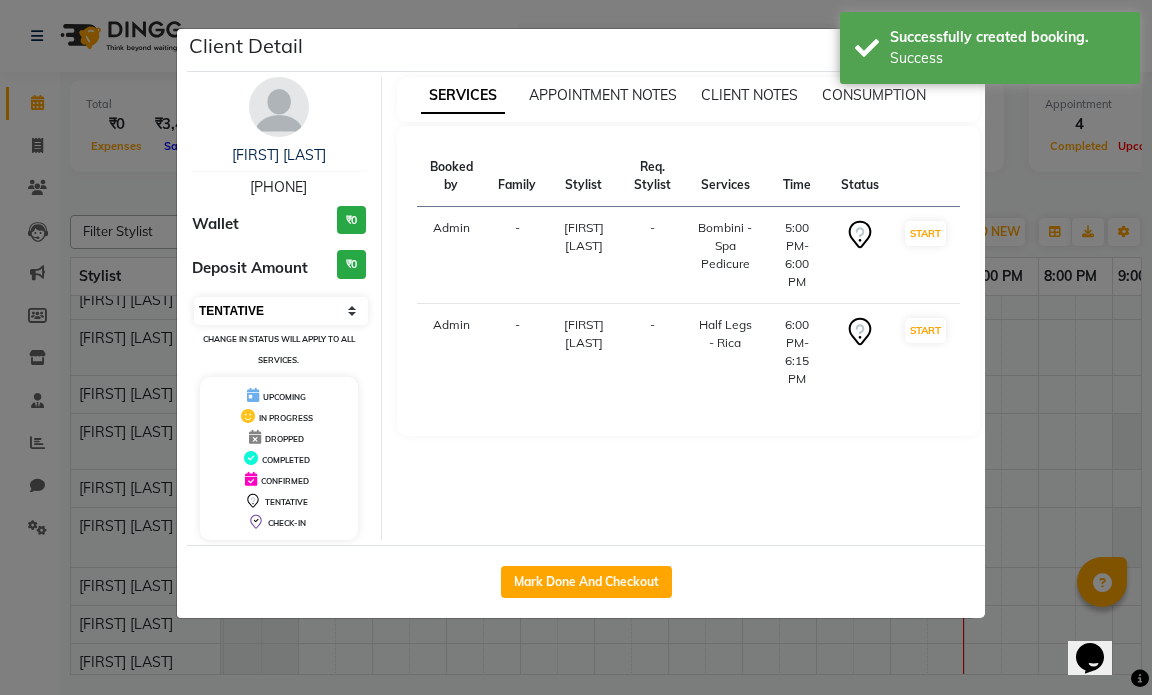 drag, startPoint x: 294, startPoint y: 326, endPoint x: 293, endPoint y: 316, distance: 10.049875 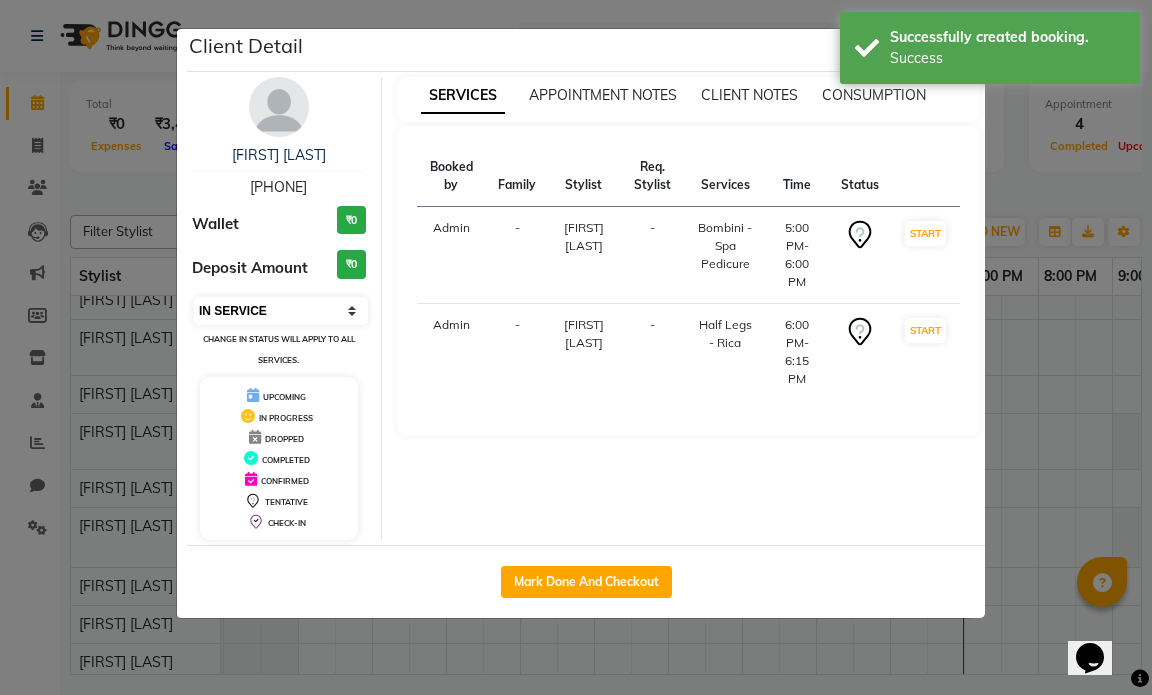 click on "Select IN SERVICE CONFIRMED TENTATIVE CHECK IN MARK DONE DROPPED UPCOMING" at bounding box center (281, 311) 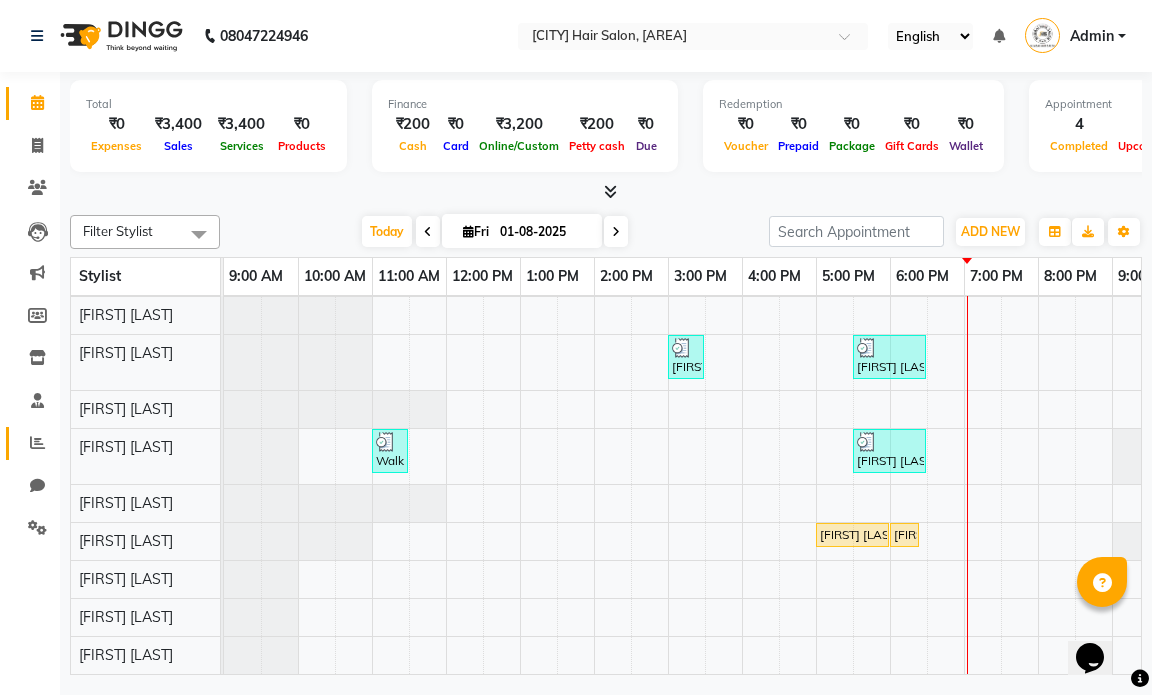 click 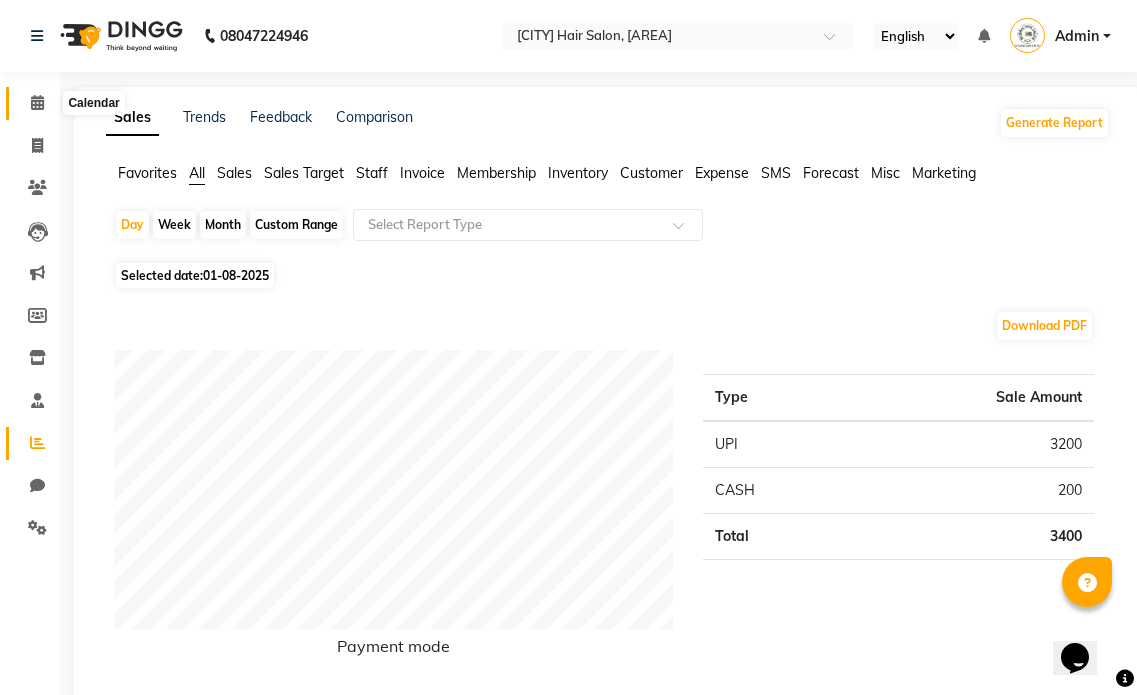 click 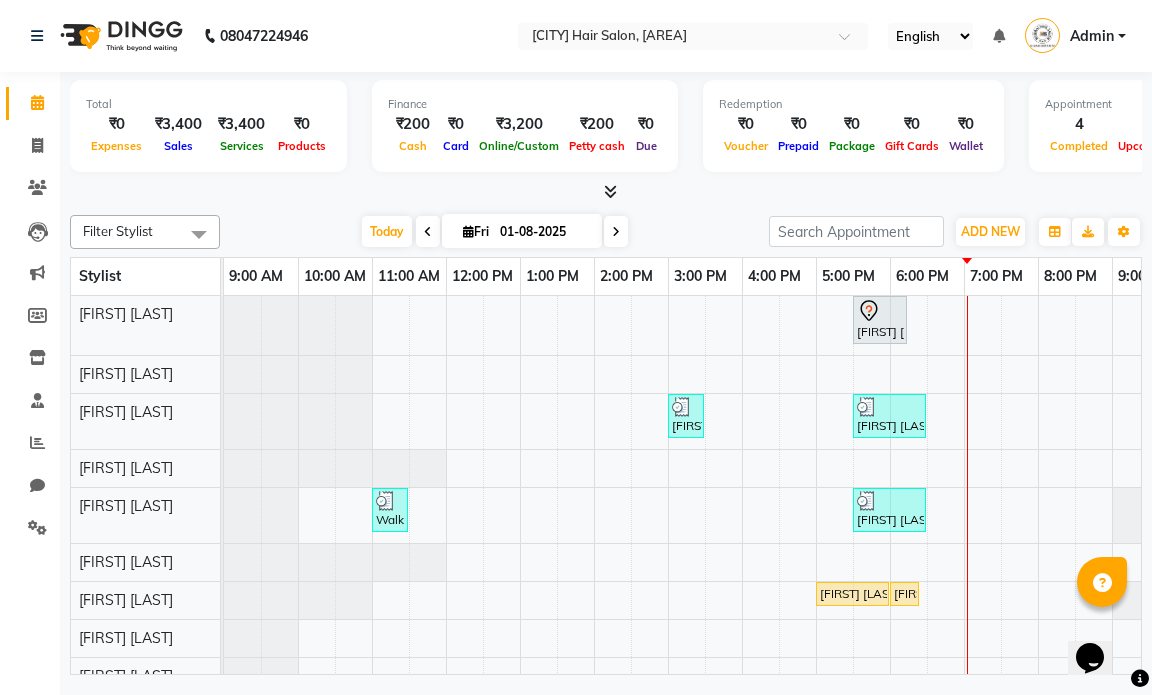 click at bounding box center (428, 231) 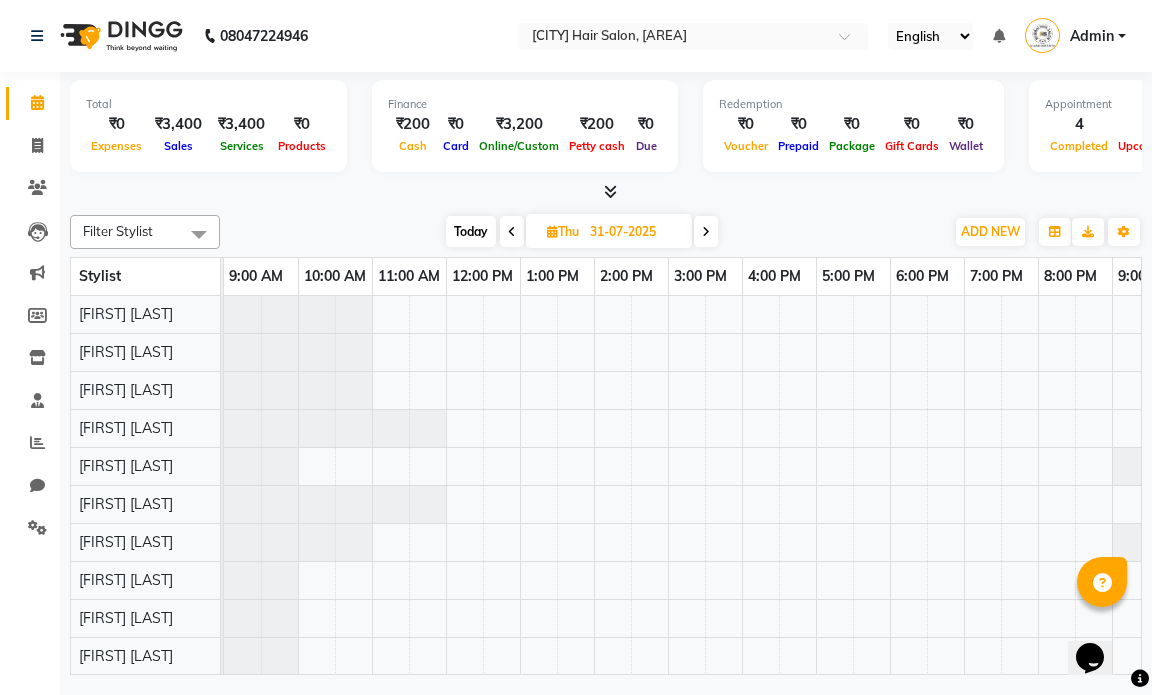 scroll, scrollTop: 0, scrollLeft: 119, axis: horizontal 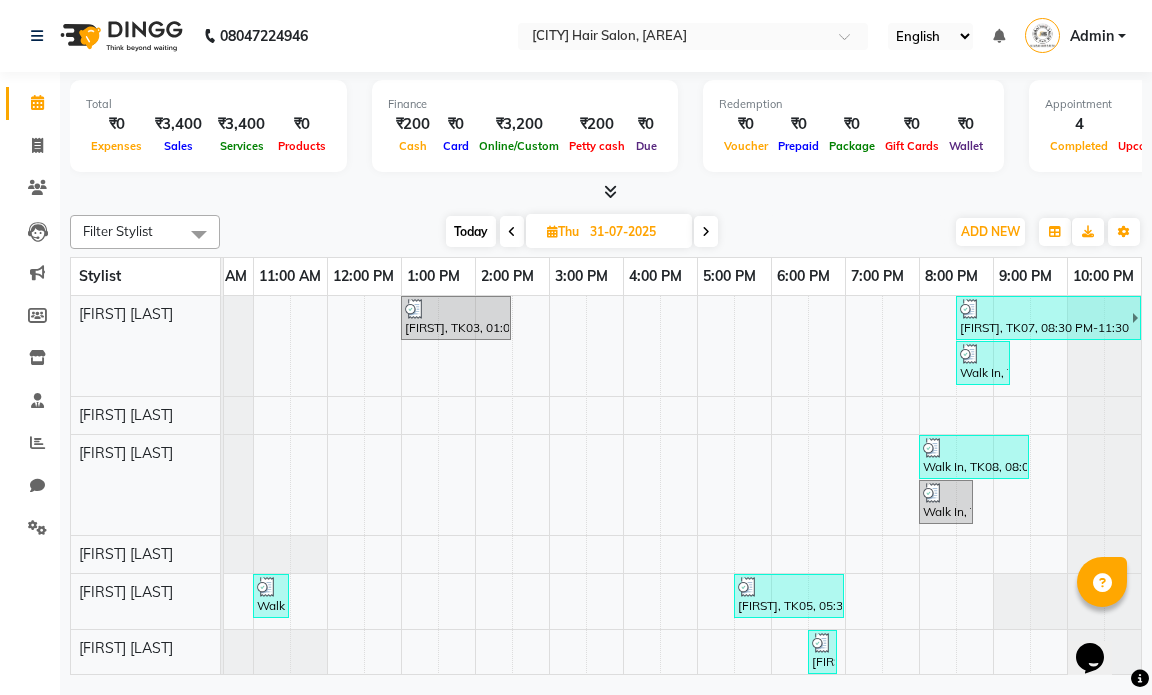 click at bounding box center (512, 232) 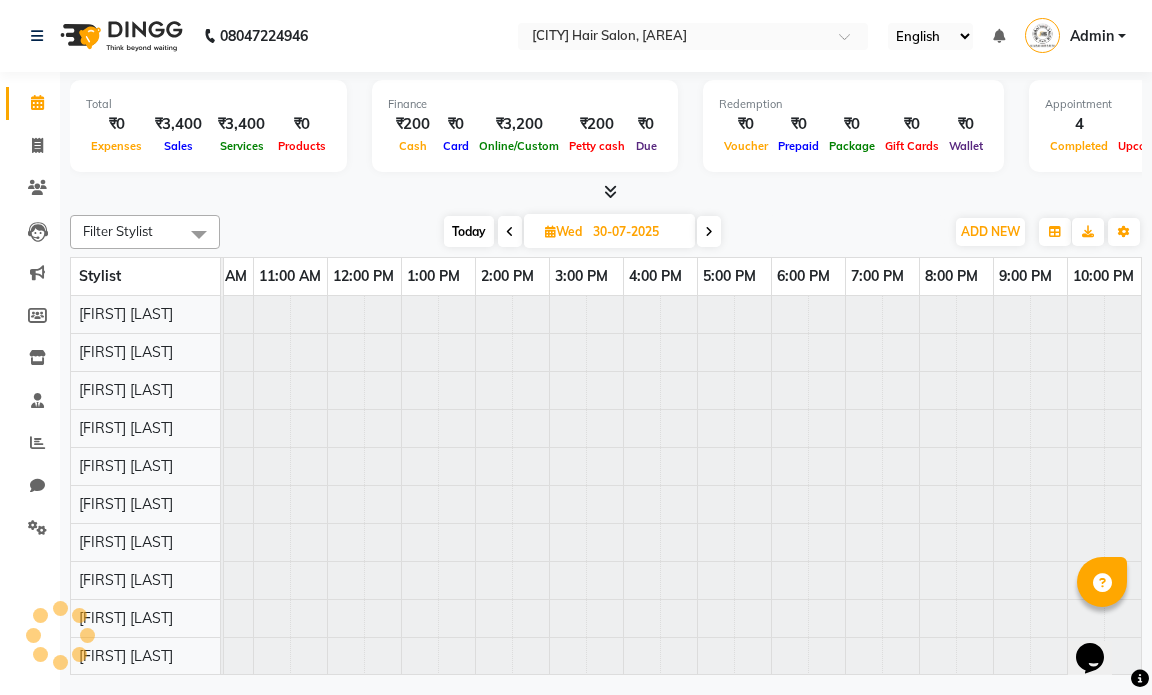 scroll, scrollTop: 0, scrollLeft: 0, axis: both 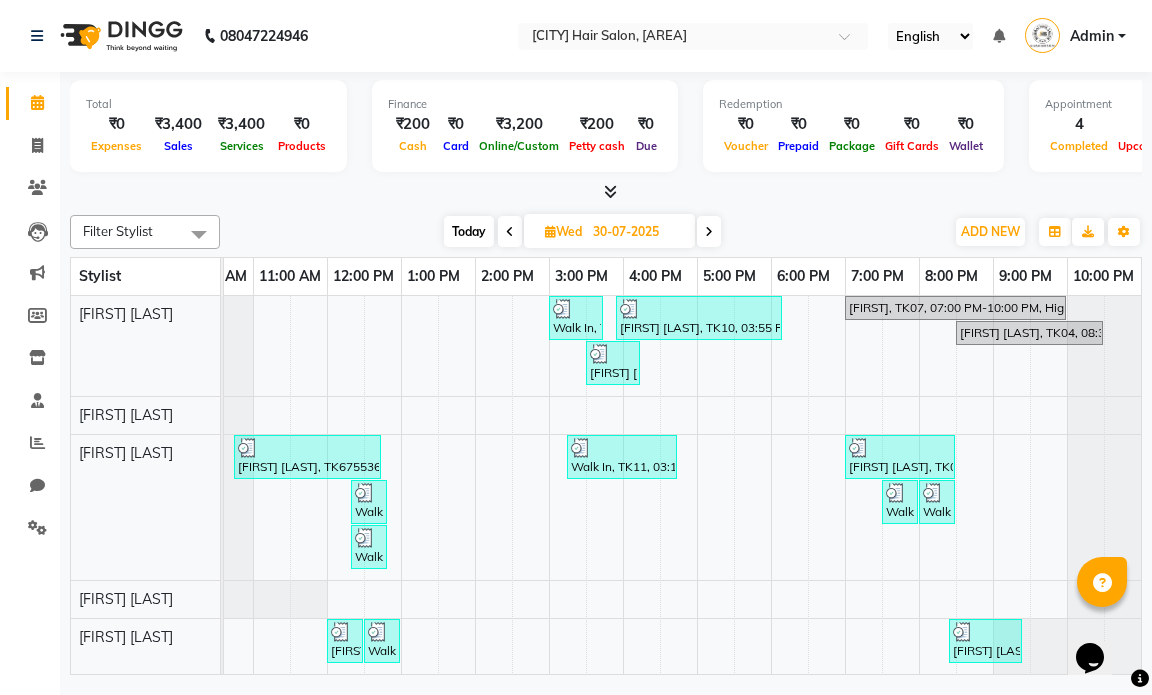 click at bounding box center (510, 232) 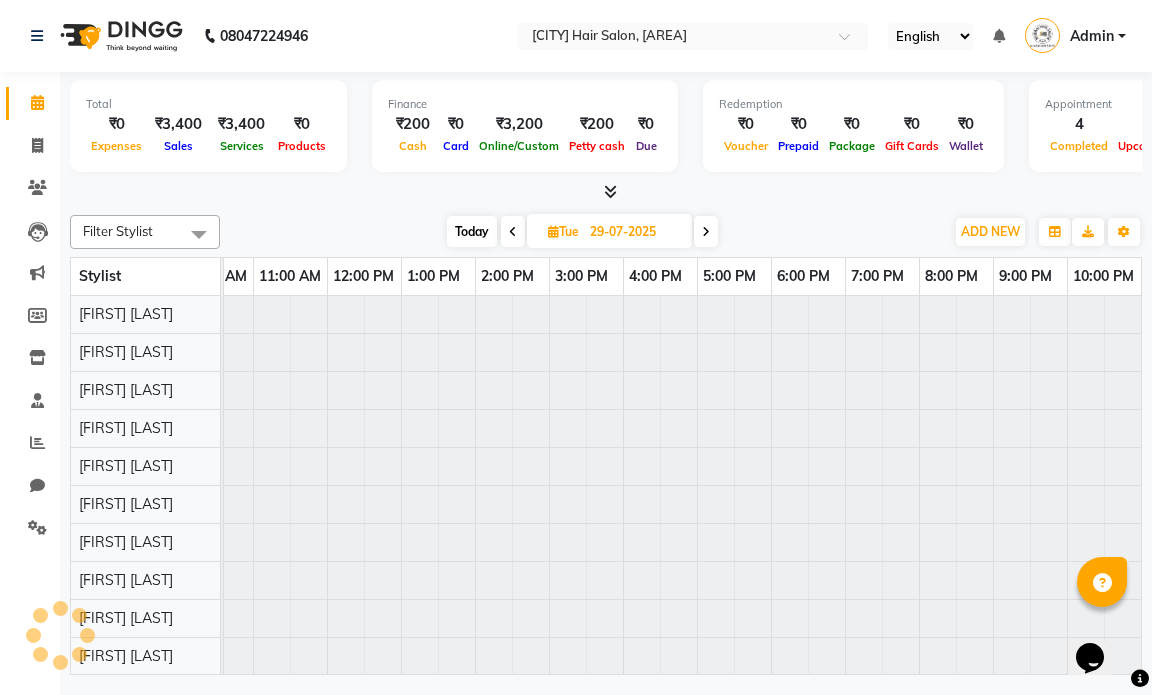 scroll, scrollTop: 0, scrollLeft: 119, axis: horizontal 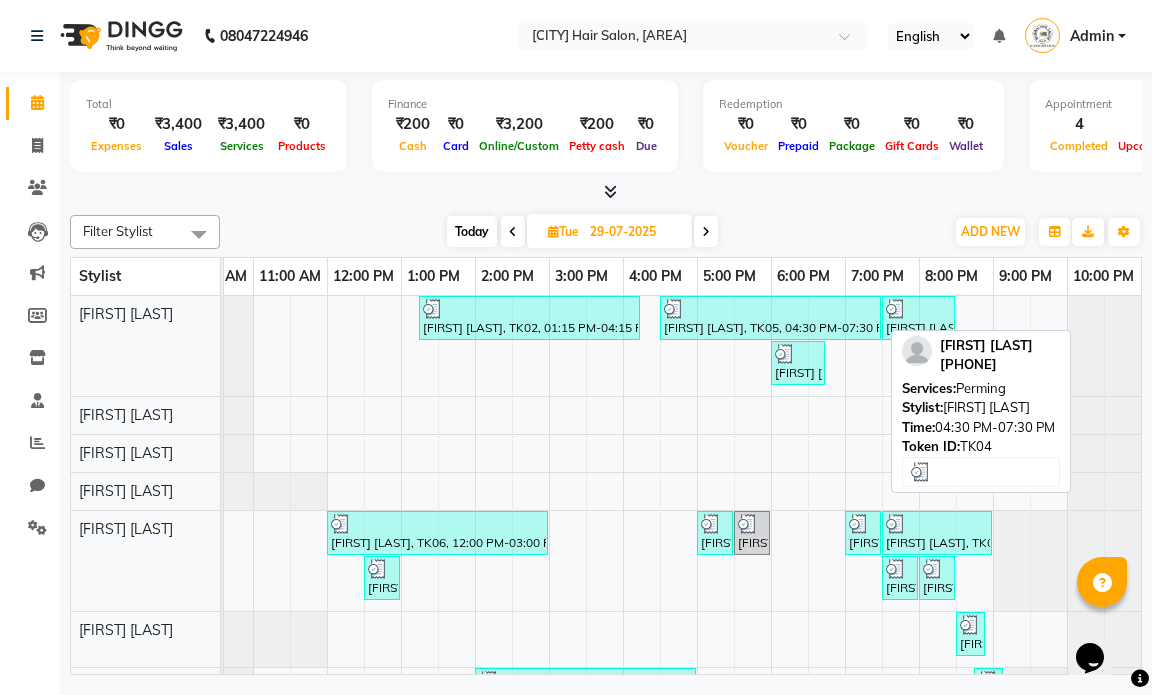 click on "[FIRST] [LAST], TK05, 04:30 PM-07:30 PM, Perming" at bounding box center [770, 318] 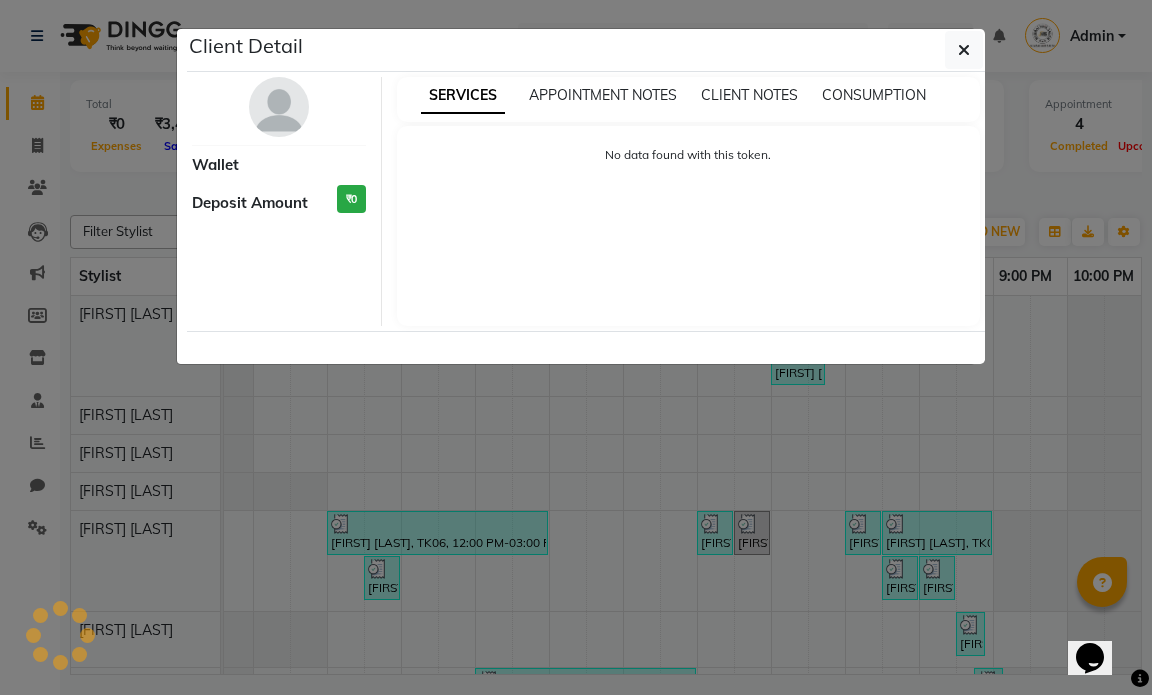 select on "3" 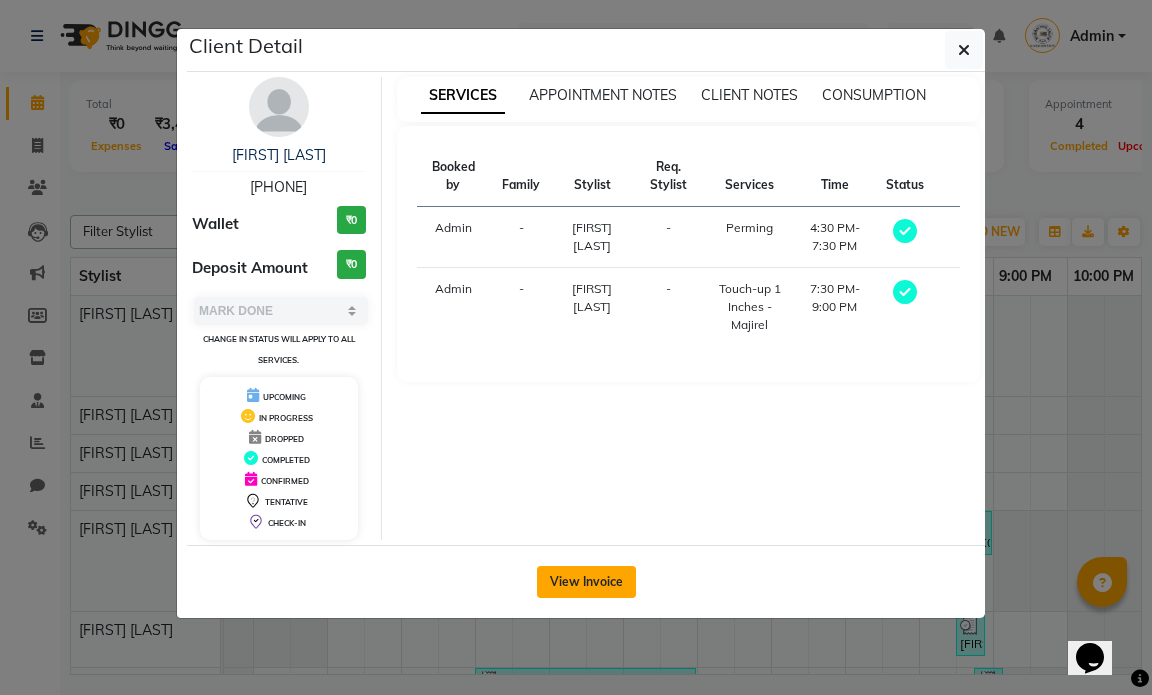 click on "View Invoice" 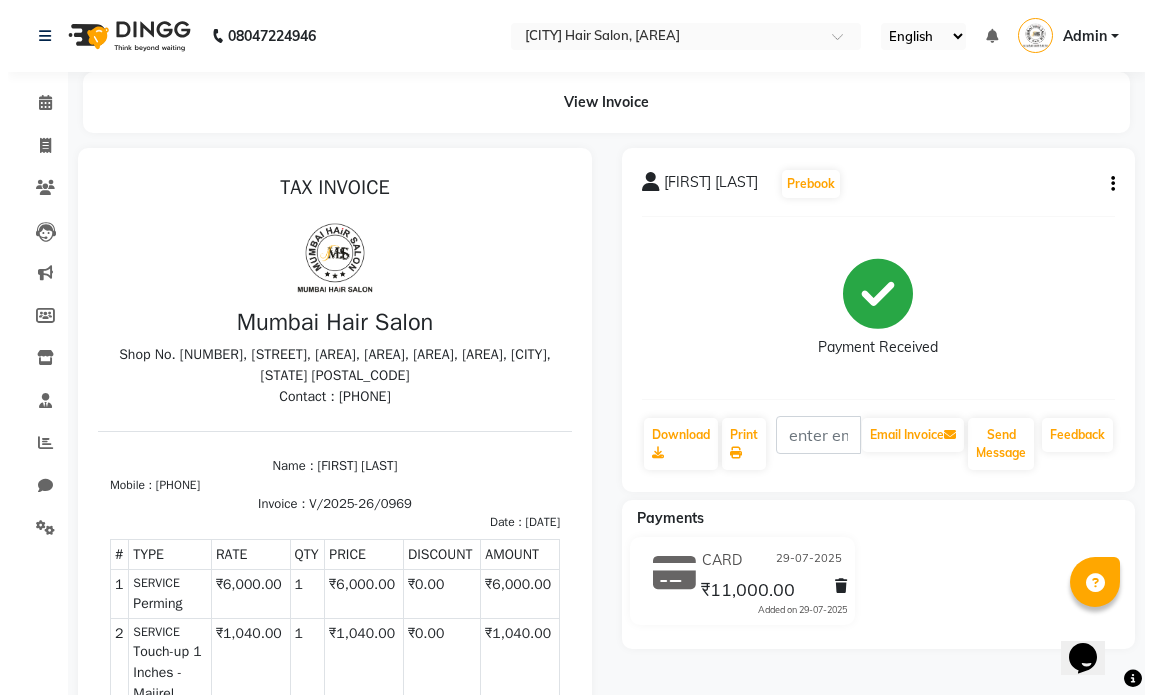 scroll, scrollTop: 0, scrollLeft: 0, axis: both 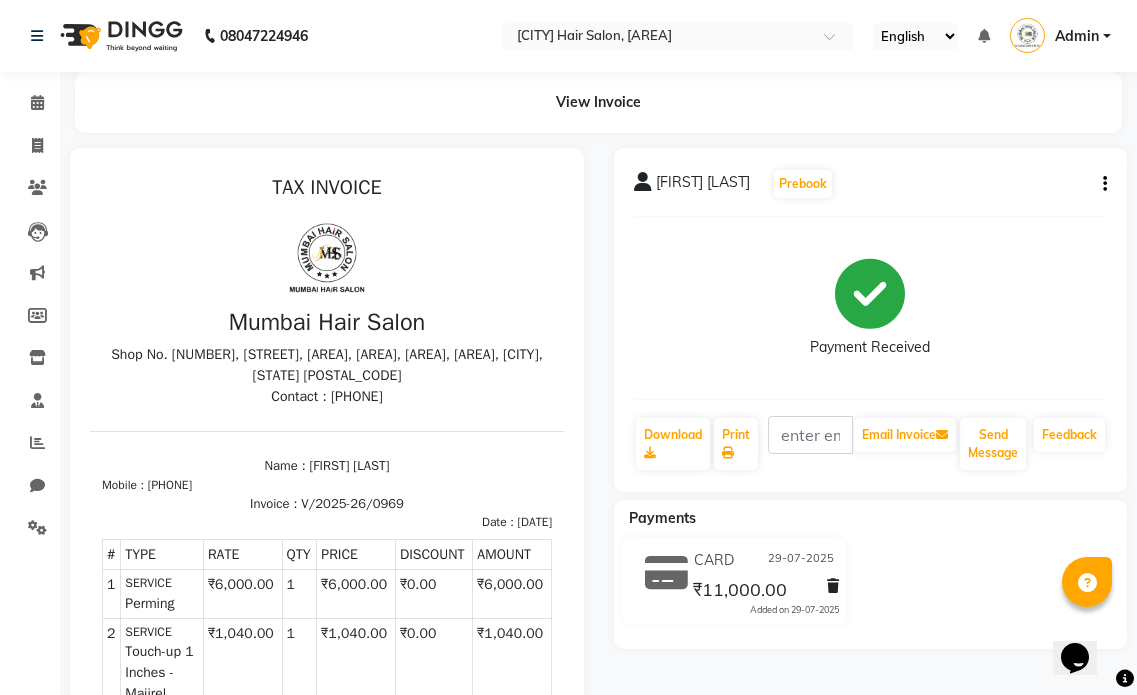 click on "[FIRST] [LAST]  Prebook   Payment Received  Download  Print   Email Invoice   Send Message Feedback" 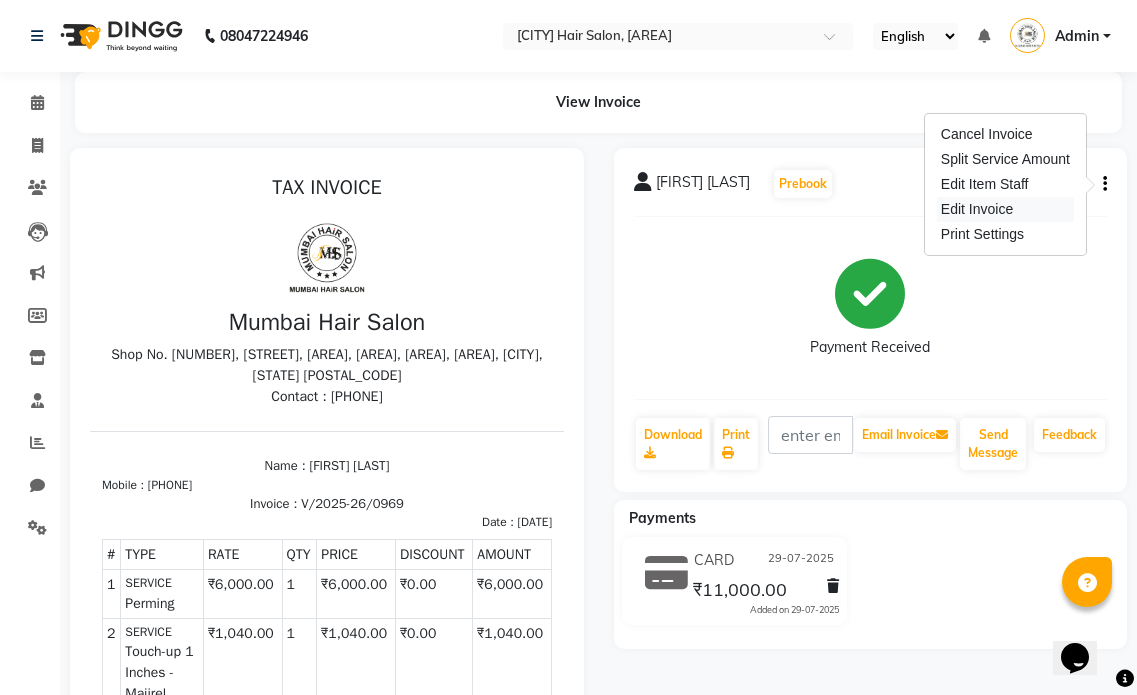 click on "Edit Invoice" at bounding box center [1005, 209] 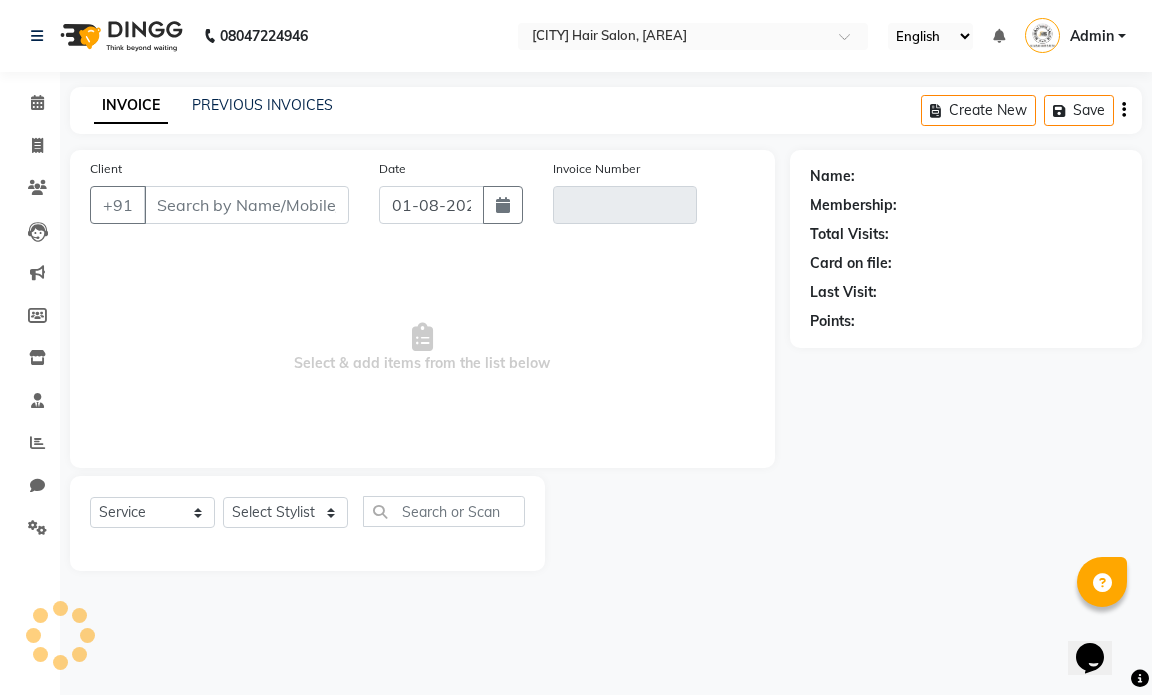 type on "[PHONE]" 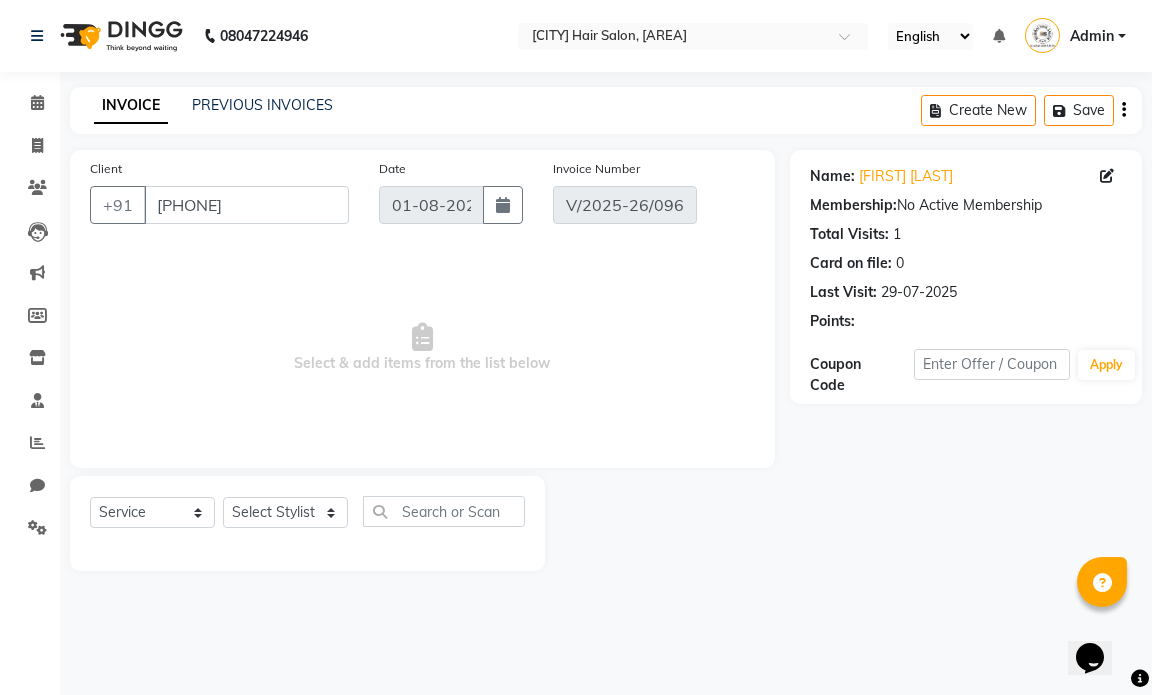 type on "29-07-2025" 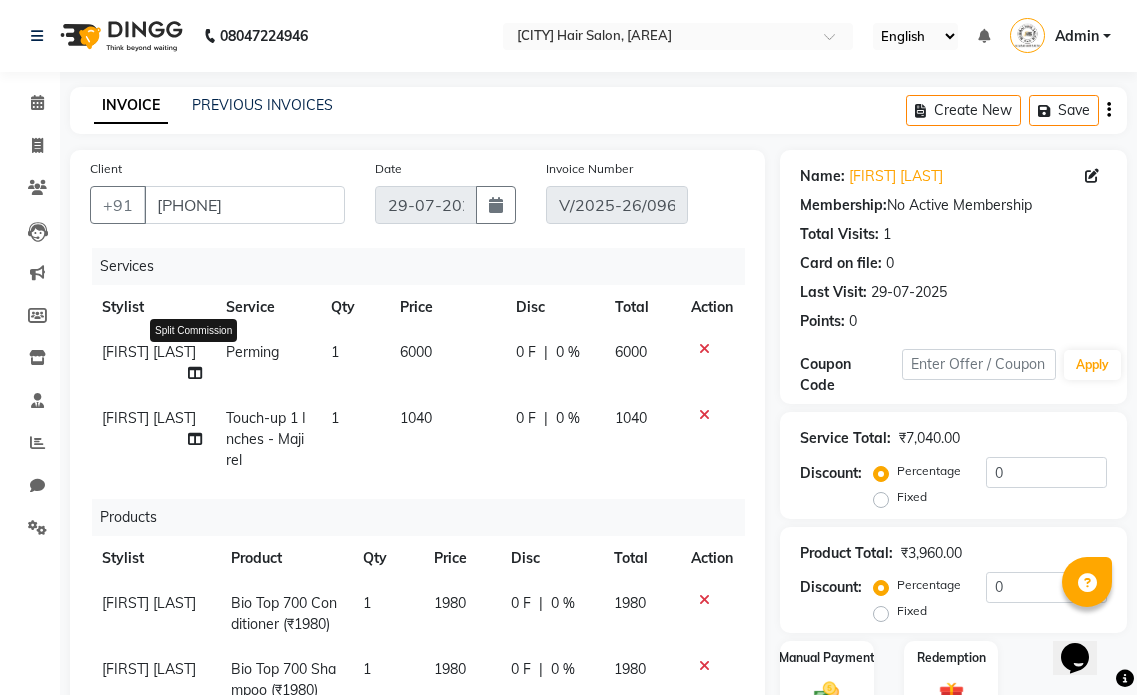 click 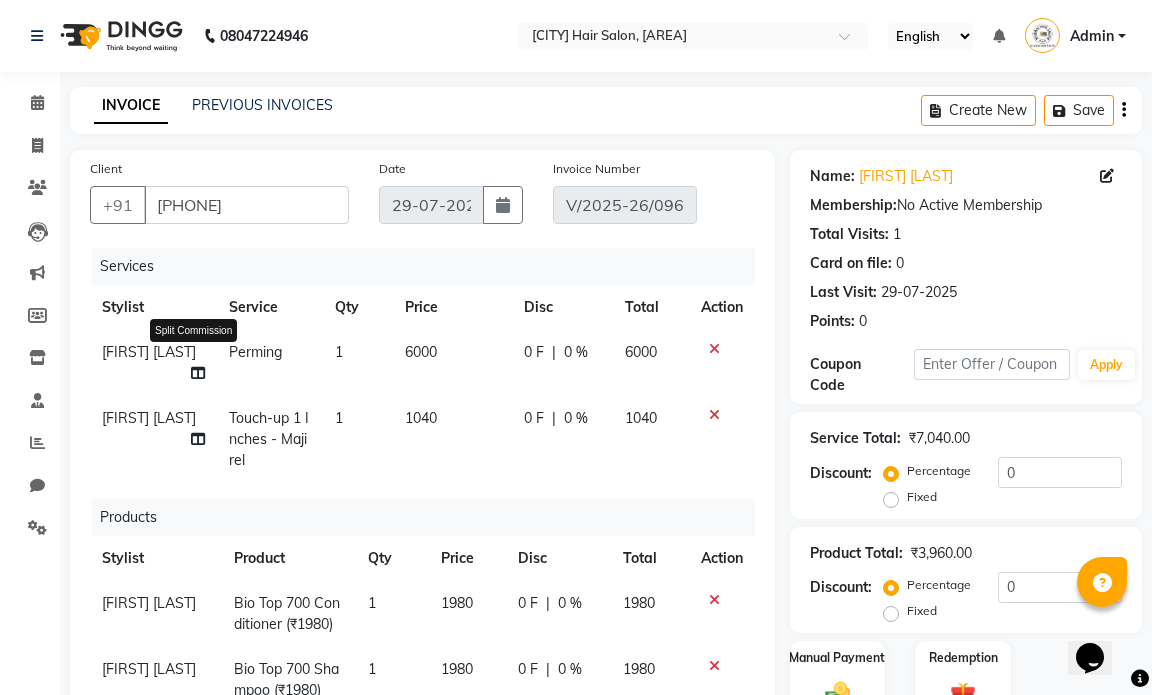 select on "66010" 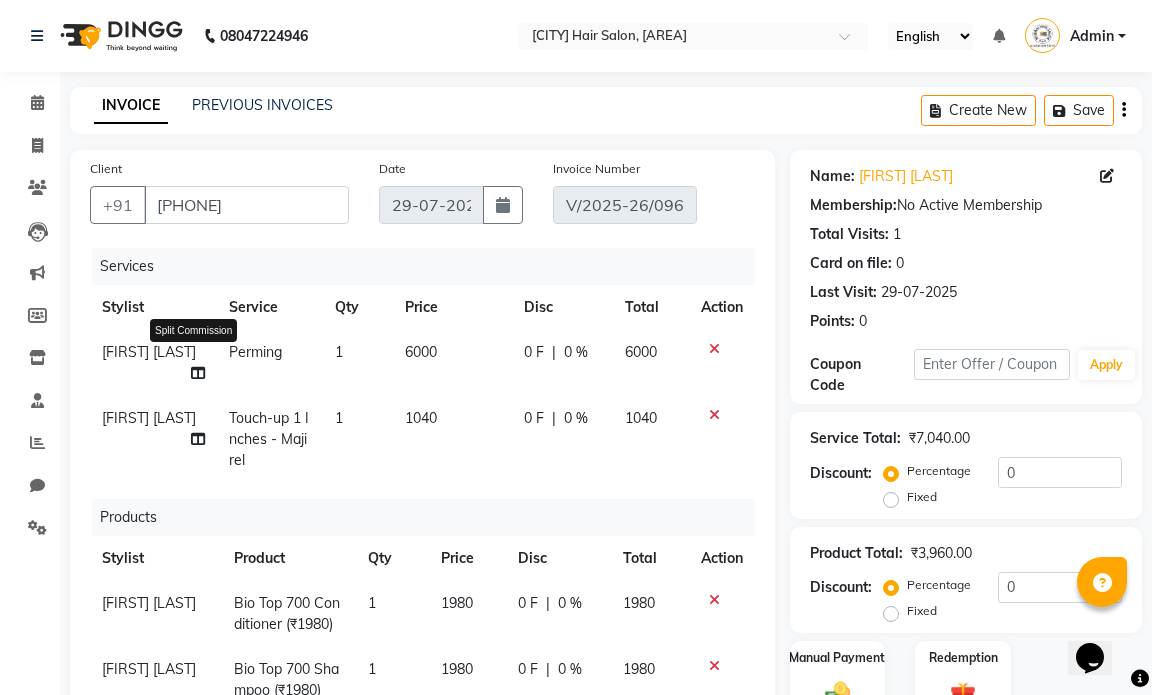 select on "66016" 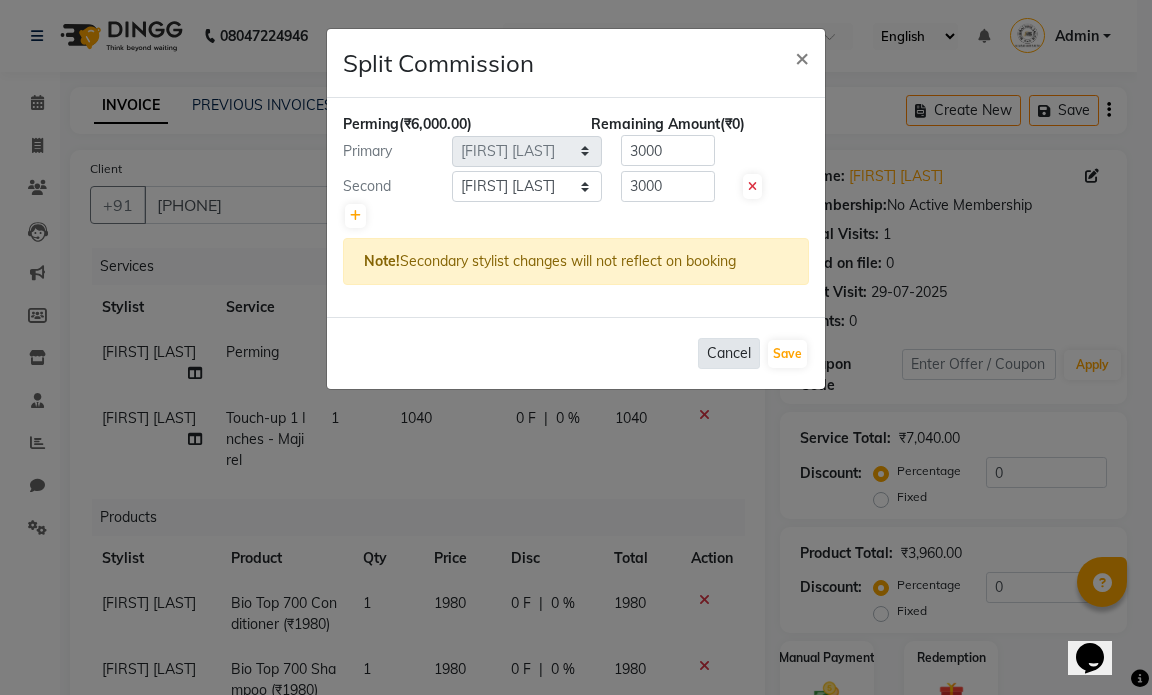 click on "Cancel" 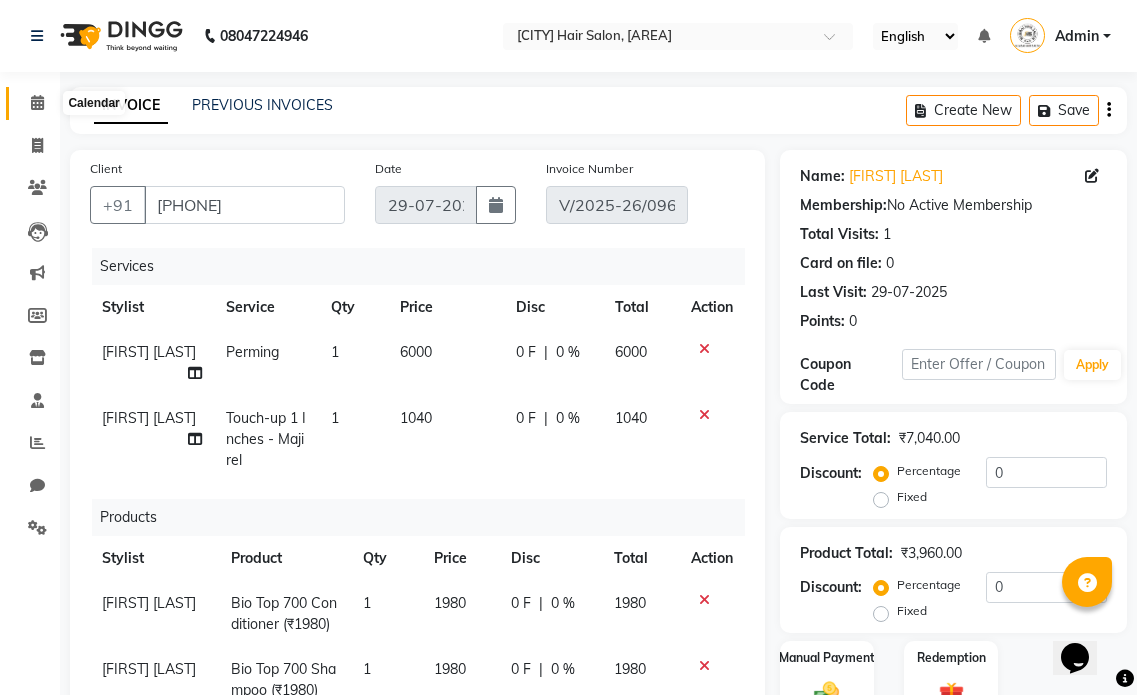 click 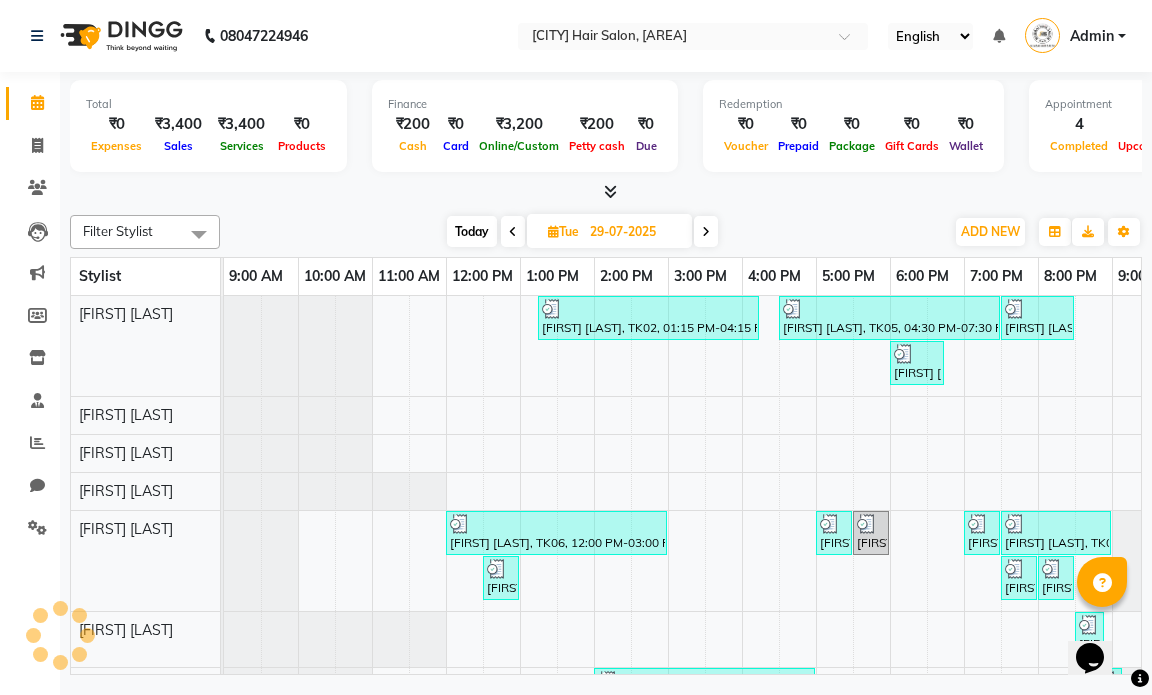 scroll, scrollTop: 0, scrollLeft: 0, axis: both 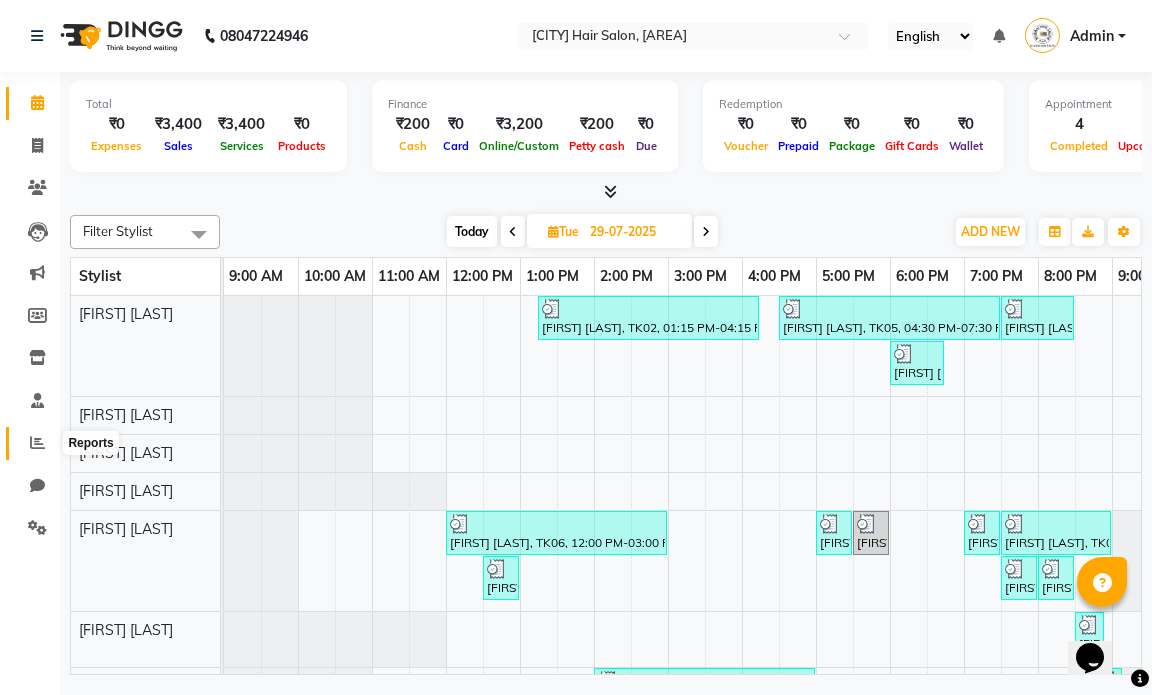 click 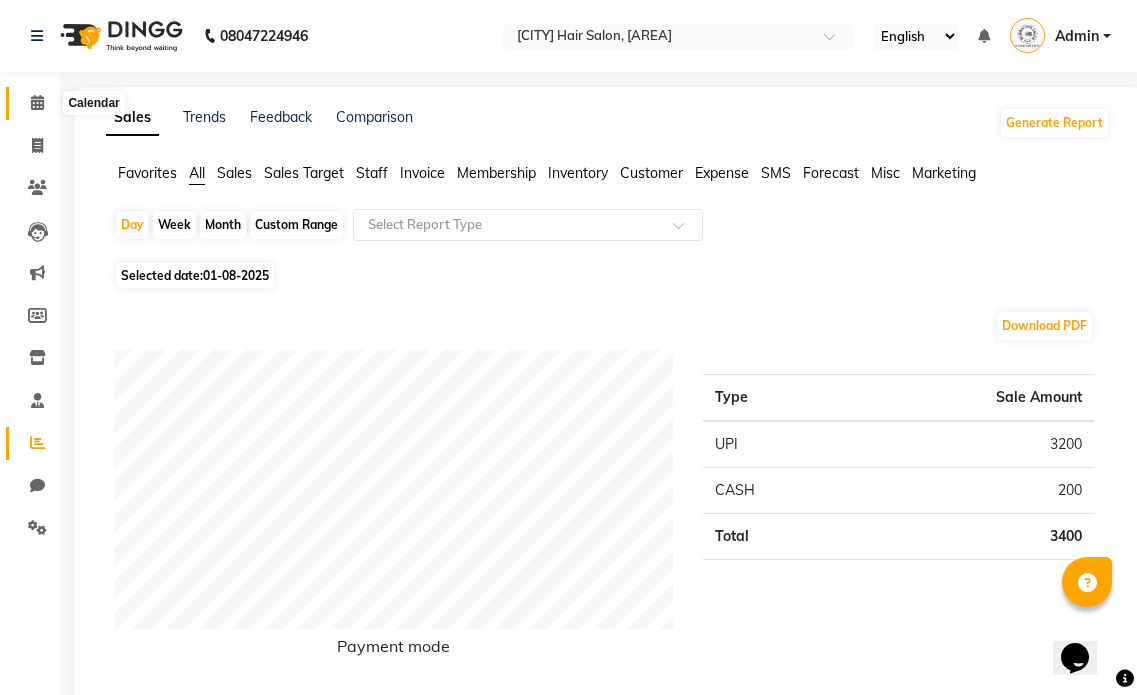 click 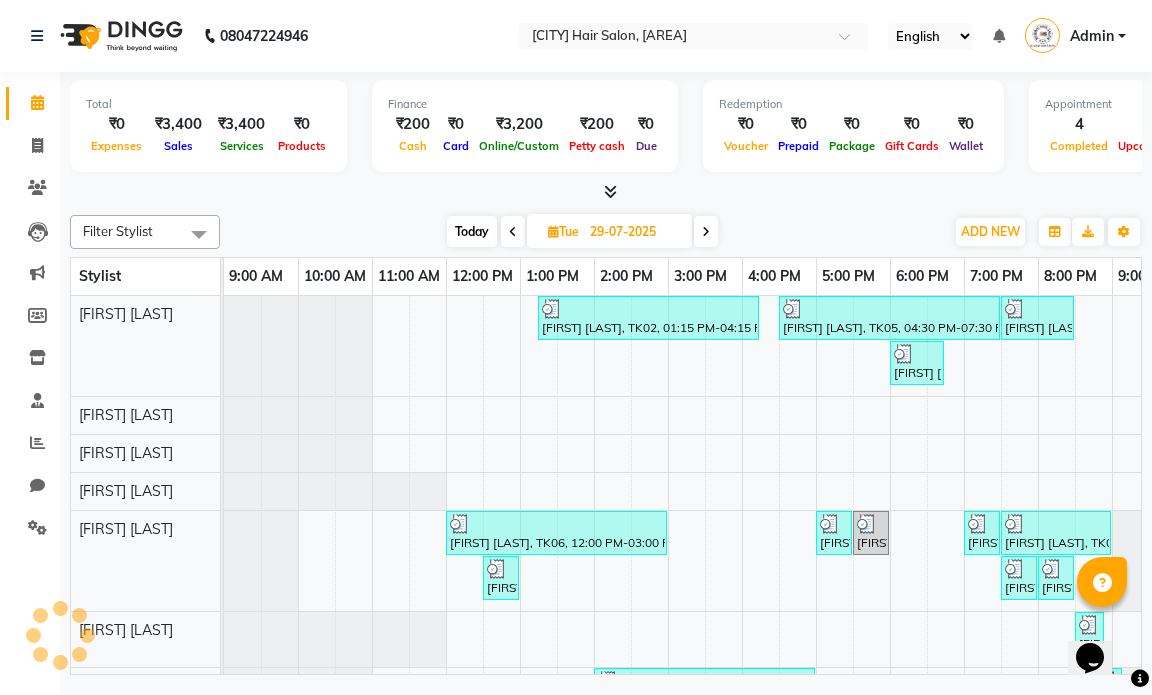 scroll, scrollTop: 0, scrollLeft: 0, axis: both 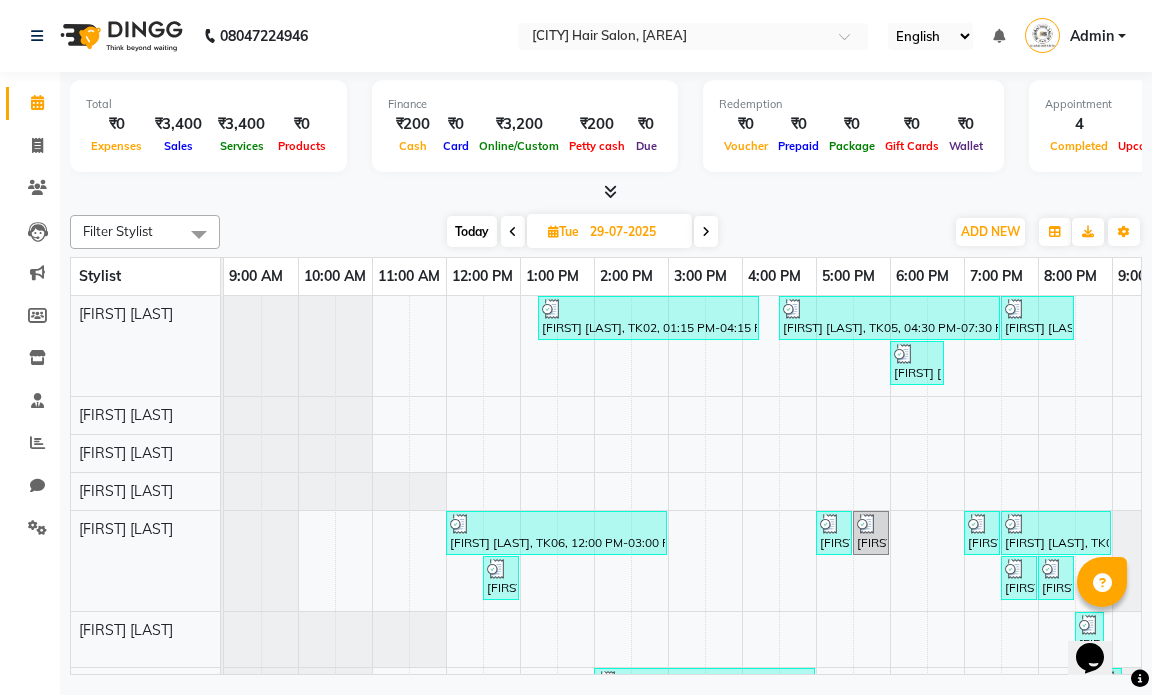 click on "29-07-2025" at bounding box center [634, 232] 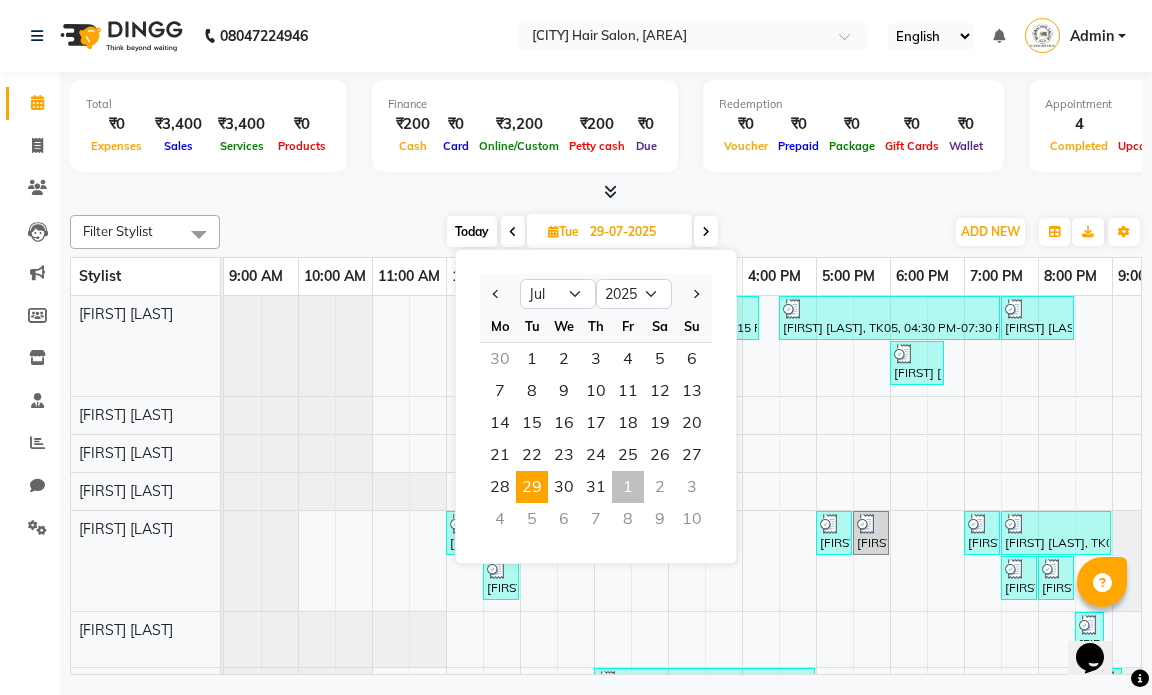 click on "1" at bounding box center (628, 487) 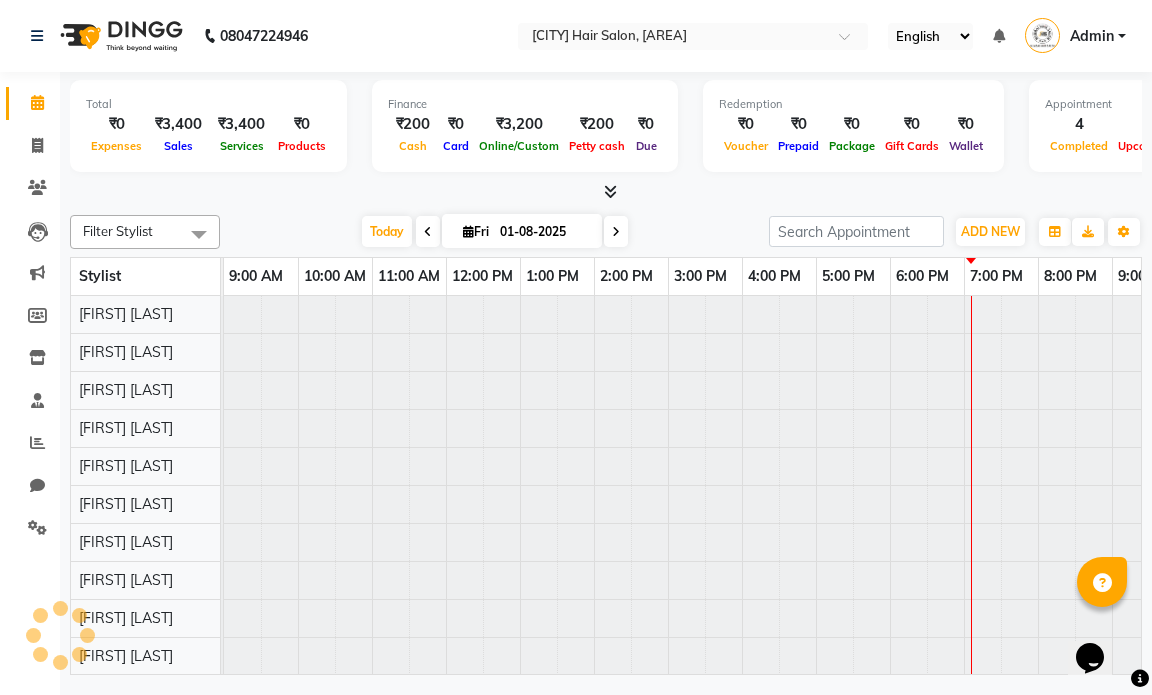 scroll, scrollTop: 0, scrollLeft: 119, axis: horizontal 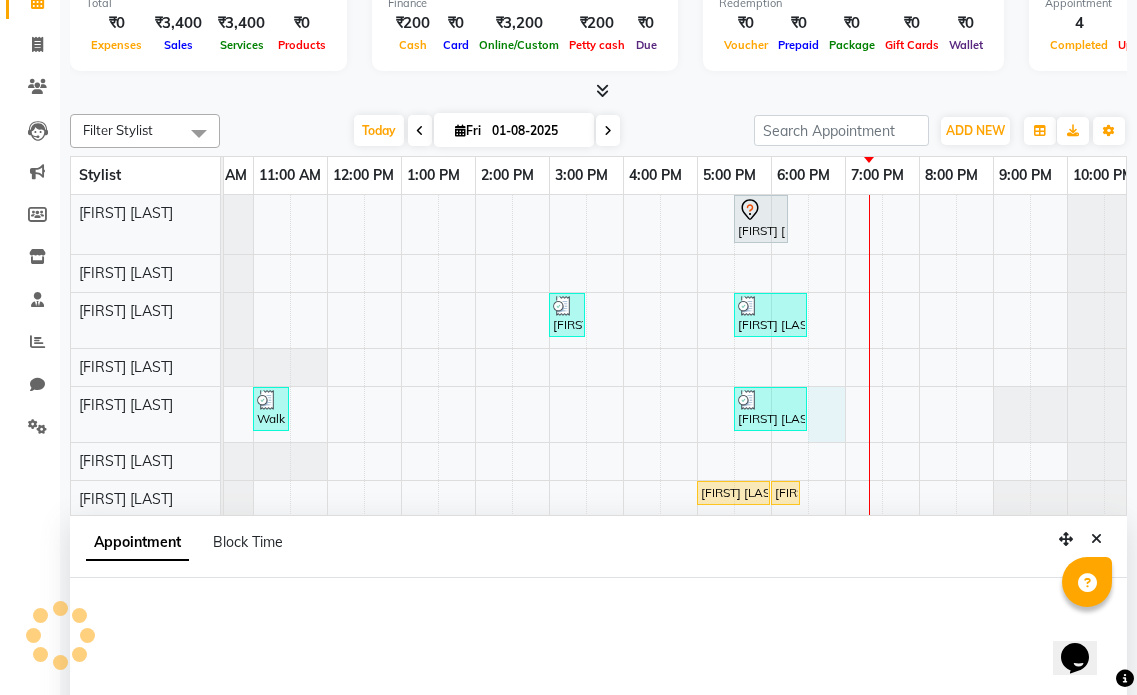 select on "66016" 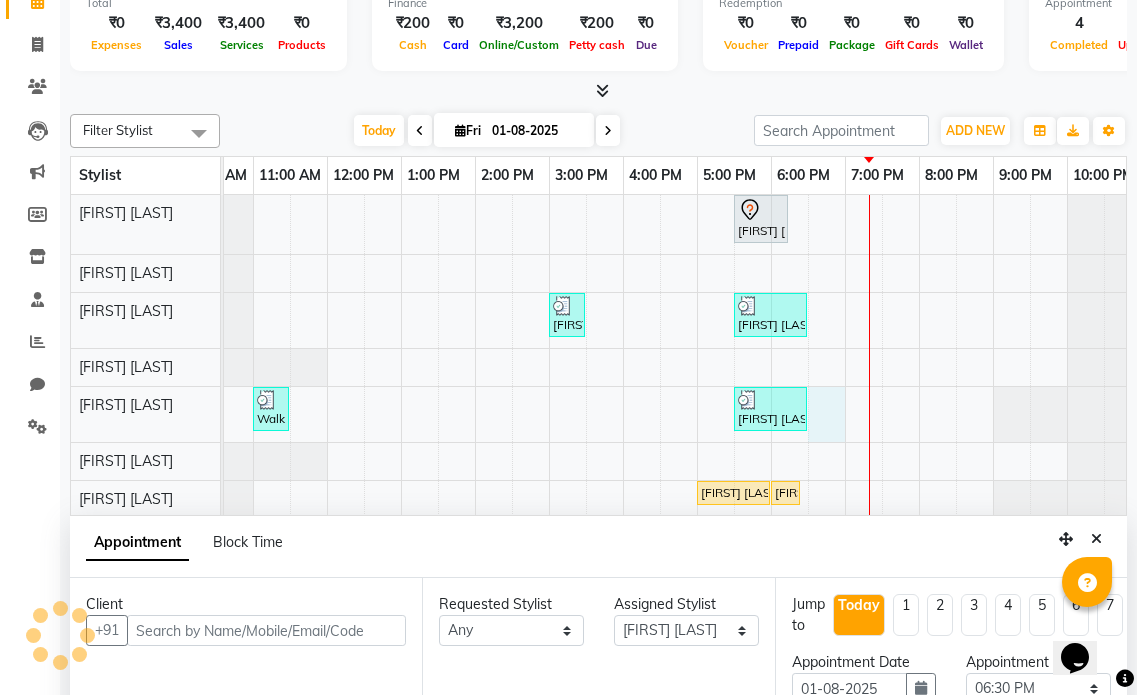 scroll, scrollTop: 377, scrollLeft: 0, axis: vertical 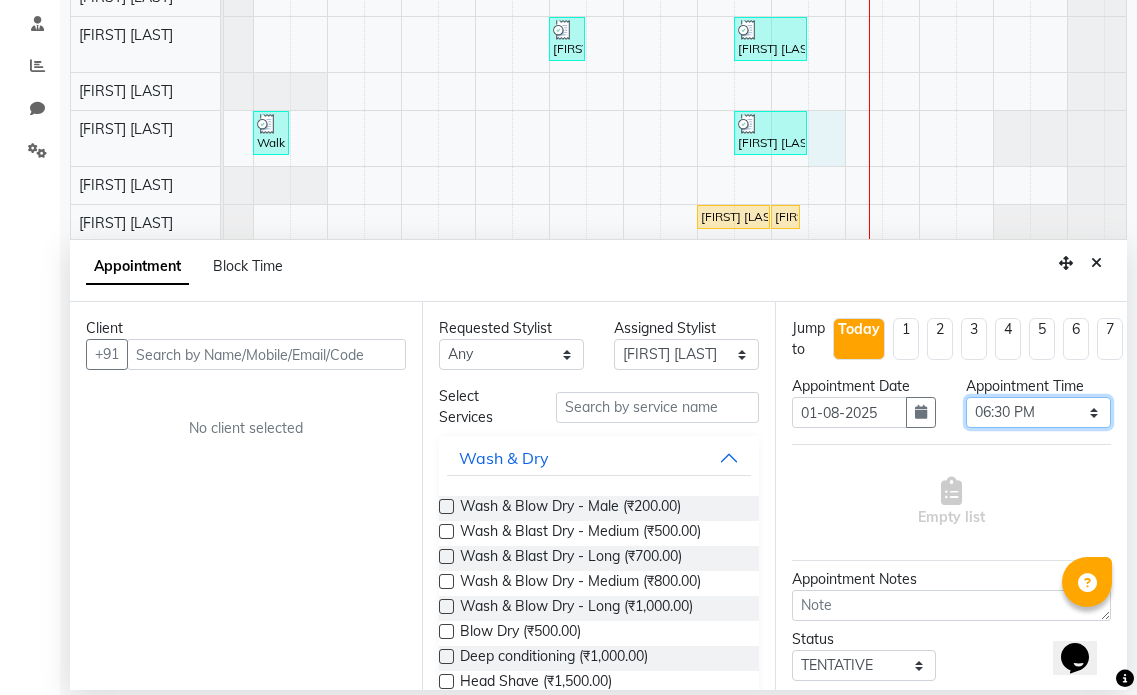 click on "Select 10:00 AM 10:15 AM 10:30 AM 10:45 AM 11:00 AM 11:15 AM 11:30 AM 11:45 AM 12:00 PM 12:15 PM 12:30 PM 12:45 PM 01:00 PM 01:15 PM 01:30 PM 01:45 PM 02:00 PM 02:15 PM 02:30 PM 02:45 PM 03:00 PM 03:15 PM 03:30 PM 03:45 PM 04:00 PM 04:15 PM 04:30 PM 04:45 PM 05:00 PM 05:15 PM 05:30 PM 05:45 PM 06:00 PM 06:15 PM 06:30 PM 06:45 PM 07:00 PM 07:15 PM 07:30 PM 07:45 PM 08:00 PM 08:15 PM 08:30 PM 08:45 PM 09:00 PM 09:15 PM 09:30 PM 09:45 PM 10:00 PM" at bounding box center (1038, 412) 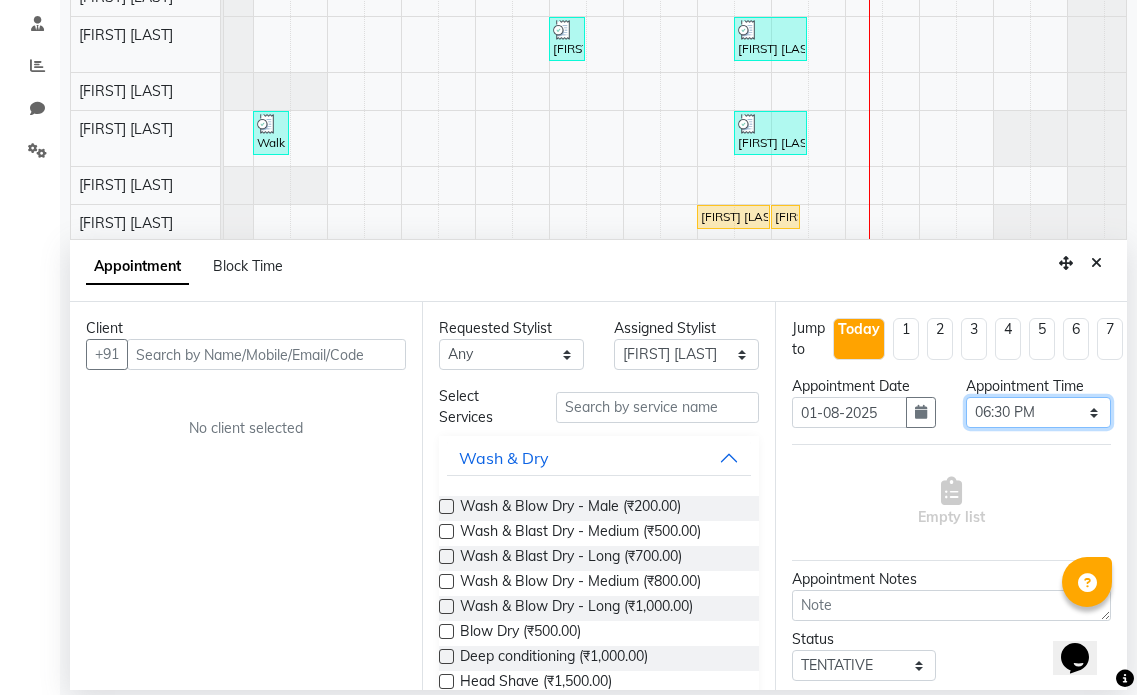 select on "1125" 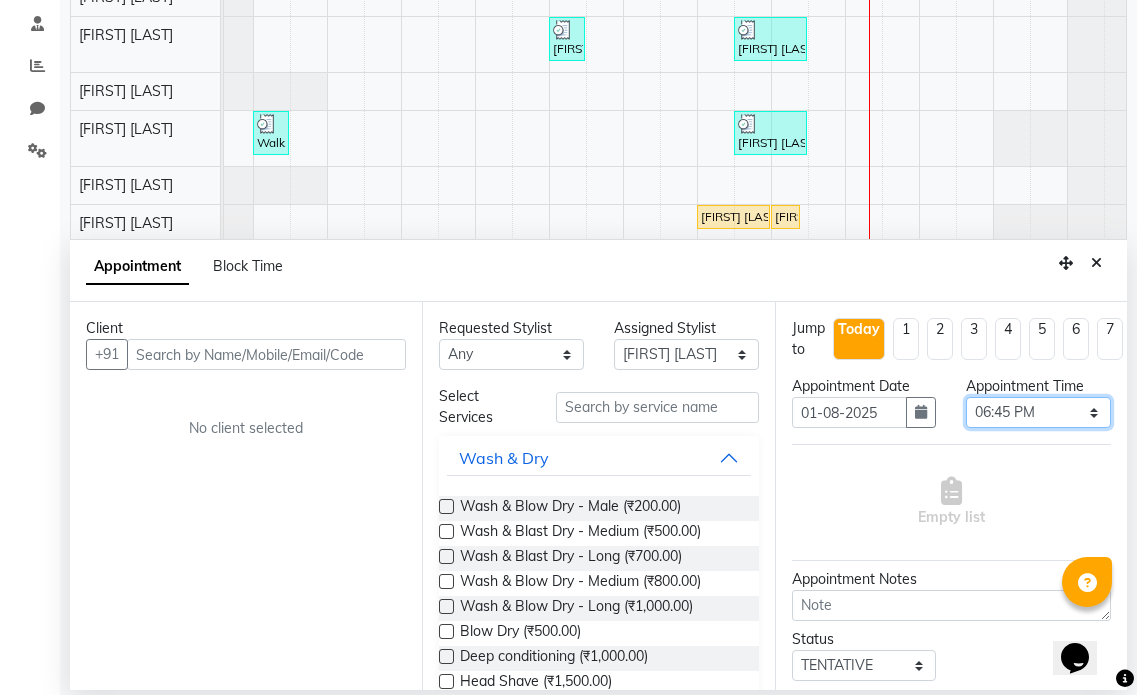 click on "Select 10:00 AM 10:15 AM 10:30 AM 10:45 AM 11:00 AM 11:15 AM 11:30 AM 11:45 AM 12:00 PM 12:15 PM 12:30 PM 12:45 PM 01:00 PM 01:15 PM 01:30 PM 01:45 PM 02:00 PM 02:15 PM 02:30 PM 02:45 PM 03:00 PM 03:15 PM 03:30 PM 03:45 PM 04:00 PM 04:15 PM 04:30 PM 04:45 PM 05:00 PM 05:15 PM 05:30 PM 05:45 PM 06:00 PM 06:15 PM 06:30 PM 06:45 PM 07:00 PM 07:15 PM 07:30 PM 07:45 PM 08:00 PM 08:15 PM 08:30 PM 08:45 PM 09:00 PM 09:15 PM 09:30 PM 09:45 PM 10:00 PM" at bounding box center [1038, 412] 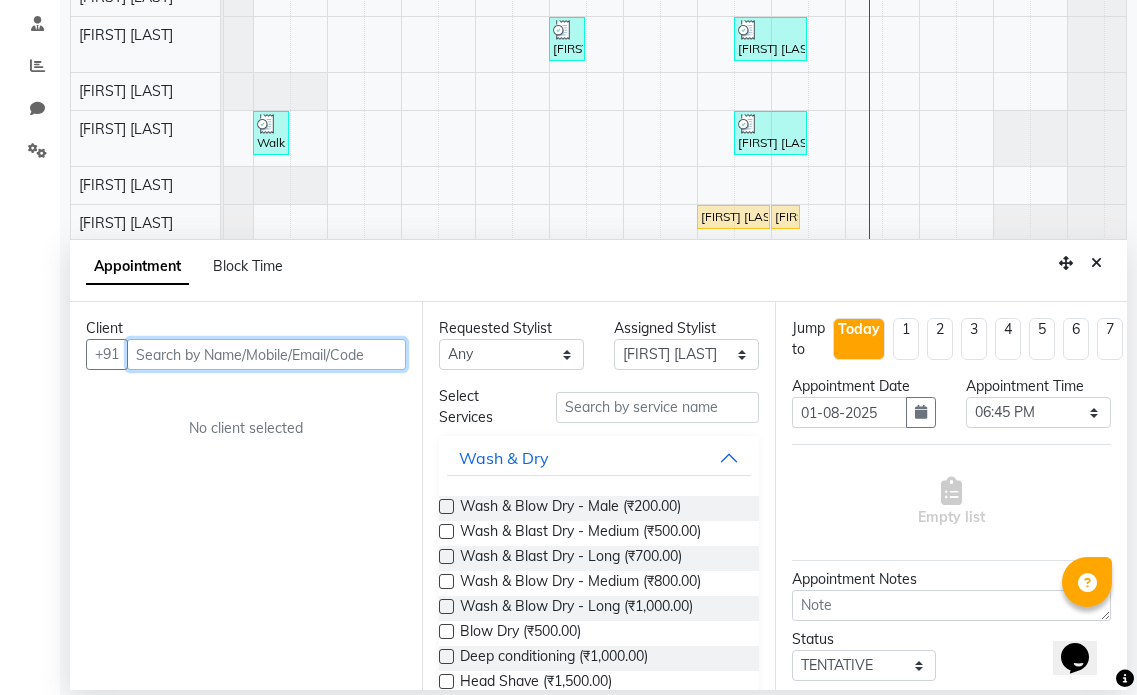 click at bounding box center [266, 354] 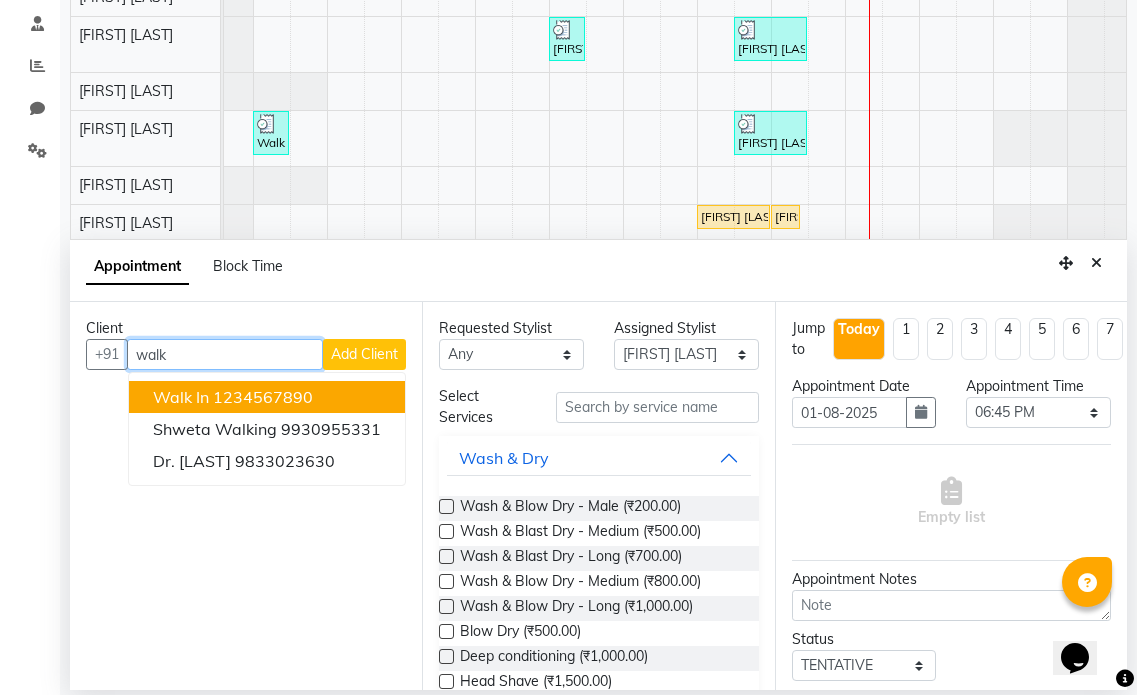 click on "Walk In  1234567890" at bounding box center [267, 397] 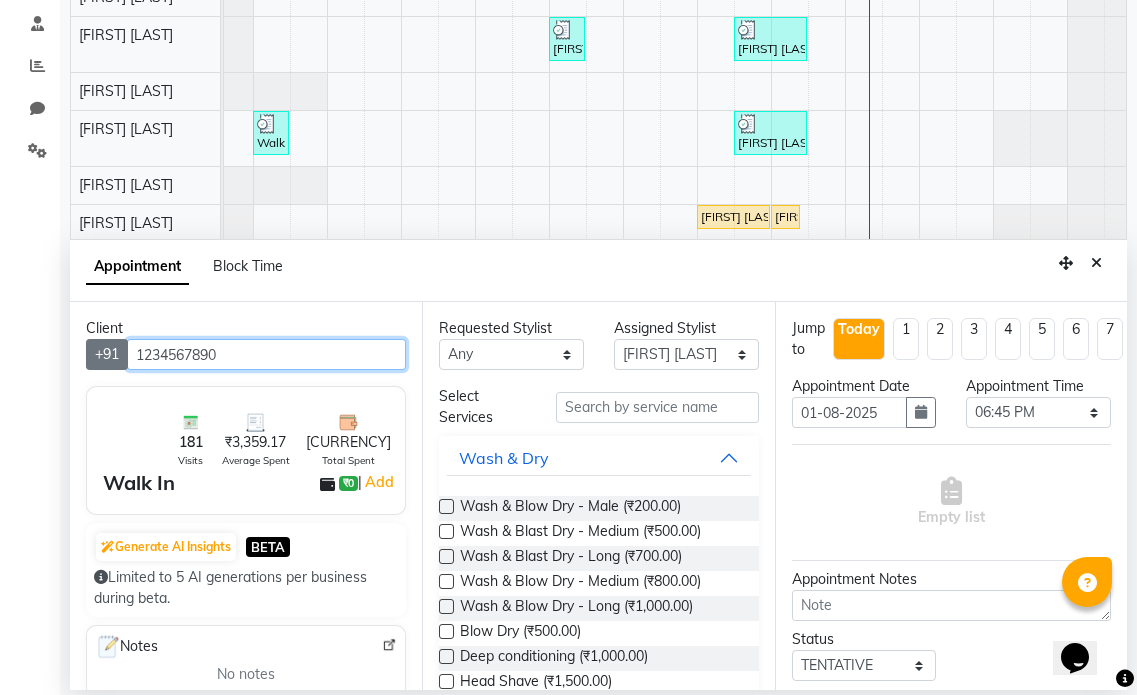 drag, startPoint x: 272, startPoint y: 357, endPoint x: 116, endPoint y: 355, distance: 156.01282 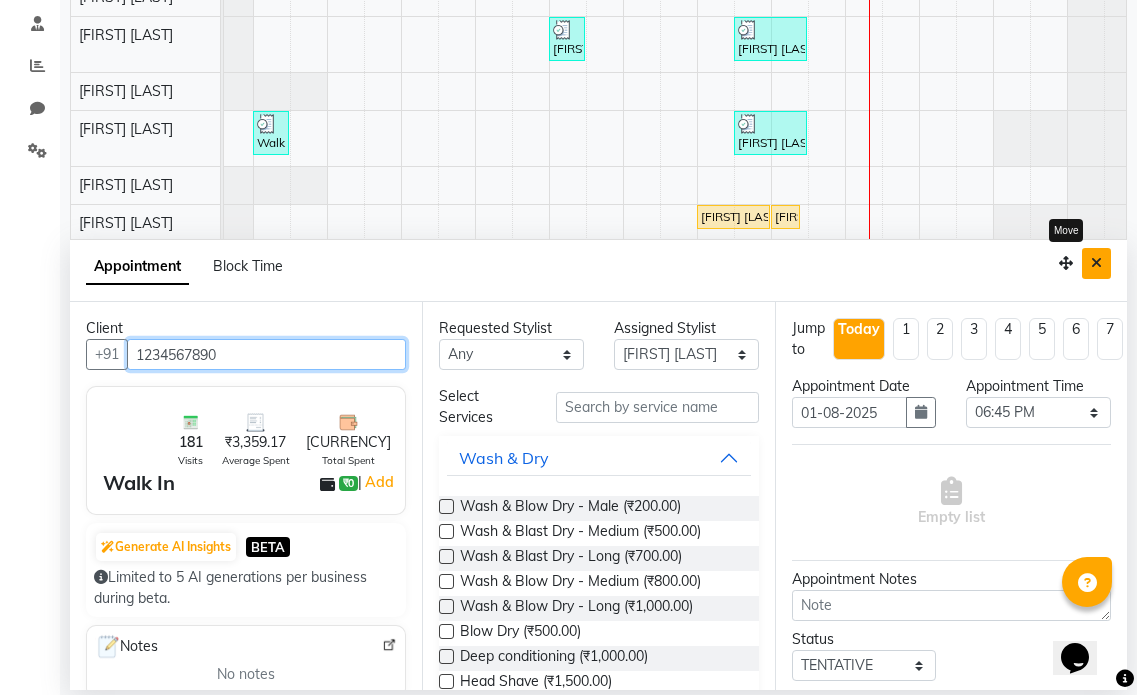 type on "1234567890" 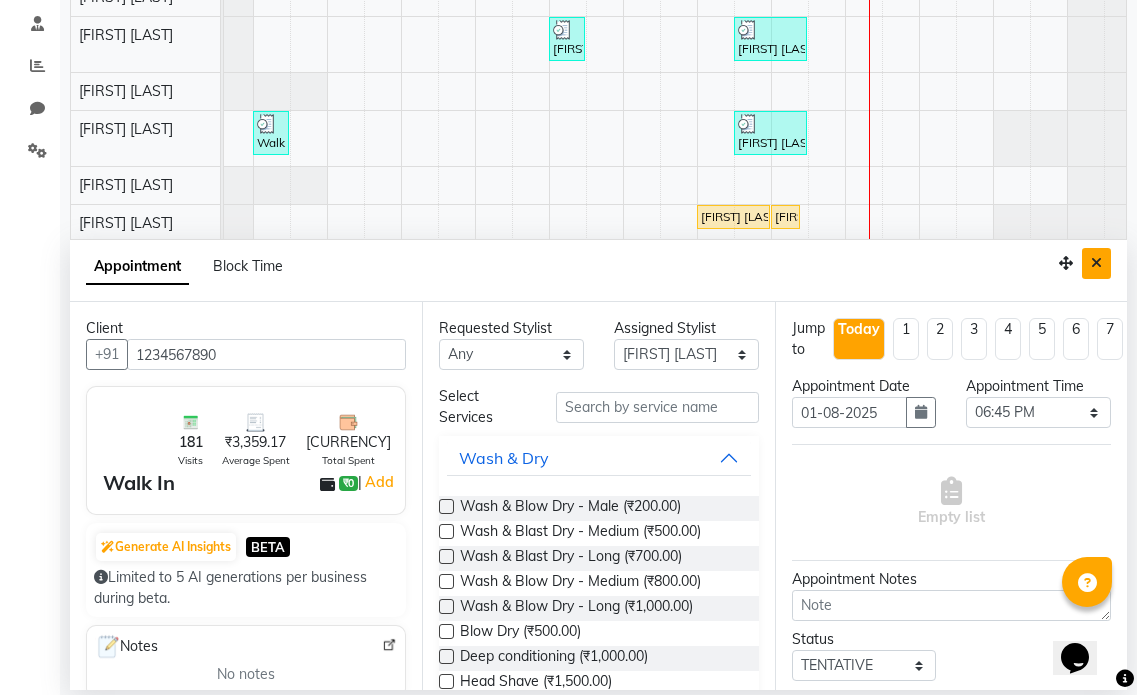 click at bounding box center (1096, 263) 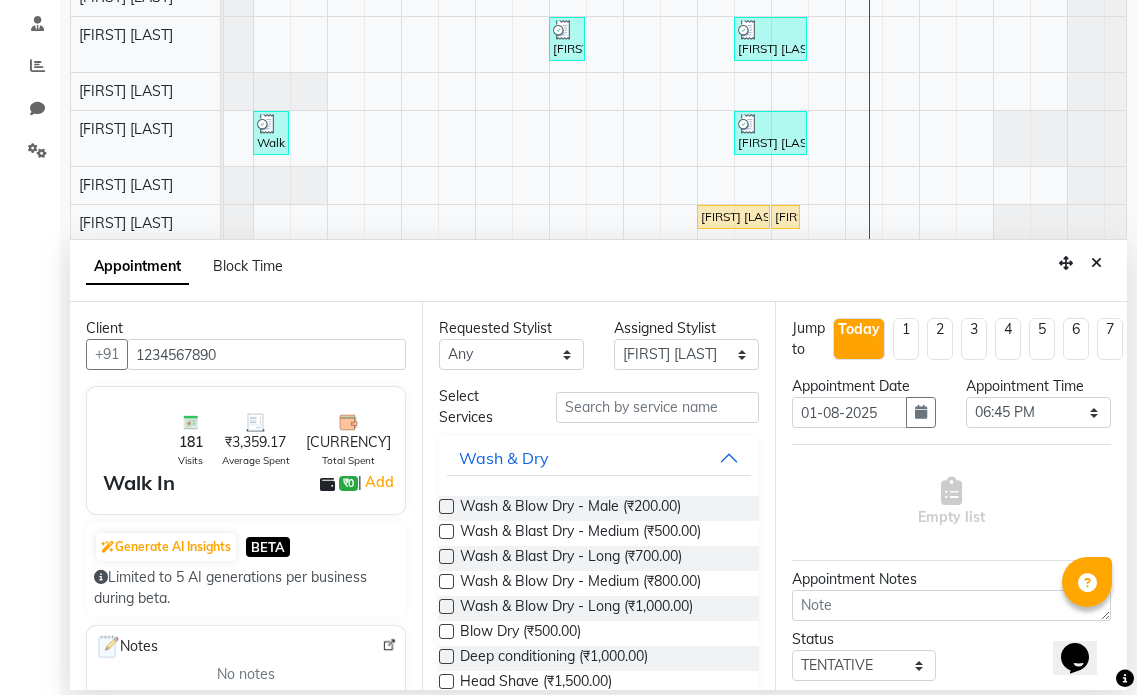 scroll, scrollTop: 0, scrollLeft: 0, axis: both 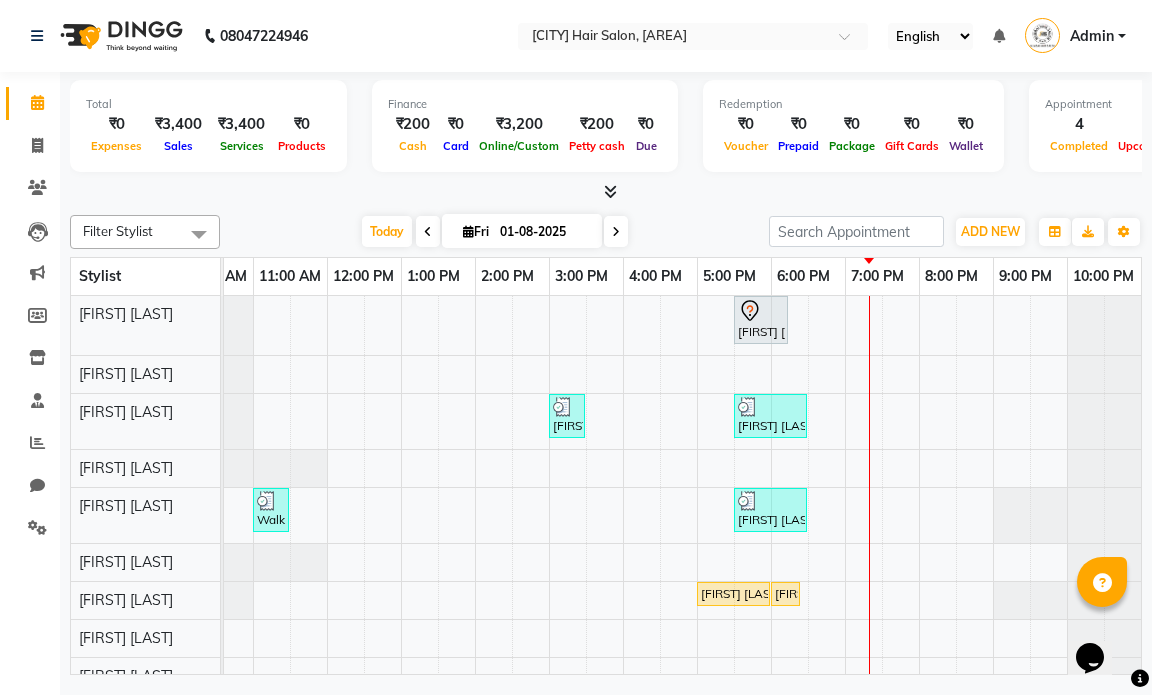 select on "66012" 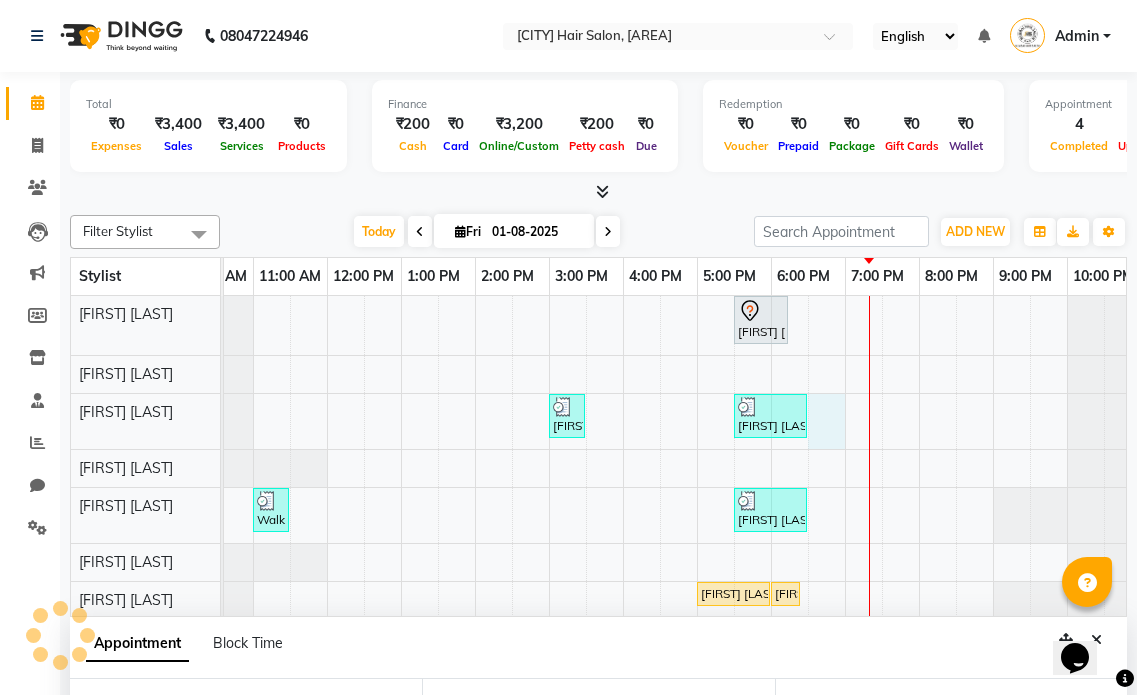 select on "1110" 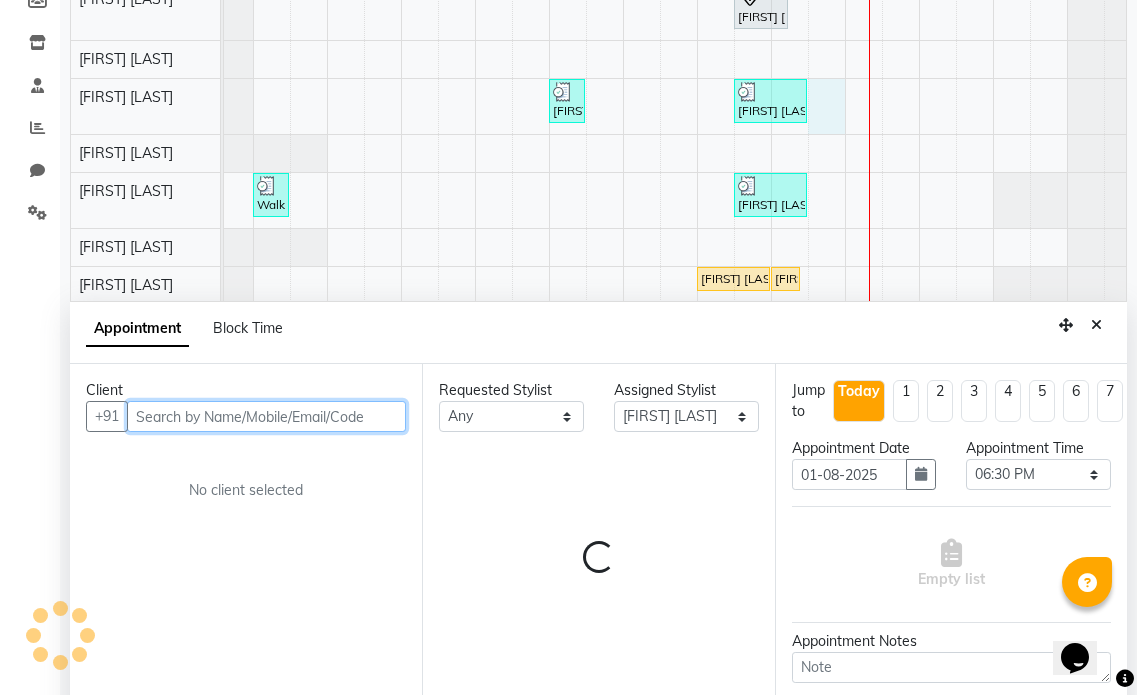 scroll, scrollTop: 377, scrollLeft: 0, axis: vertical 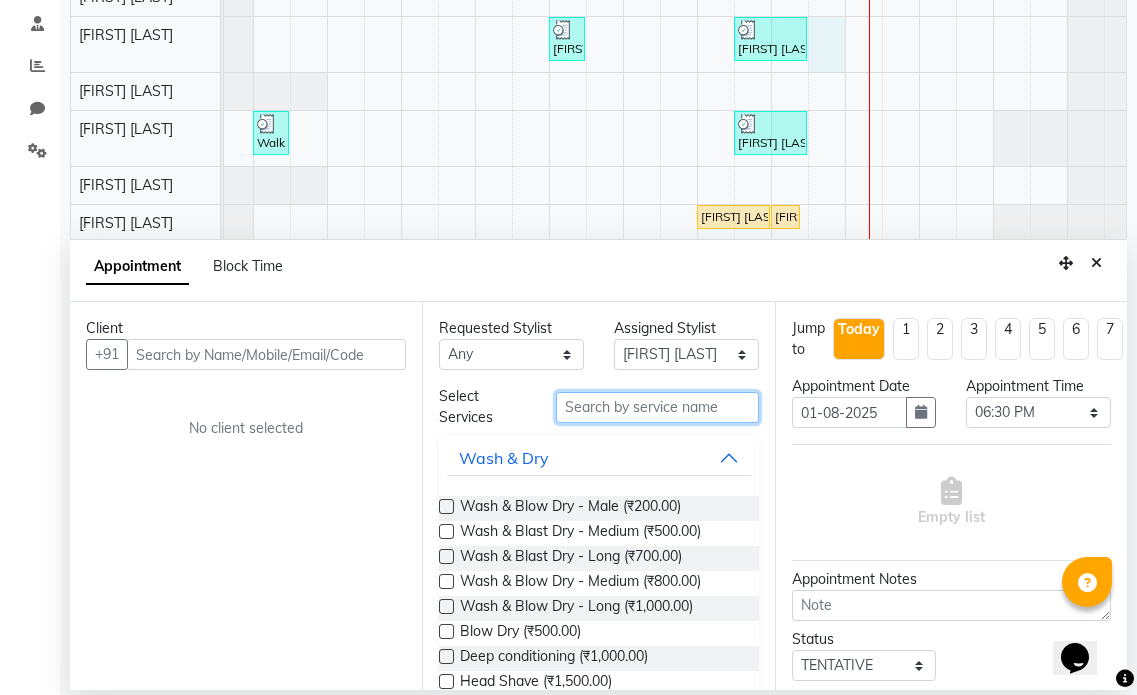 click at bounding box center [657, 407] 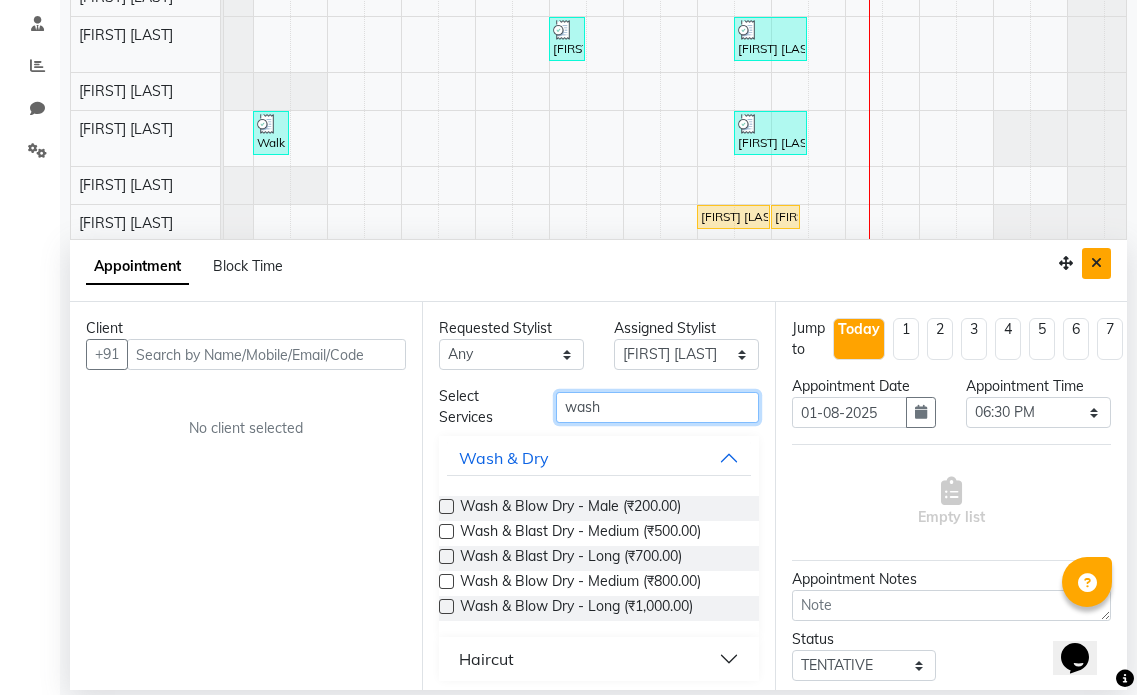 type on "wash" 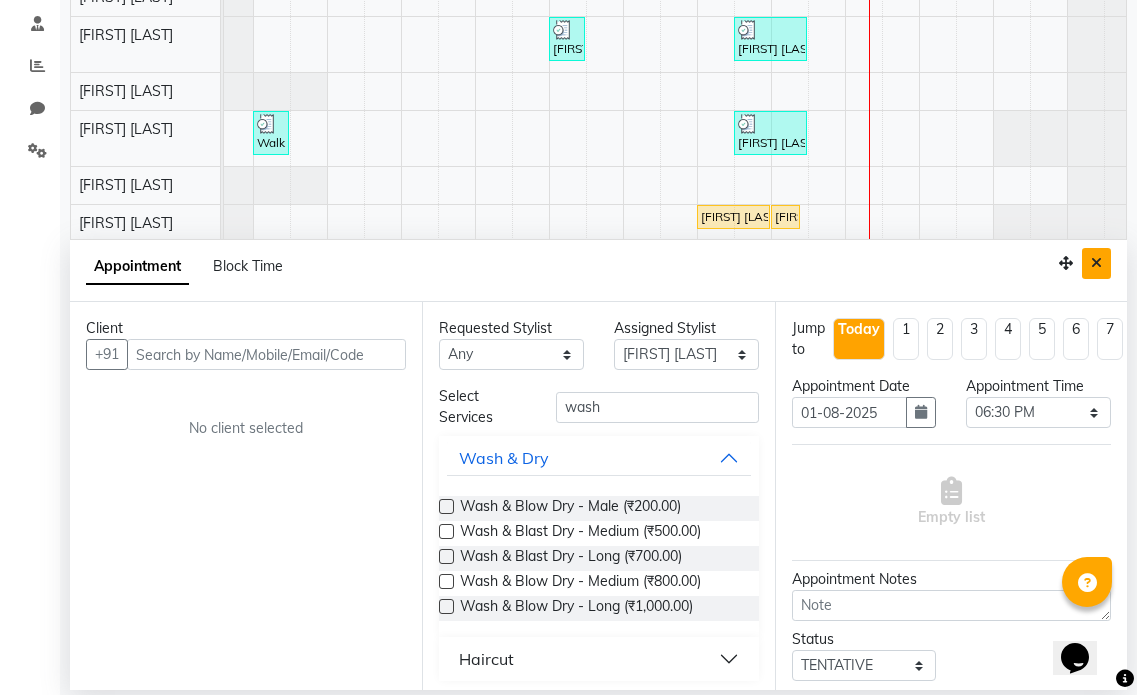 click at bounding box center (1096, 263) 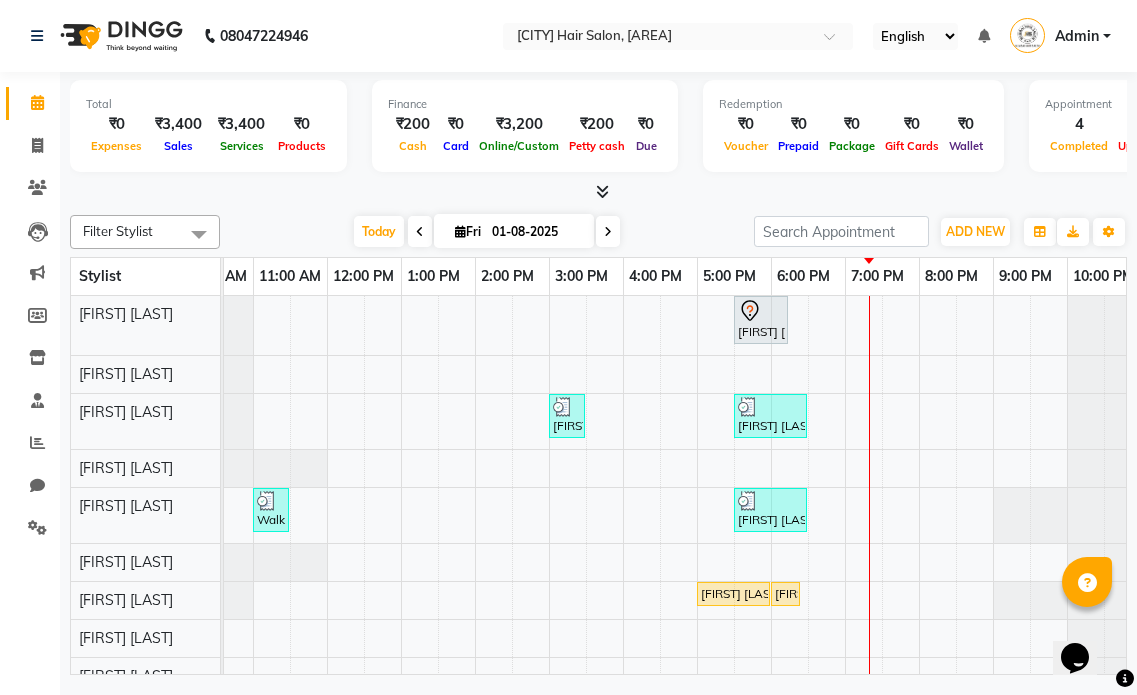 scroll, scrollTop: 0, scrollLeft: 0, axis: both 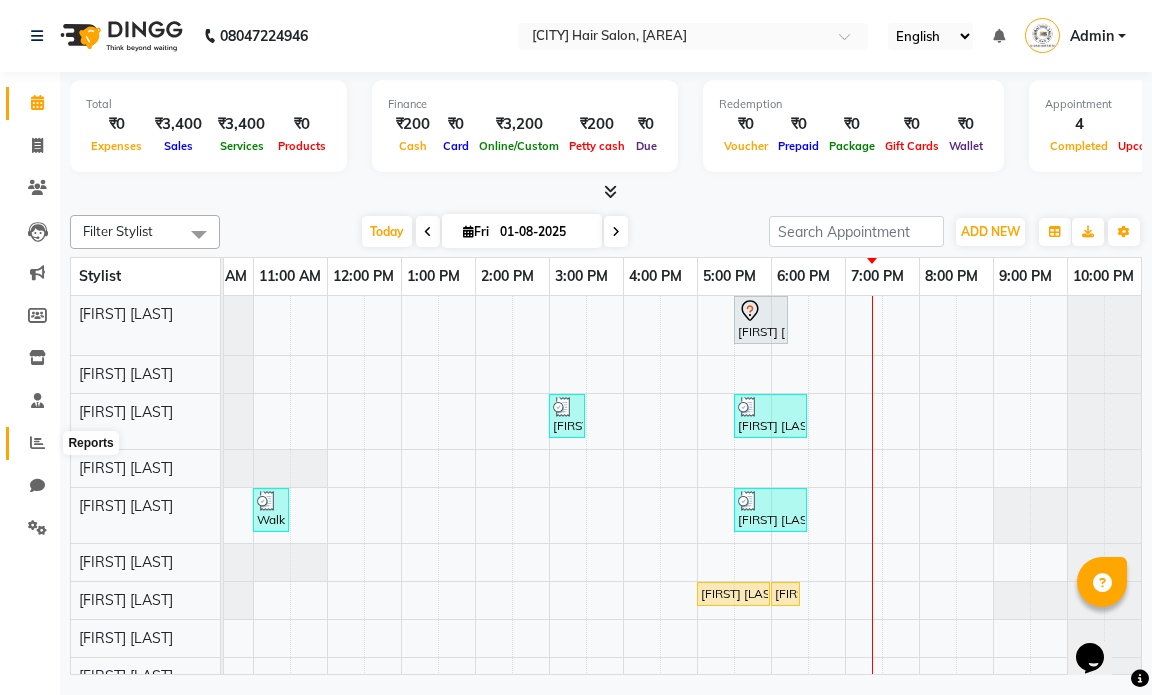 click 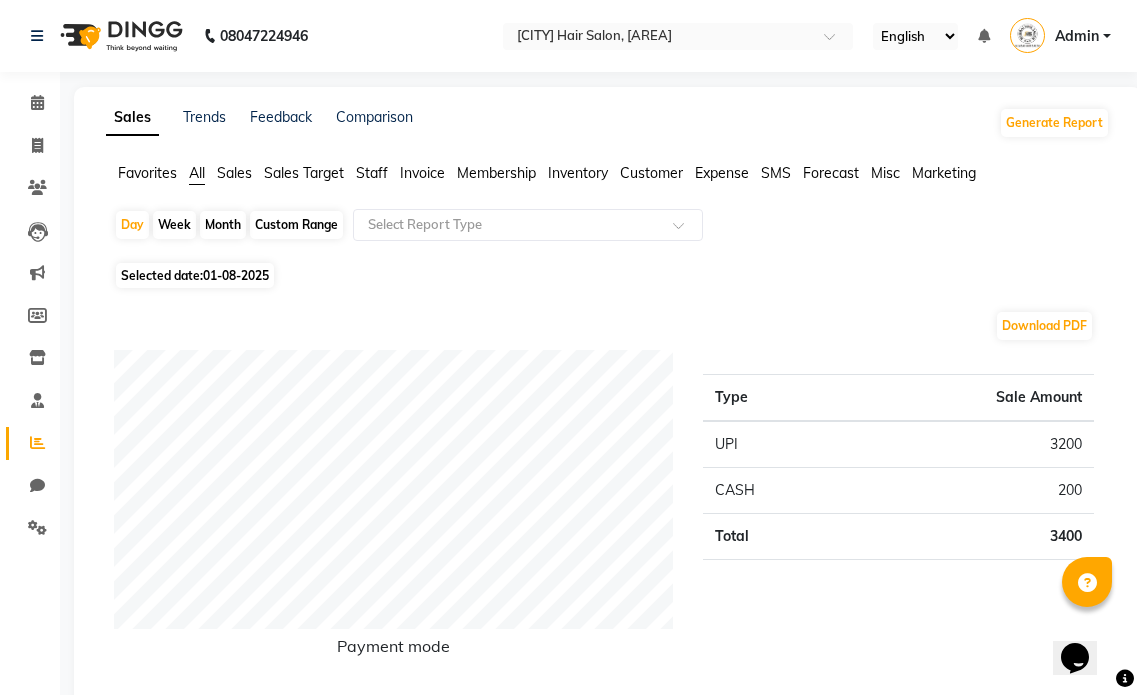 click on "Month" 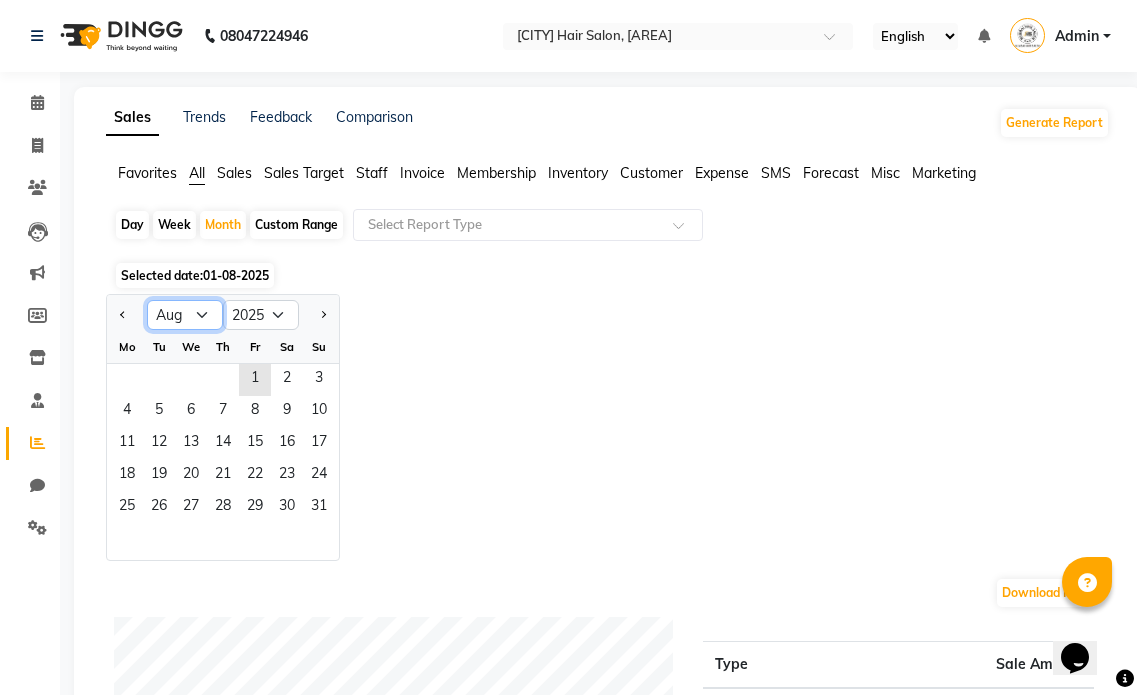 click on "Jan Feb Mar Apr May Jun Jul Aug Sep Oct Nov Dec" 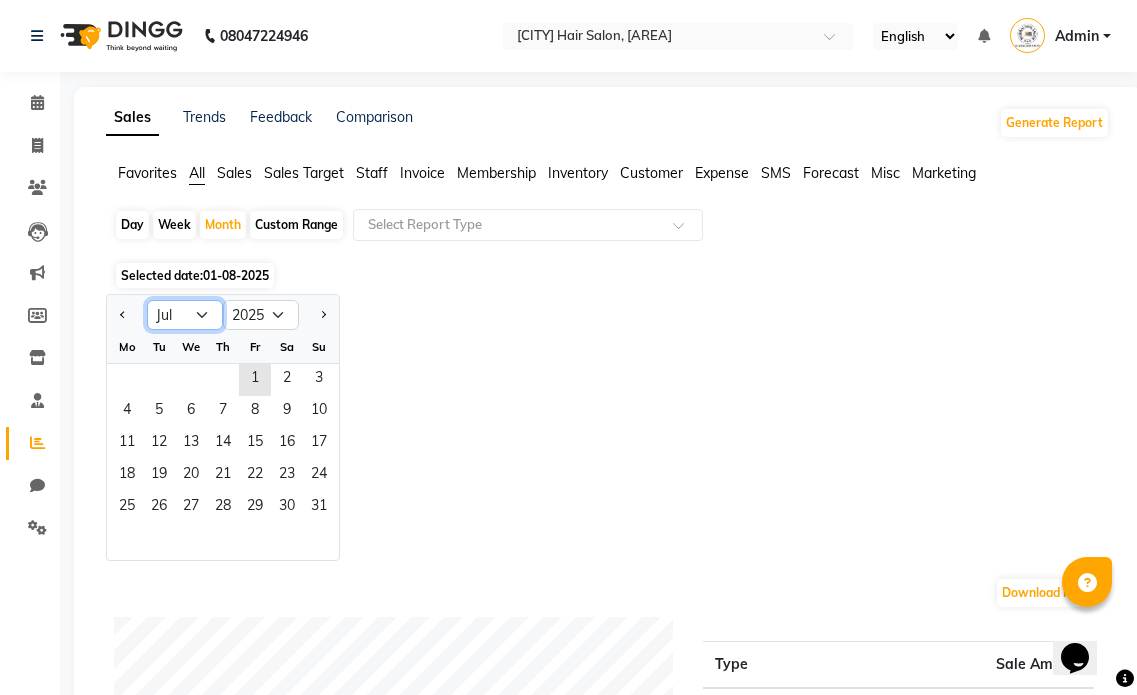 click on "Jan Feb Mar Apr May Jun Jul Aug Sep Oct Nov Dec" 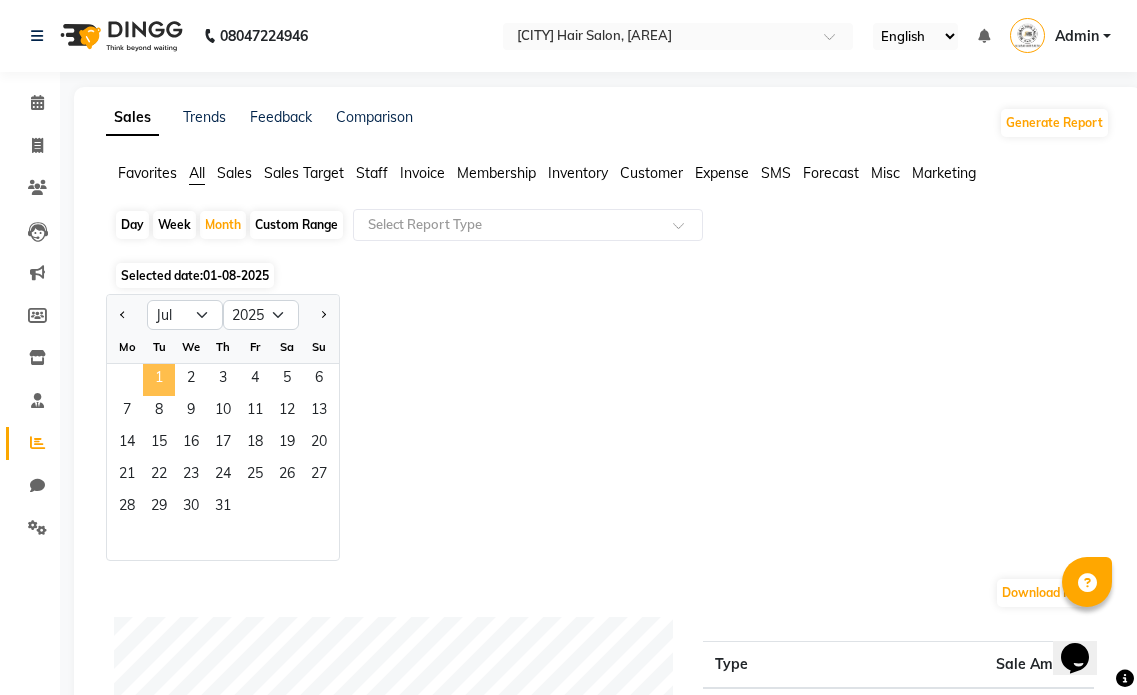 click on "1" 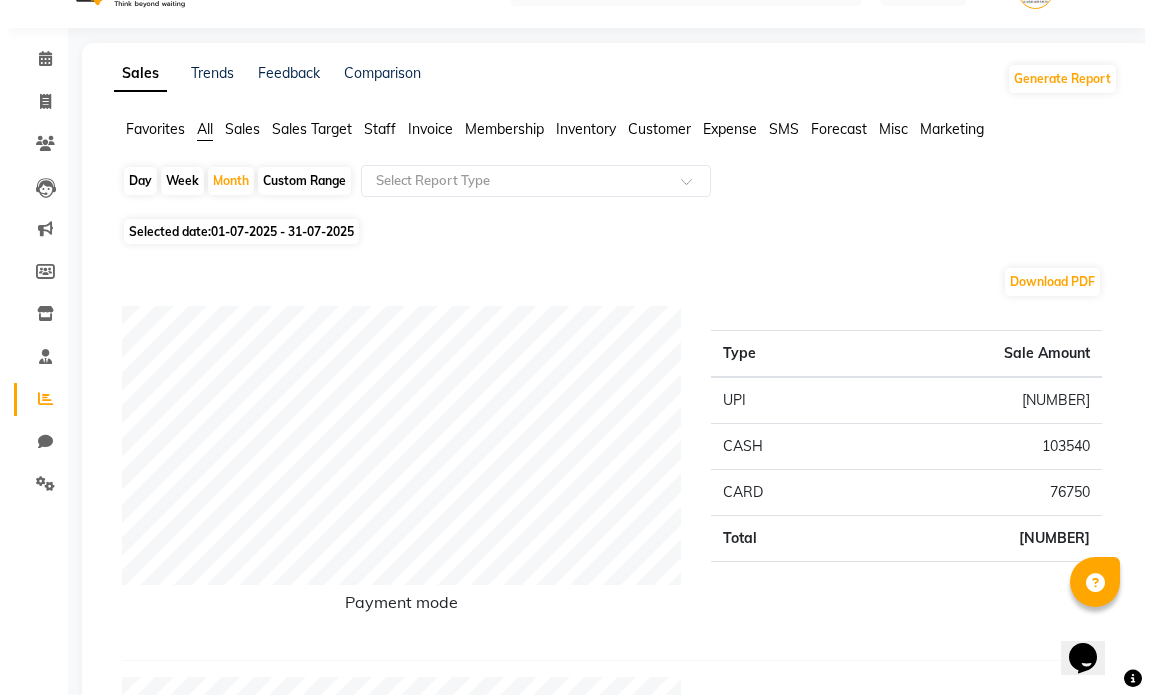 scroll, scrollTop: 0, scrollLeft: 0, axis: both 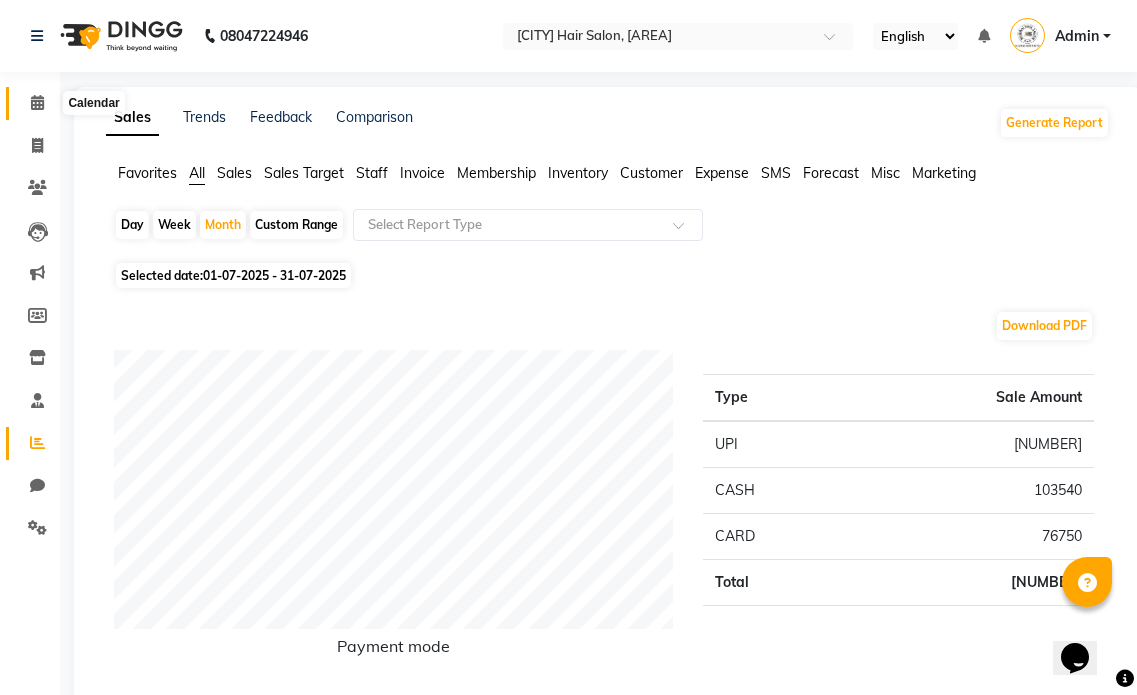 click 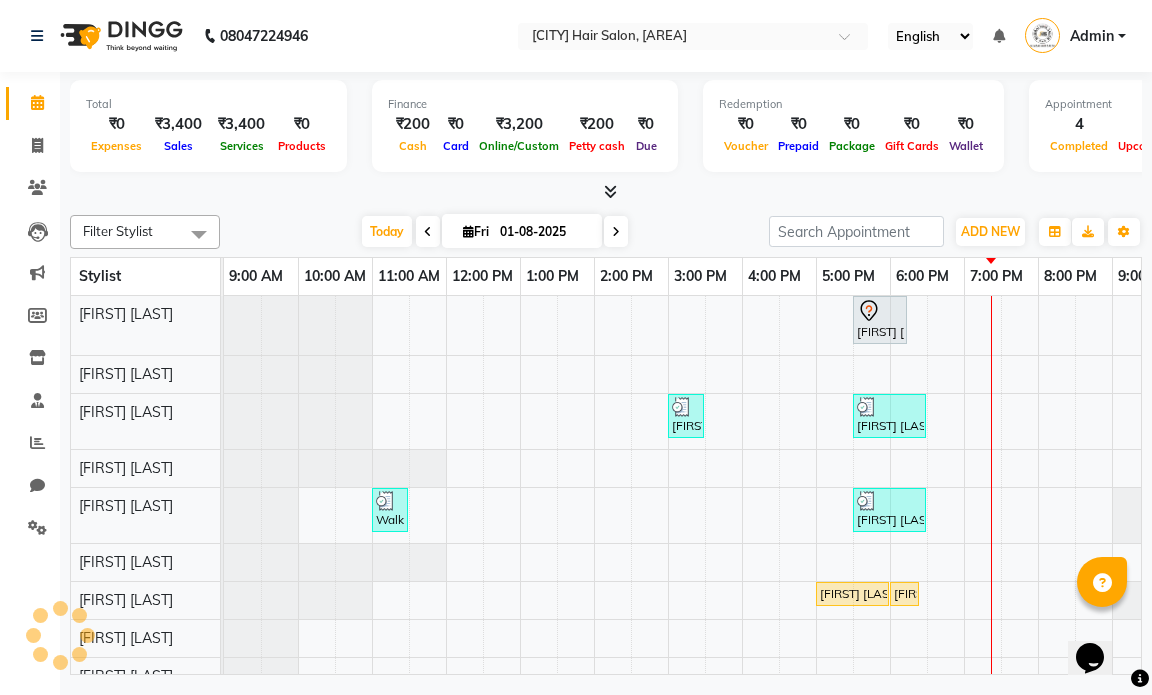 scroll, scrollTop: 0, scrollLeft: 0, axis: both 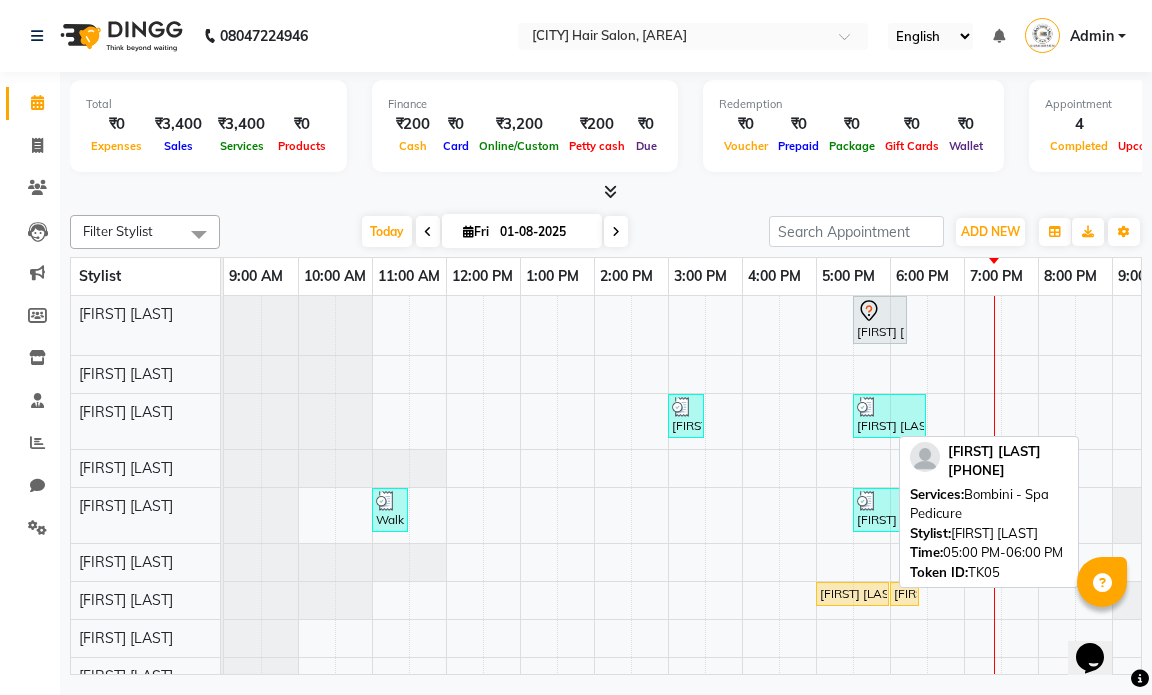 click on "[FIRST] [LAST], TK05, 05:00 PM-06:00 PM, Bombini - Spa Pedicure" at bounding box center (852, 594) 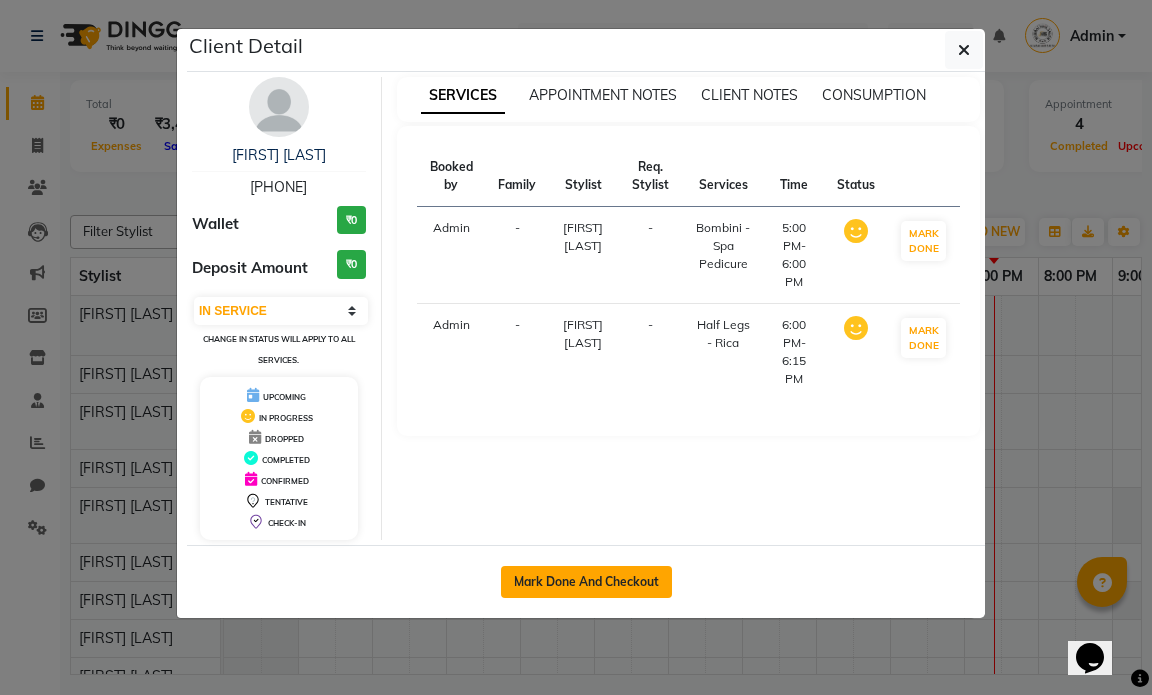 click on "Mark Done And Checkout" 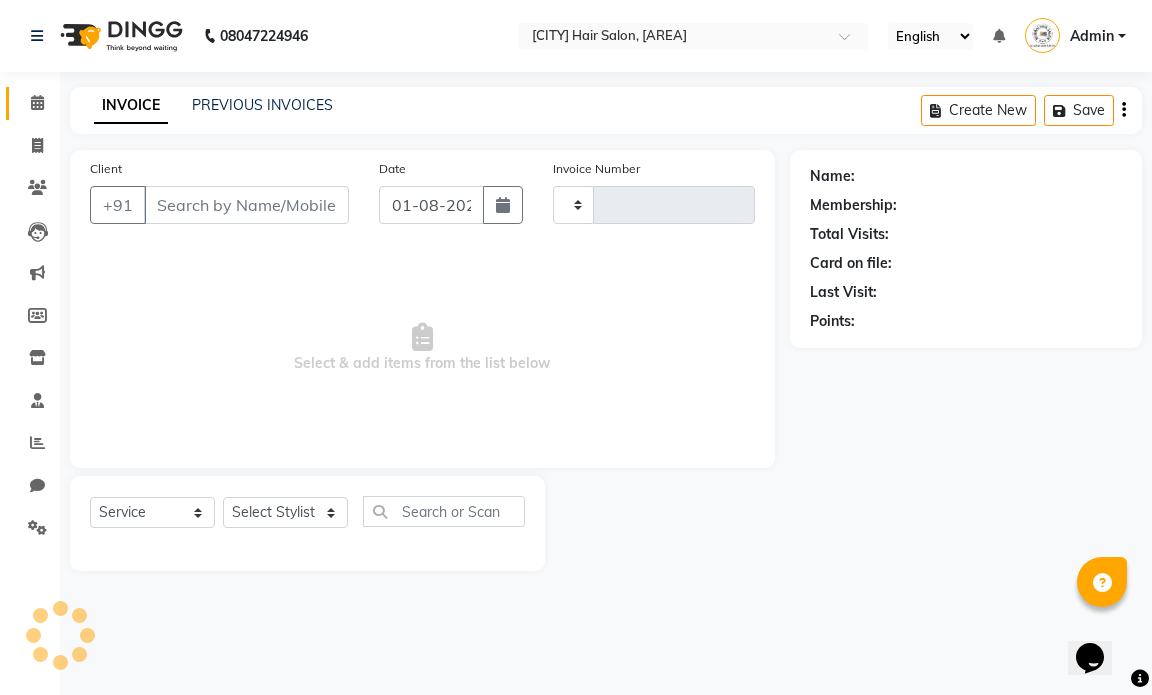 type on "0992" 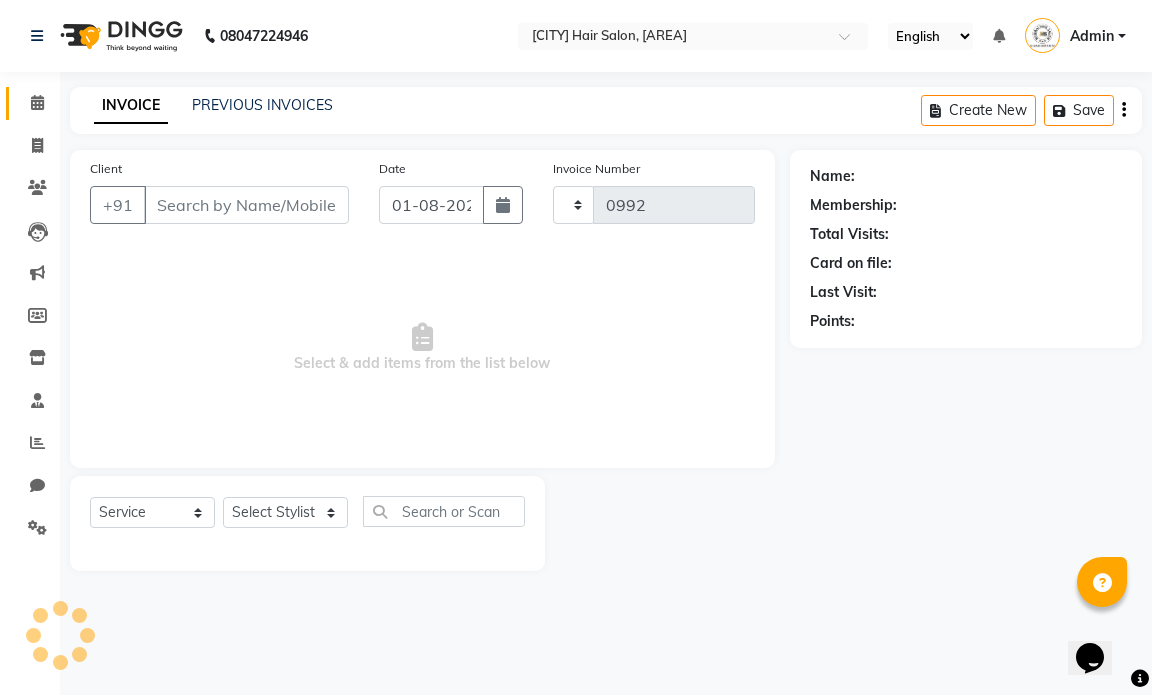 select on "7487" 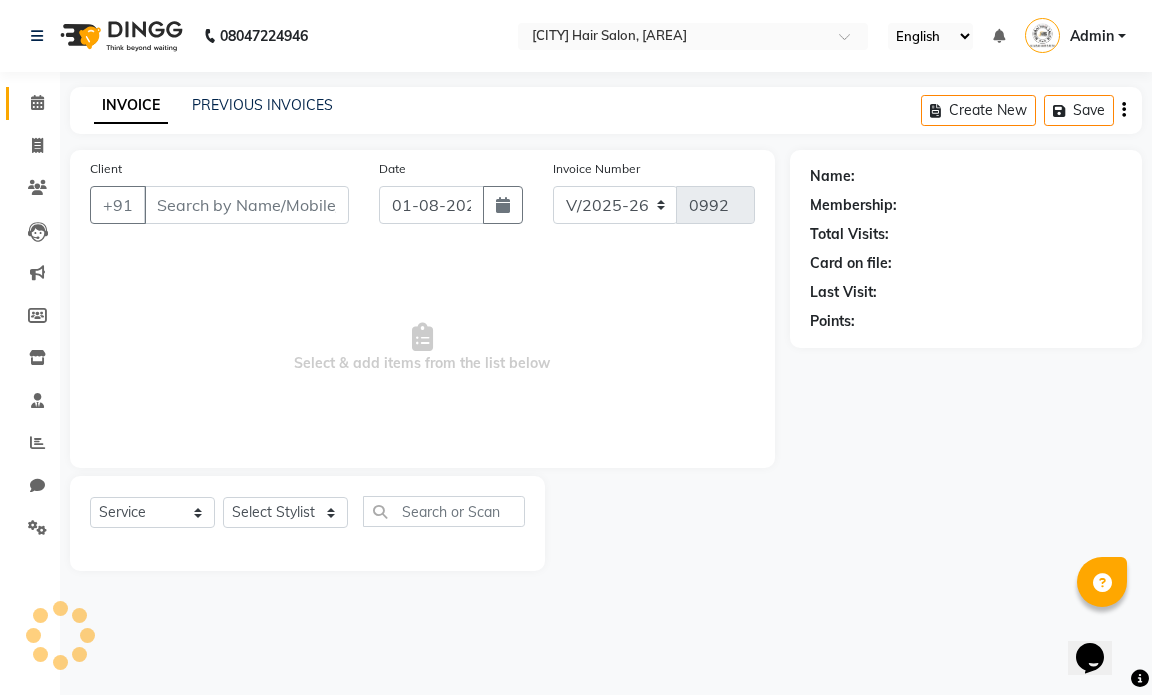 type on "[PHONE]" 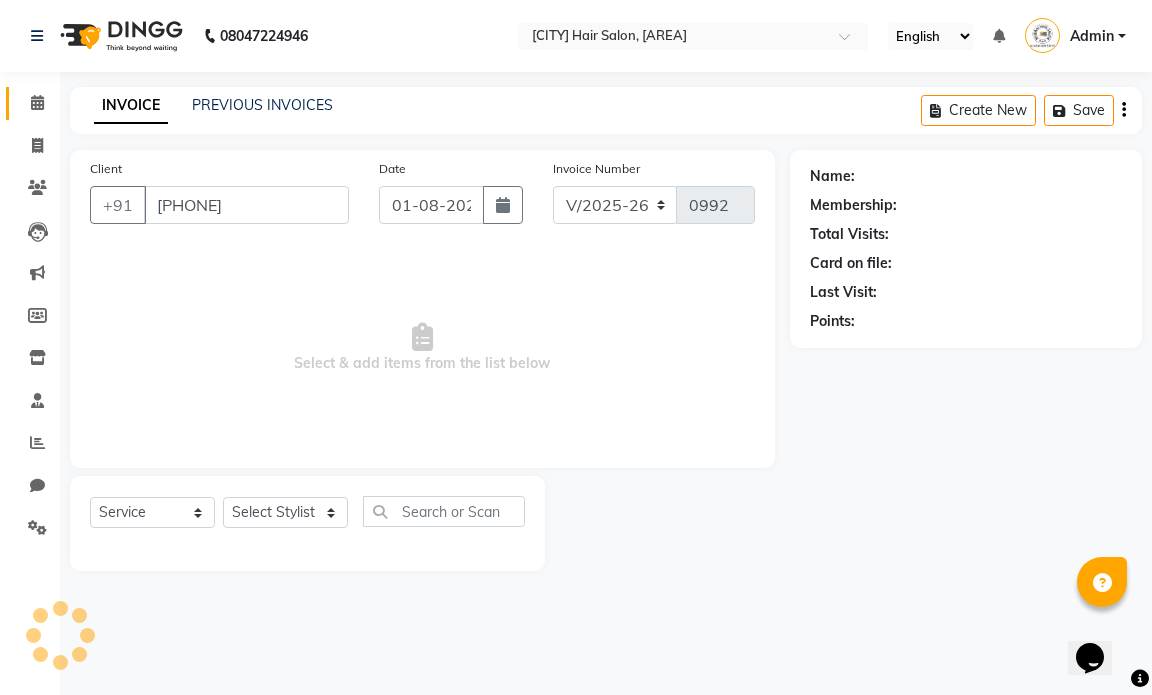 select on "66019" 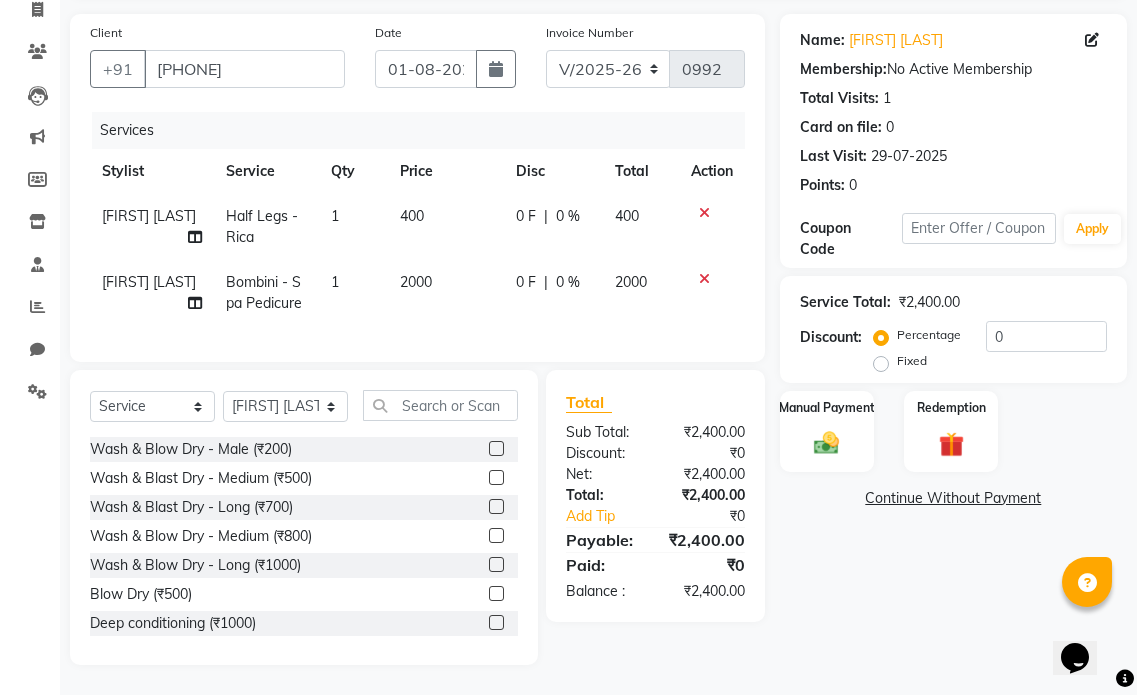 scroll, scrollTop: 151, scrollLeft: 0, axis: vertical 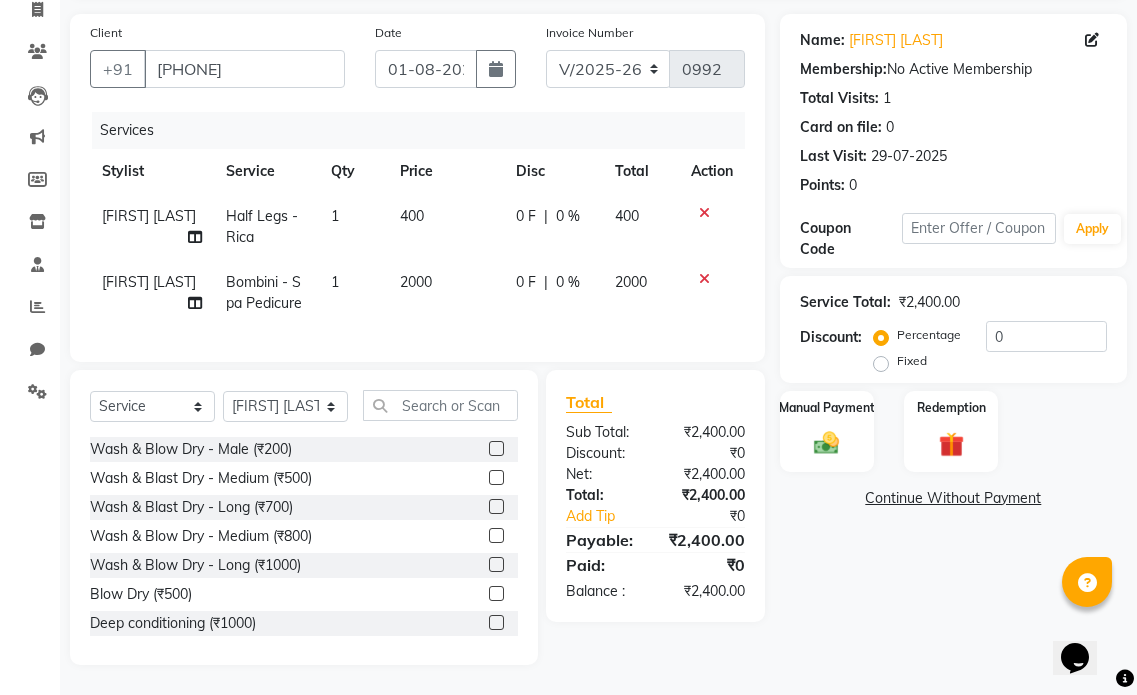 click on "400" 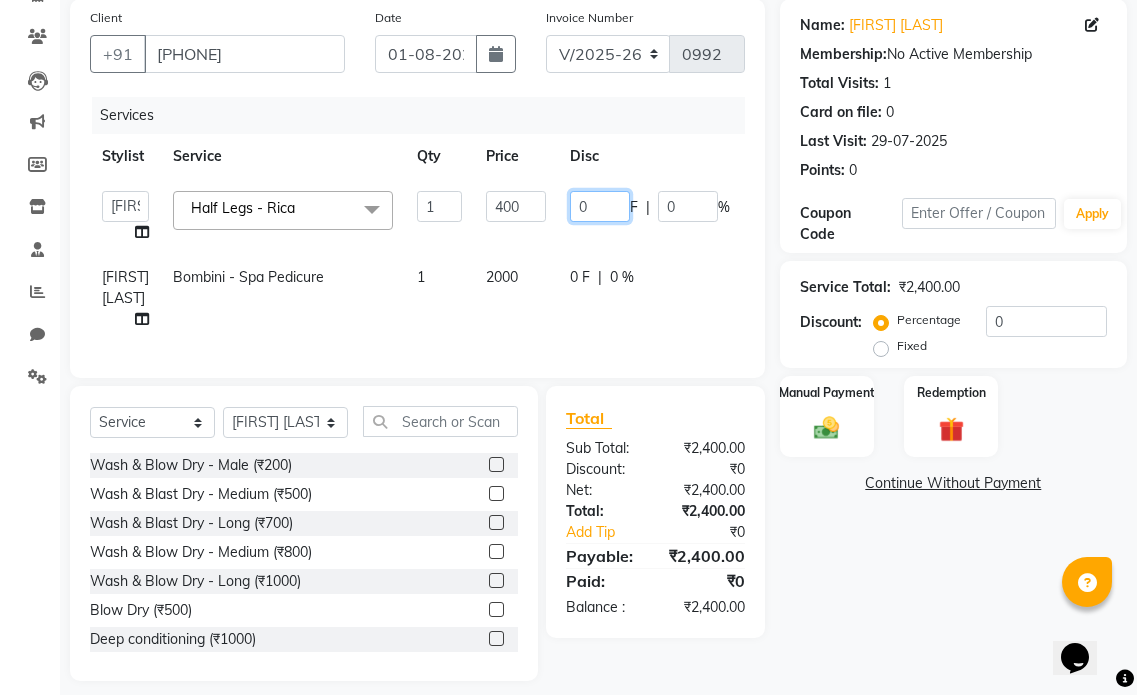 drag, startPoint x: 593, startPoint y: 209, endPoint x: 573, endPoint y: 210, distance: 20.024984 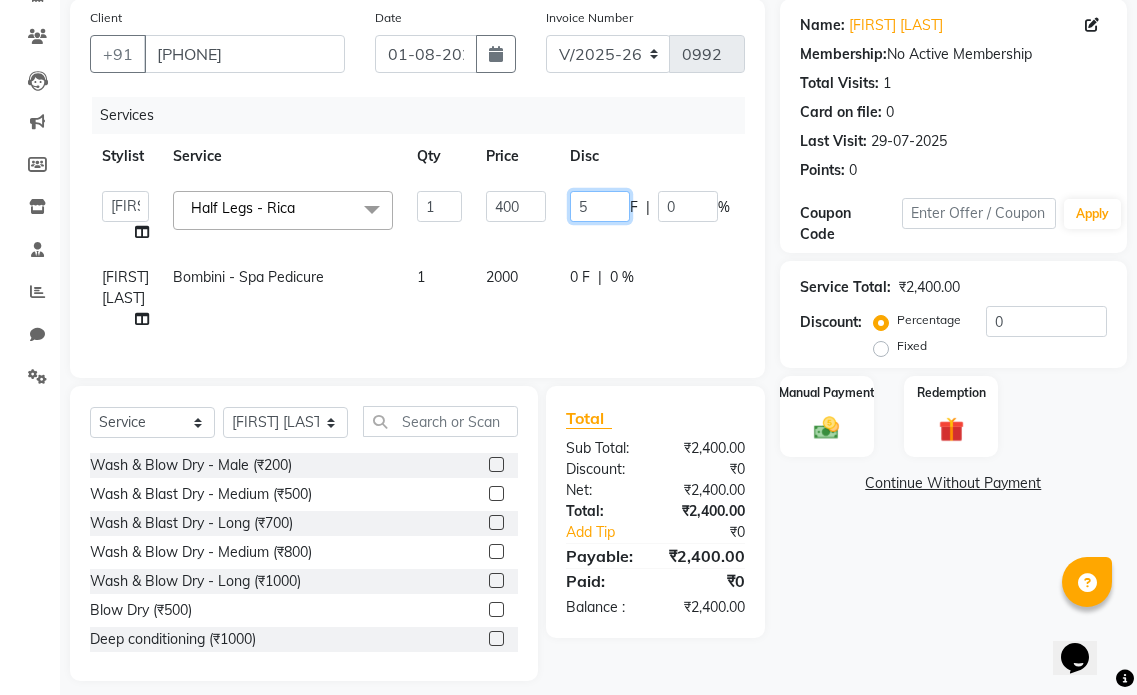 type on "50" 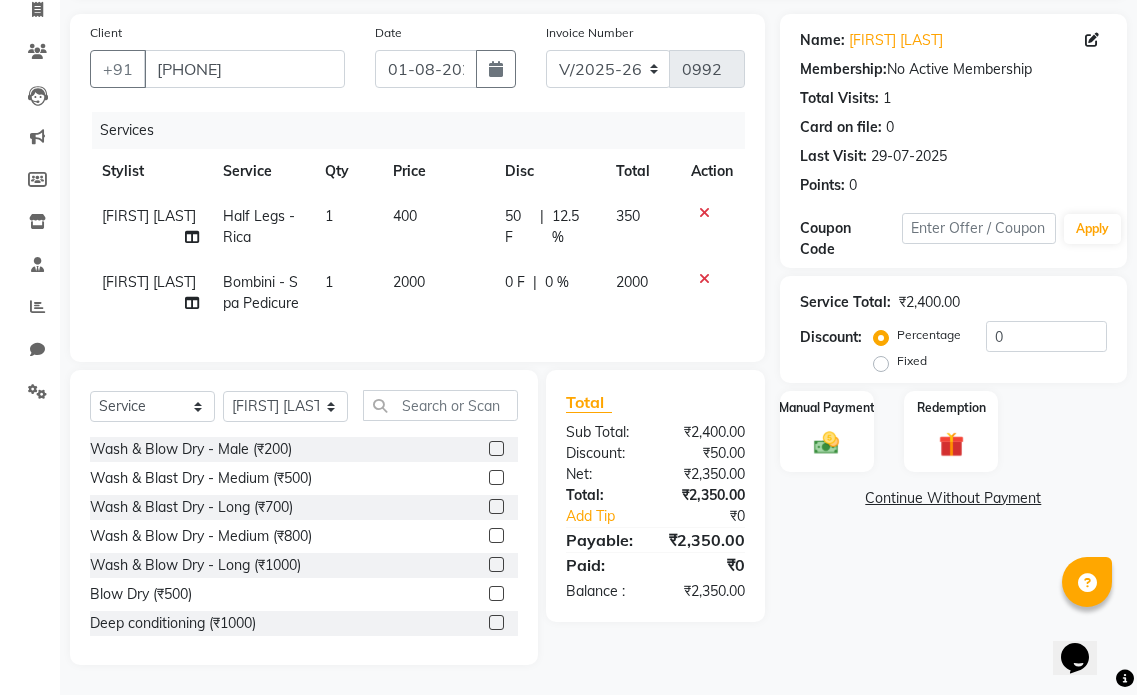 click on "Discount:  Percentage   Fixed  0" 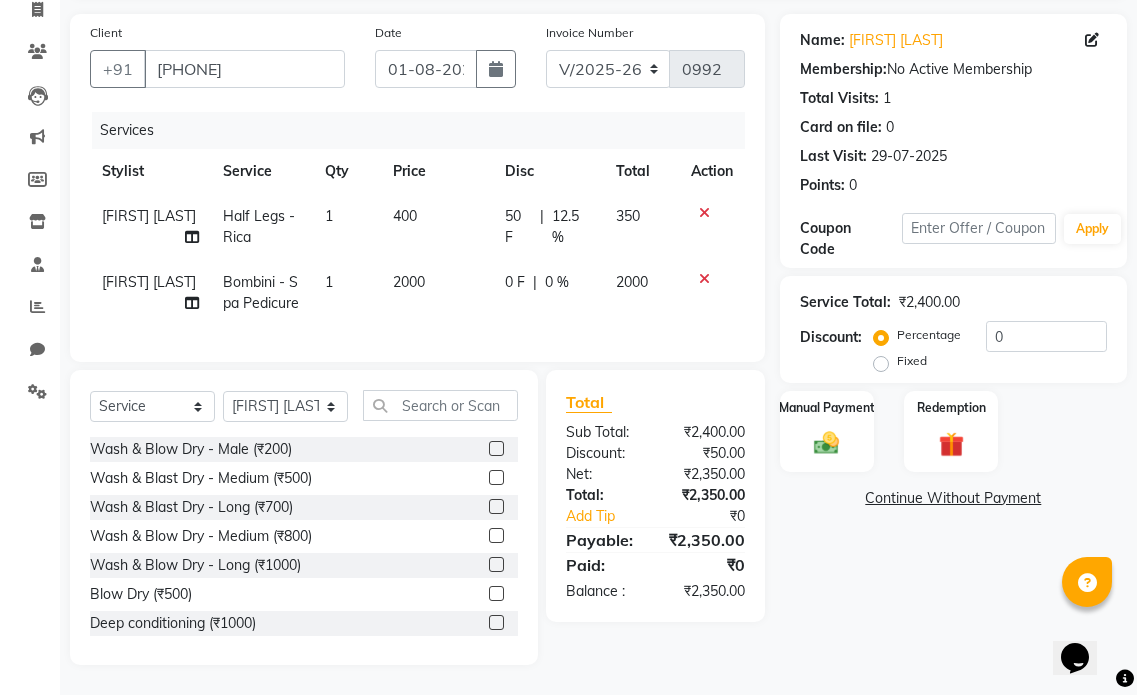 scroll, scrollTop: 151, scrollLeft: 0, axis: vertical 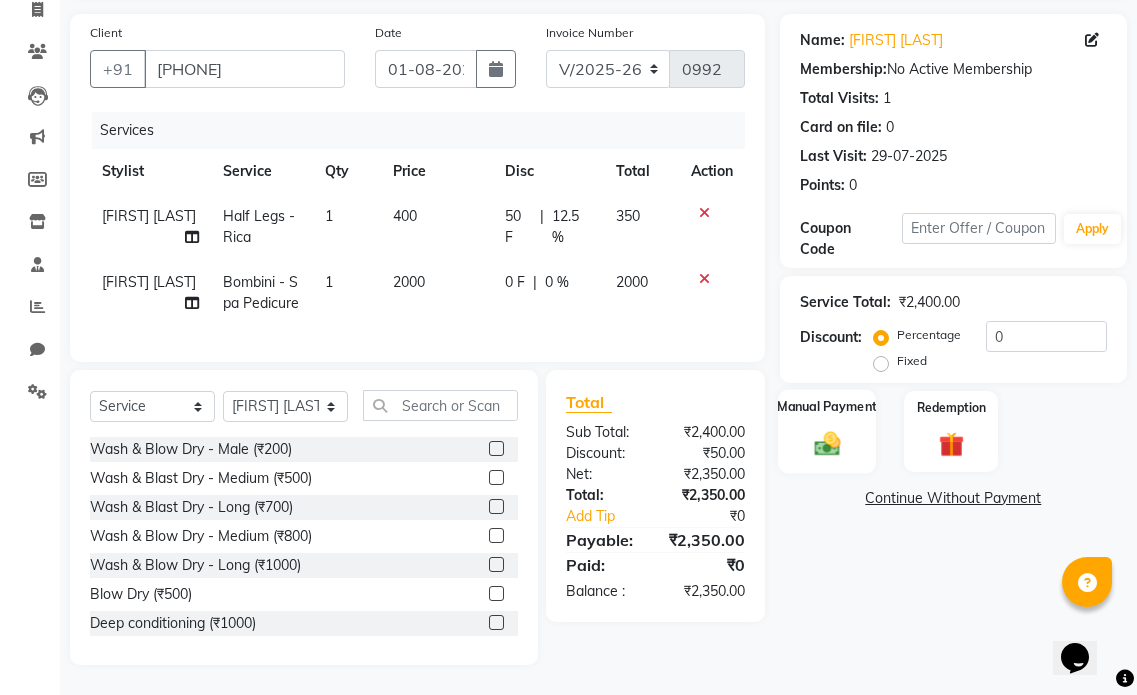 click 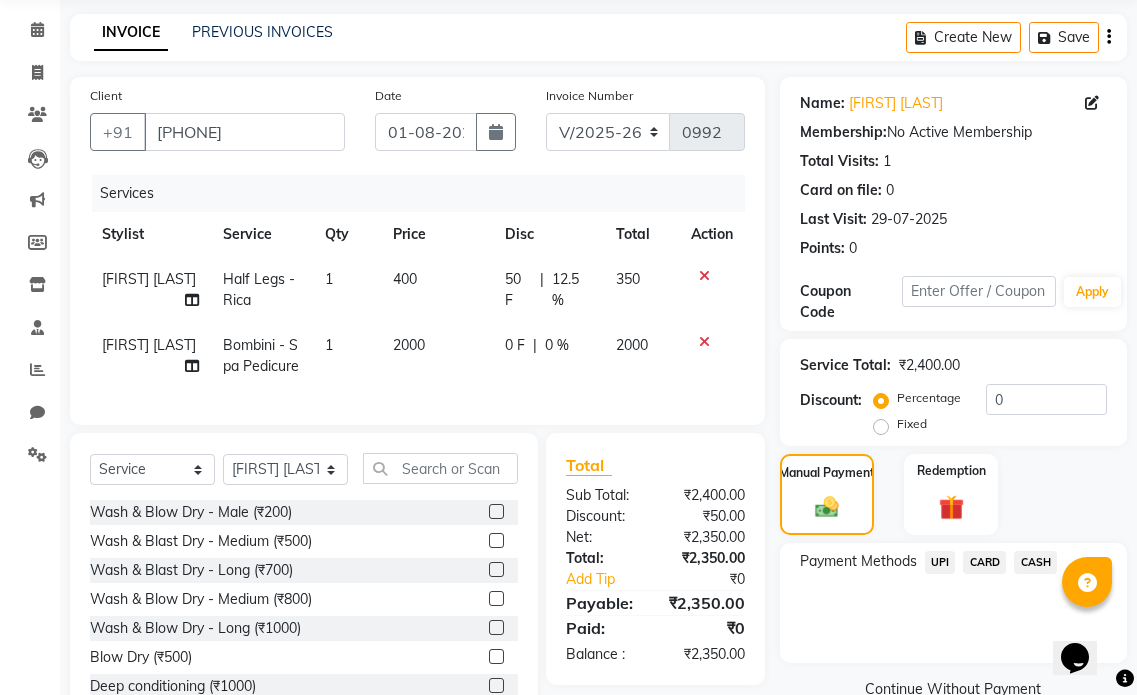 scroll, scrollTop: 151, scrollLeft: 0, axis: vertical 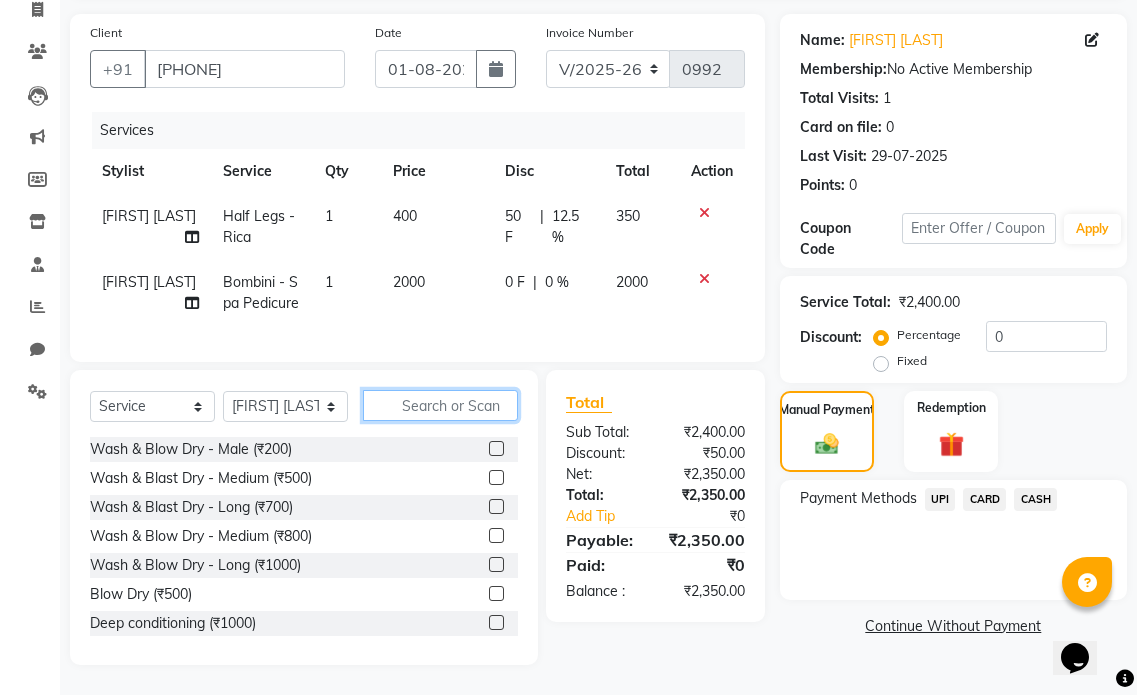 click 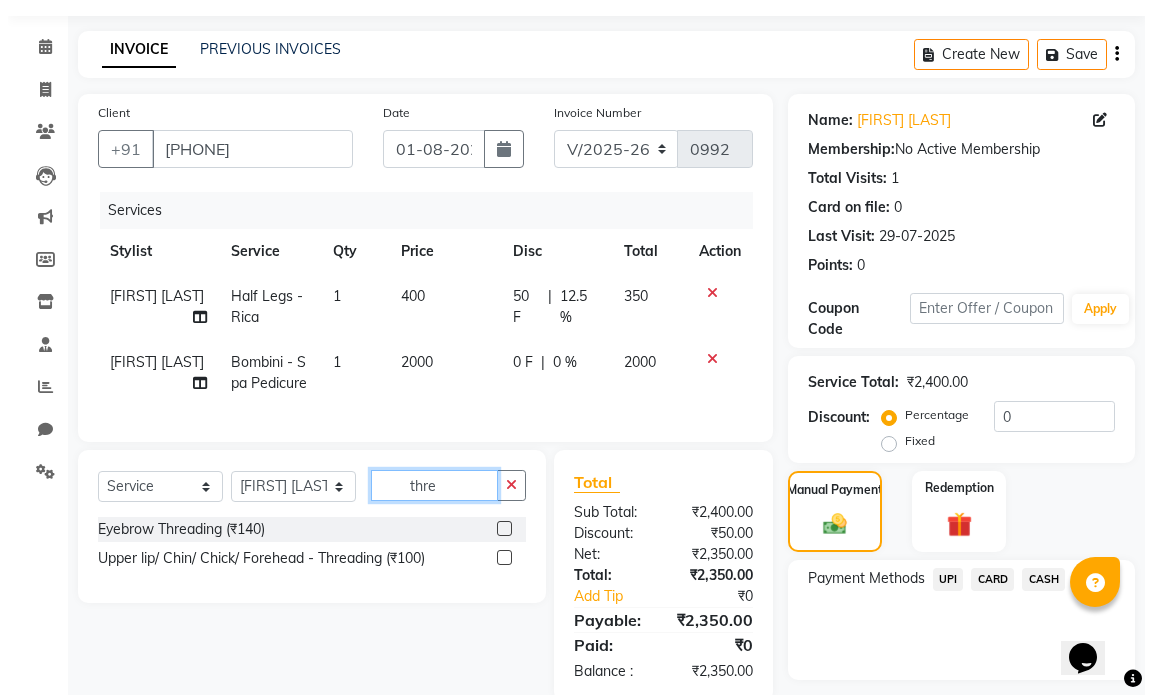 scroll, scrollTop: 0, scrollLeft: 0, axis: both 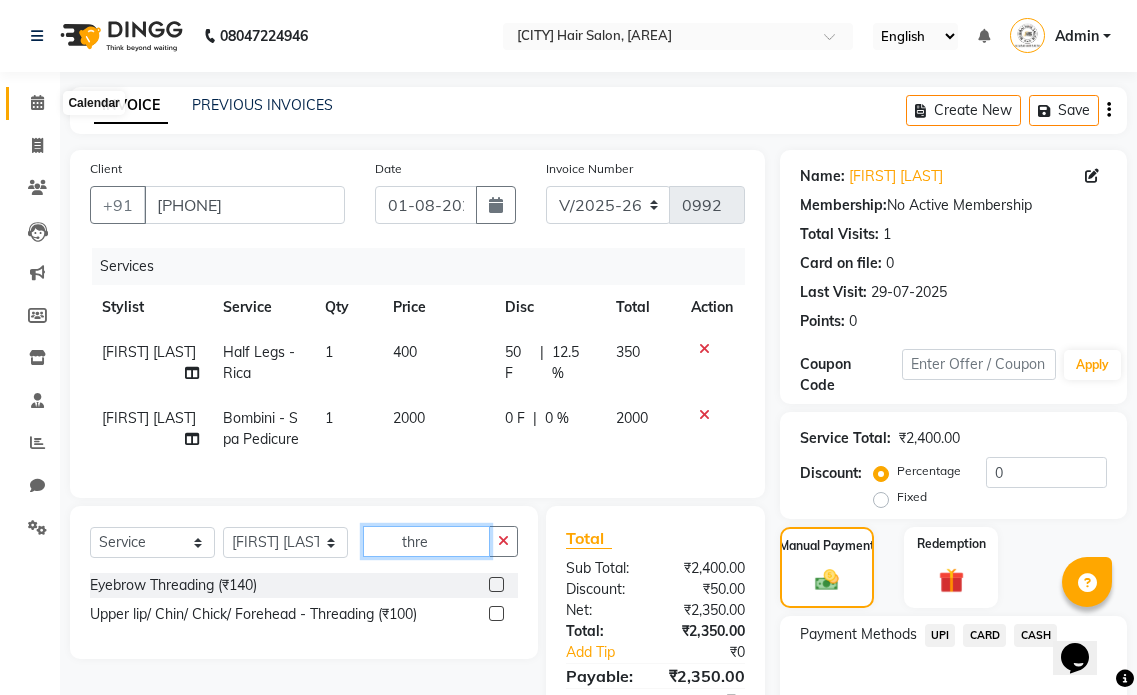type on "thre" 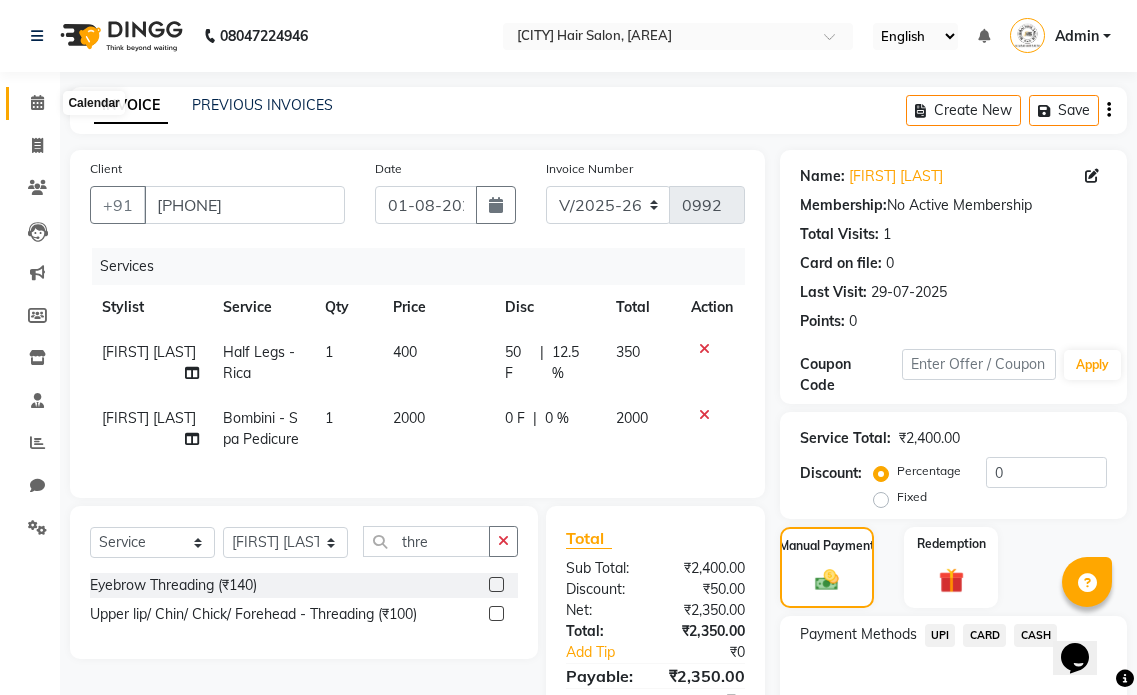 click 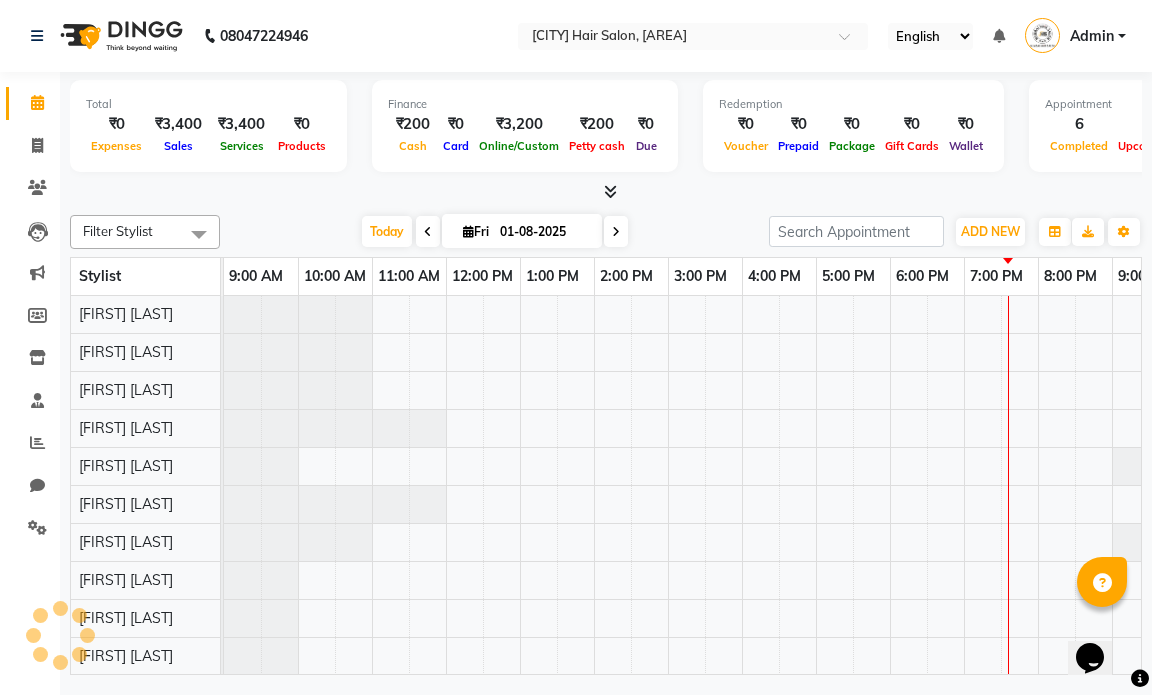 scroll, scrollTop: 0, scrollLeft: 0, axis: both 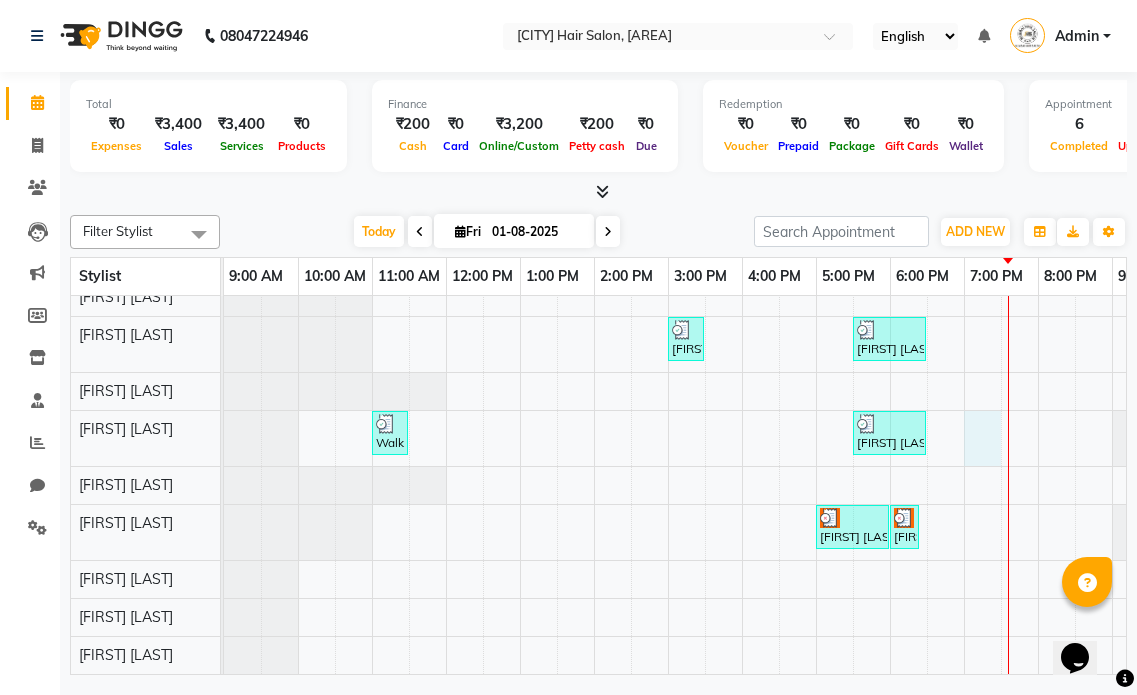 select on "66016" 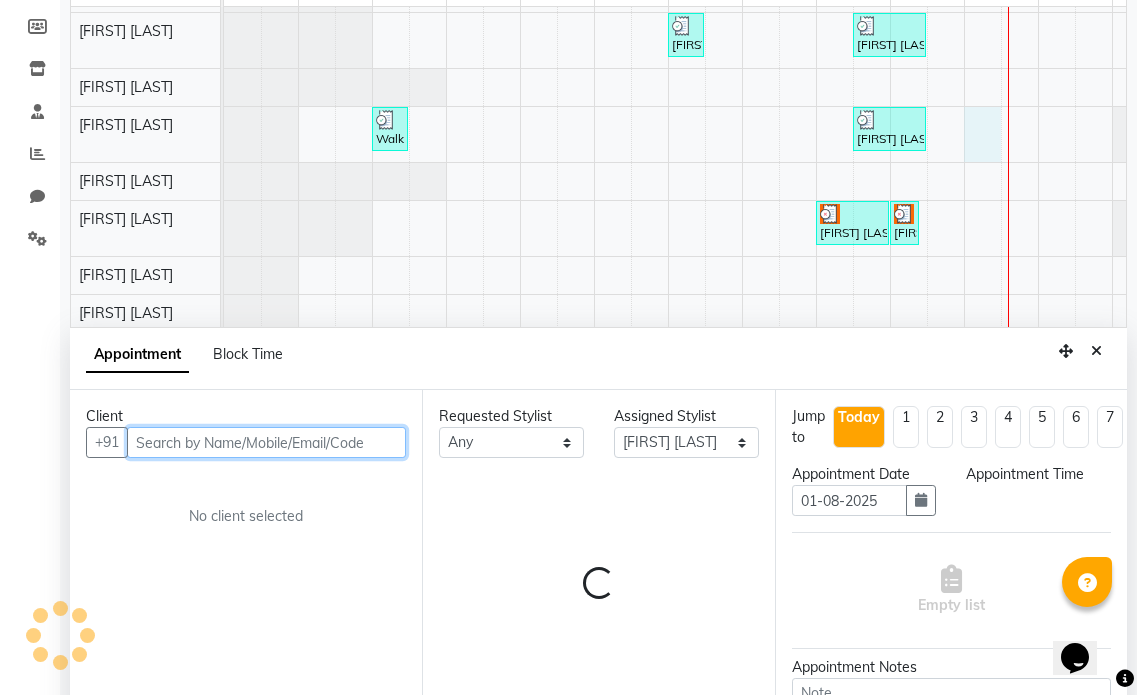 select on "1140" 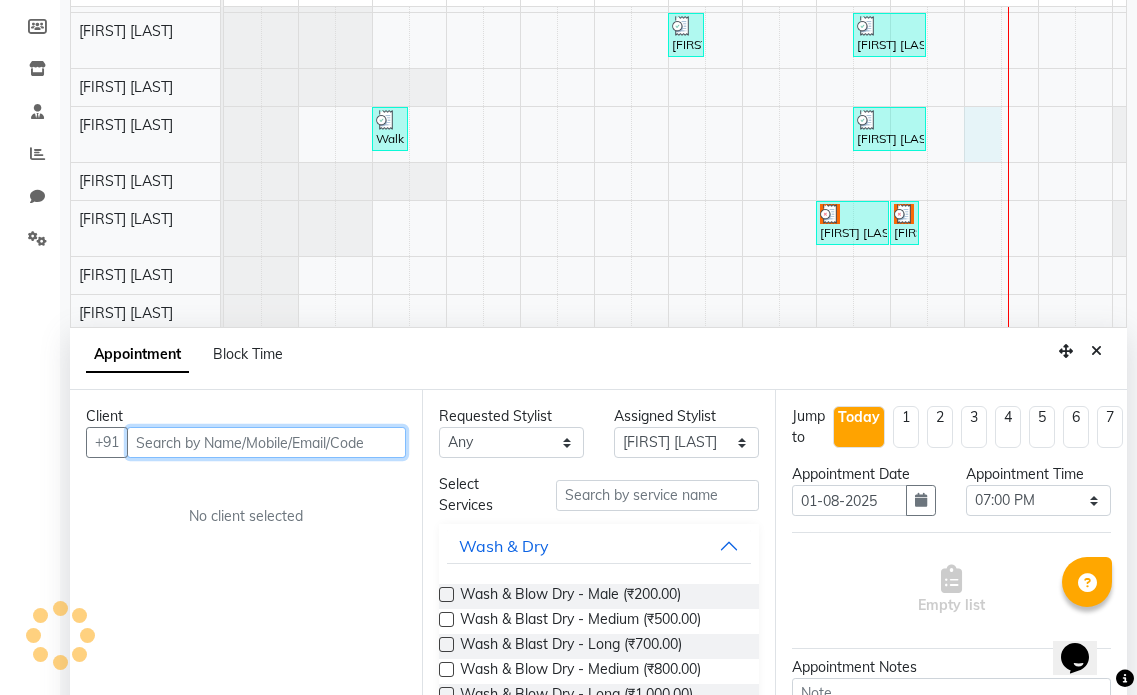 scroll, scrollTop: 377, scrollLeft: 0, axis: vertical 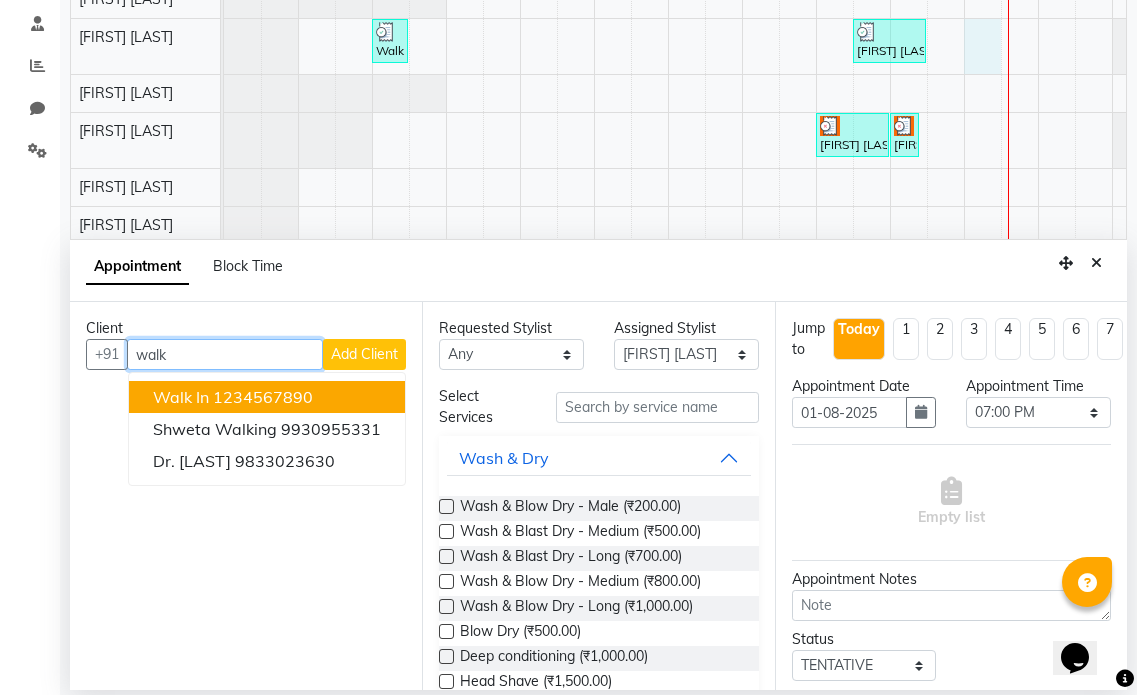 click on "1234567890" at bounding box center (263, 397) 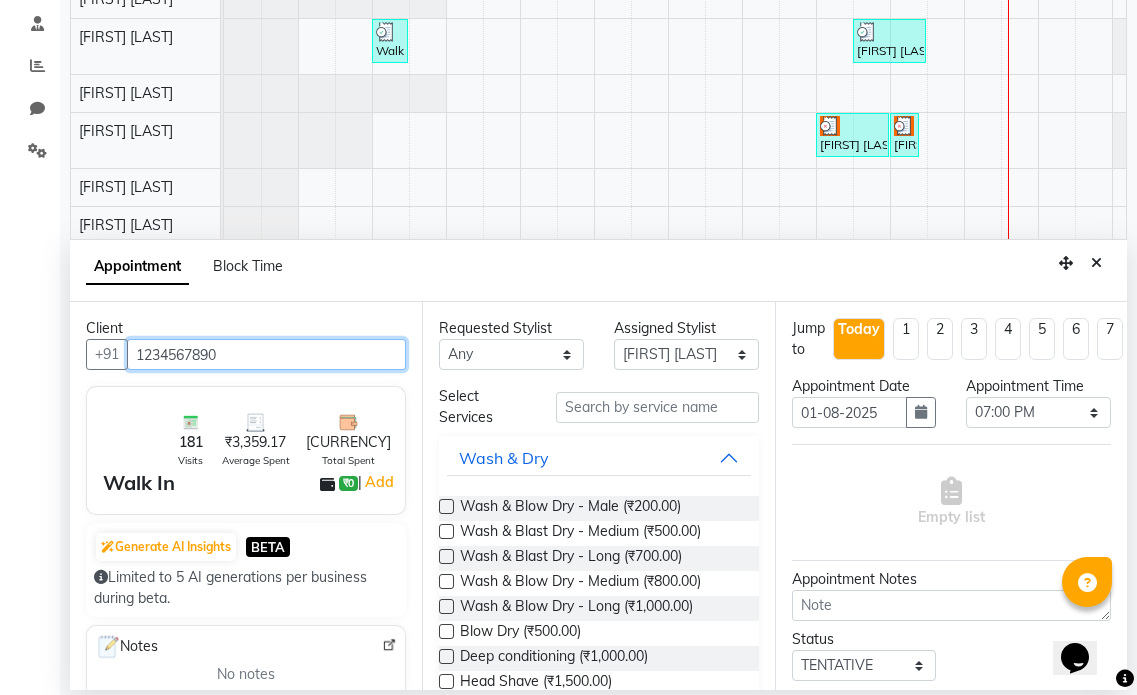 type on "1234567890" 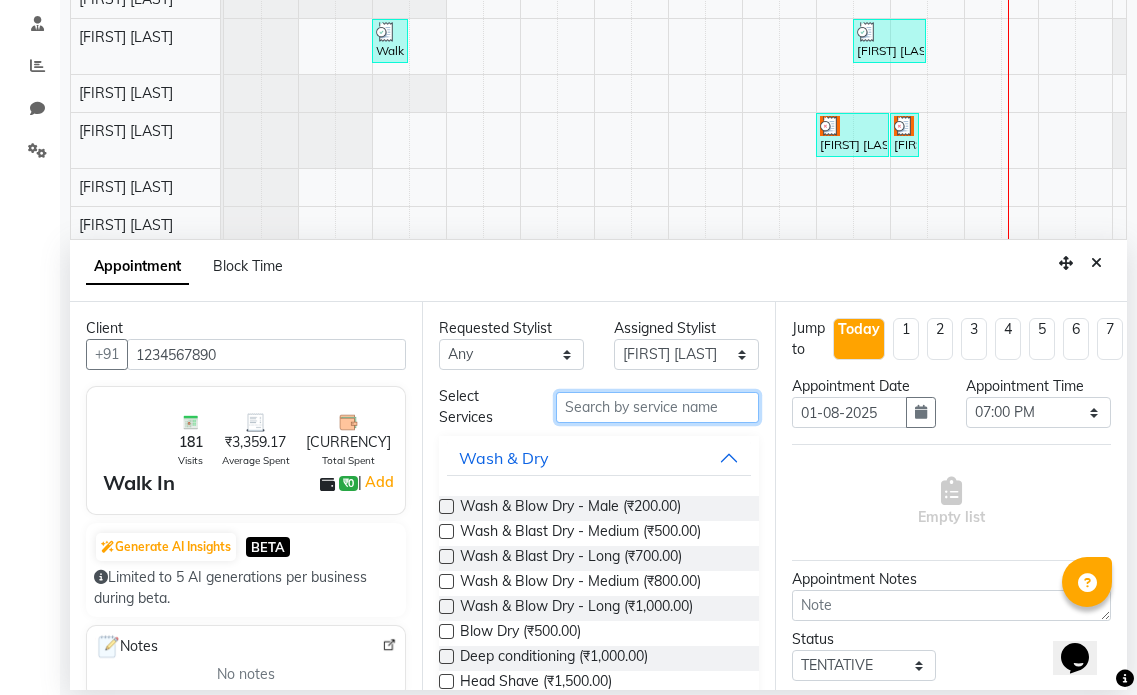 click at bounding box center [657, 407] 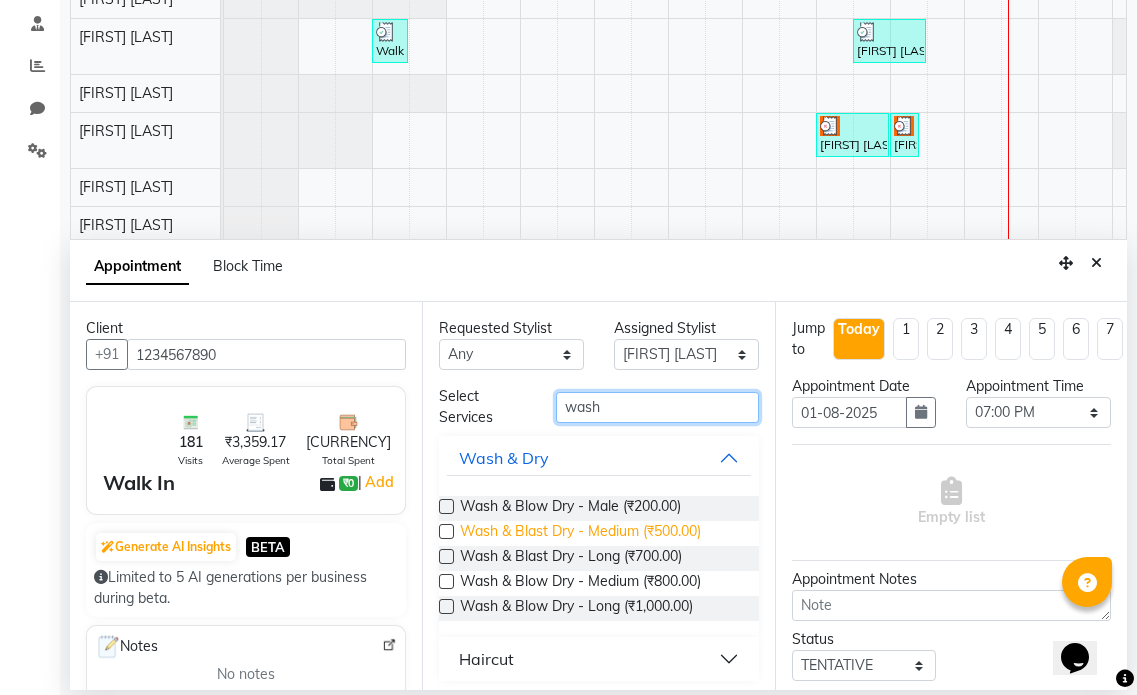 type on "wash" 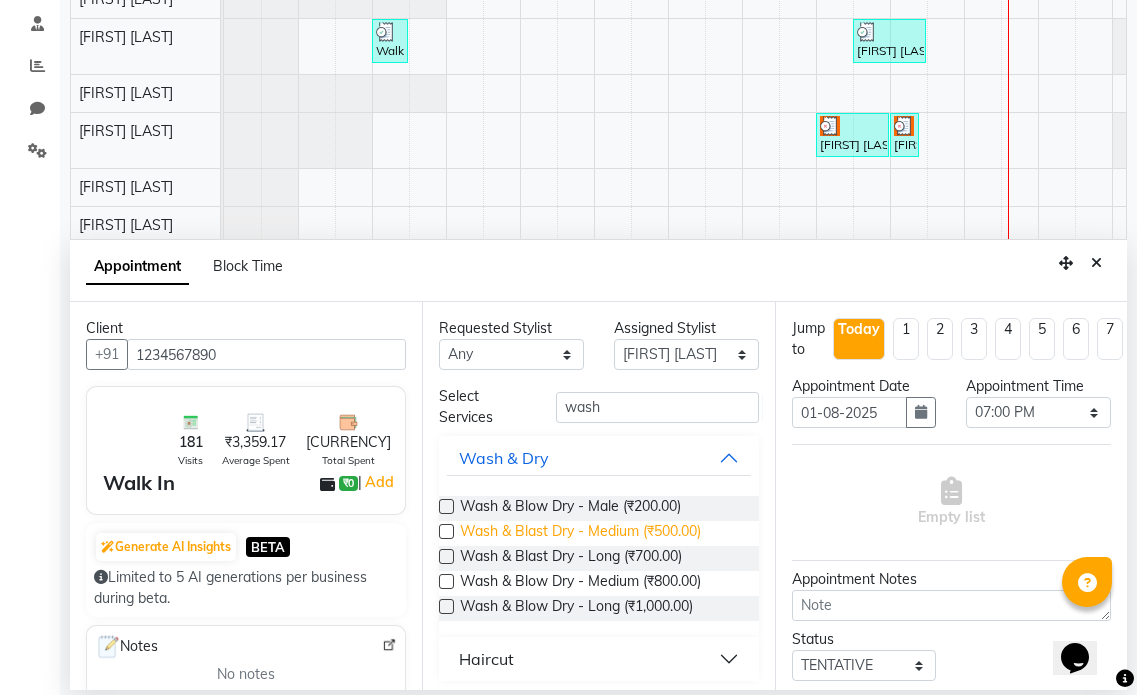 click on "Wash & Blast Dry - Medium  (₹500.00)" at bounding box center [580, 533] 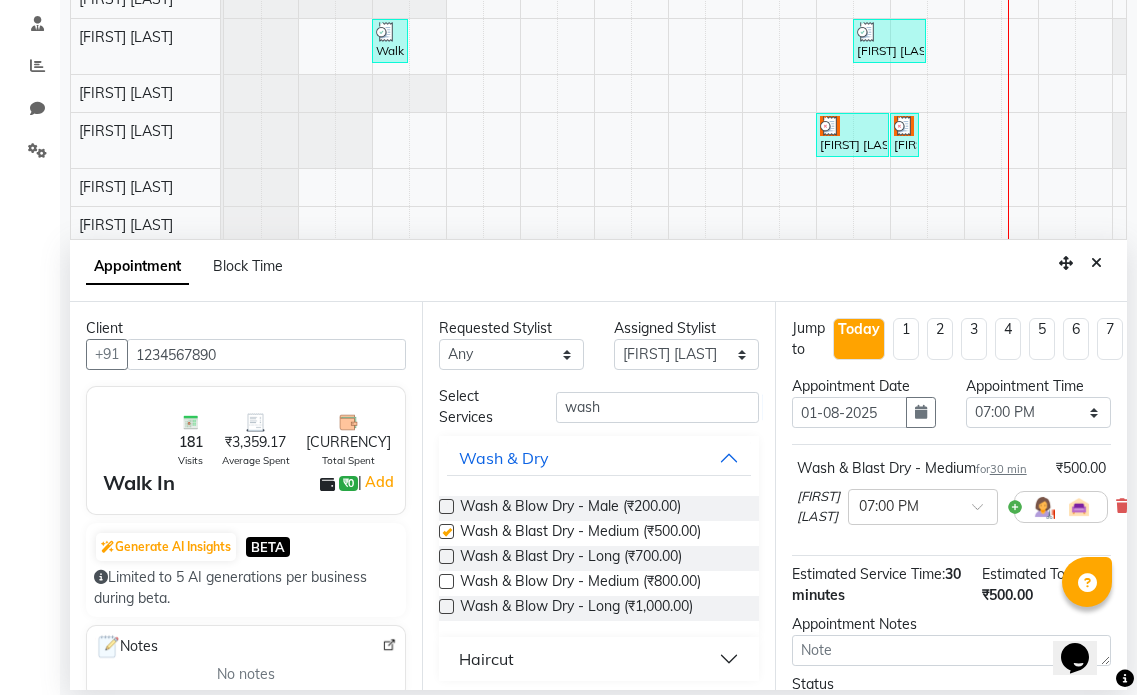 checkbox on "false" 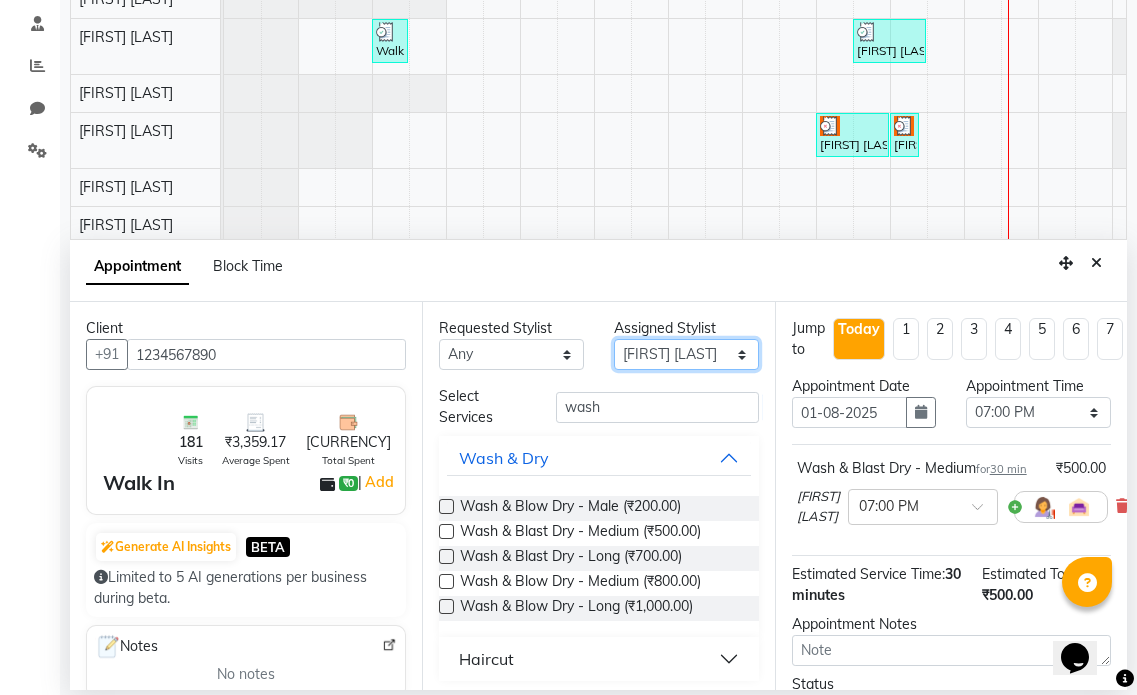 click on "Select [FIRST] [LAST] [FIRST] [LAST] [FIRST] [LAST] [FIRST] [LAST]  [LAST] [FIRST] [LAST] [FIRST] [LAST] [FIRST] [LAST] [FIRST] [LAST] [FIRST] [LAST]" at bounding box center [686, 354] 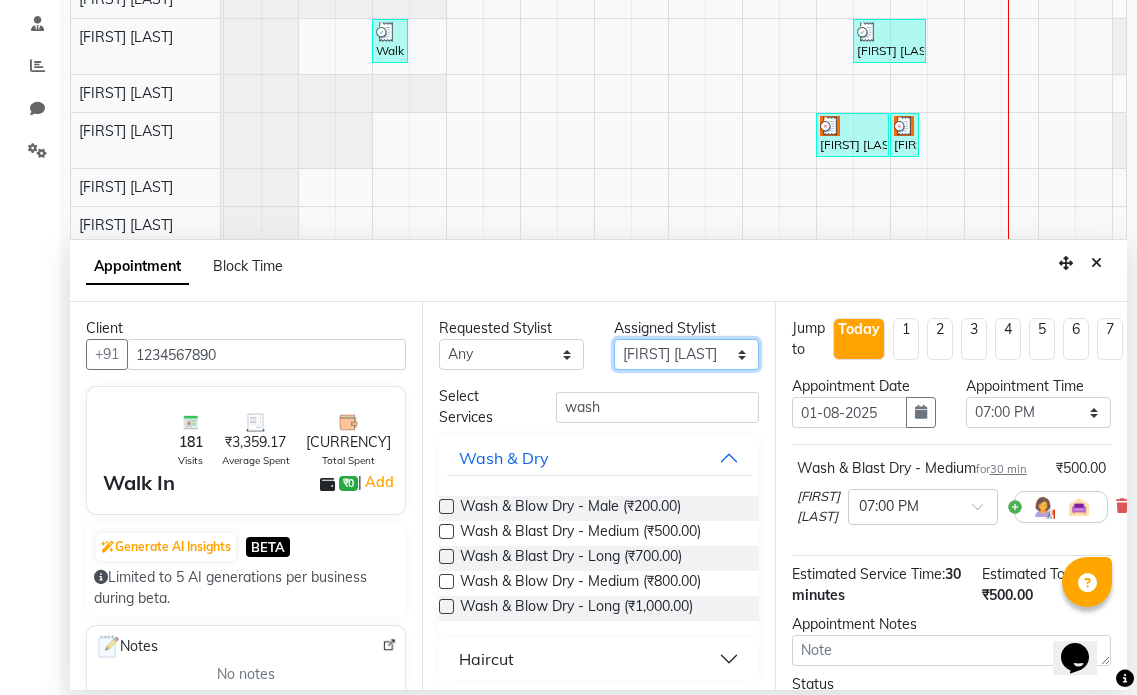 select on "66018" 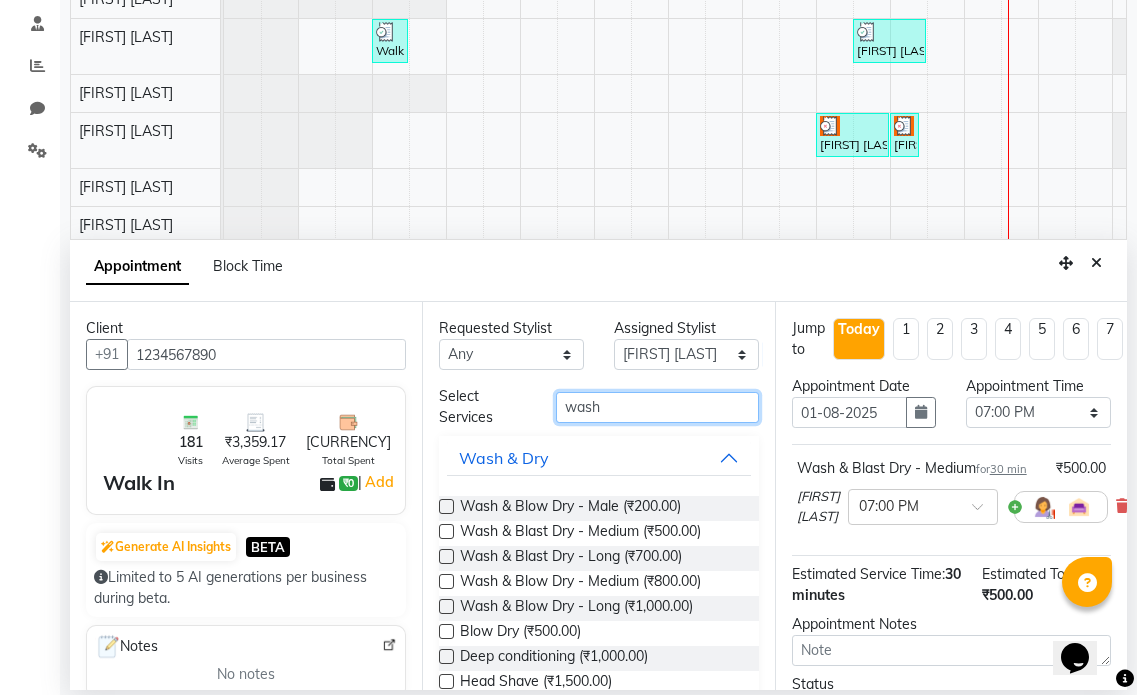 drag, startPoint x: 631, startPoint y: 422, endPoint x: 537, endPoint y: 404, distance: 95.707886 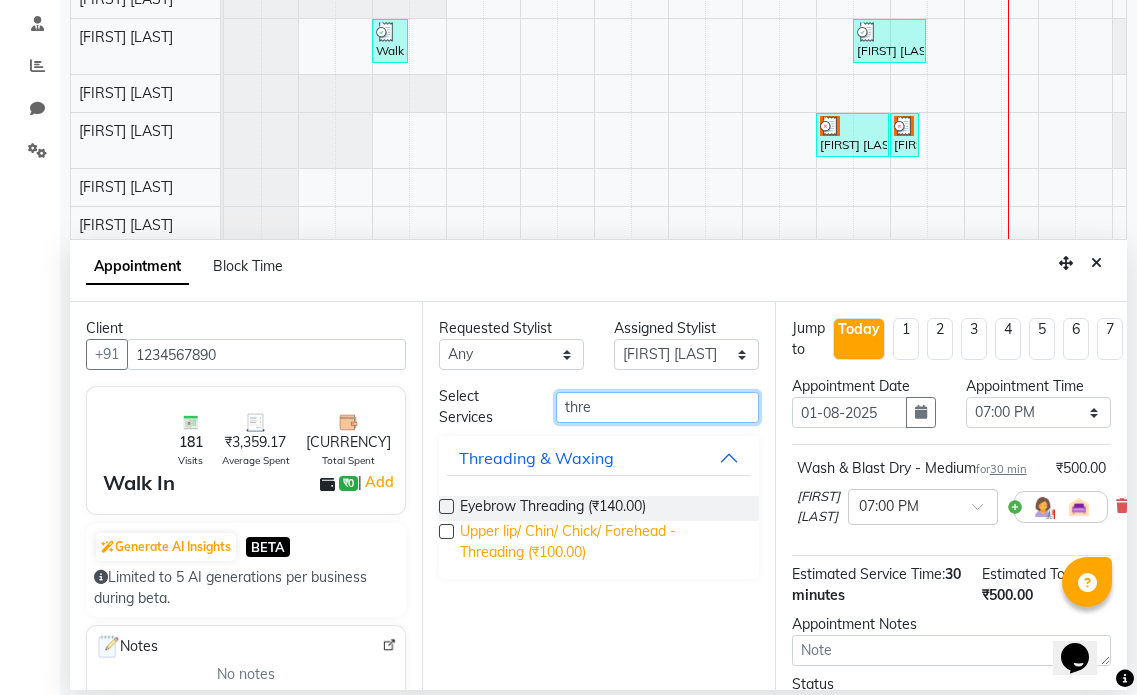 type on "thre" 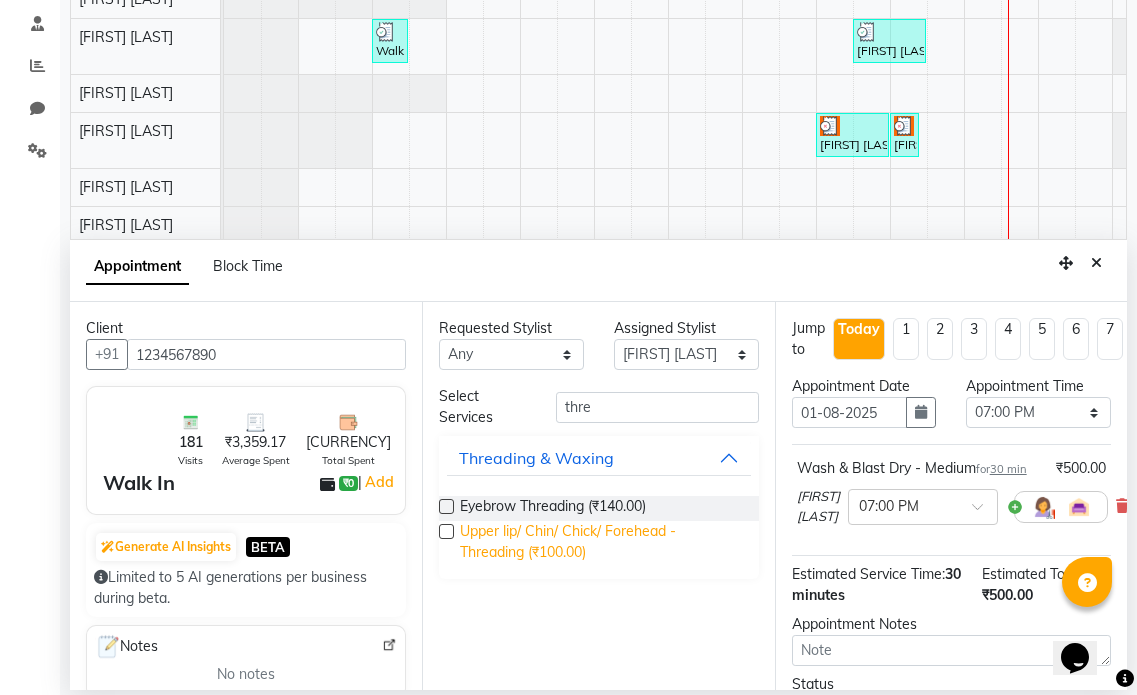 click on "Upper lip/ Chin/ Chick/ Forehead - Threading  (₹100.00)" at bounding box center [601, 542] 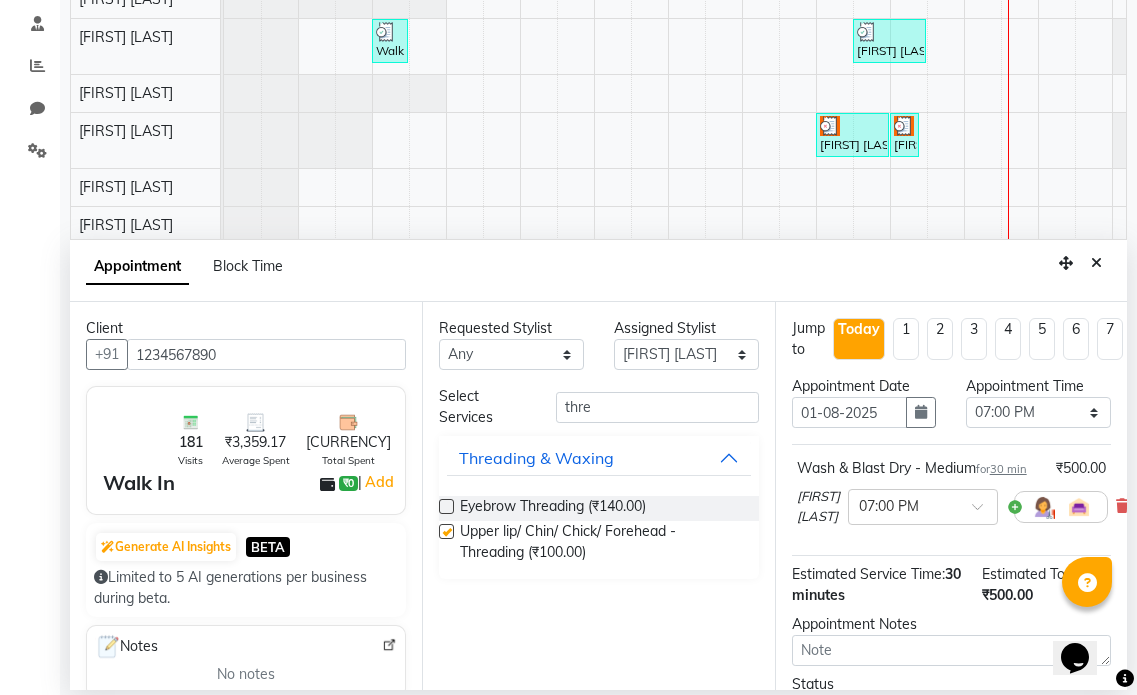 checkbox on "false" 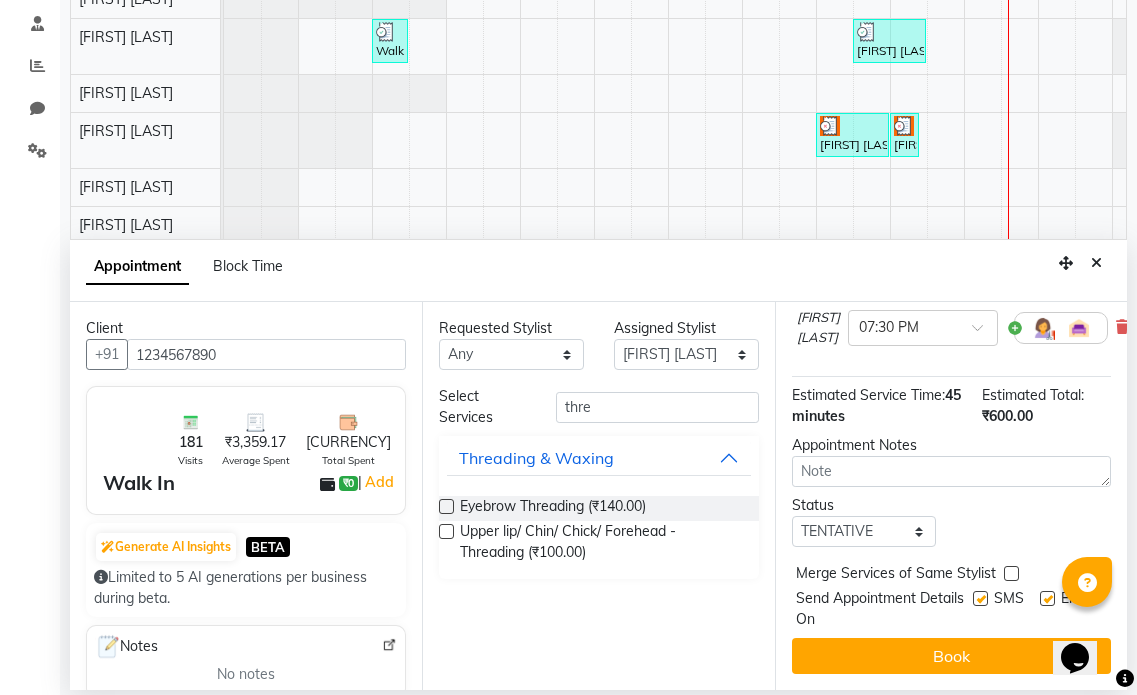 scroll, scrollTop: 350, scrollLeft: 0, axis: vertical 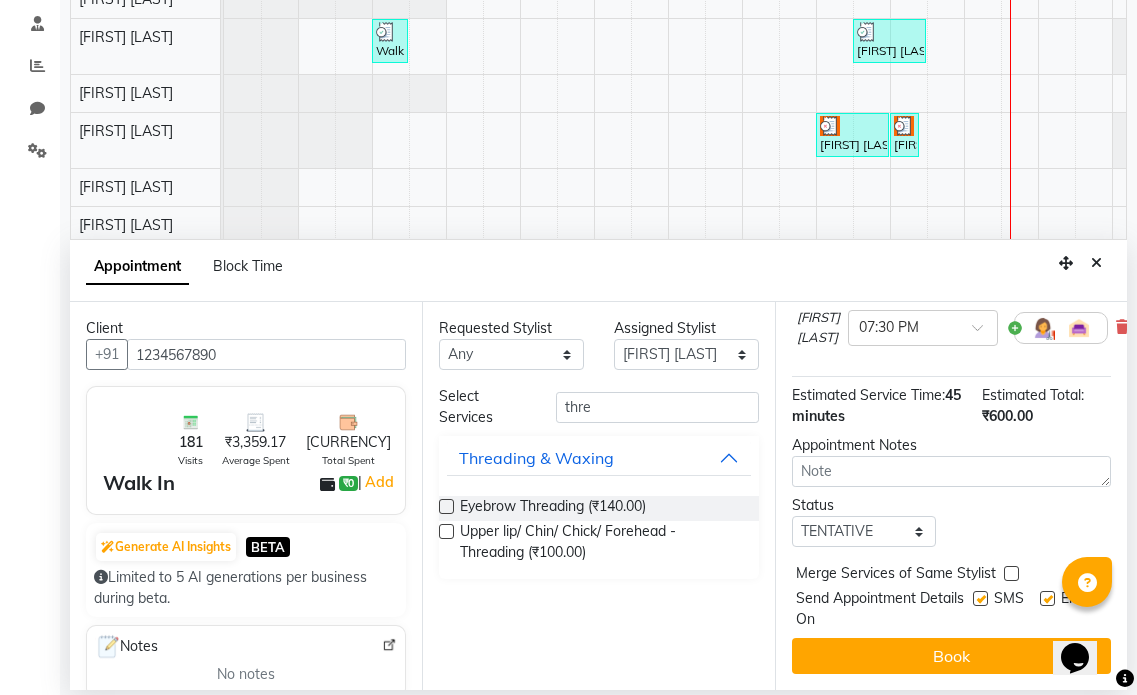 click at bounding box center [1047, 598] 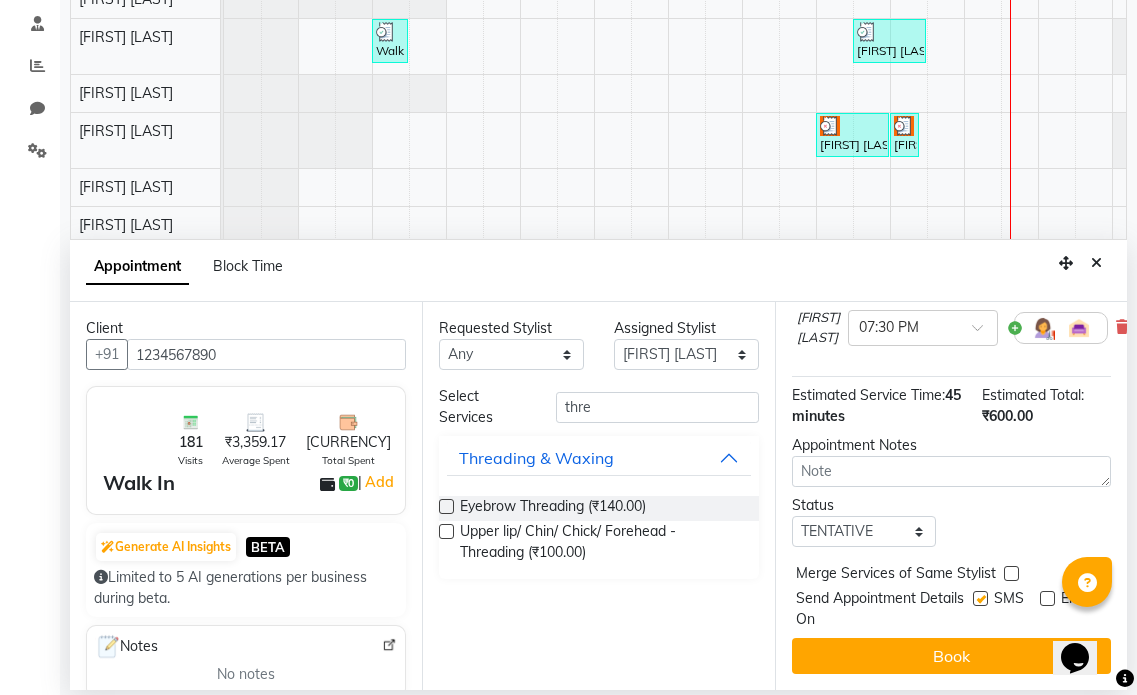 click on "SMS" at bounding box center (1006, 609) 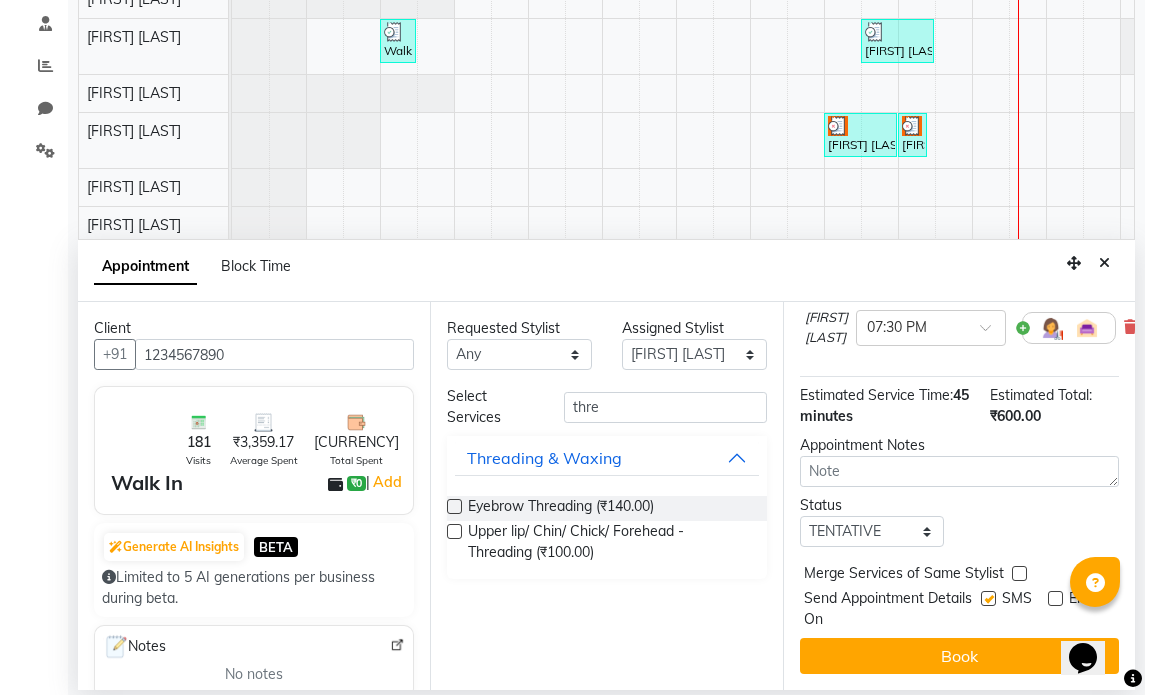 type 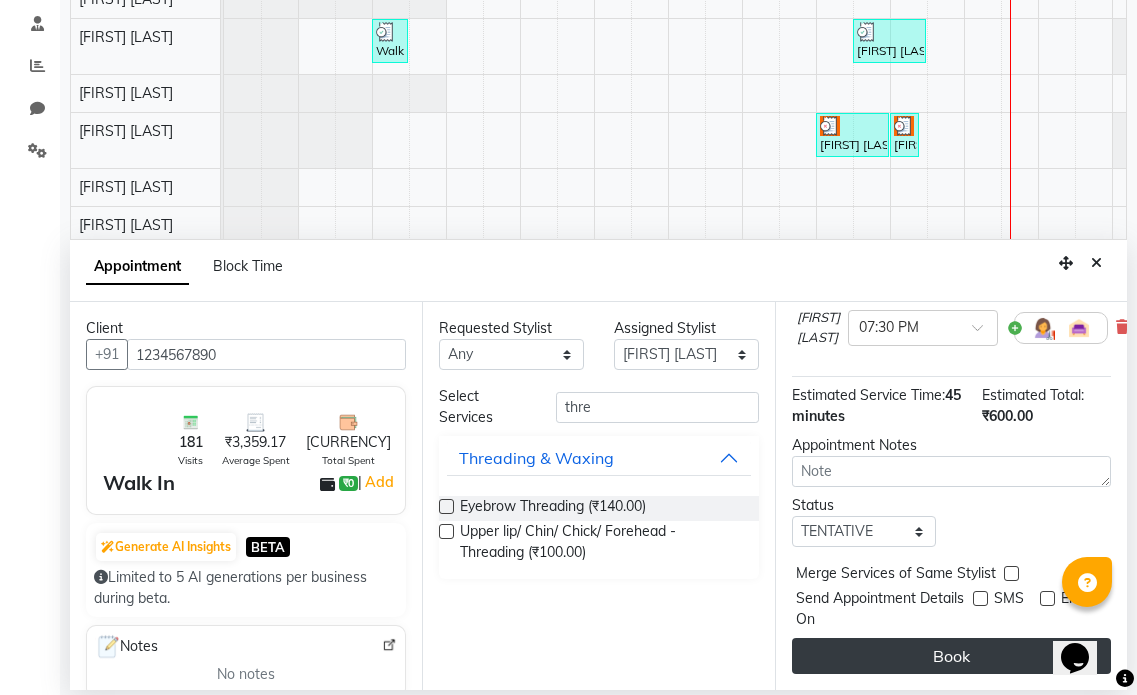 click on "Book" at bounding box center (951, 656) 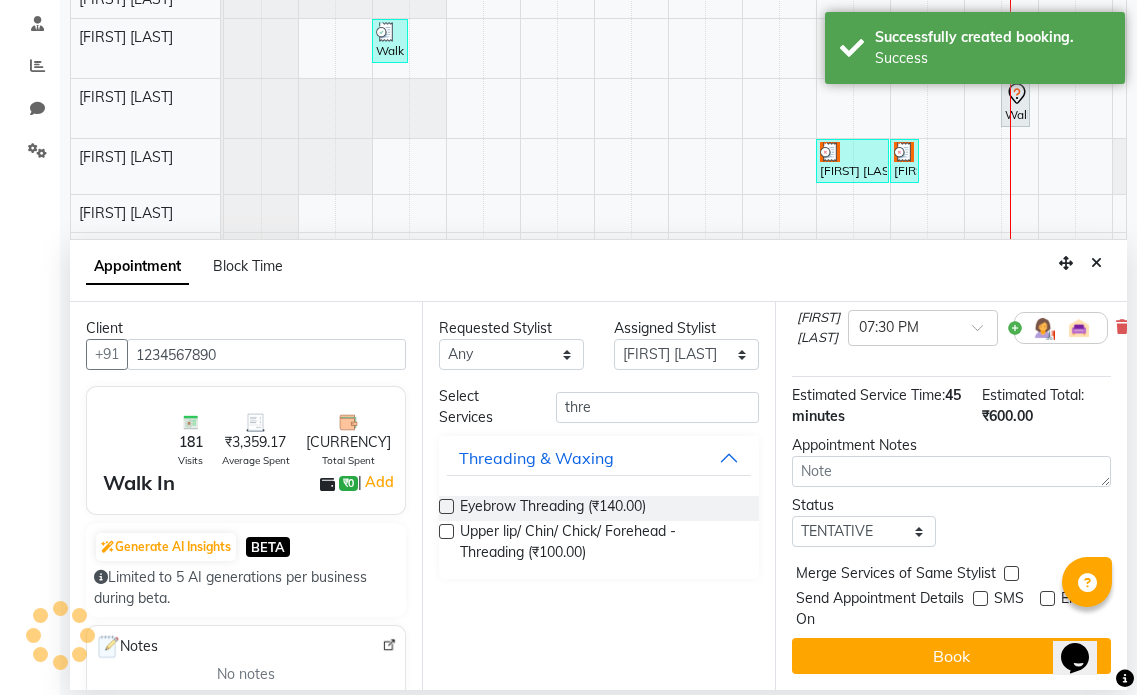 scroll, scrollTop: 375, scrollLeft: 0, axis: vertical 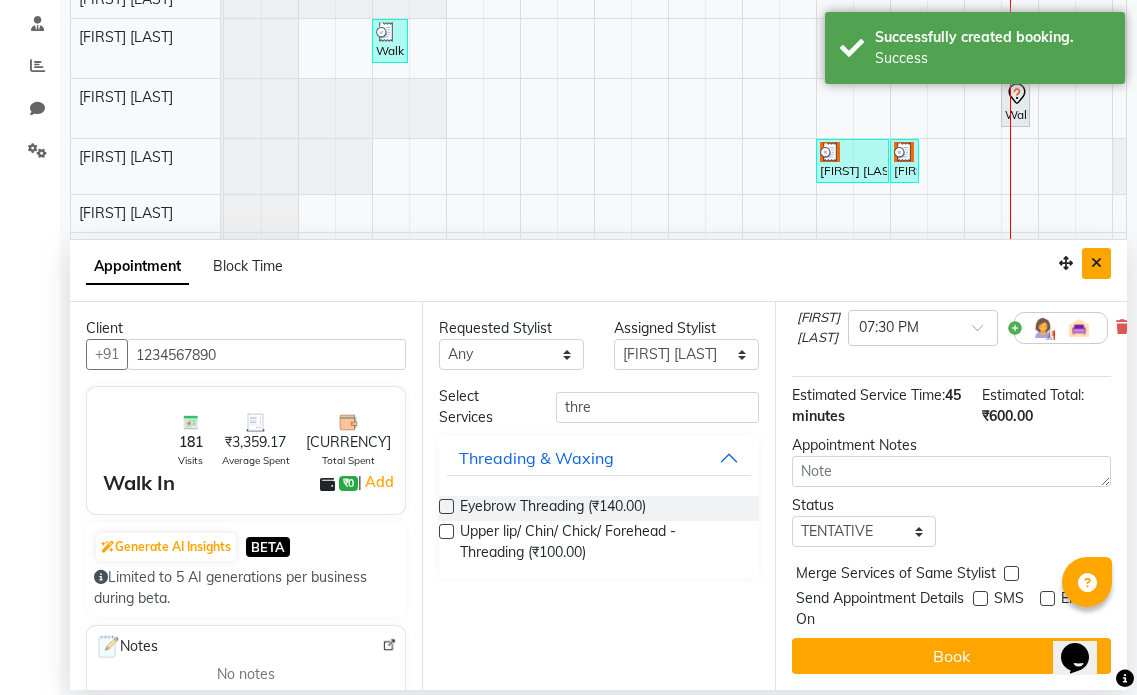 click at bounding box center [1096, 263] 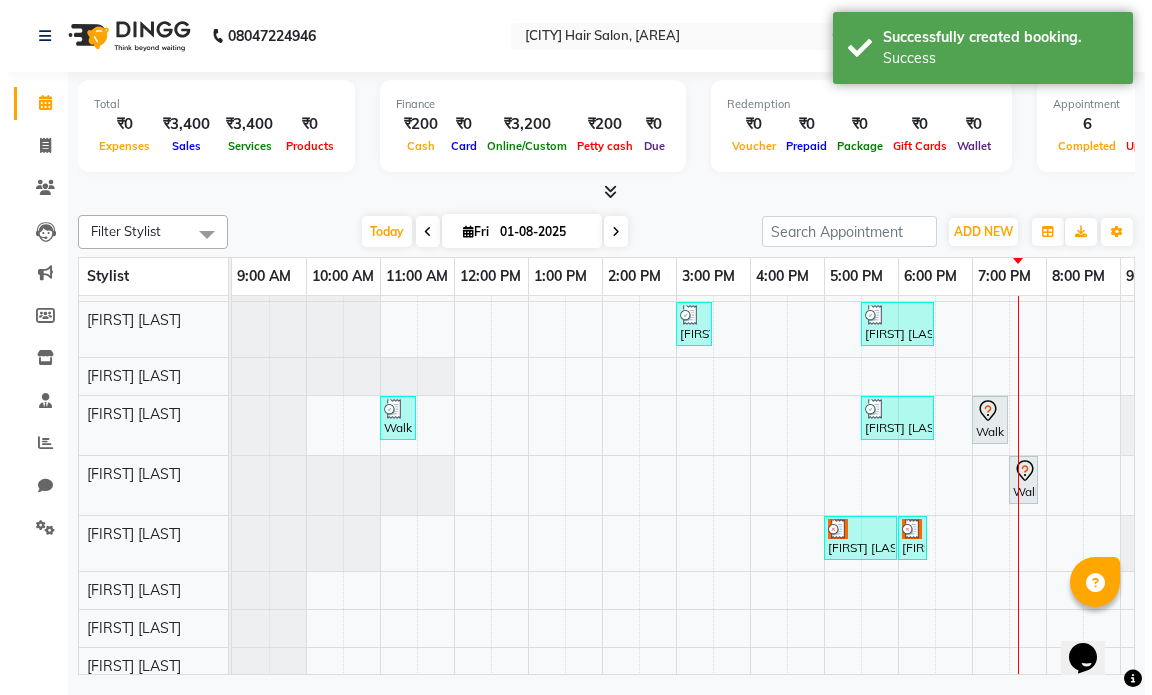 scroll, scrollTop: 0, scrollLeft: 0, axis: both 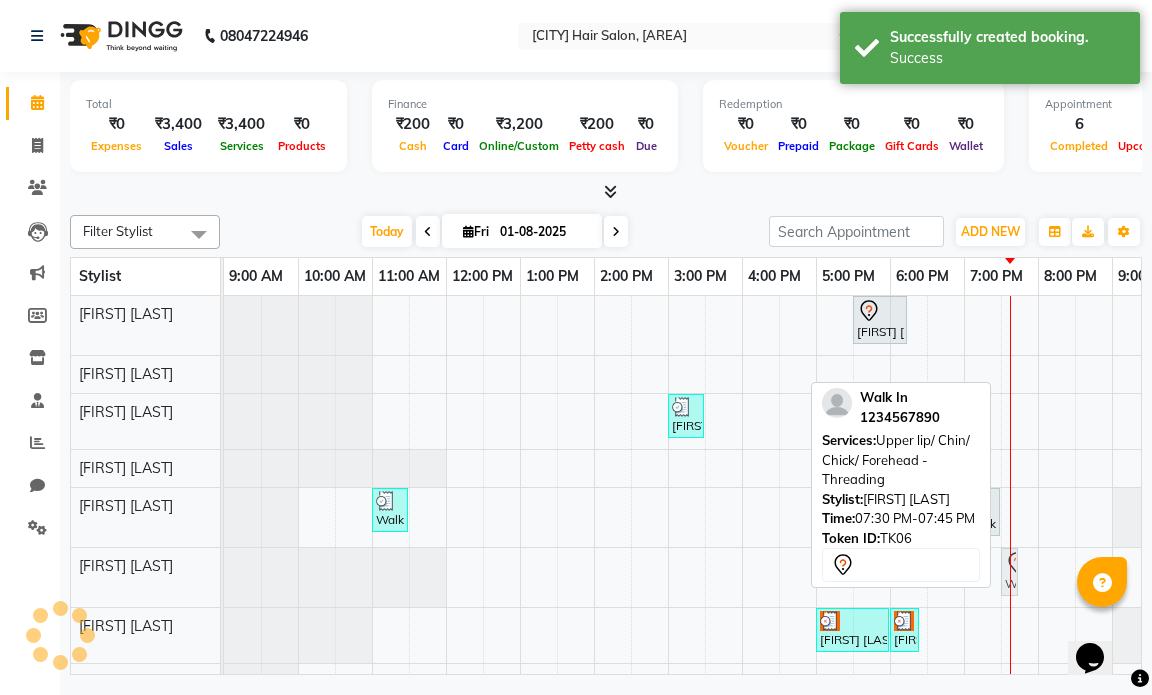 drag, startPoint x: 1011, startPoint y: 564, endPoint x: 998, endPoint y: 576, distance: 17.691807 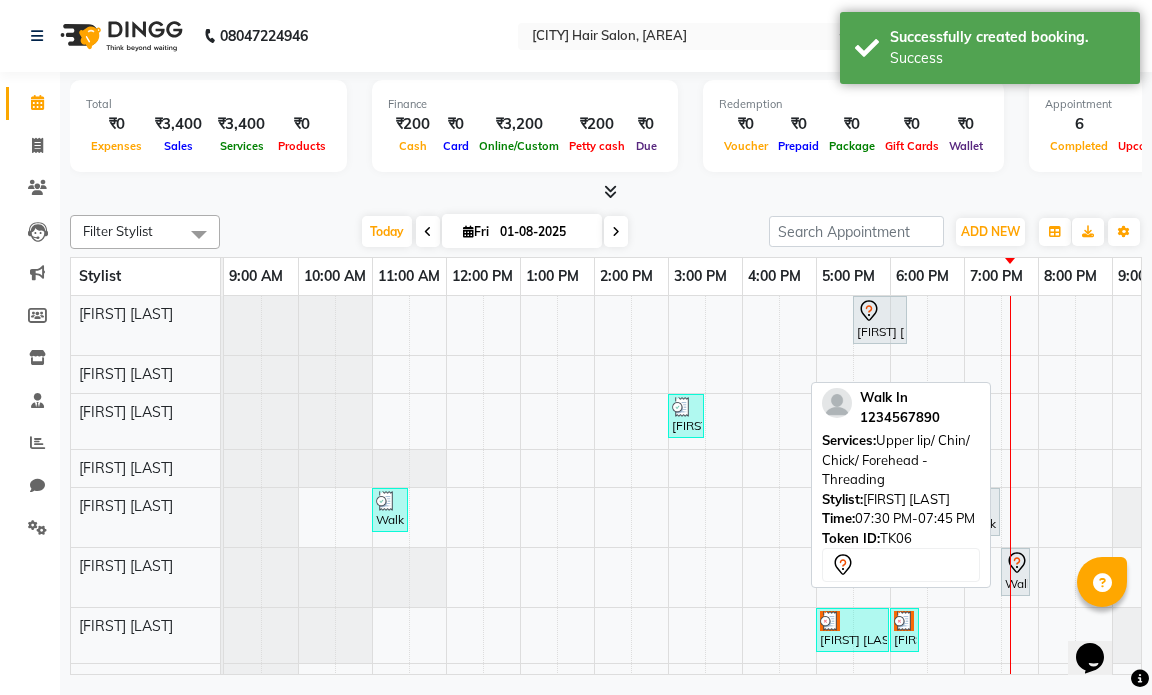 click 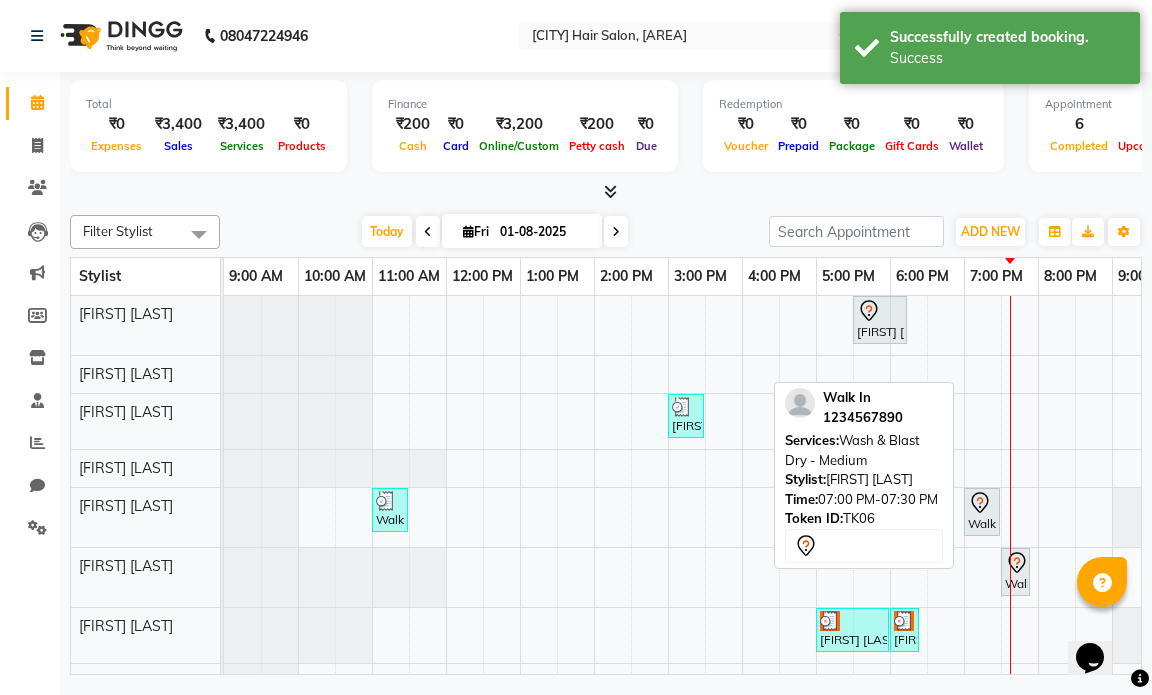 click on "Walk In, TK06, 07:00 PM-07:30 PM, Wash & Blast Dry - Medium" at bounding box center [982, 512] 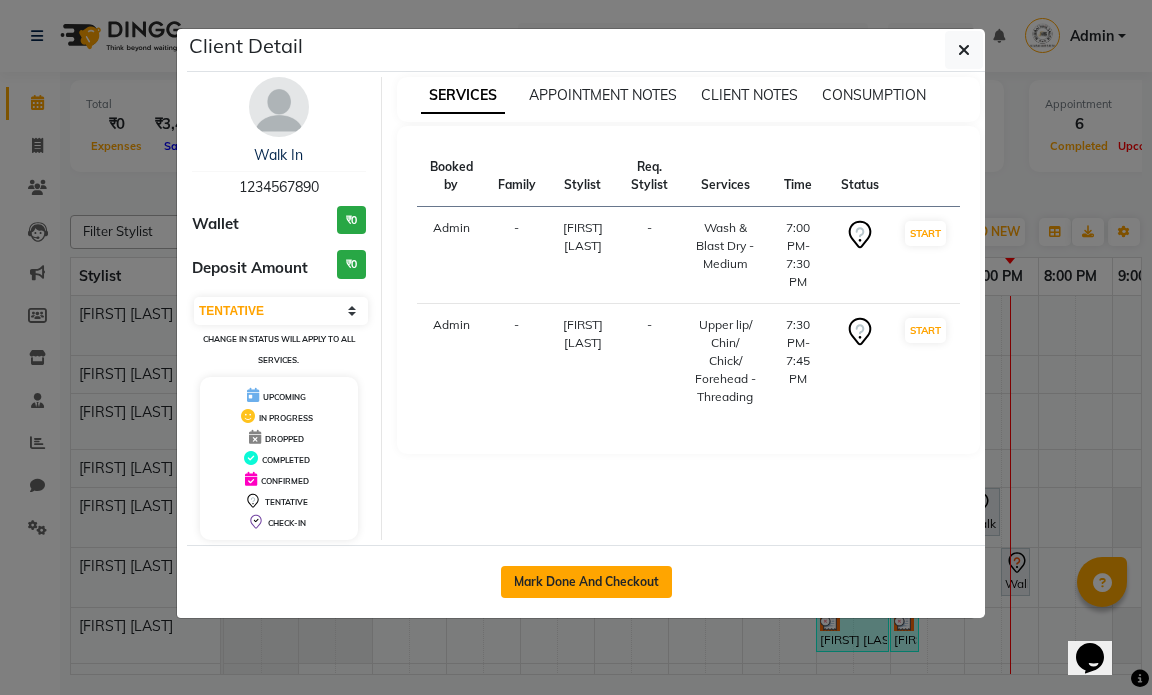 click on "Mark Done And Checkout" 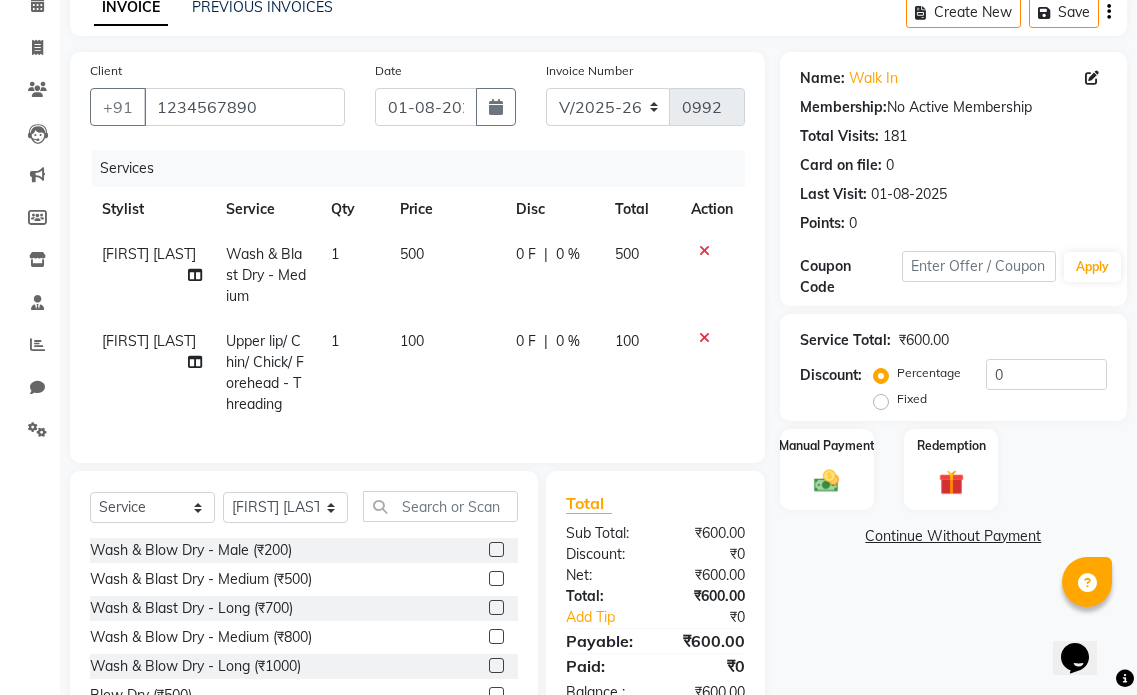 scroll, scrollTop: 214, scrollLeft: 0, axis: vertical 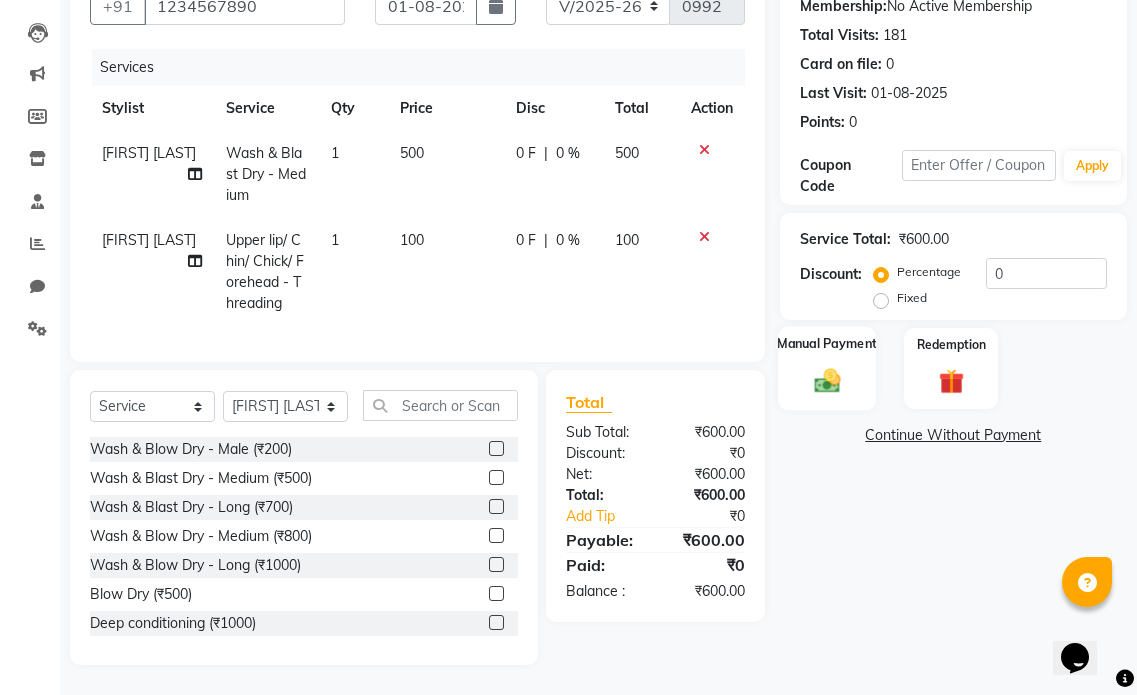 click 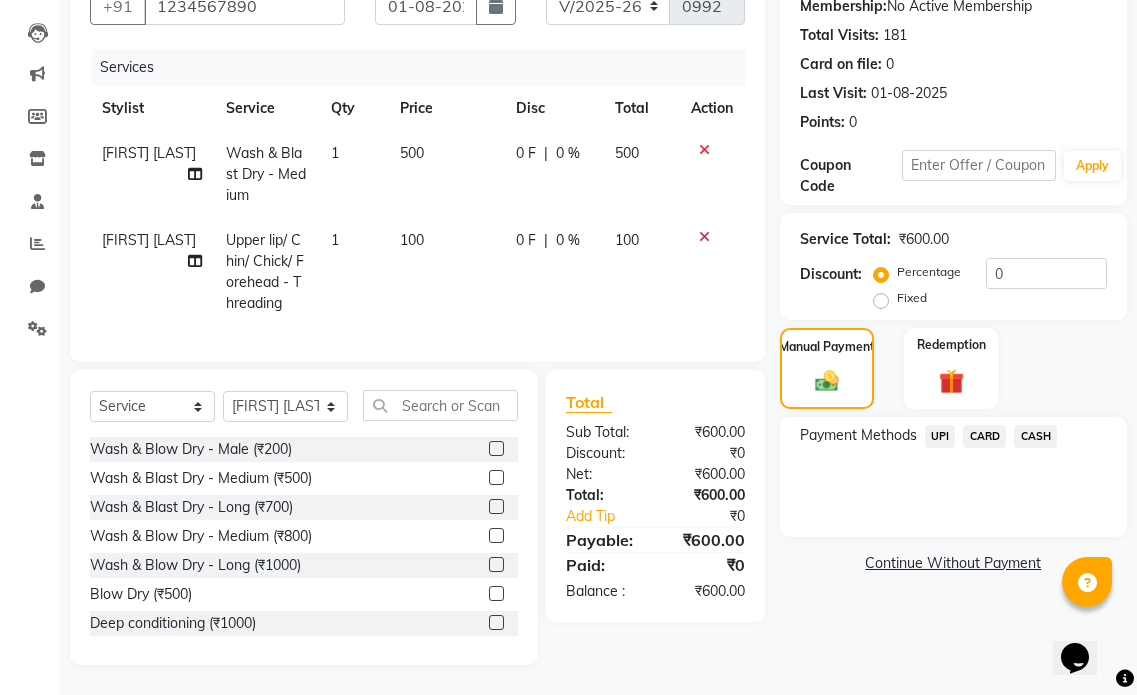 click on "CASH" 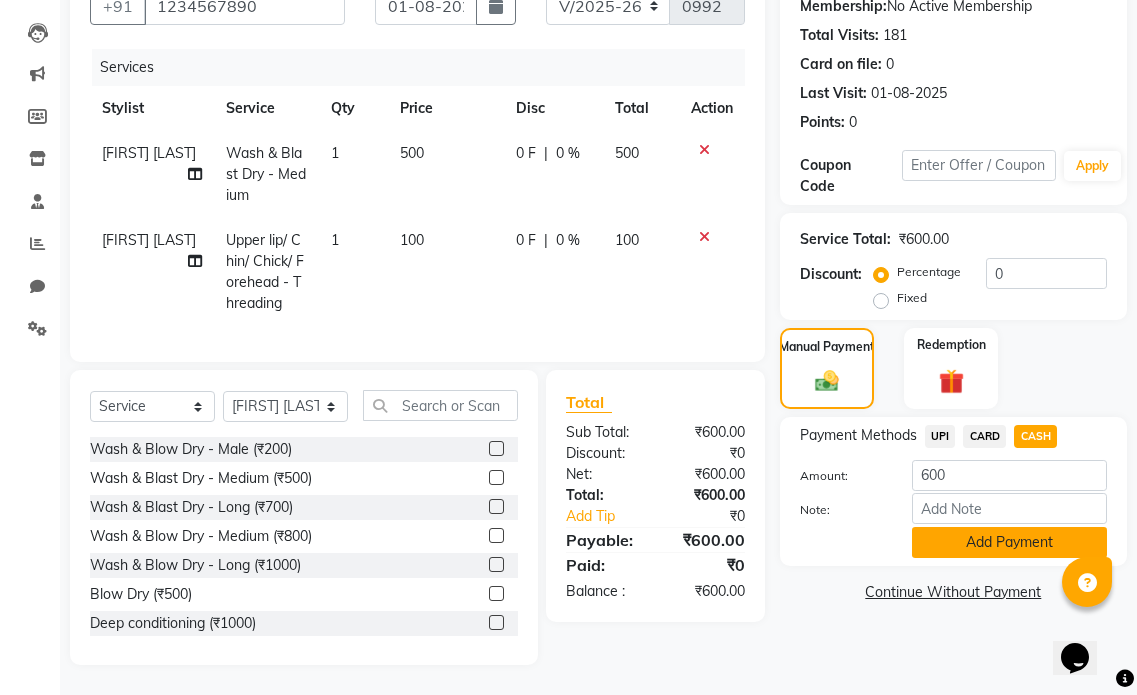 click on "Add Payment" 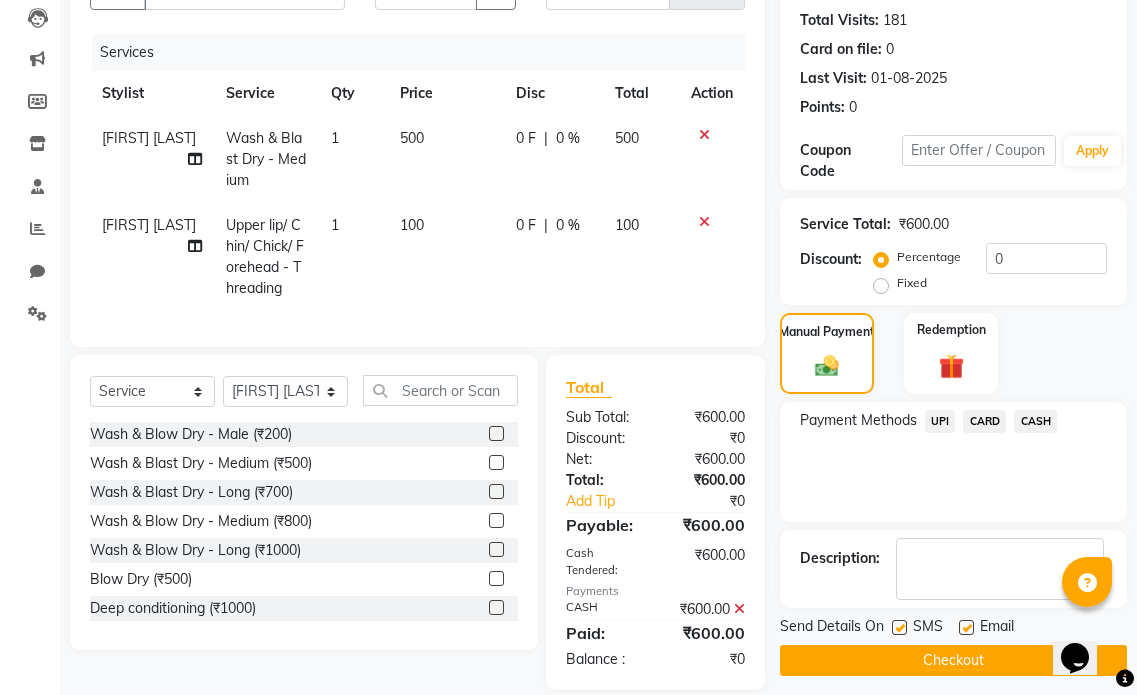 click on "SMS" 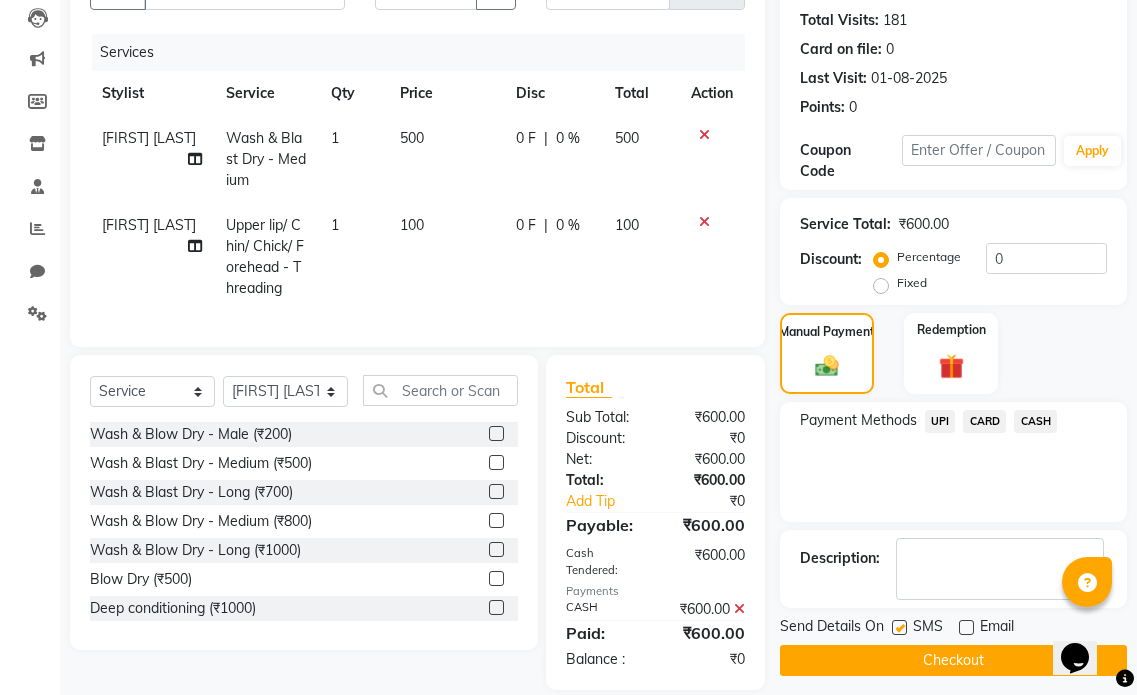 click on "Checkout" 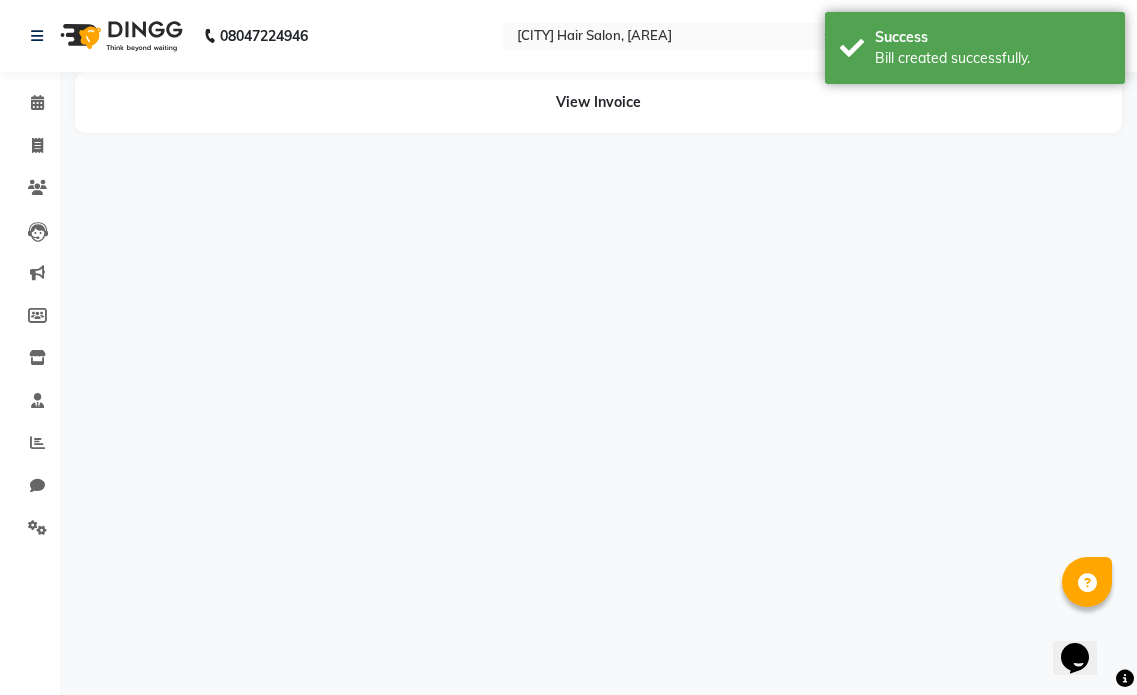 scroll, scrollTop: 0, scrollLeft: 0, axis: both 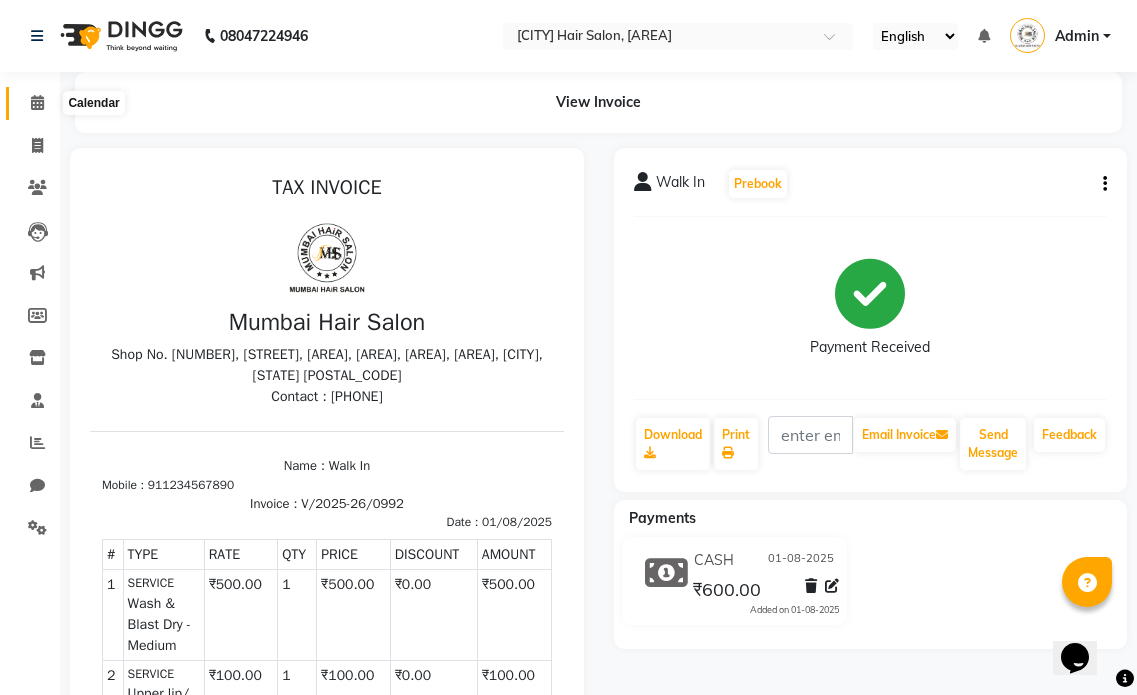 click 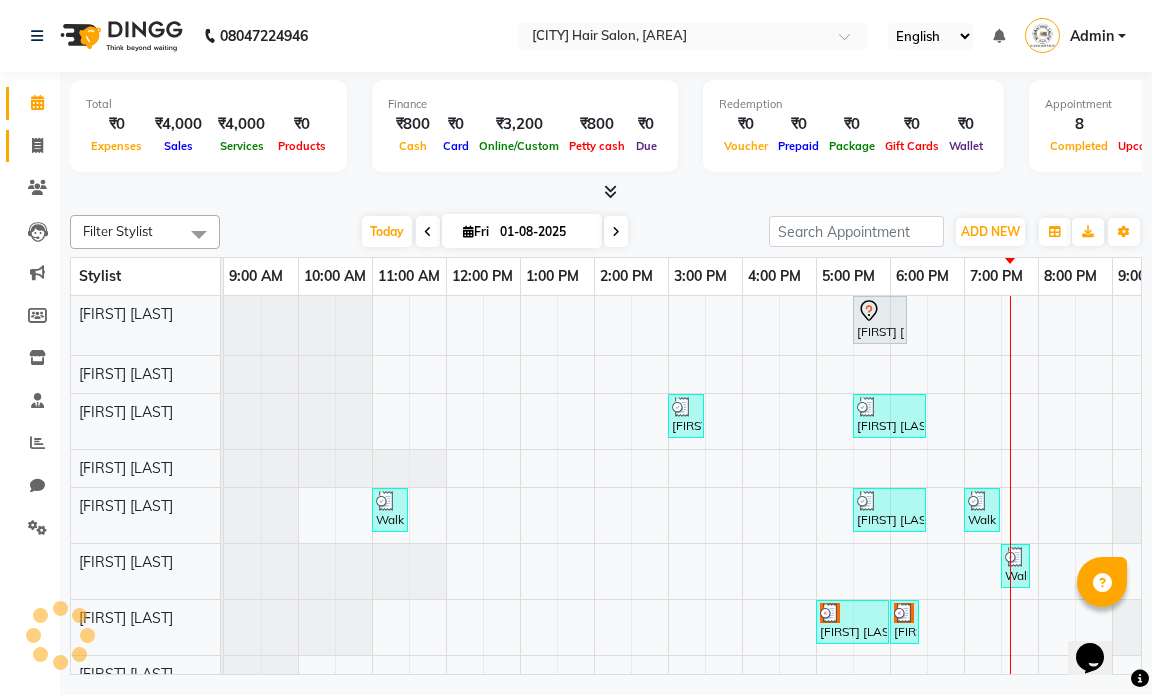 scroll, scrollTop: 0, scrollLeft: 0, axis: both 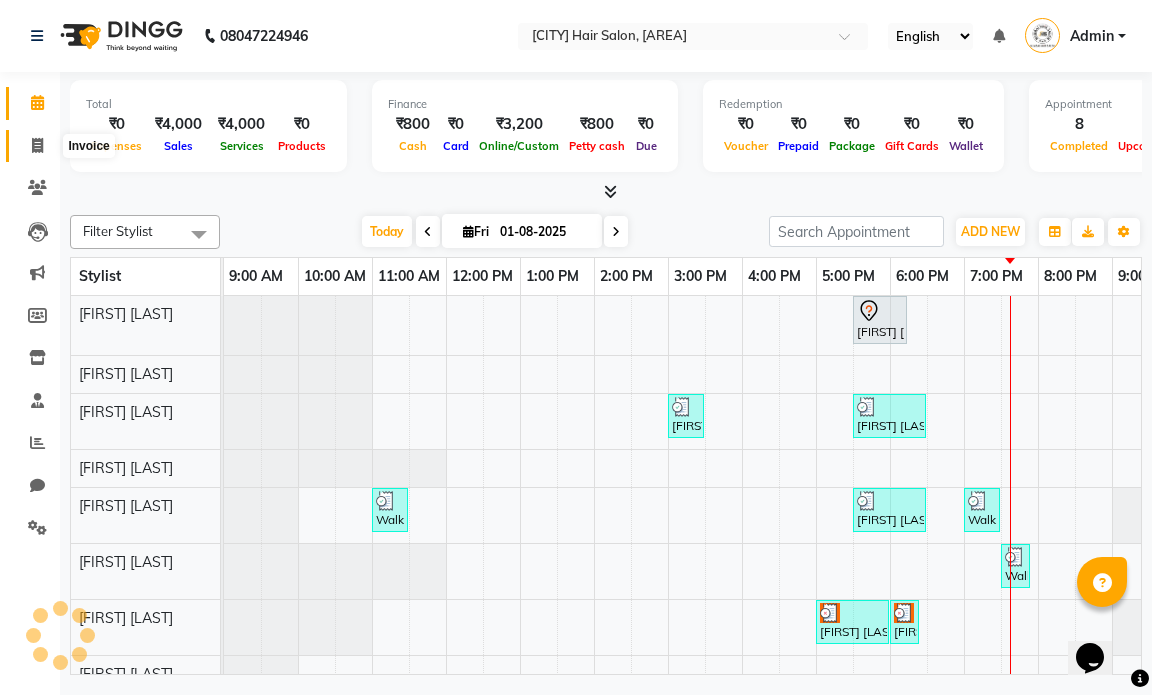 click 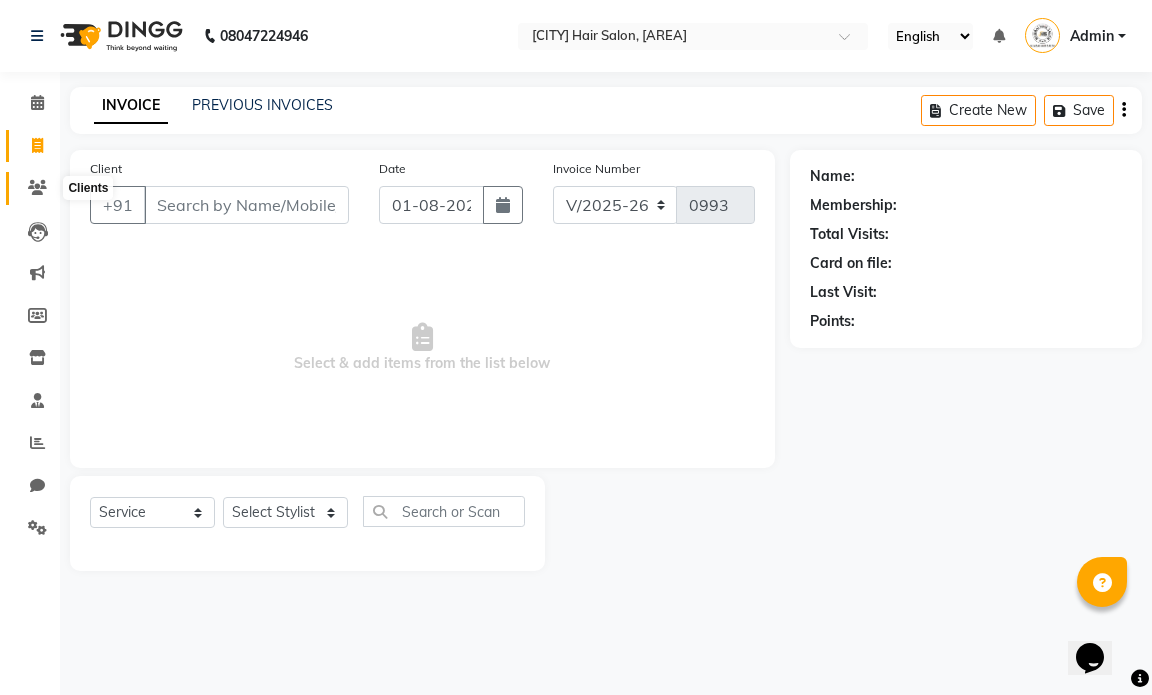 click 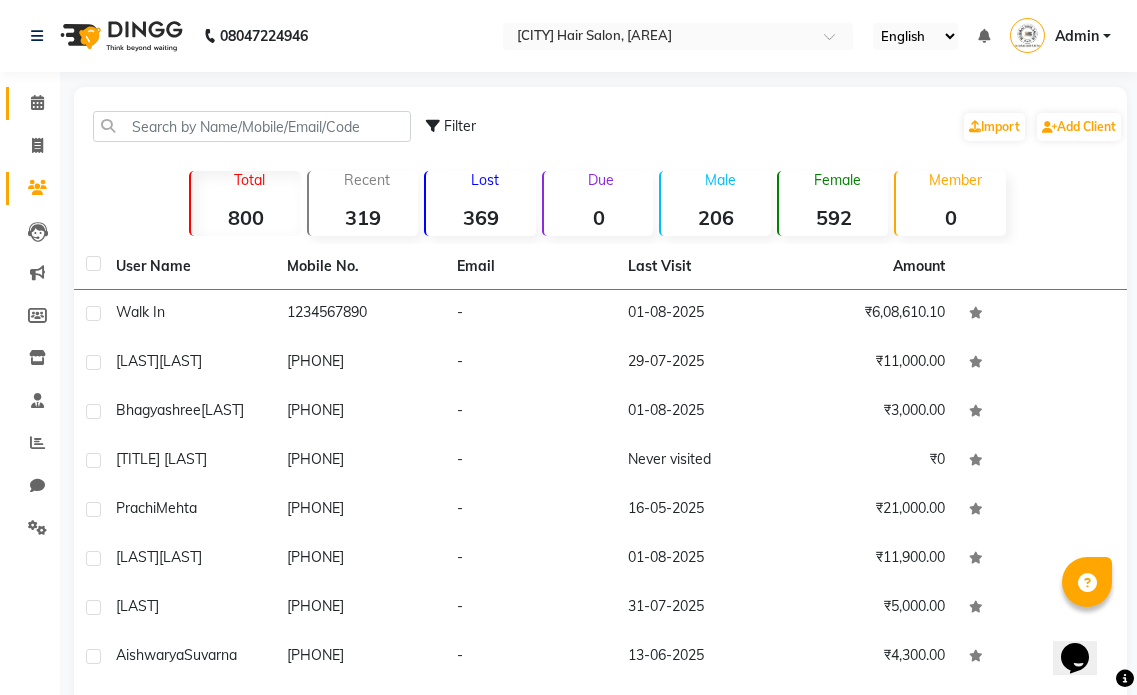 click 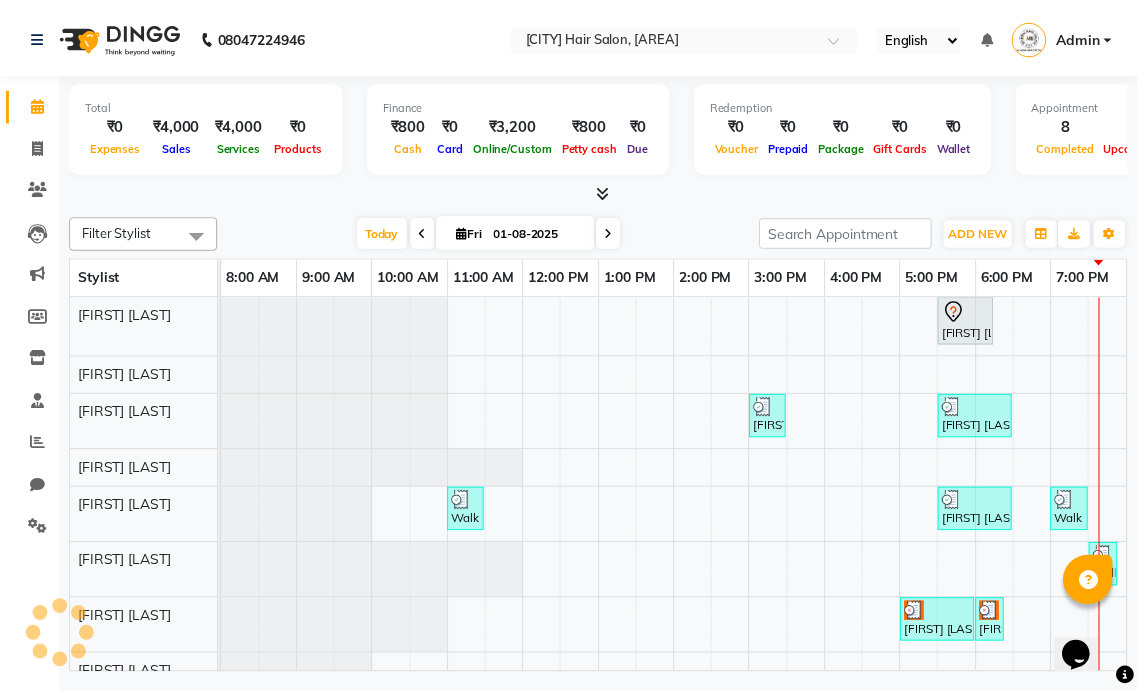 scroll, scrollTop: 0, scrollLeft: 0, axis: both 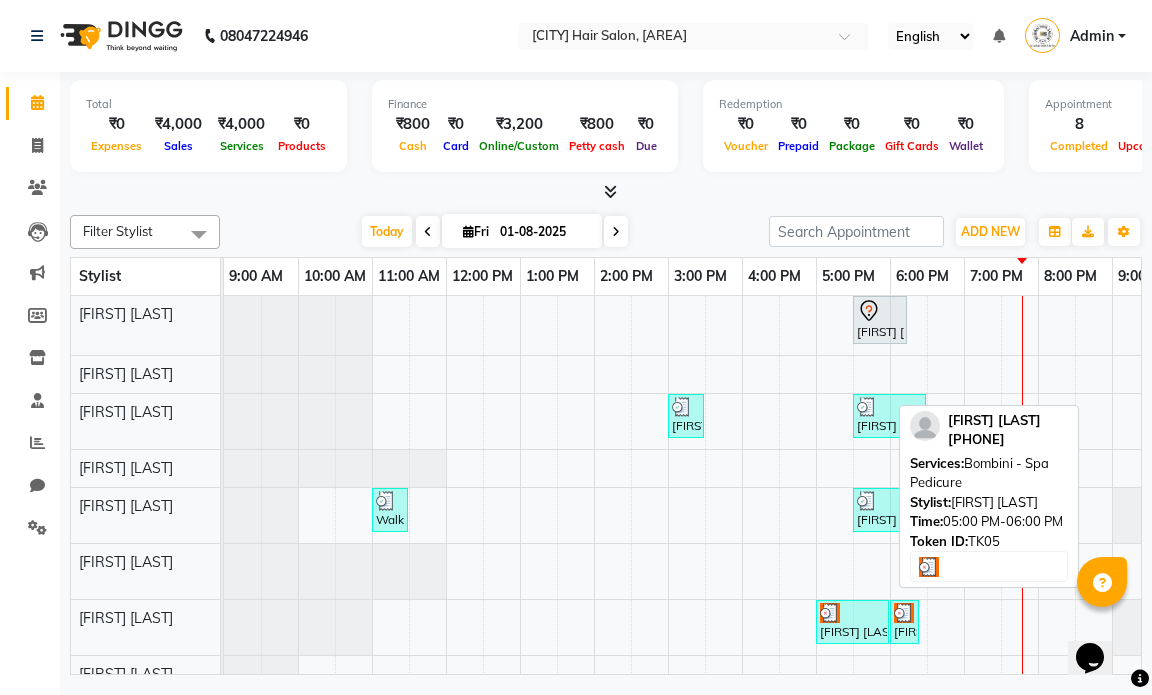 click at bounding box center (852, 613) 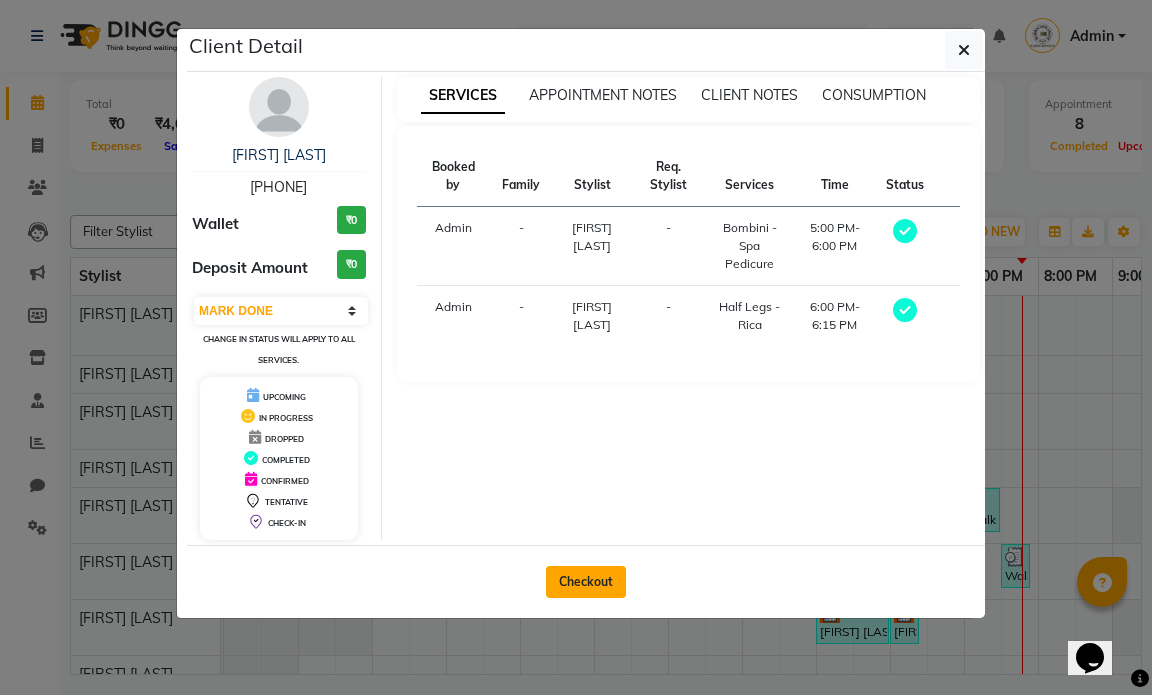 click on "Checkout" 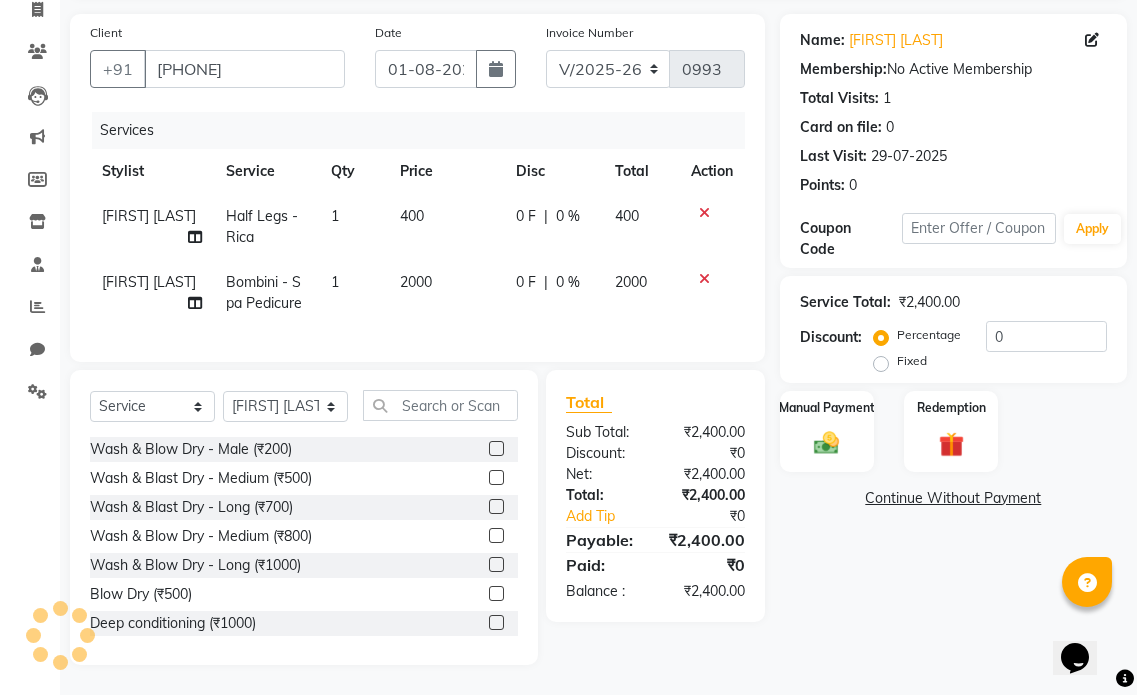scroll, scrollTop: 151, scrollLeft: 0, axis: vertical 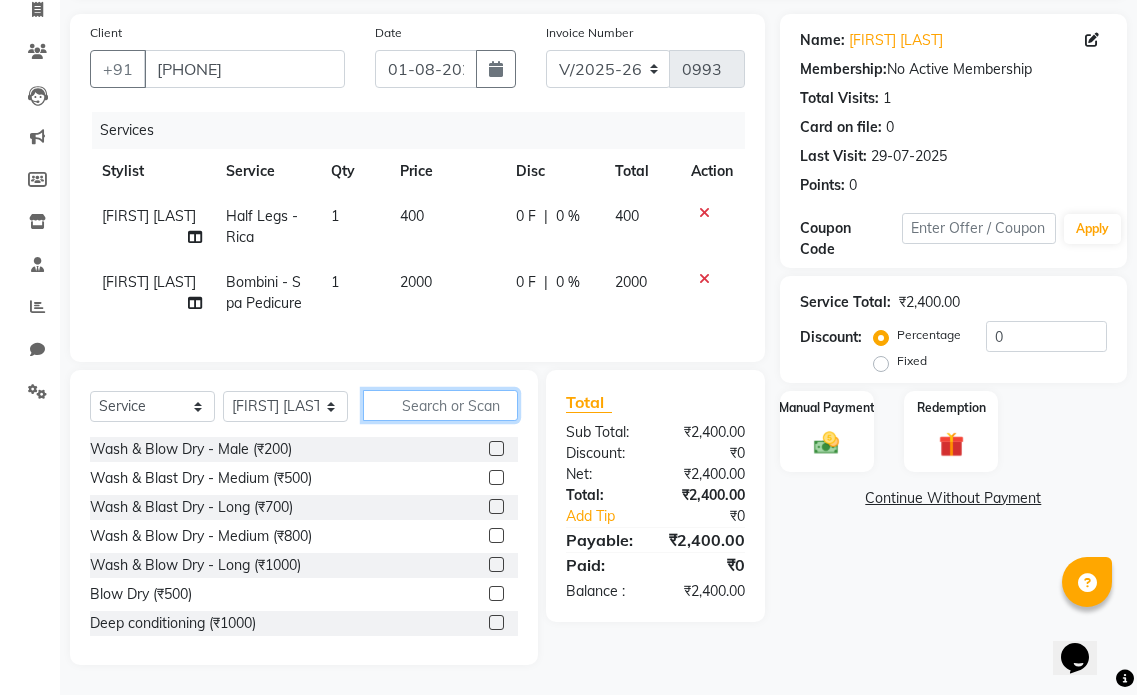 click 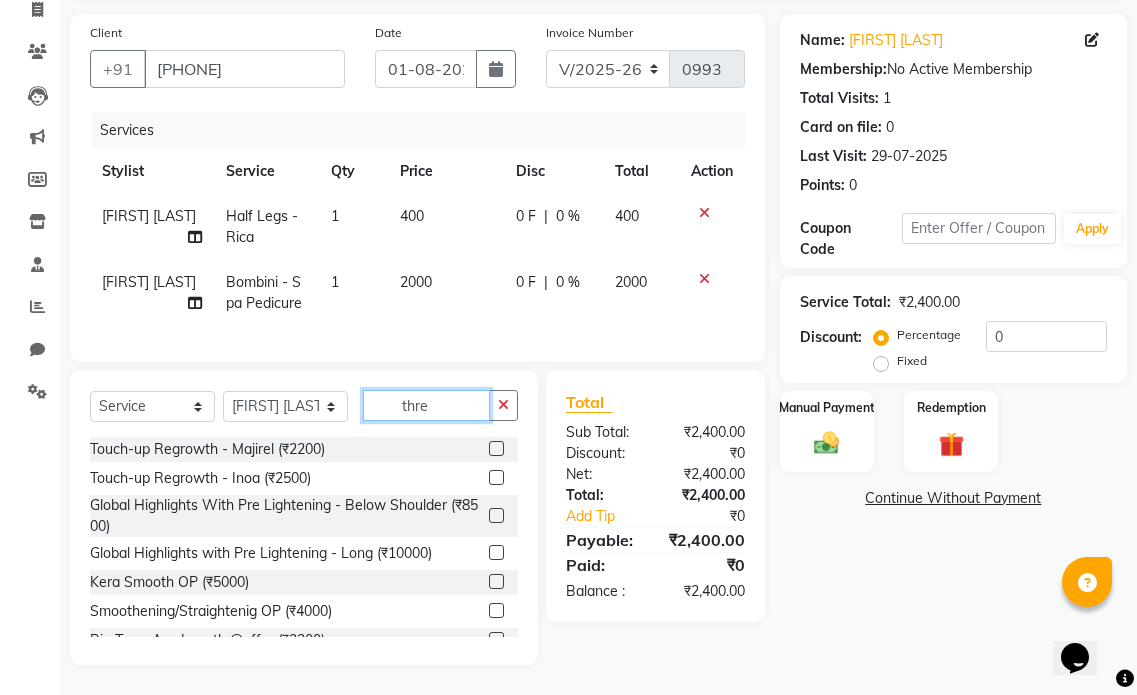 scroll, scrollTop: 108, scrollLeft: 0, axis: vertical 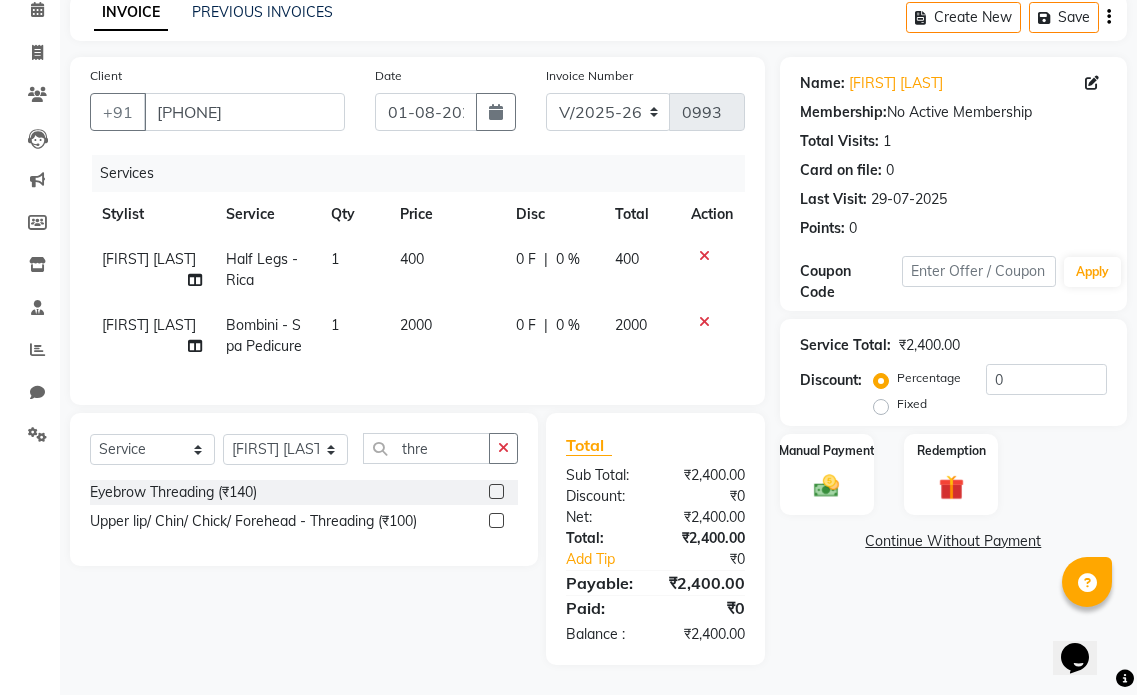 click 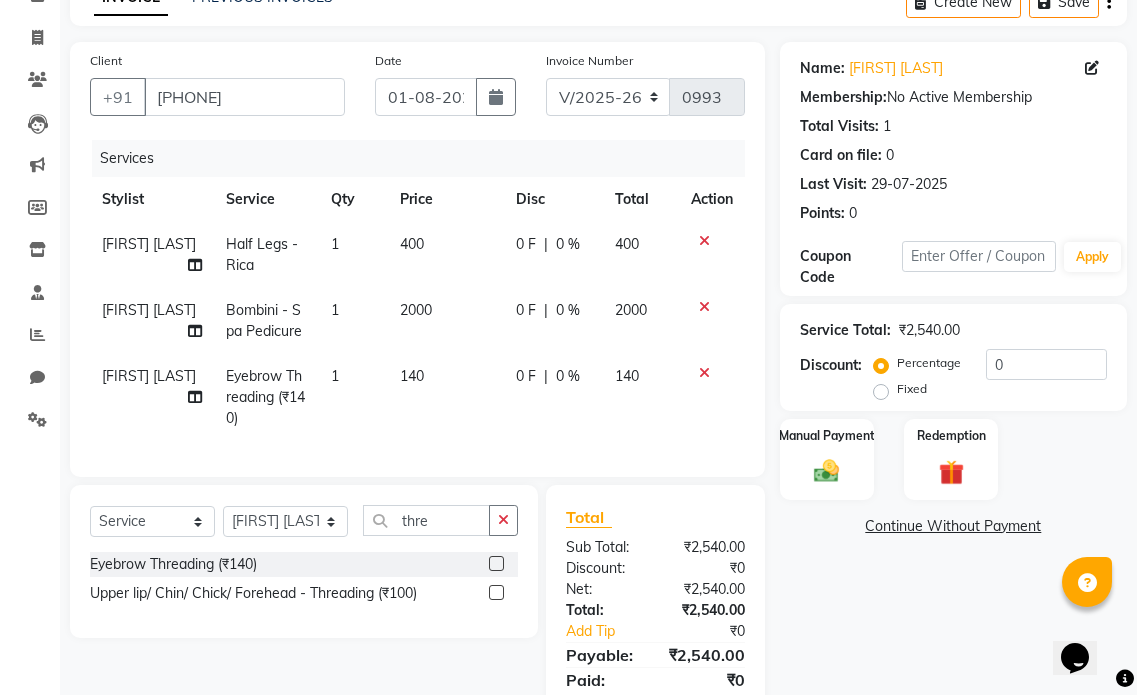 click on "140" 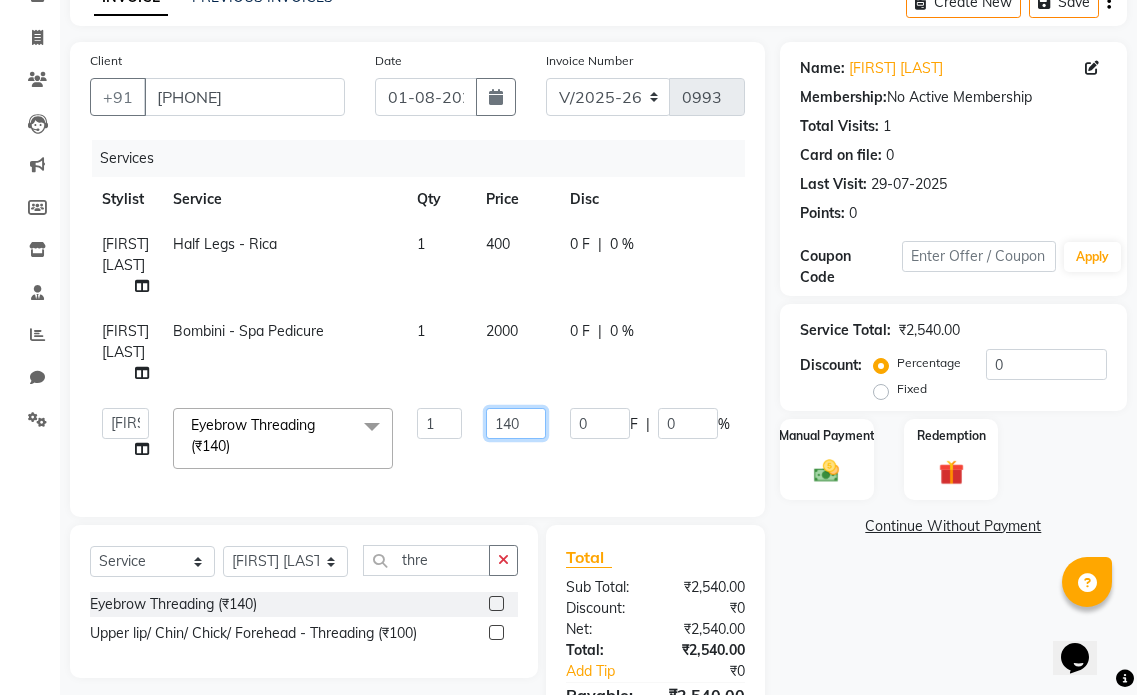 click on "140" 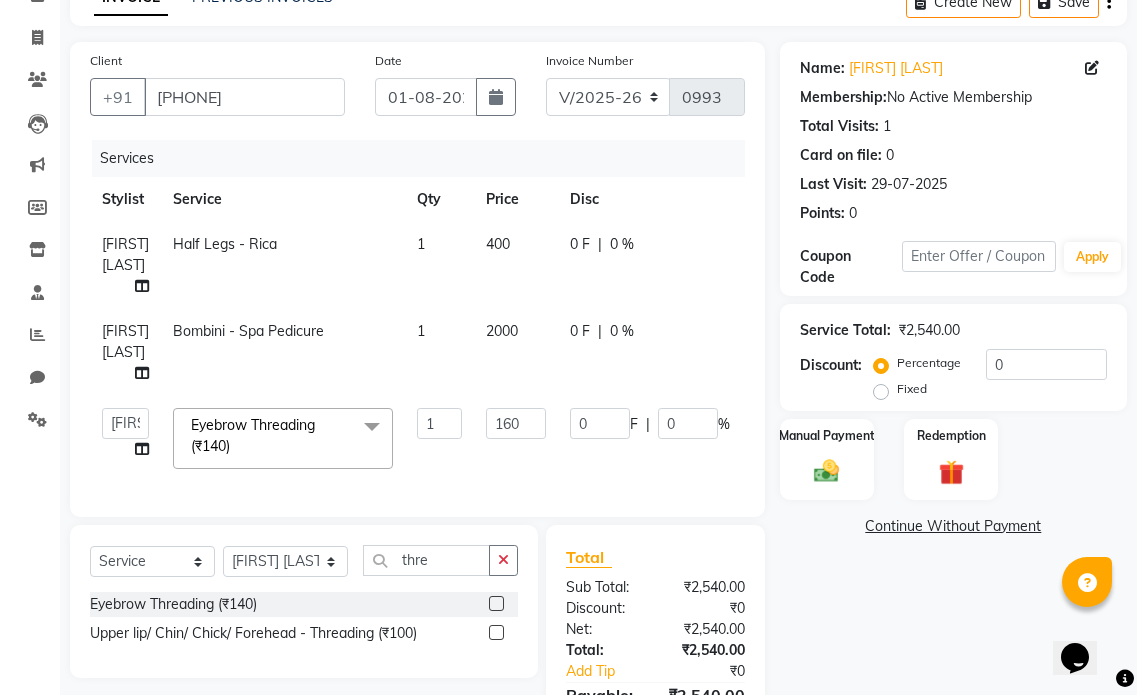 click on "Services Stylist Service Qty Price Disc Total Action Payal Kalyan Half Legs - Rica 1 400 0 F | 0 % 400 Payal Kalyan Bombini - Spa Pedicure  1 2000 0 F | 0 % 2000  [FIRST] [LAST]   [FIRST] [LAST]   [FIRST] [LAST]   [FIRST] [LAST]    MUMBAI HAIR SALON   Payal Kalyan   [FIRST] [LAST]   [FIRST] [LAST]   [FIRST] [LAST]   [FIRST] [LAST]   [FIRST] [LAST]  Eyebrow Threading  (₹140)  x Wash & Blow Dry - Male (₹200) Wash & Blast Dry - Medium  (₹500) Wash & Blast Dry - Long  (₹700) Wash & Blow Dry - Medium  (₹800) Wash & Blow Dry - Long  (₹1000) Blow Dry (₹500) Deep conditioning  (₹1000) Head Shave (₹1500) Senior Haircut - Male (₹300) Director Haircut - Male (₹500) Aditional Wash Male  (₹200) Senior Haircut - Female (₹1200) Director Haircut - Female (₹2000) Aditional Wash Female  (₹300) Beard / Shave (₹200) Hair Trim - Female (₹600) Bangs - Female  (₹500) Male Hair Setting (₹100) Ironing/Tong/Crimping - Medium (₹1500) Ironing/Tong/Crimping - Long  (₹2000) Glitter - Per strand (₹50) 1 160 0" 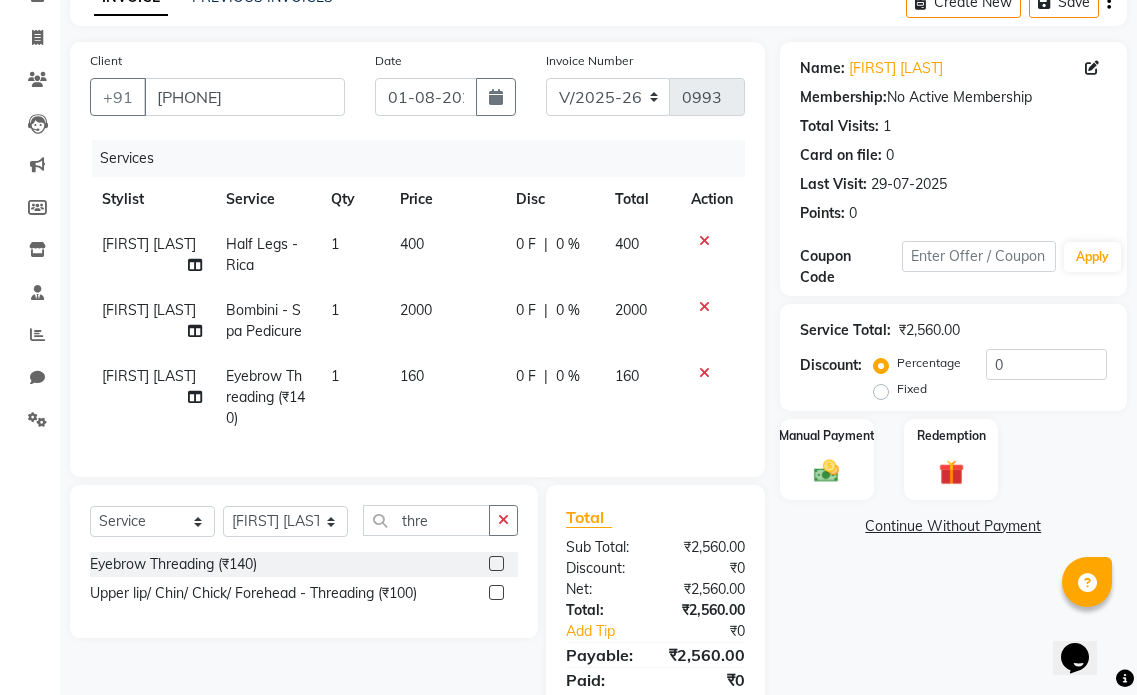 click on "400" 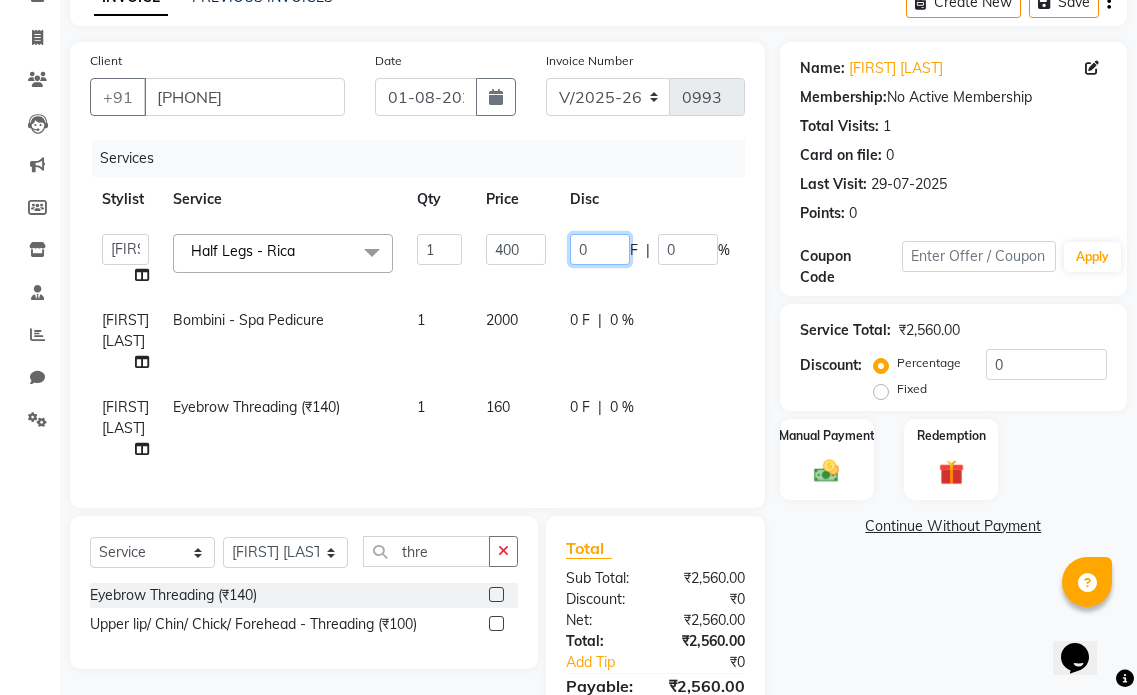 drag, startPoint x: 602, startPoint y: 254, endPoint x: 557, endPoint y: 250, distance: 45.17743 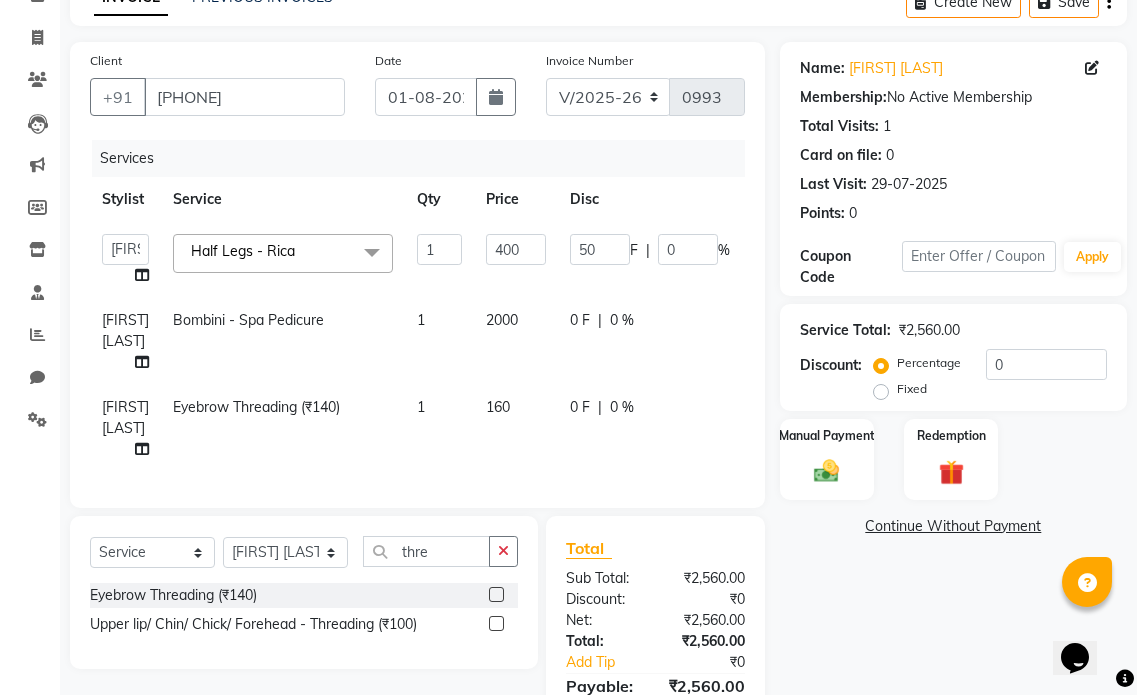 click on "Discount:" 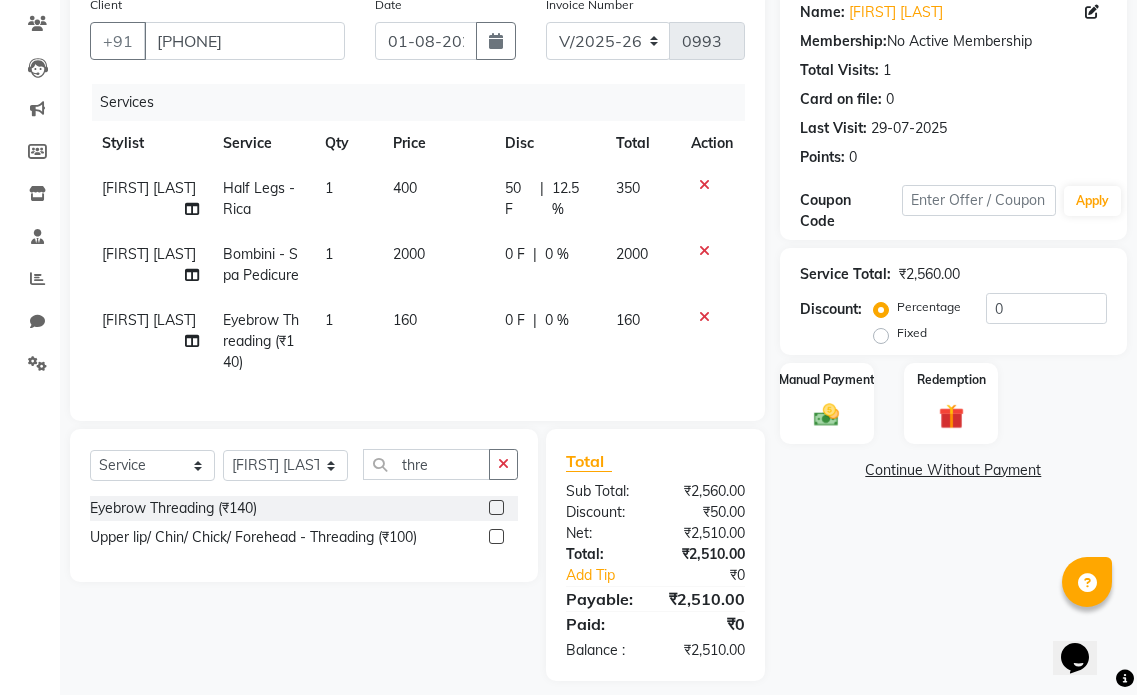 scroll, scrollTop: 195, scrollLeft: 0, axis: vertical 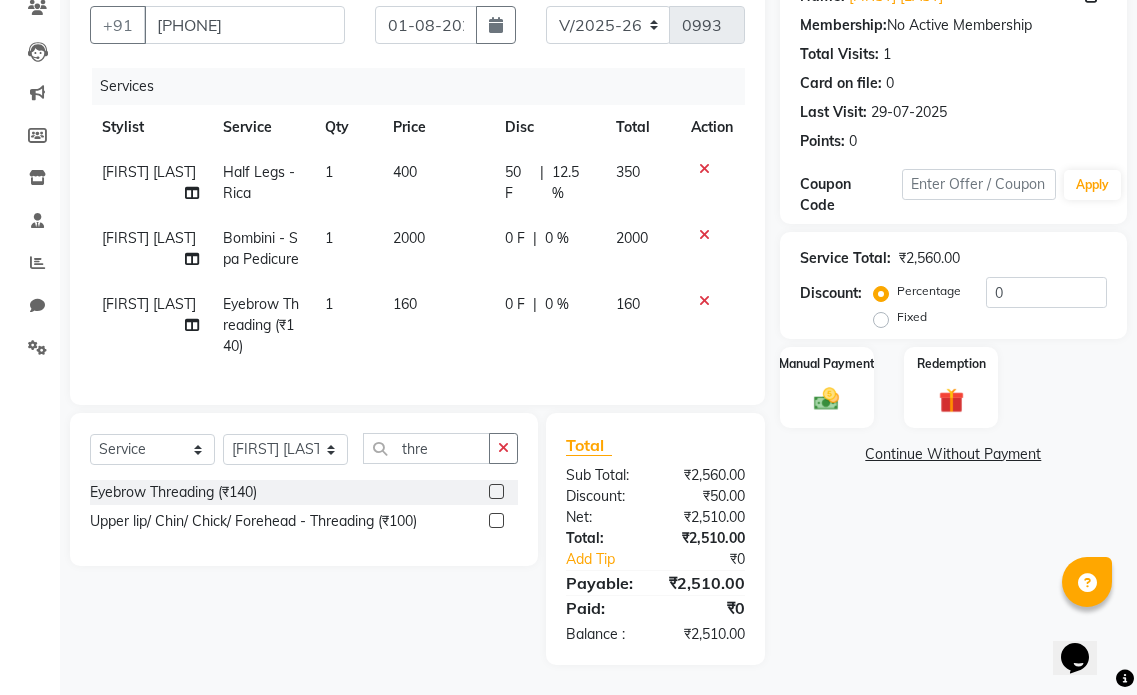 click on "160" 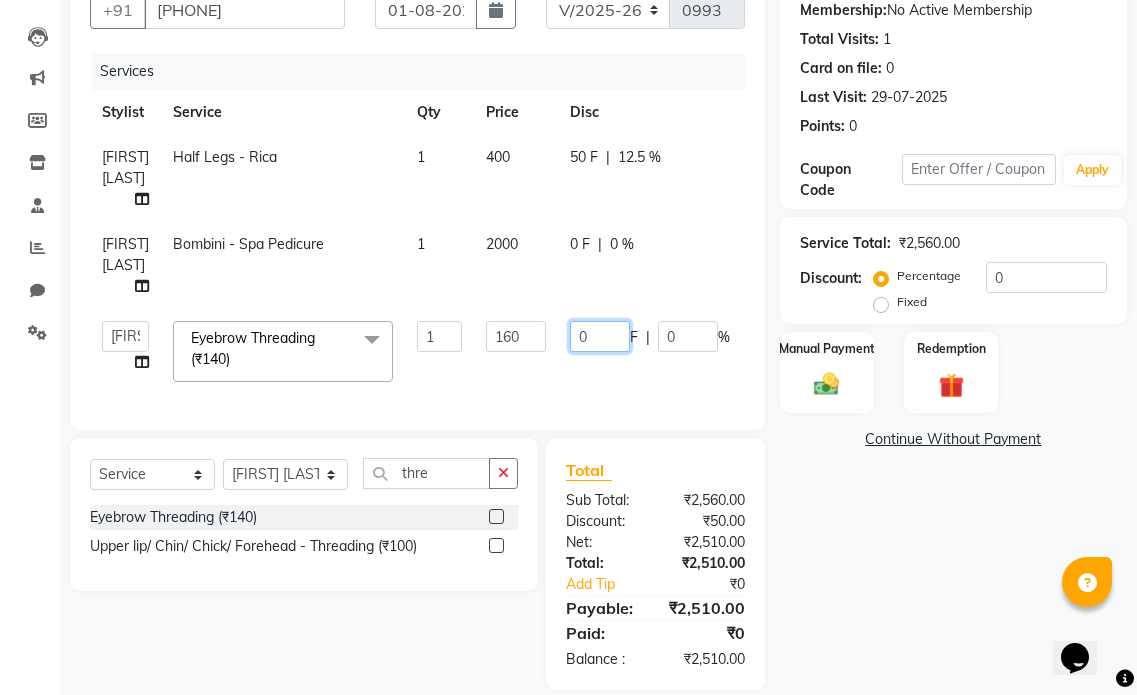 drag, startPoint x: 597, startPoint y: 341, endPoint x: 570, endPoint y: 341, distance: 27 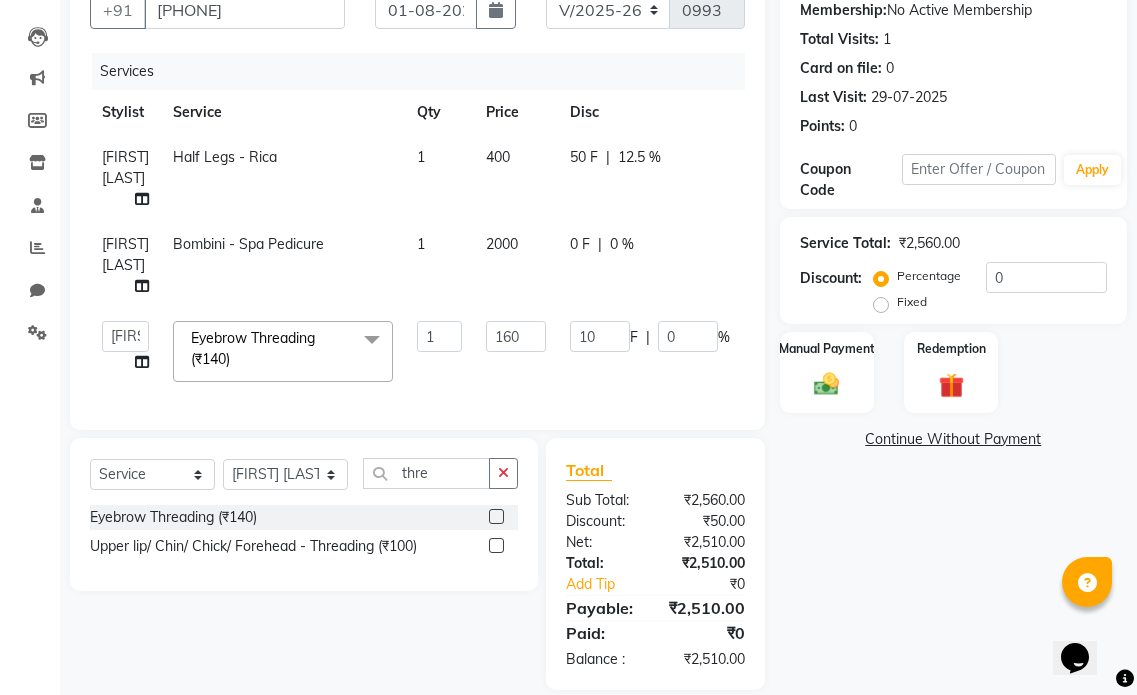 click on "Payal Kalyan Half Legs - Rica 1 400 50 F | 12.5 % 350 Payal Kalyan Bombini - Spa Pedicure  1 2000 0 F | 0 % 2000  [FIRST] [LAST]   [FIRST] [LAST]   [FIRST] [LAST]   [FIRST] [LAST]    MUMBAI HAIR SALON   Payal Kalyan   [FIRST] [LAST]   [FIRST] [LAST]   [FIRST] [LAST]   [FIRST] [LAST]   [FIRST] [LAST]  Eyebrow Threading  (₹140)  x Wash & Blow Dry - Male (₹200) Wash & Blast Dry - Medium  (₹500) Wash & Blast Dry - Long  (₹700) Wash & Blow Dry - Medium  (₹800) Wash & Blow Dry - Long  (₹1000) Blow Dry (₹500) Deep conditioning  (₹1000) Head Shave (₹1500) Senior Haircut - Male (₹300) Director Haircut - Male (₹500) Aditional Wash Male  (₹200) Senior Haircut - Female (₹1200) Director Haircut - Female (₹2000) Aditional Wash Female  (₹300) Beard / Shave (₹200) Hair Trim - Female (₹600) Bangs - Female  (₹500) Male Hair Setting (₹100) Ironing/Tong/Crimping - Medium (₹1500) Ironing/Tong/Crimping - Long  (₹2000) Ironing/Tong/Crimping - Below Waist   (₹2500) Glitter - Per strand (₹50) 1 160 10" 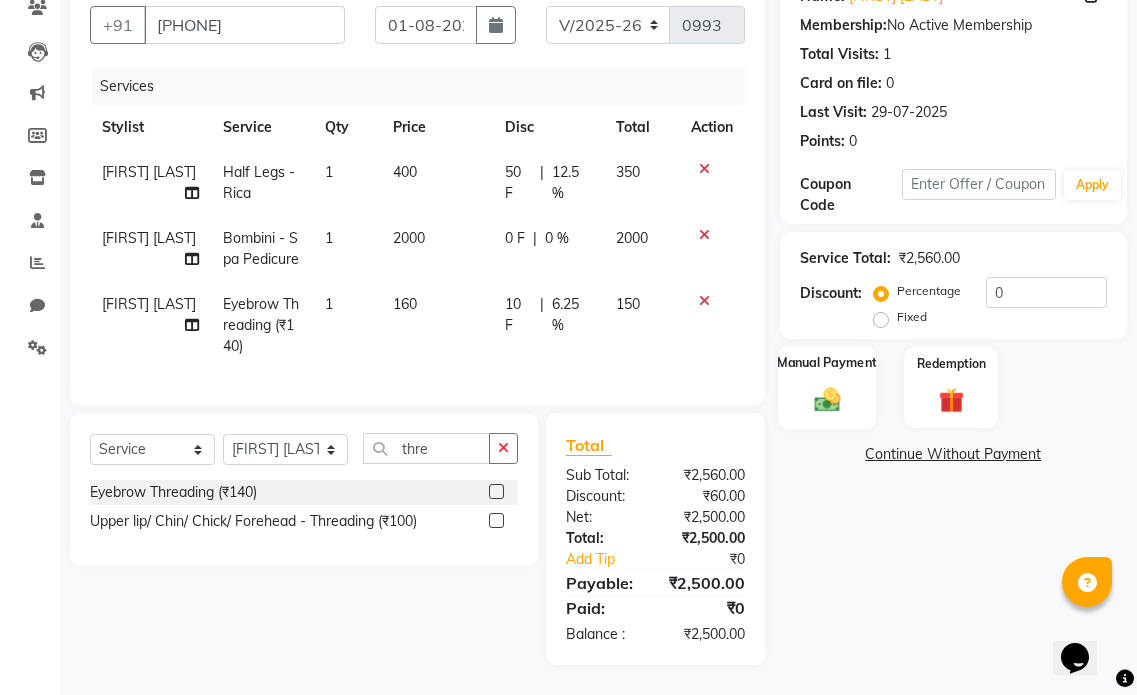 click on "Manual Payment" 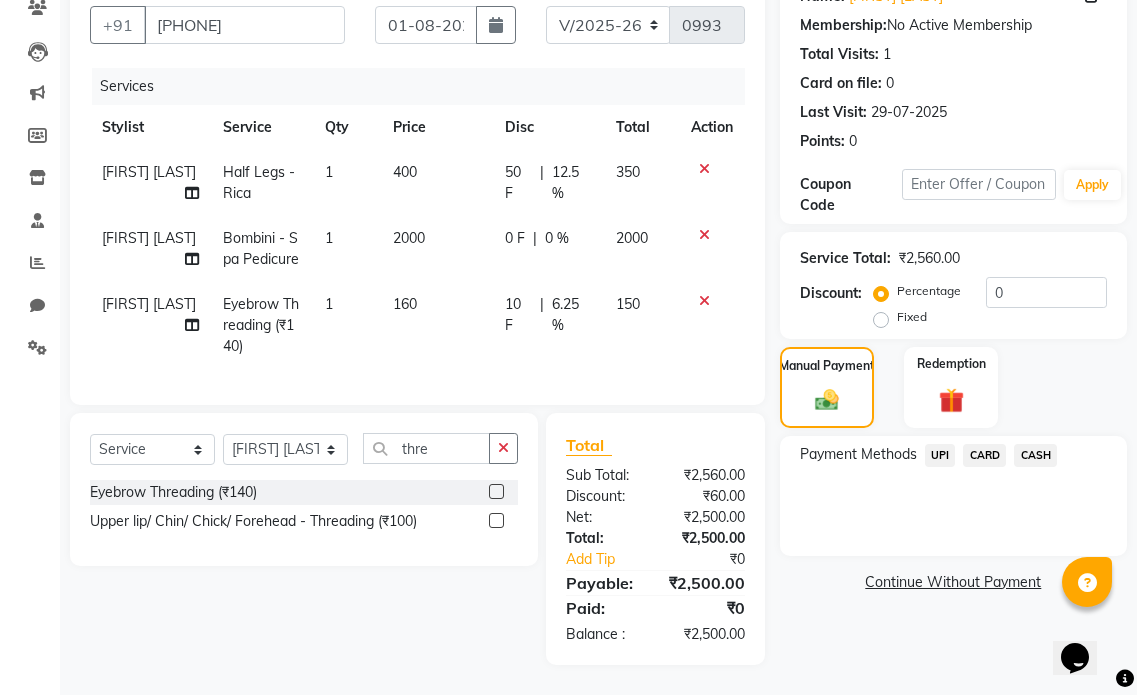 click on "UPI" 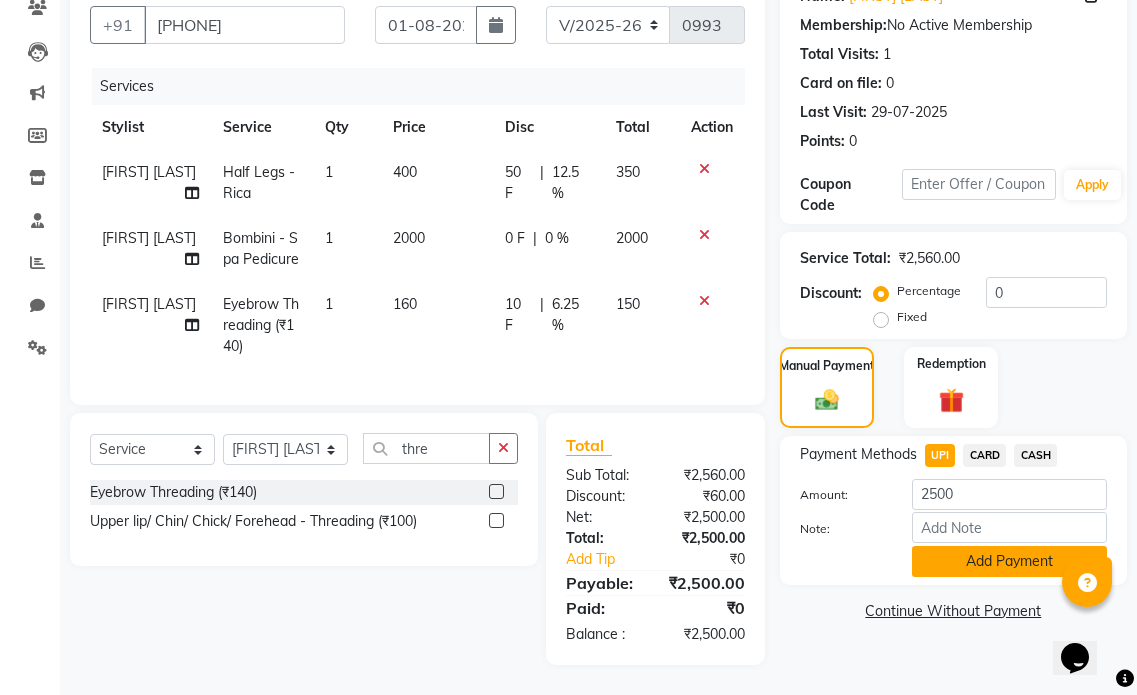 click on "Add Payment" 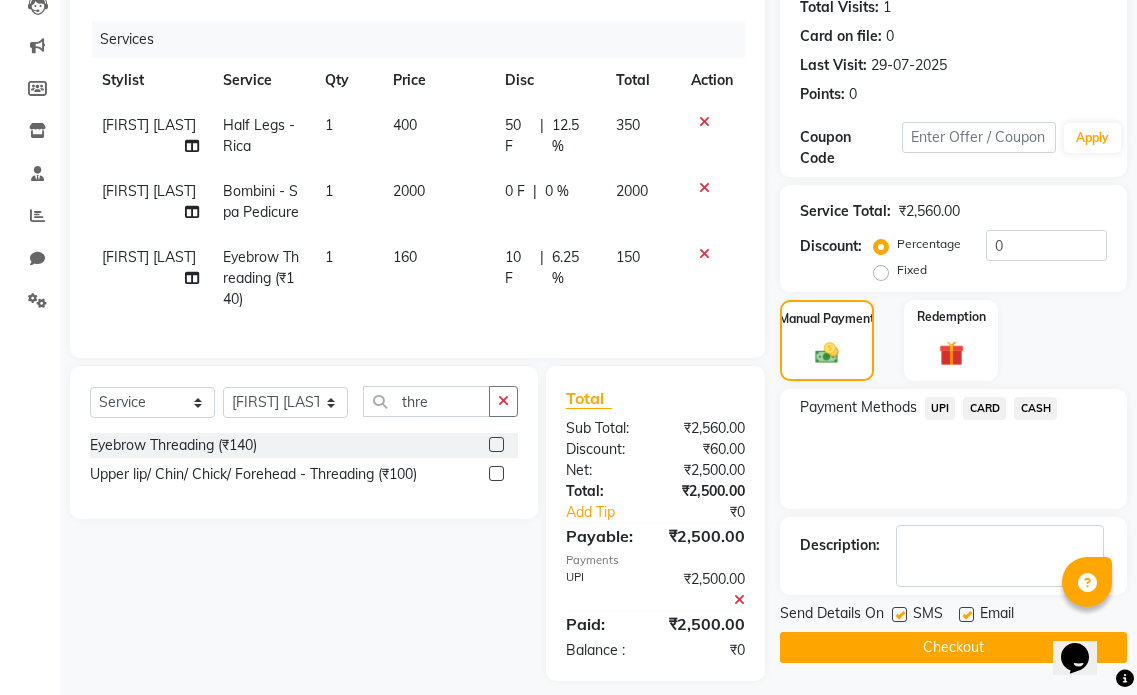 scroll, scrollTop: 258, scrollLeft: 0, axis: vertical 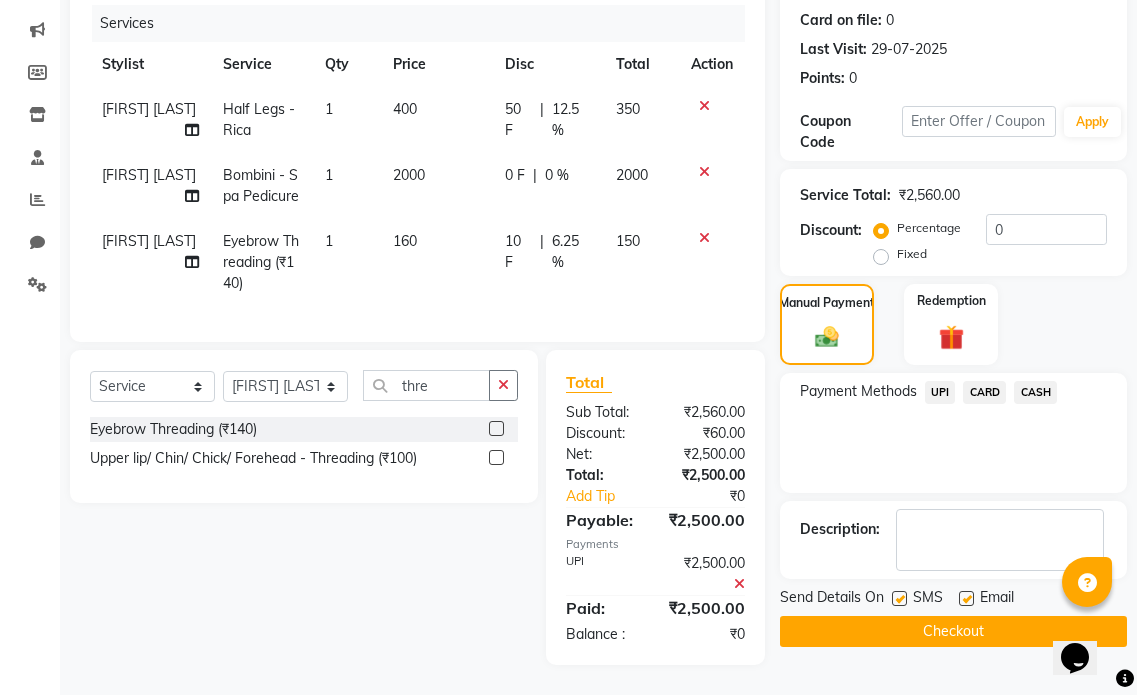 click 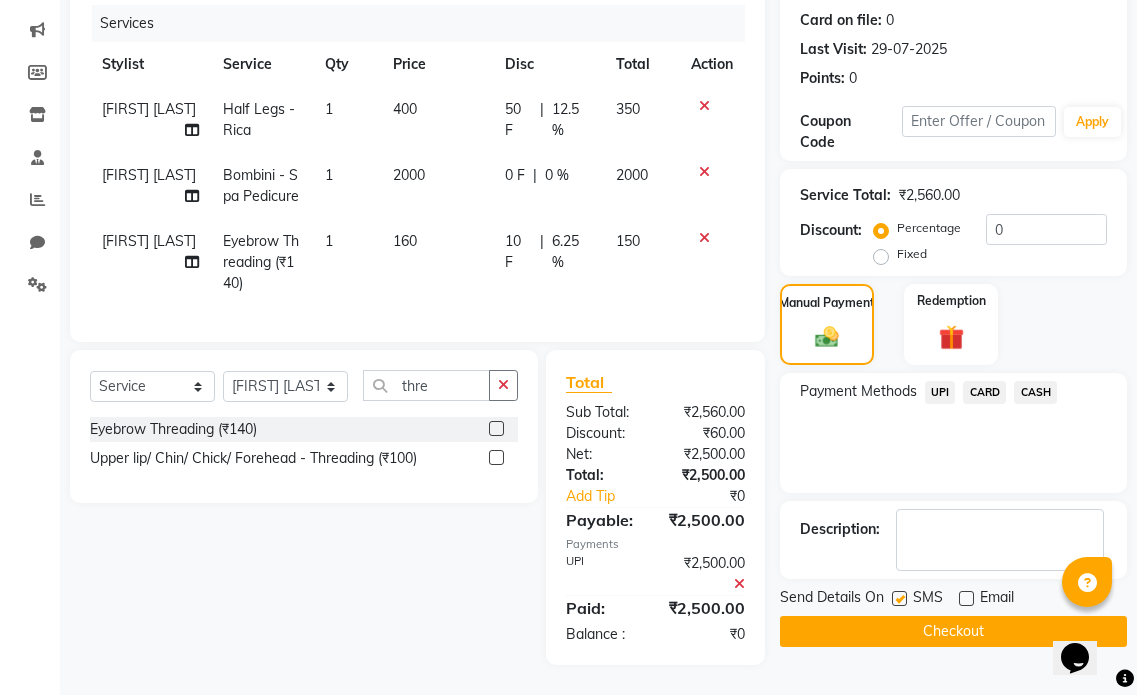 click on "Checkout" 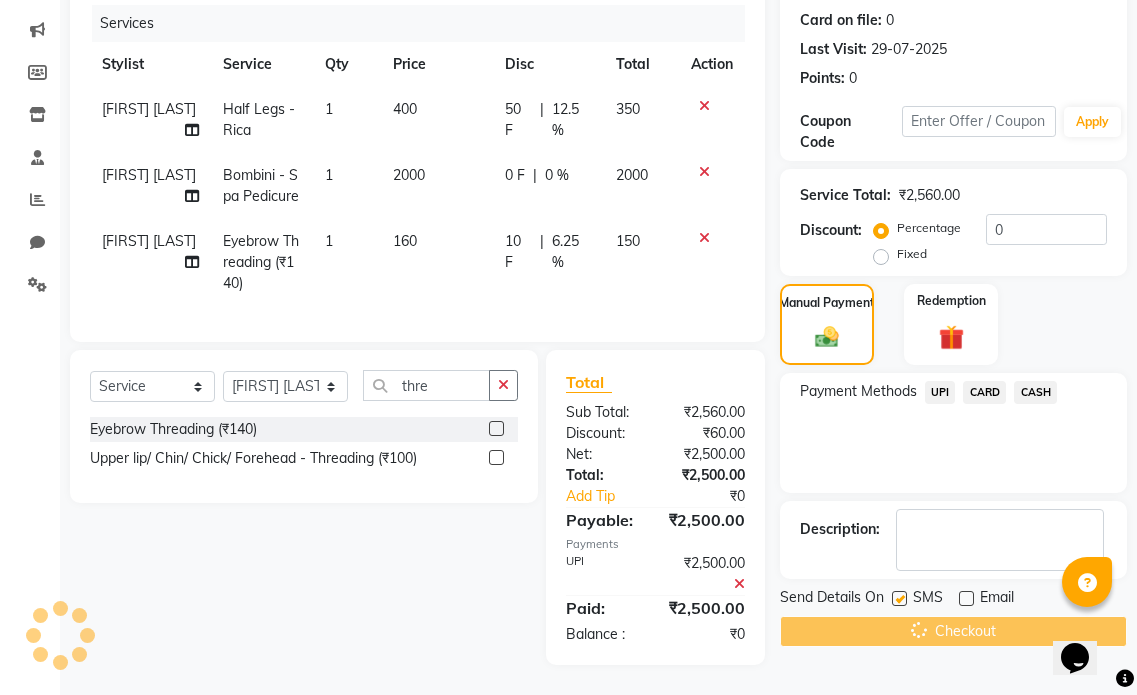 scroll, scrollTop: 136, scrollLeft: 0, axis: vertical 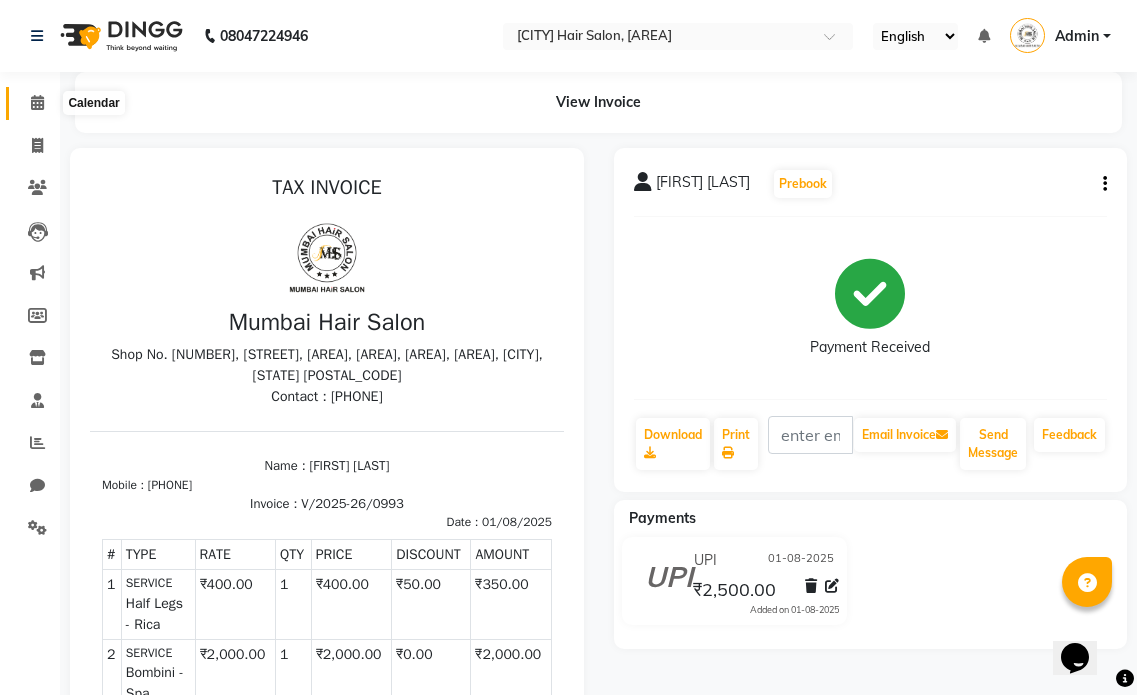 click 